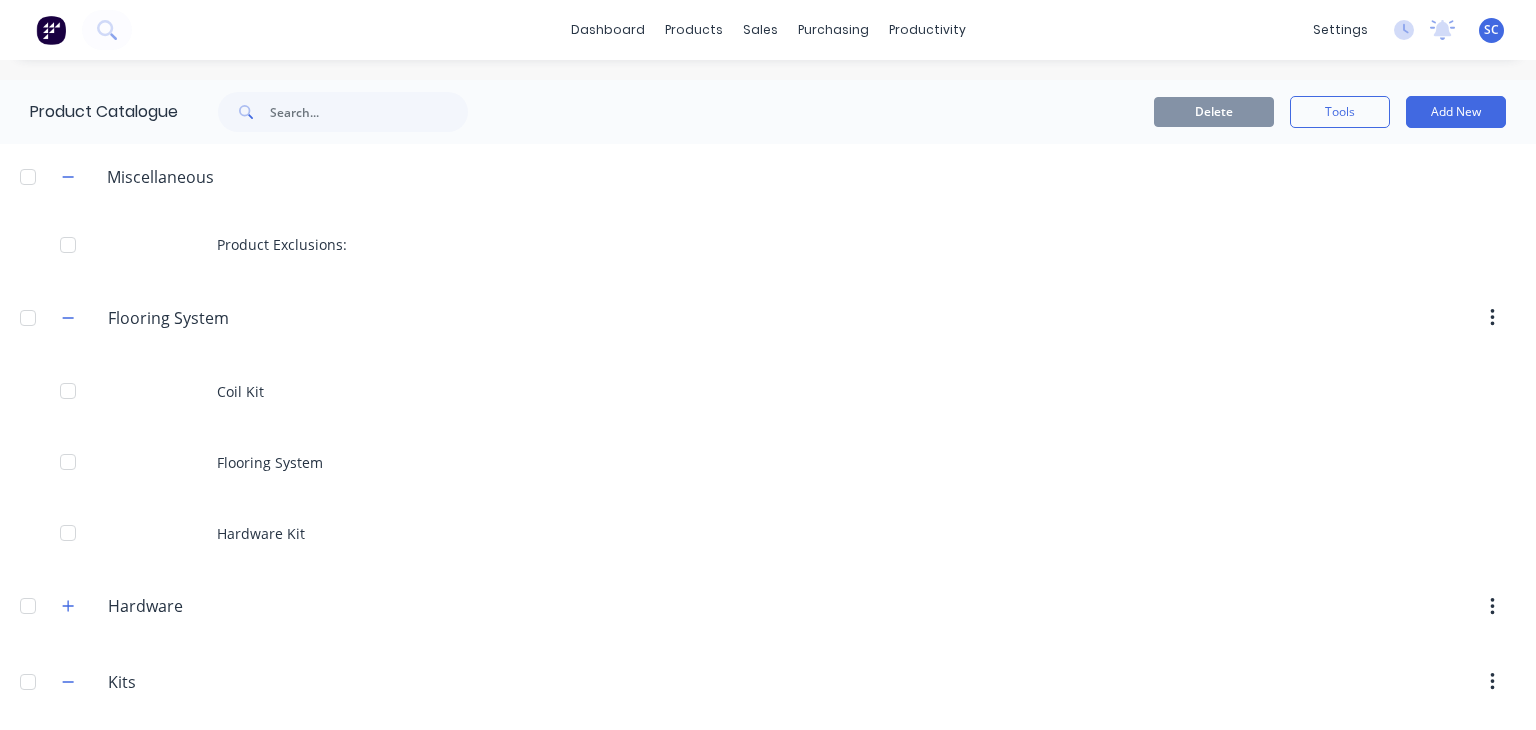 scroll, scrollTop: 0, scrollLeft: 0, axis: both 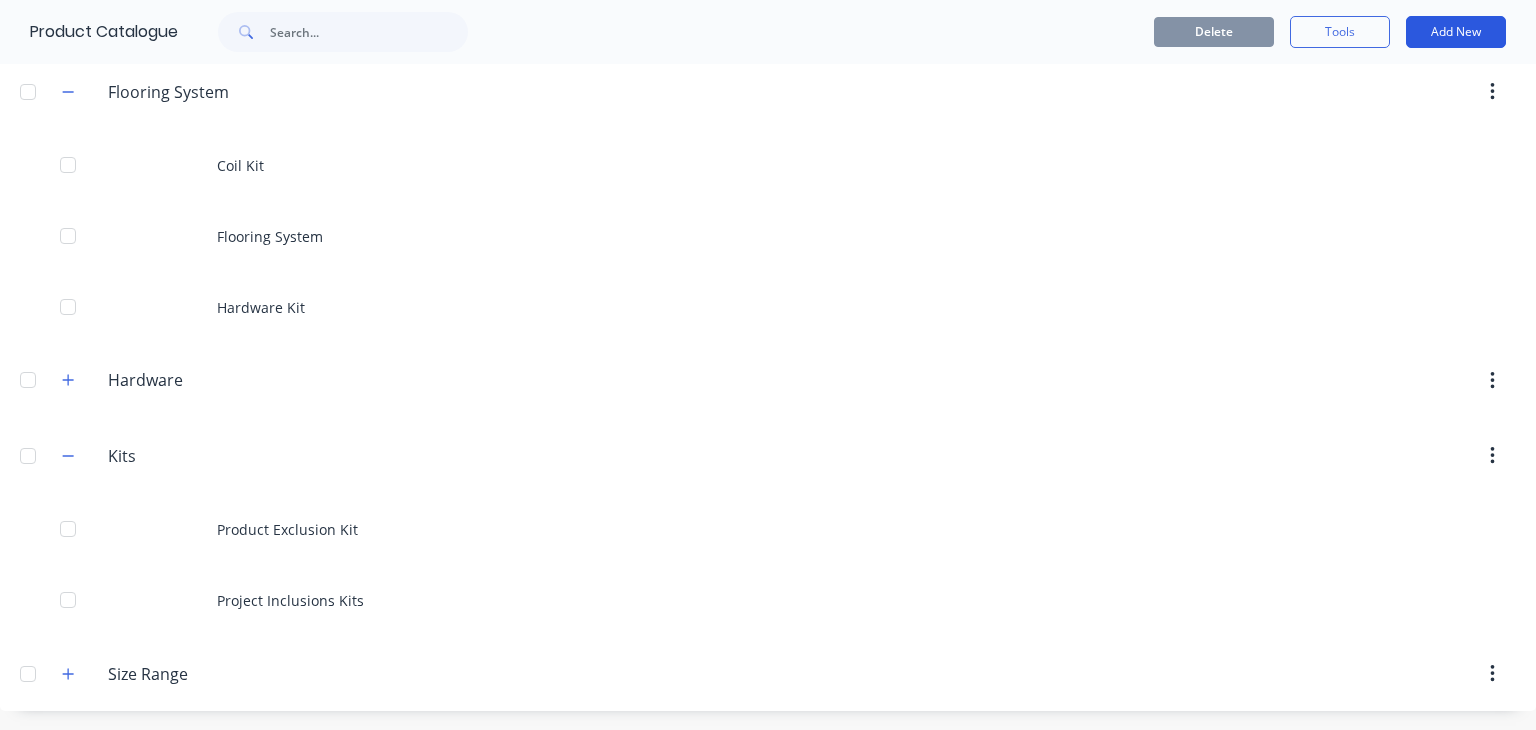click on "Add New" at bounding box center (1456, 32) 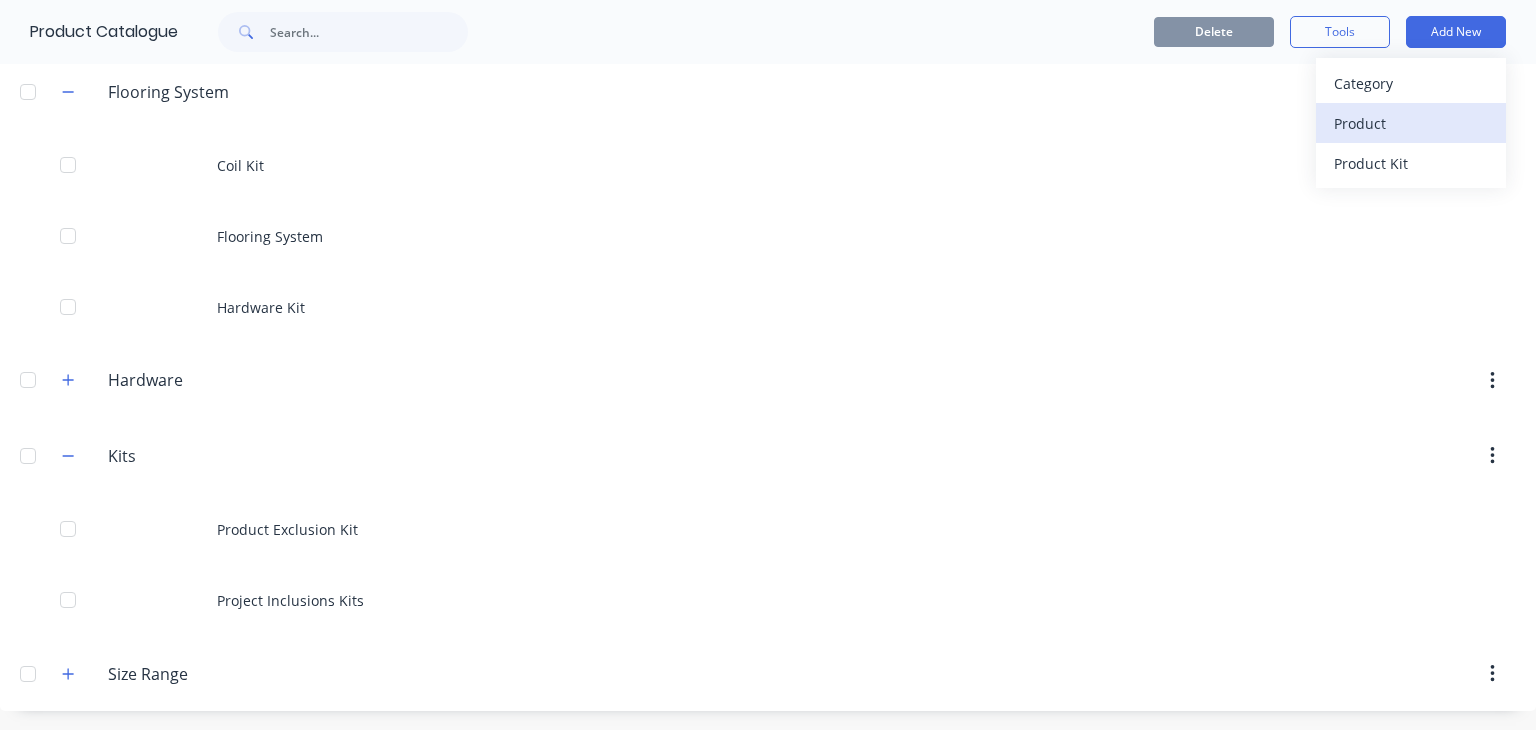 click on "Product" at bounding box center (1411, 123) 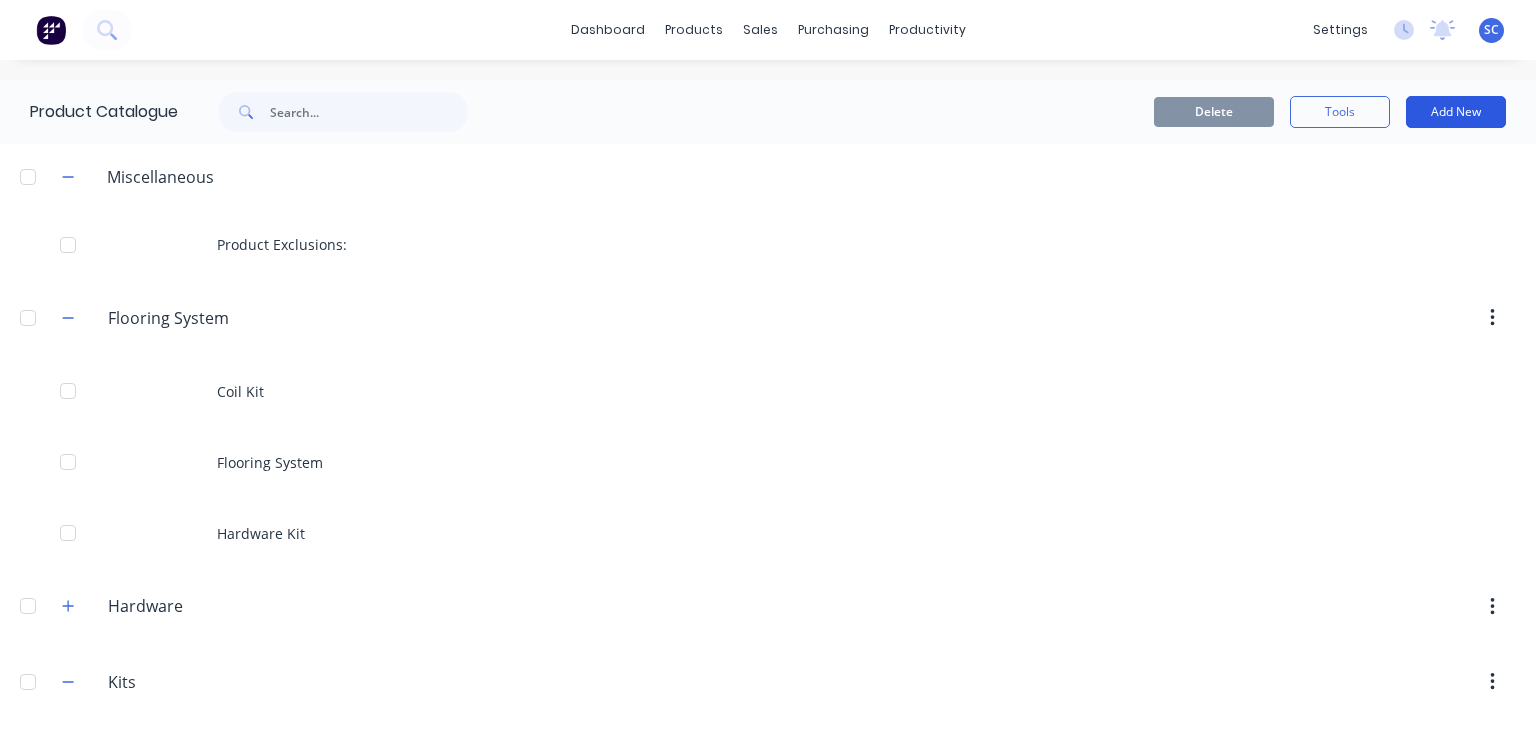 click on "Add New" at bounding box center (1456, 112) 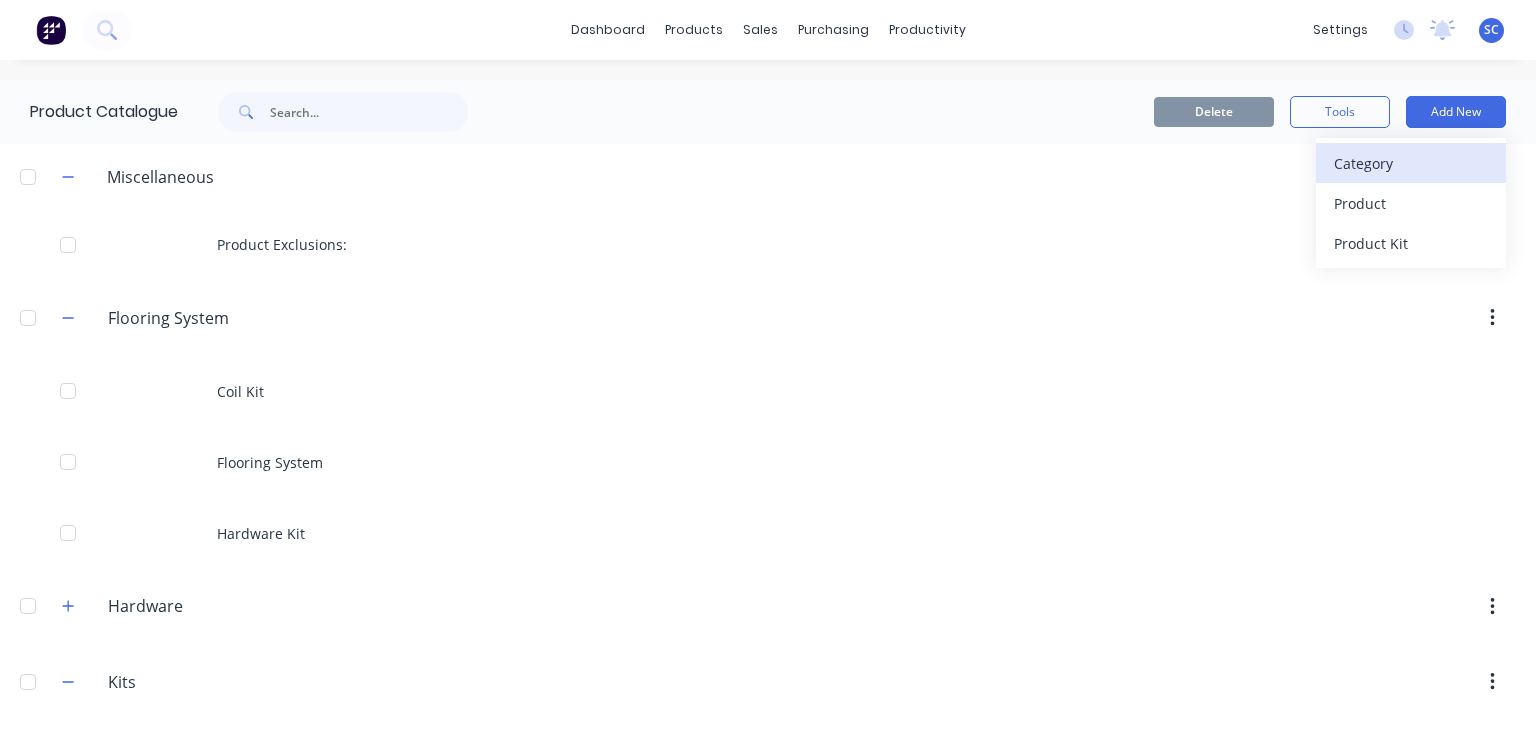 click on "Category" at bounding box center [1411, 163] 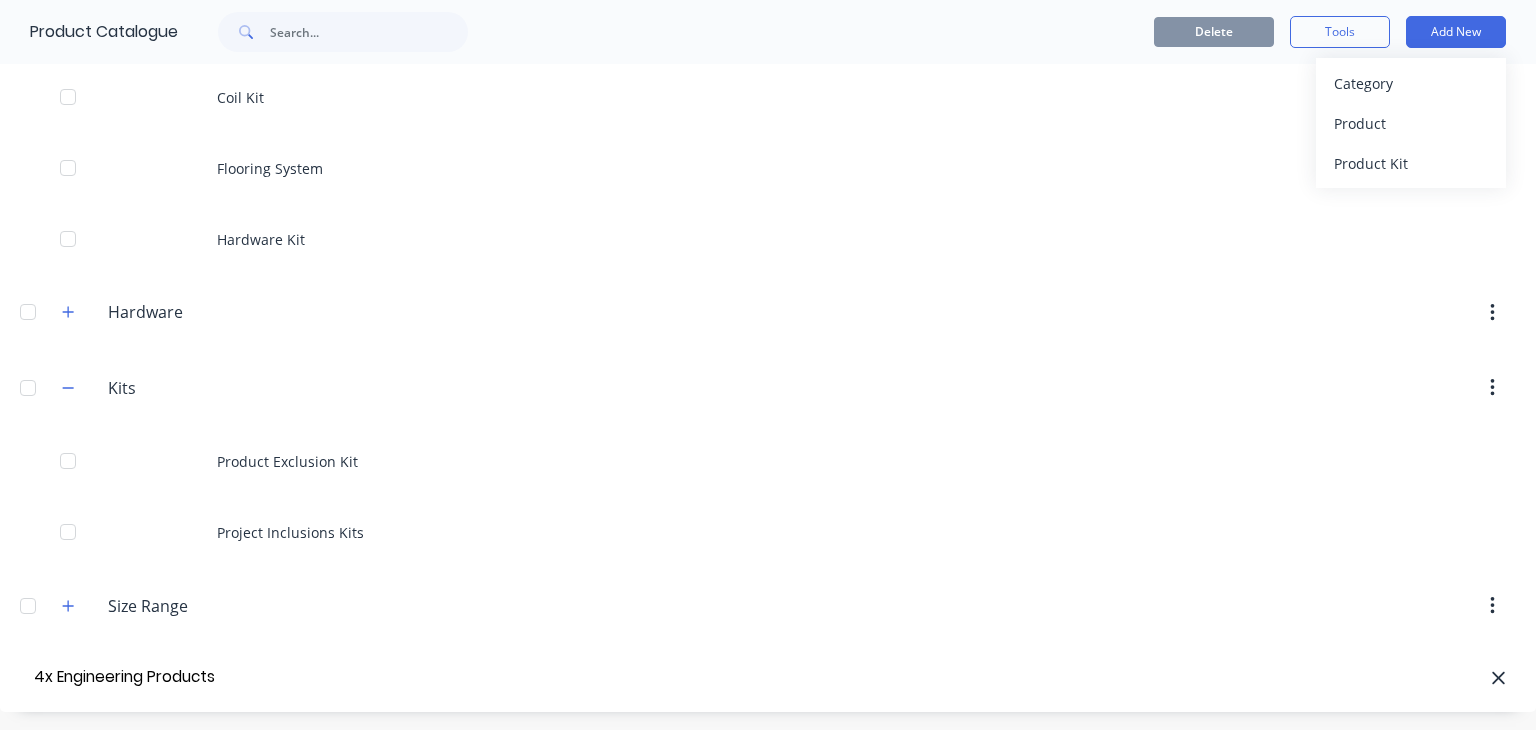 type on "4x Engineering Products" 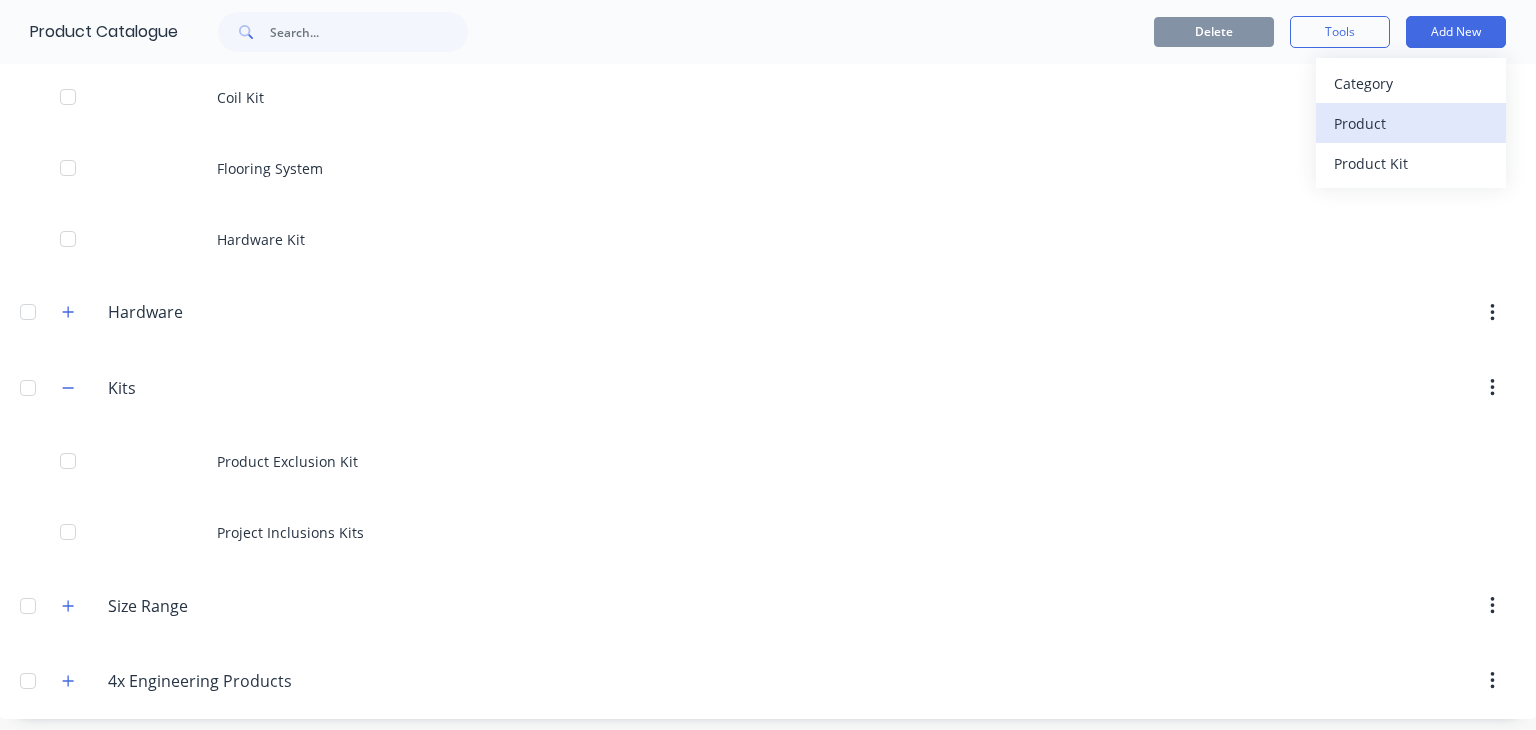 click on "Product" at bounding box center [1411, 123] 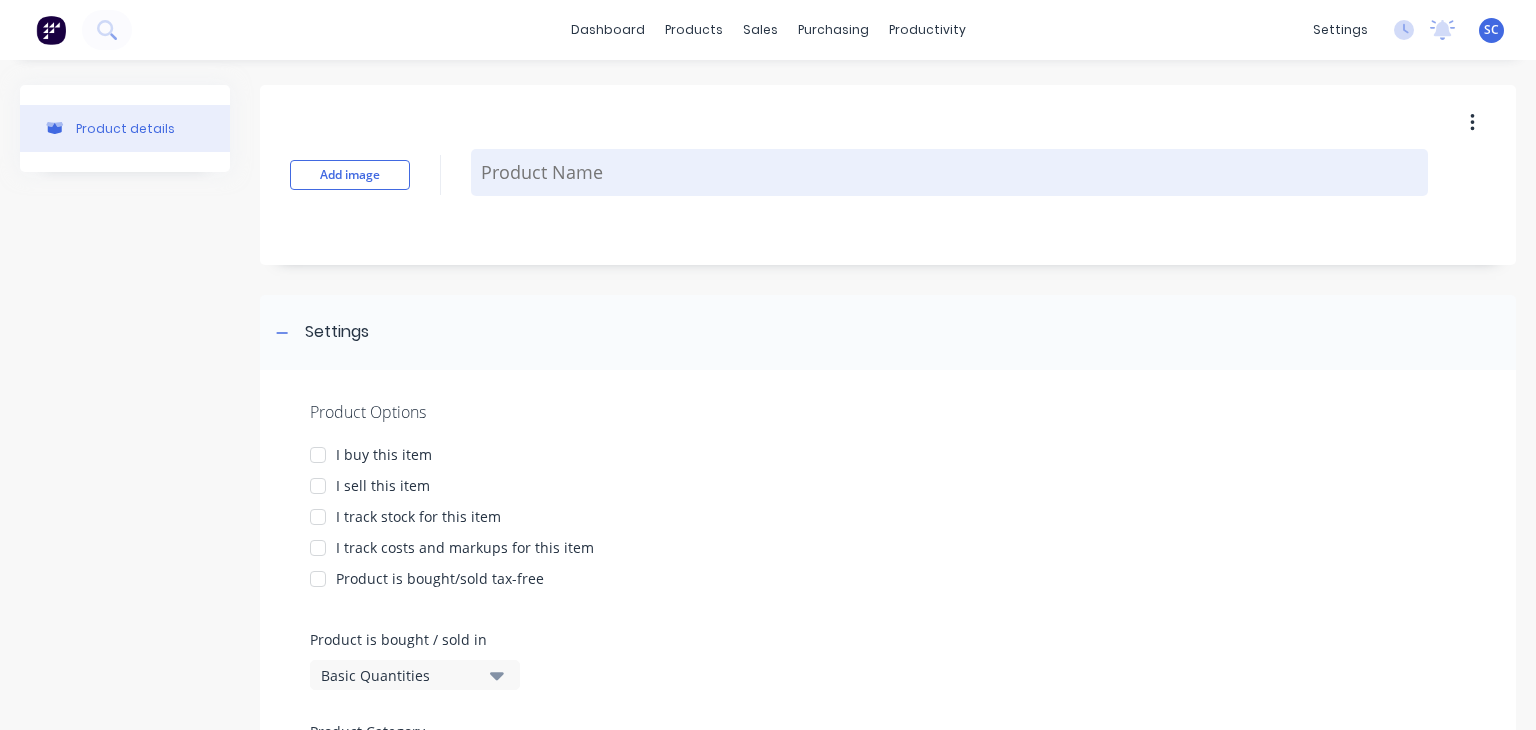 click at bounding box center (949, 172) 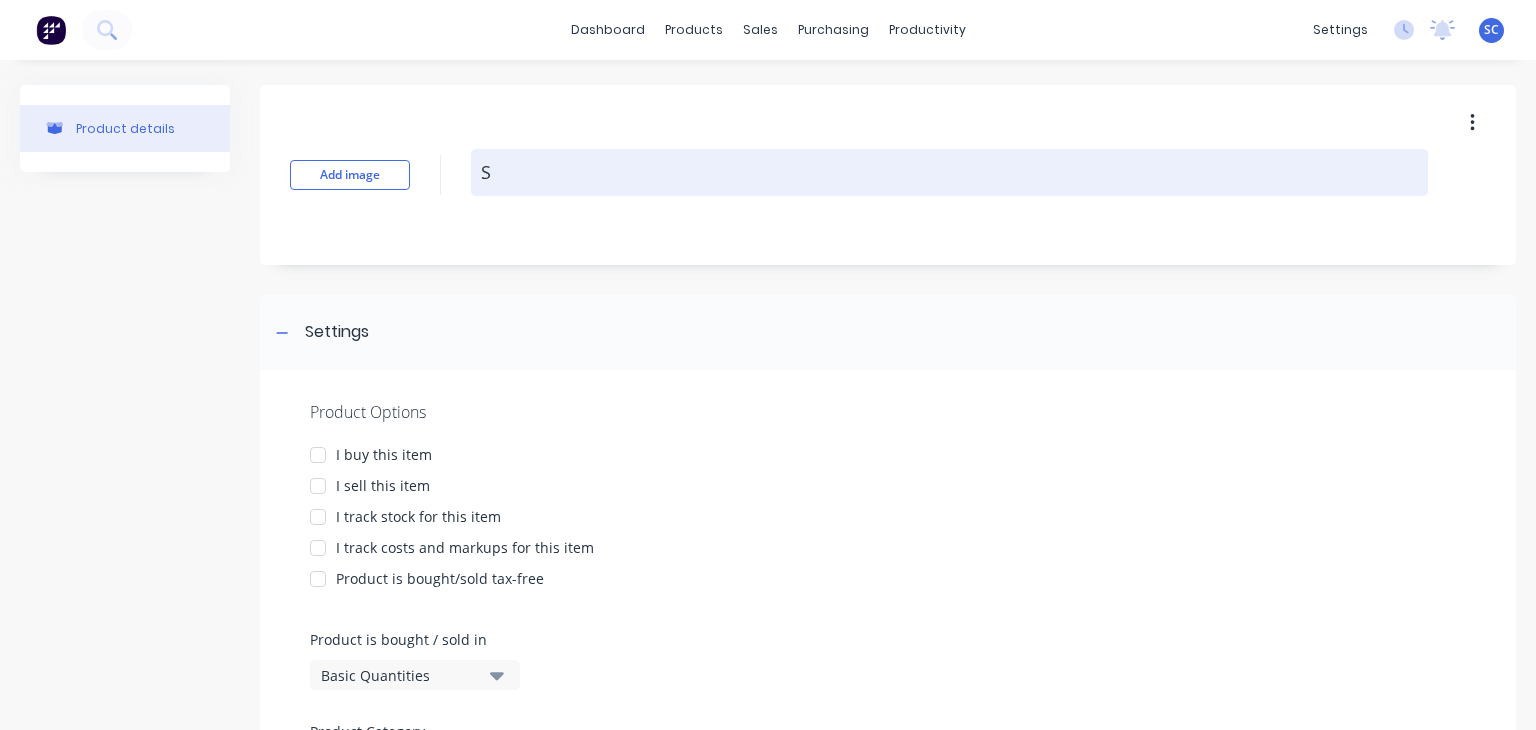 type on "x" 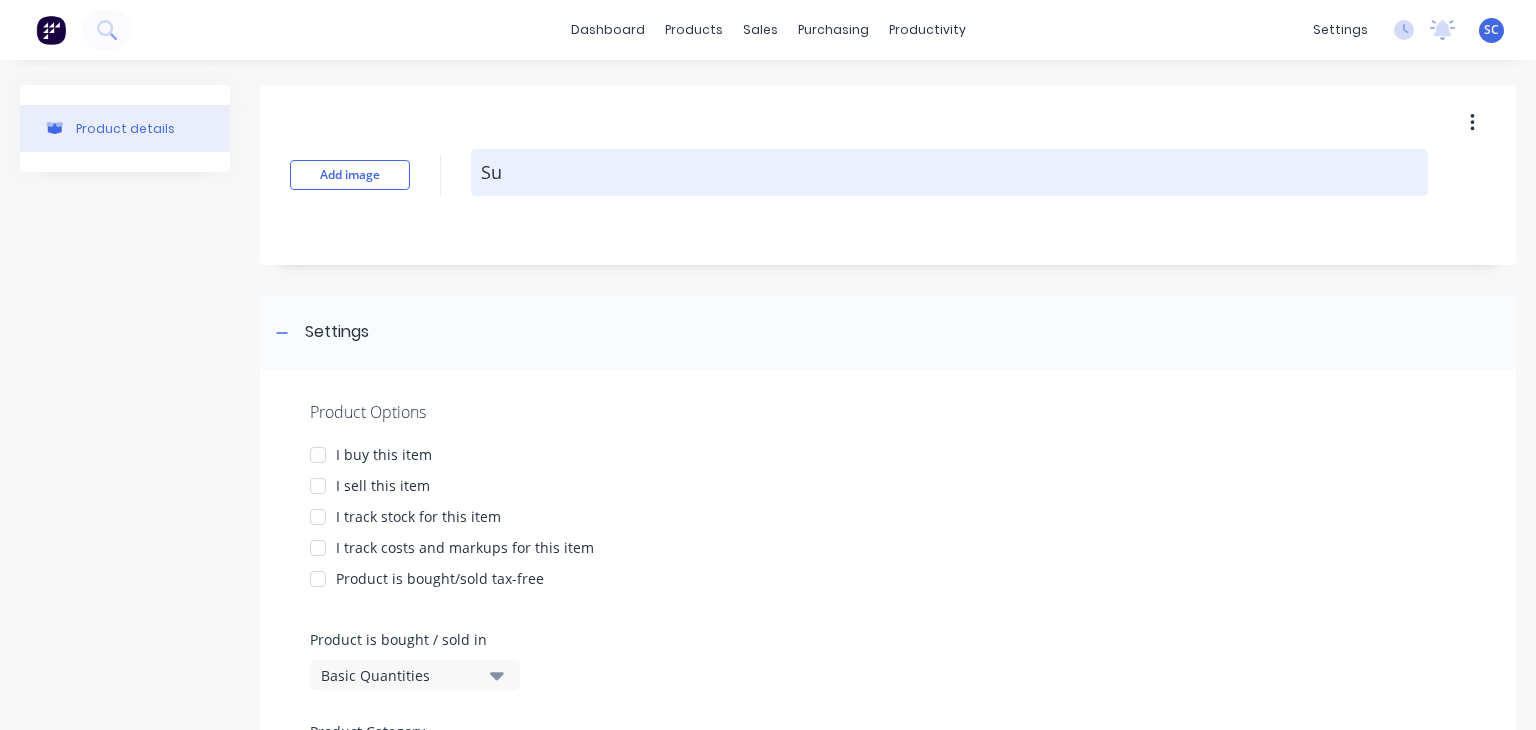 type on "x" 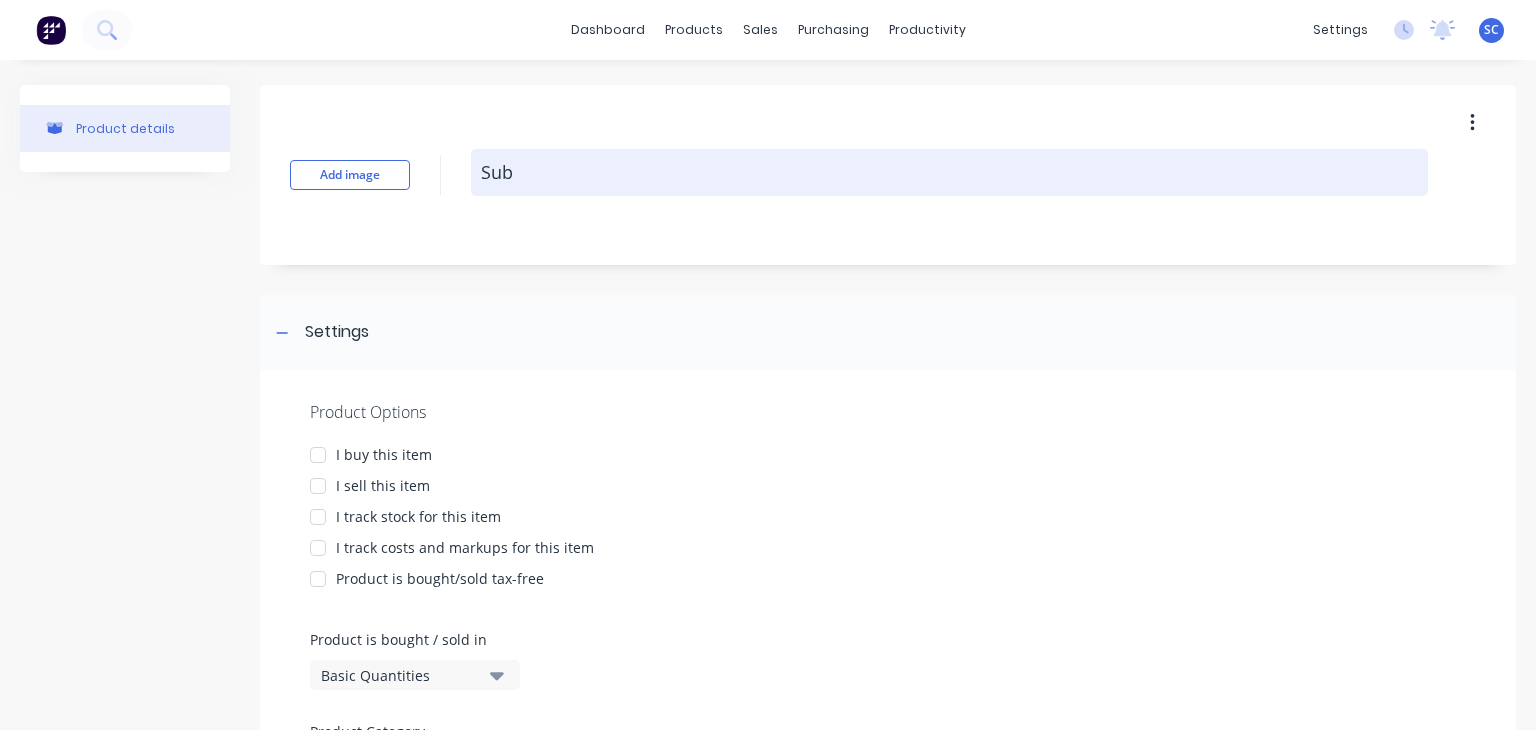 type on "x" 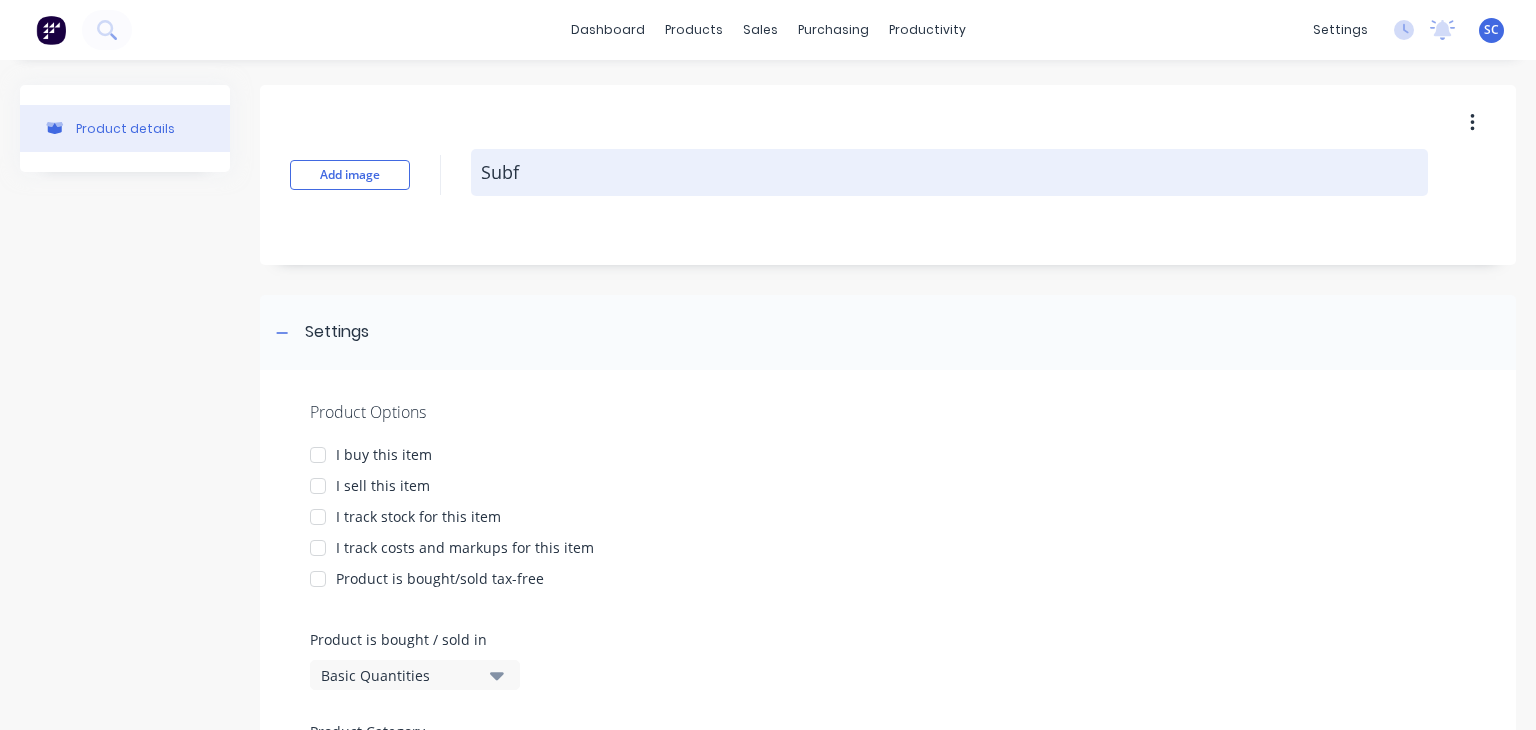 type on "x" 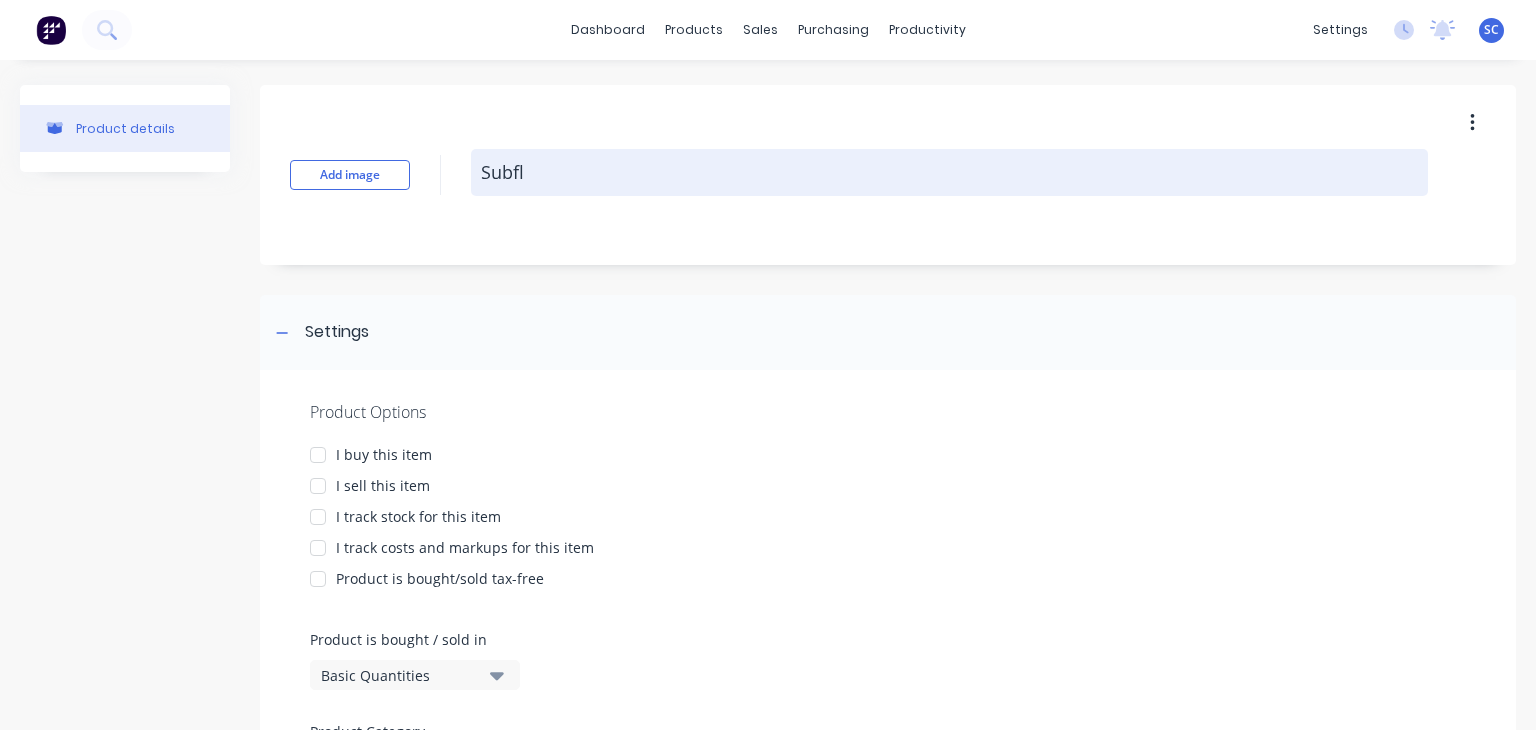 type on "x" 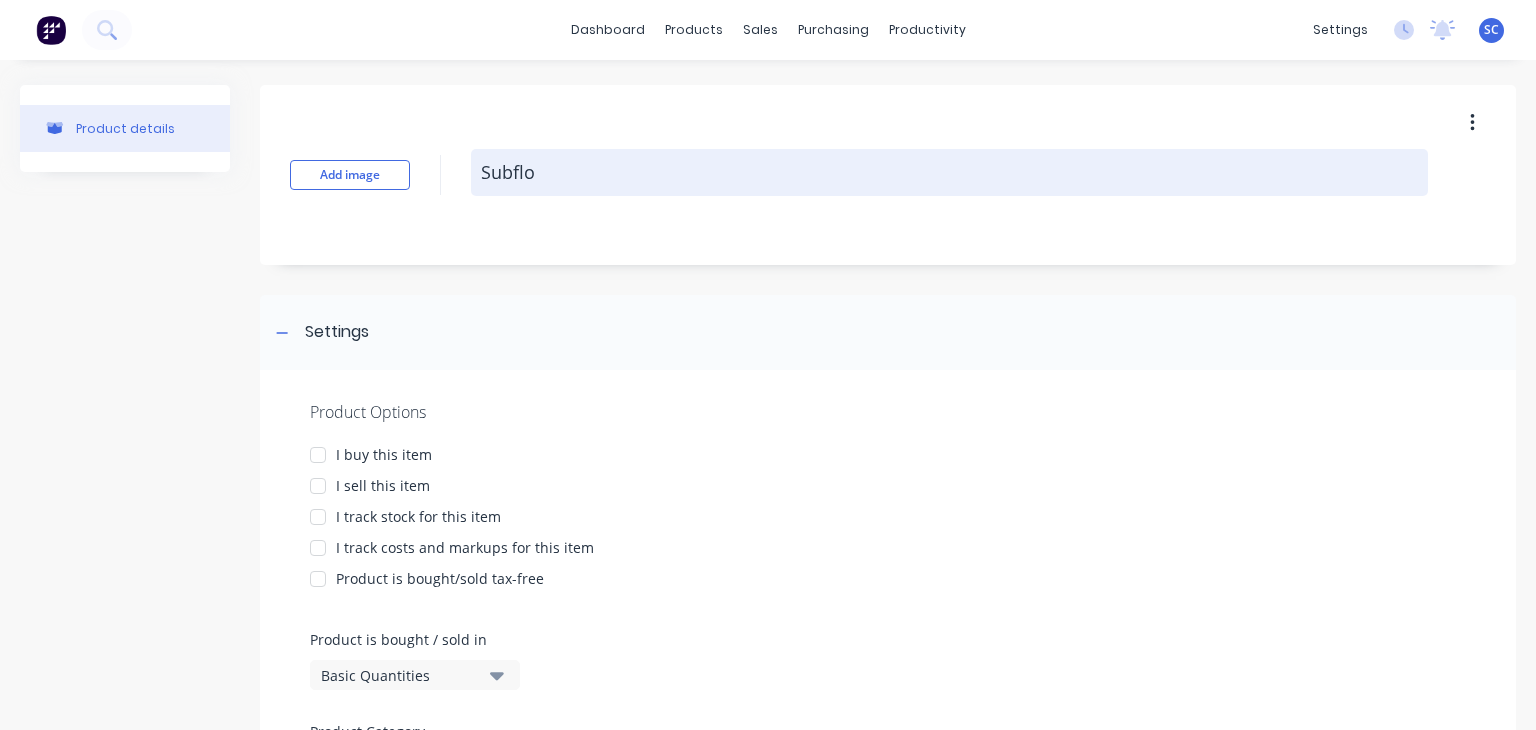 type on "x" 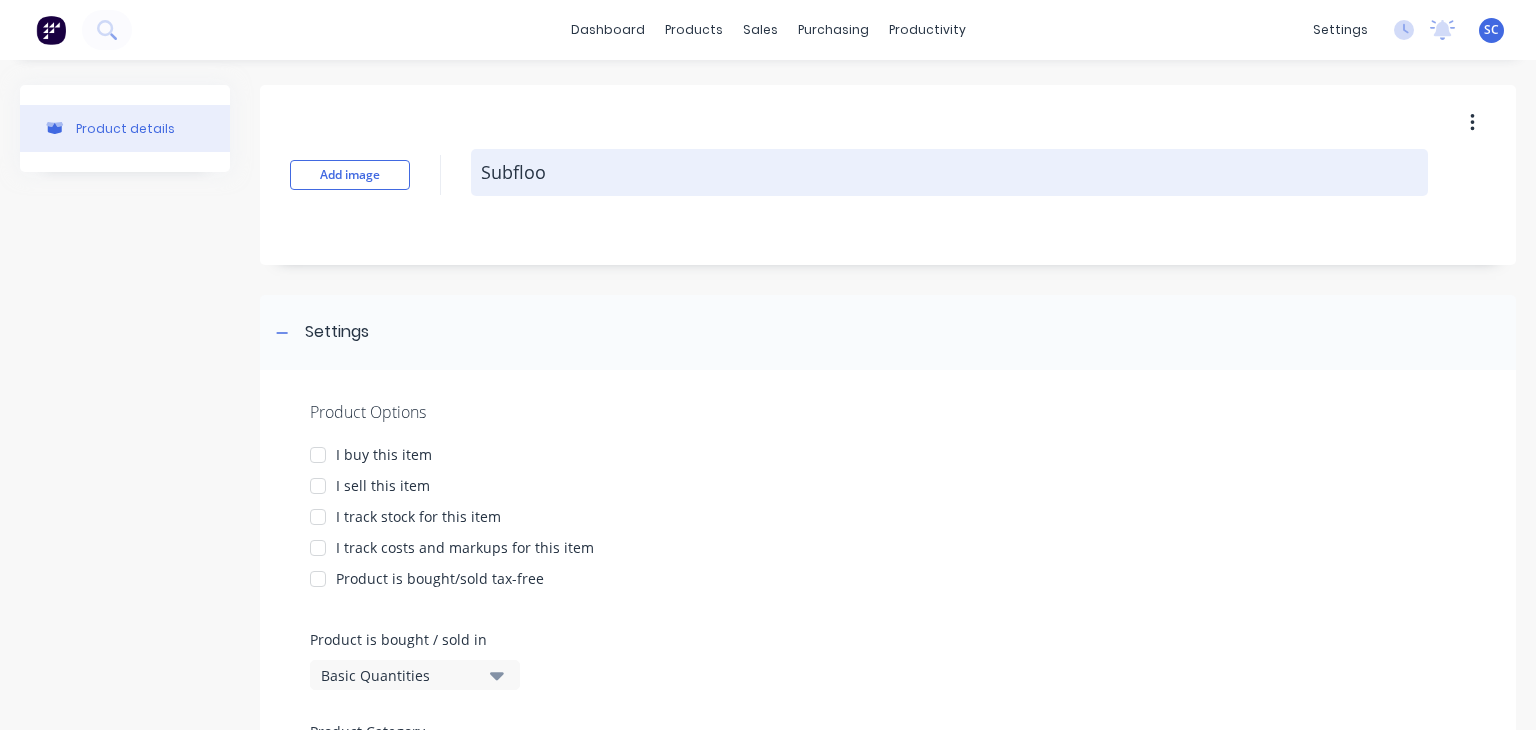 type on "x" 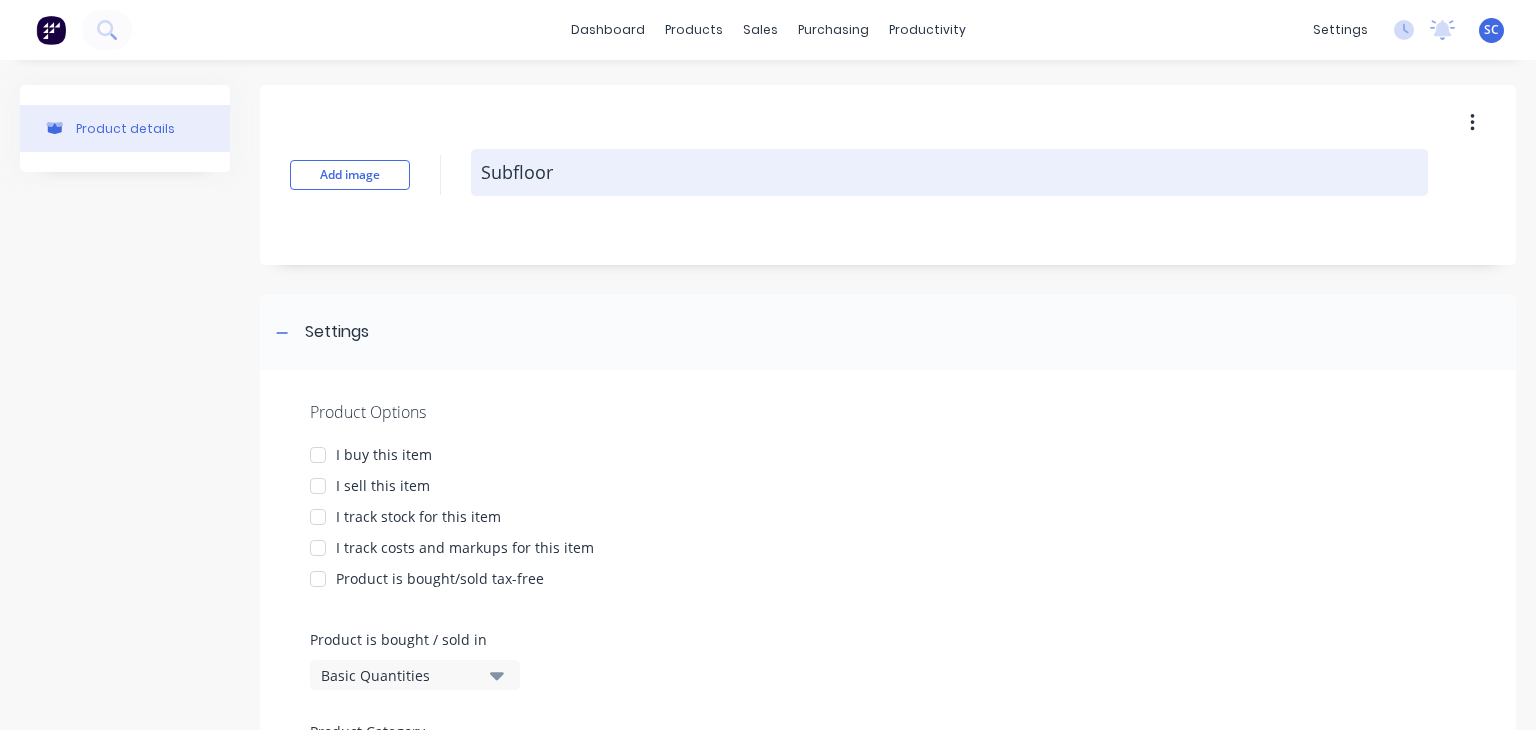 type on "x" 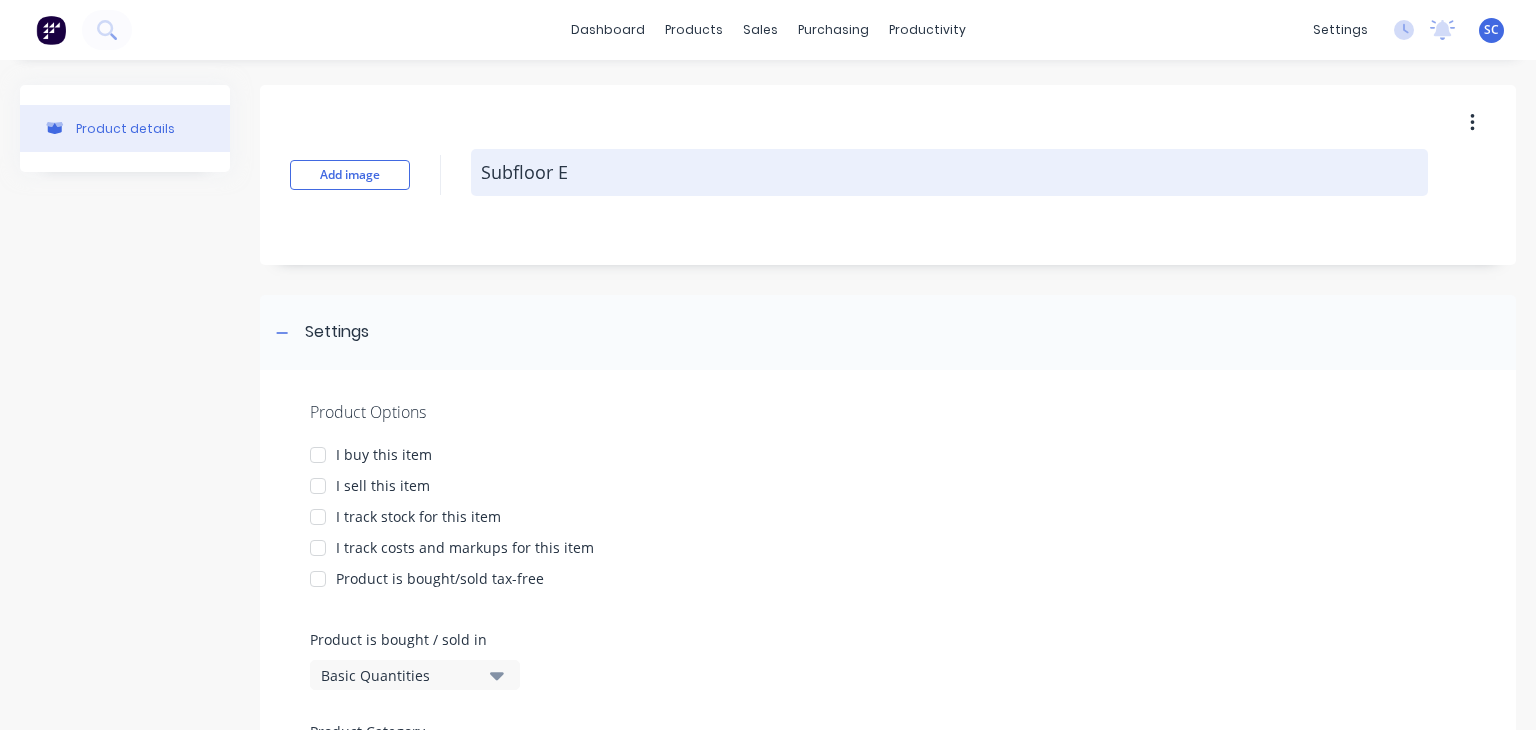 type on "x" 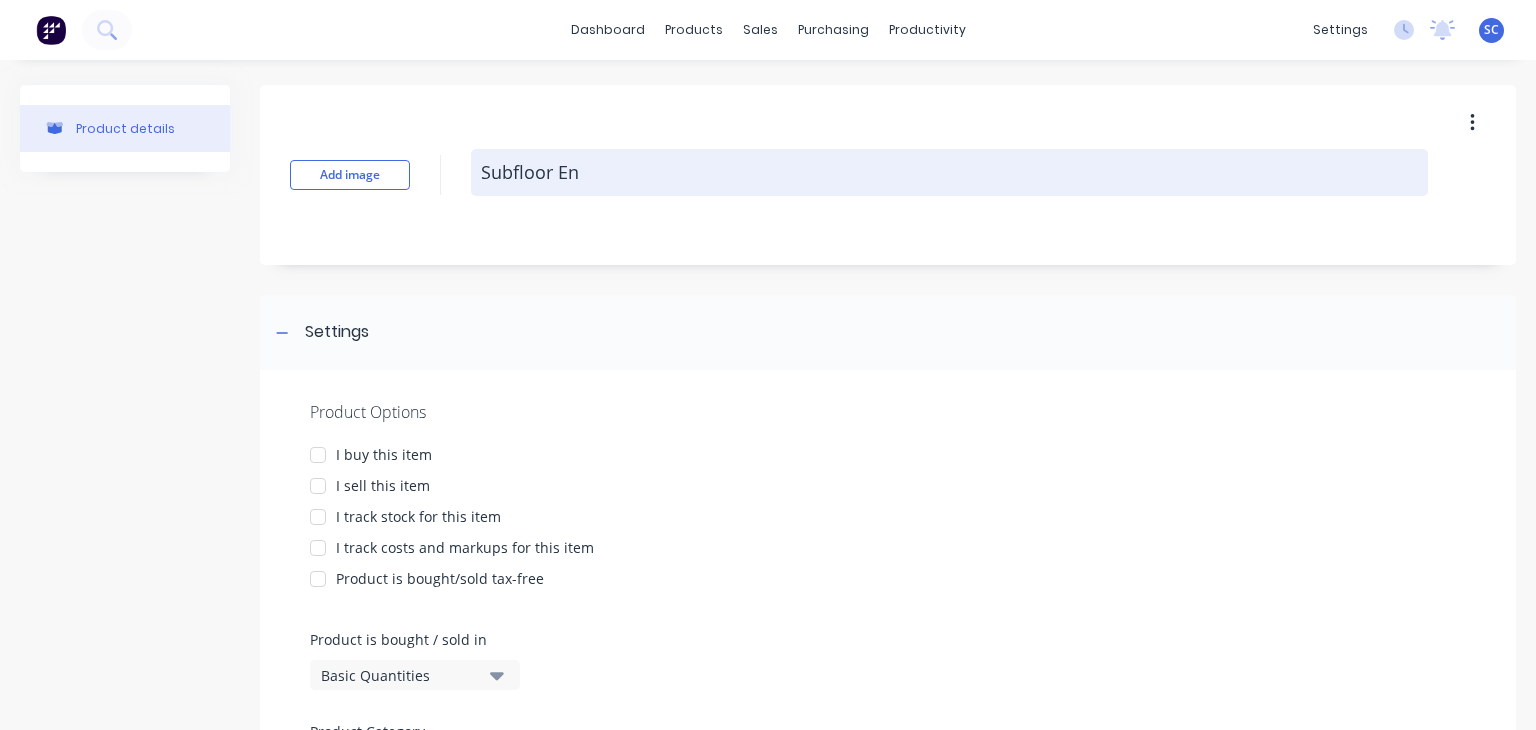 type on "x" 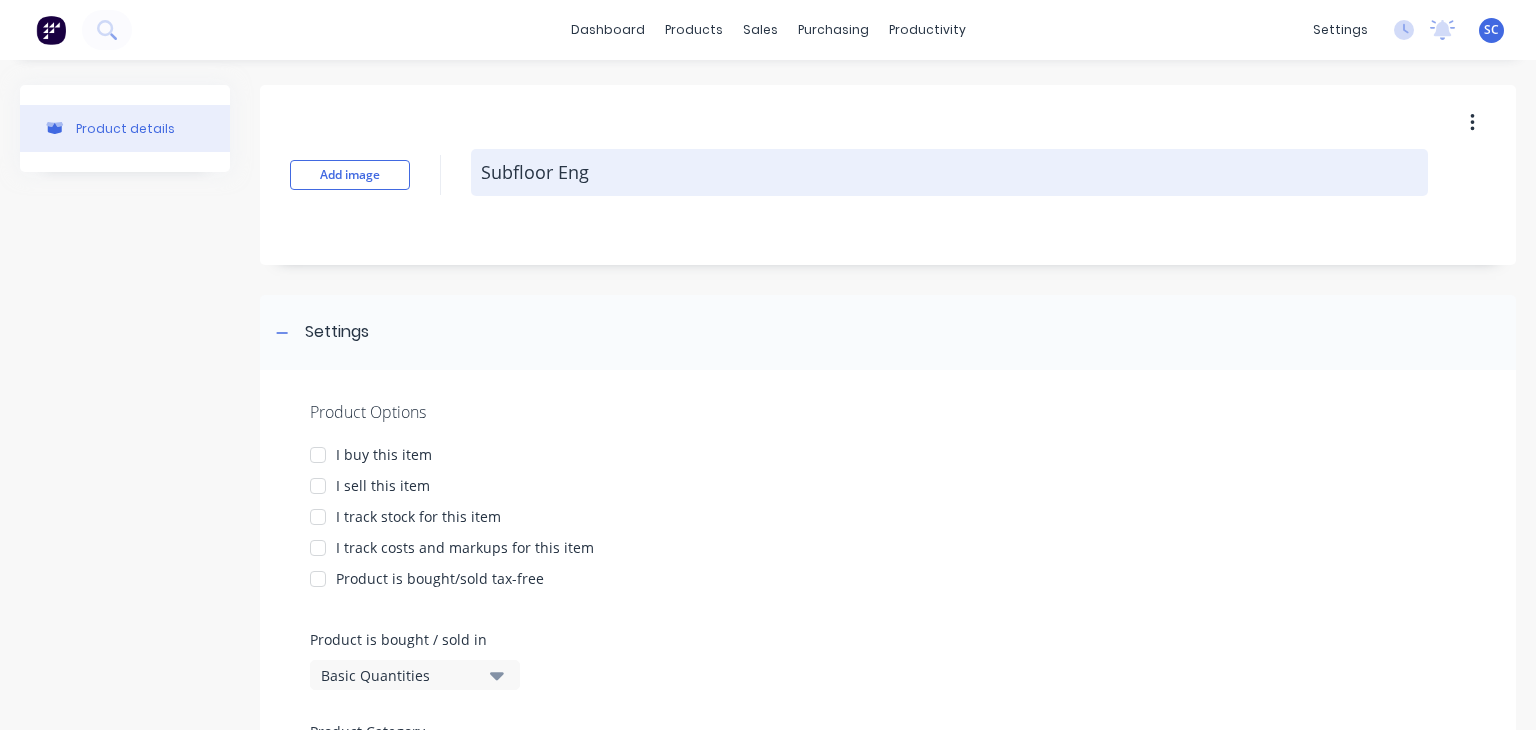 type on "x" 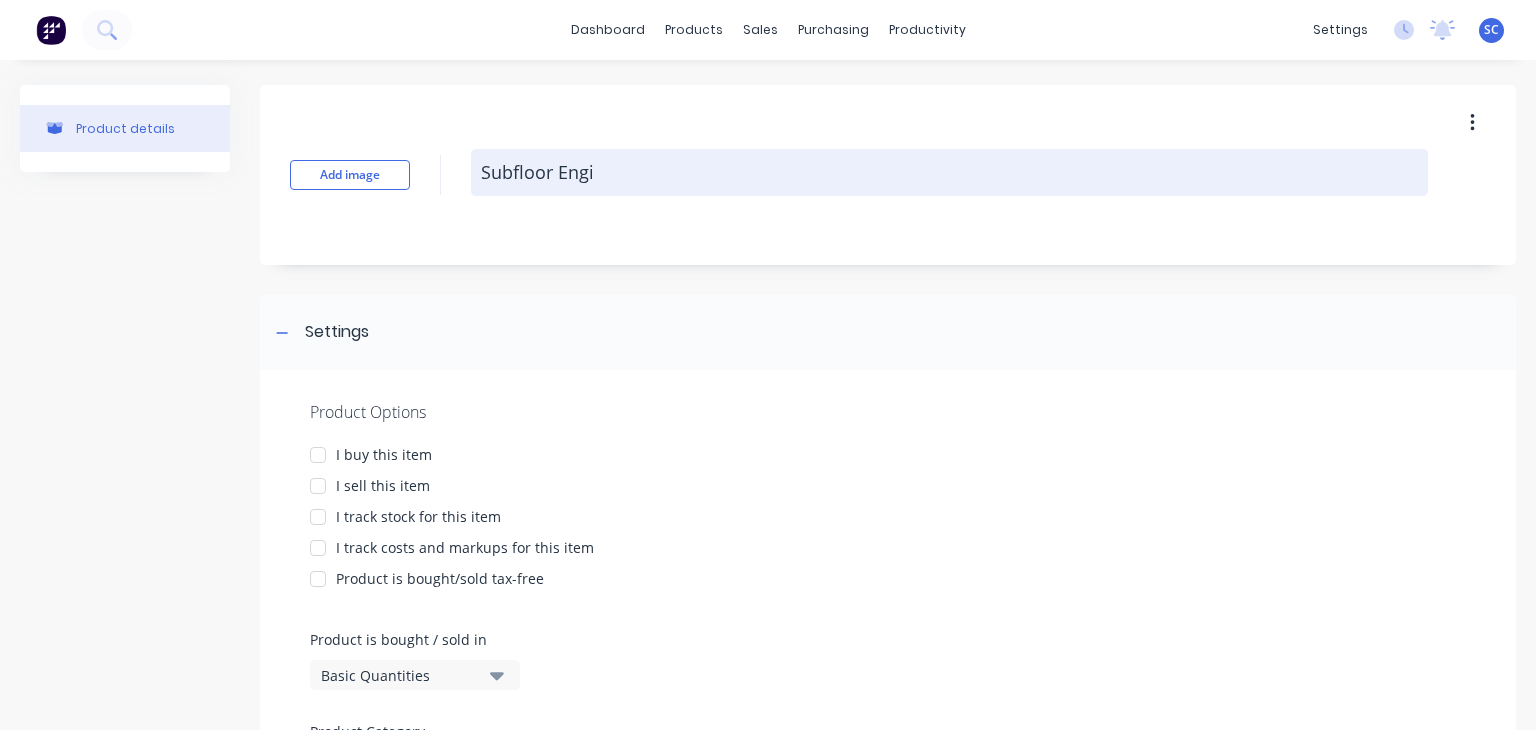 type on "x" 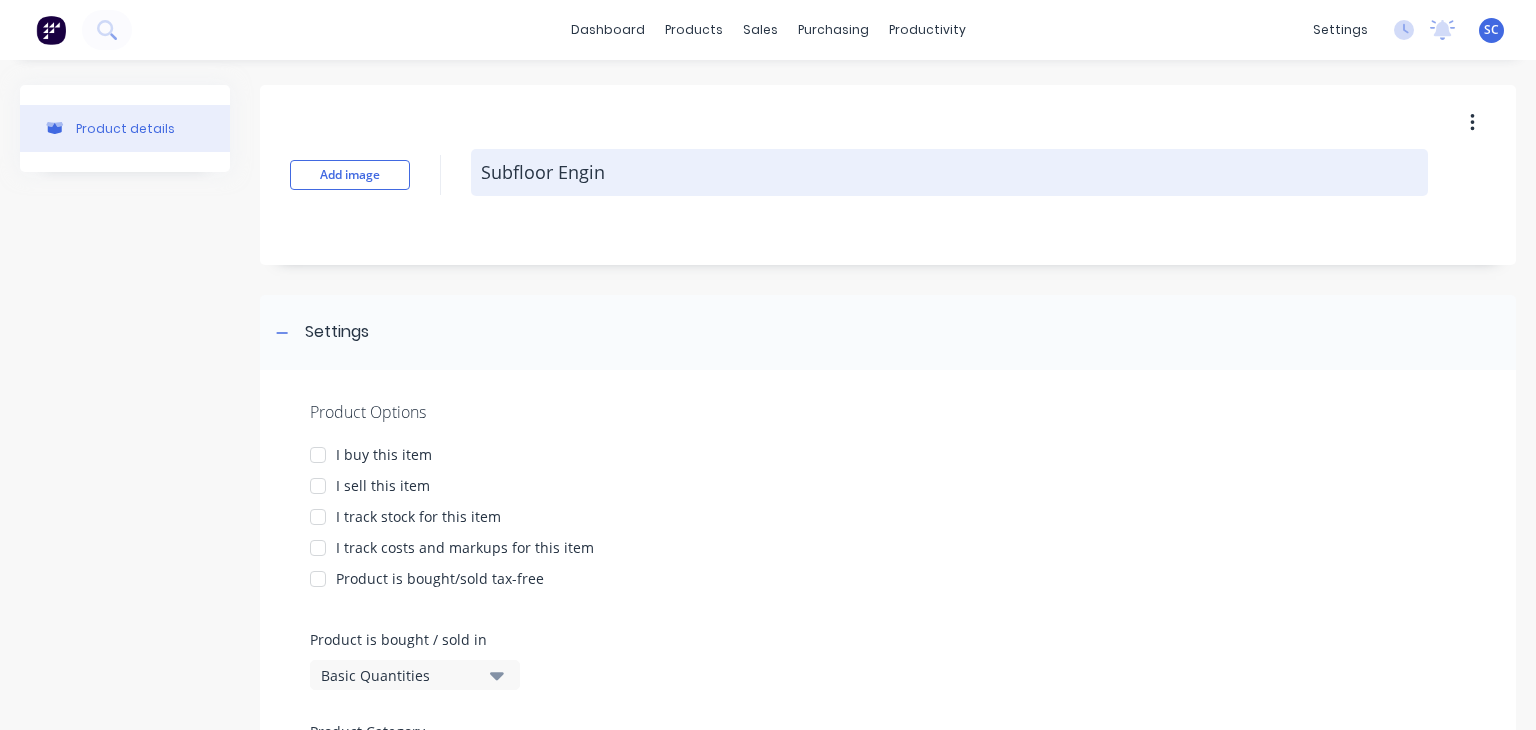 type on "x" 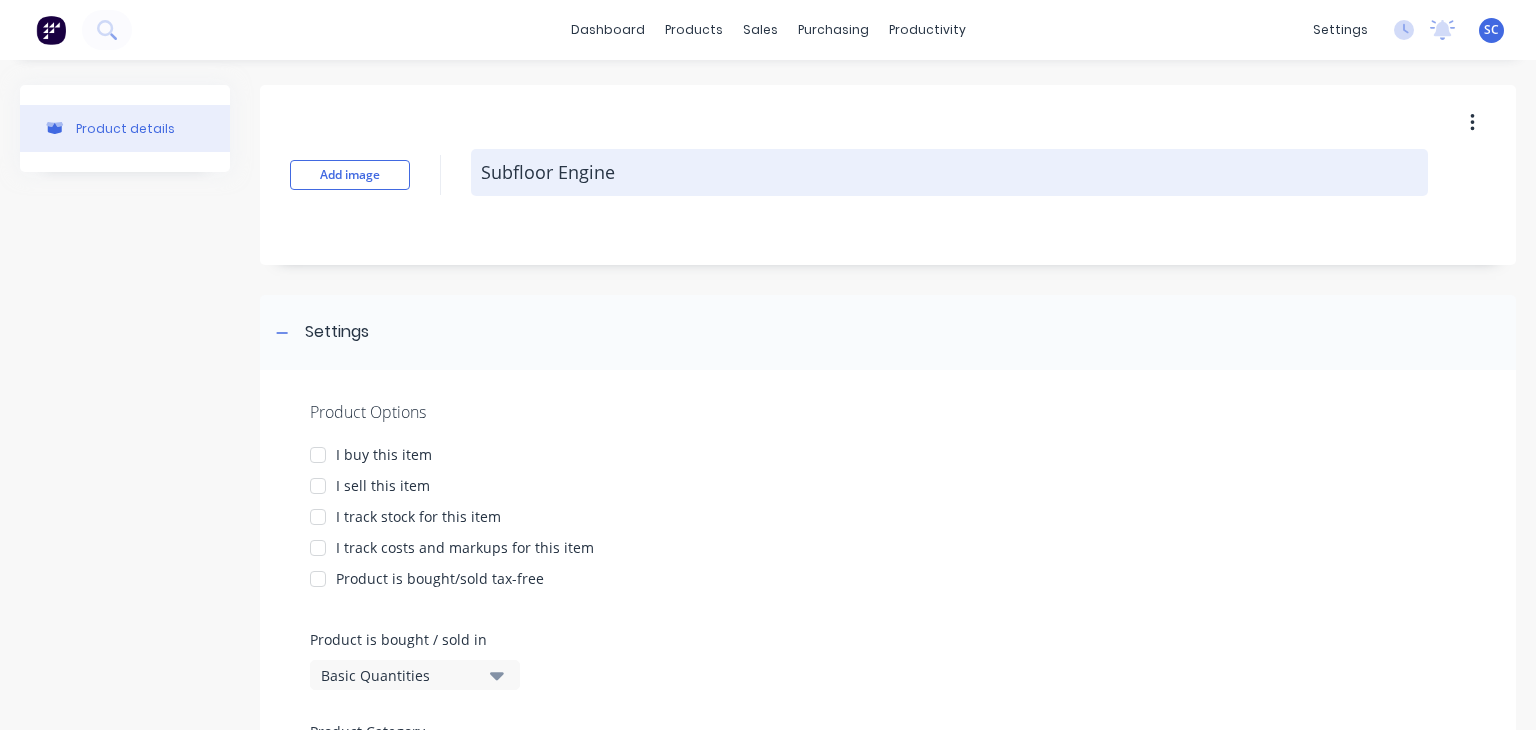 type on "x" 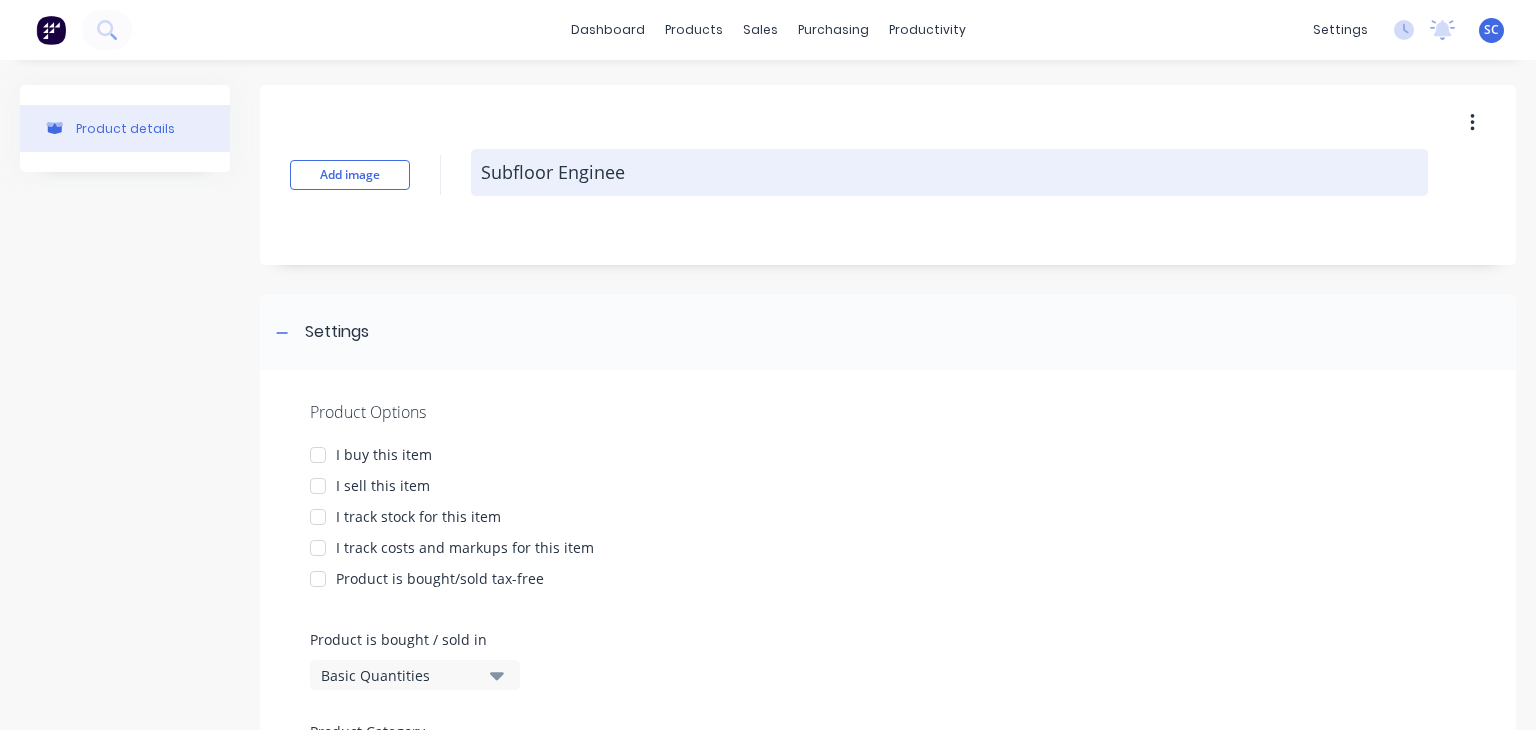 type on "x" 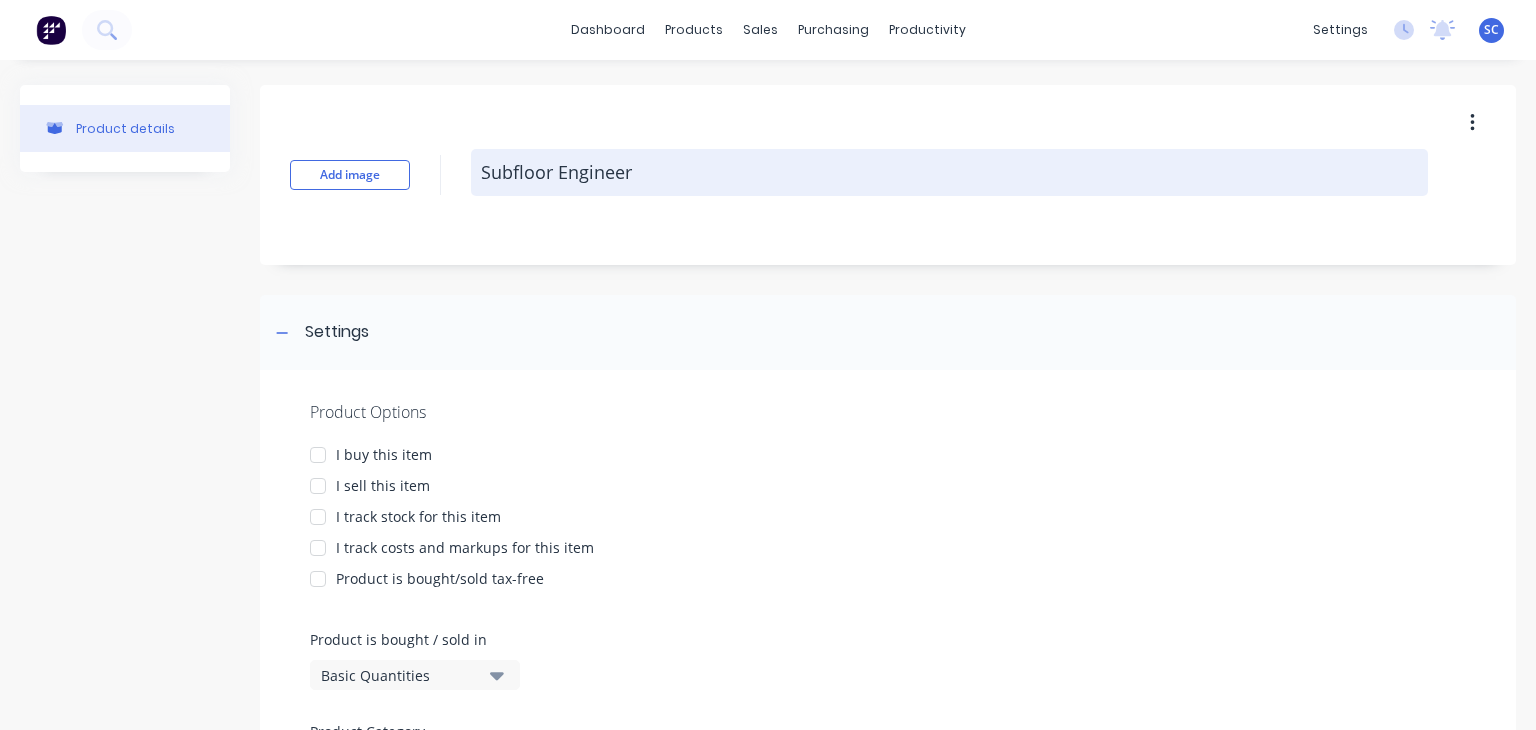 type on "x" 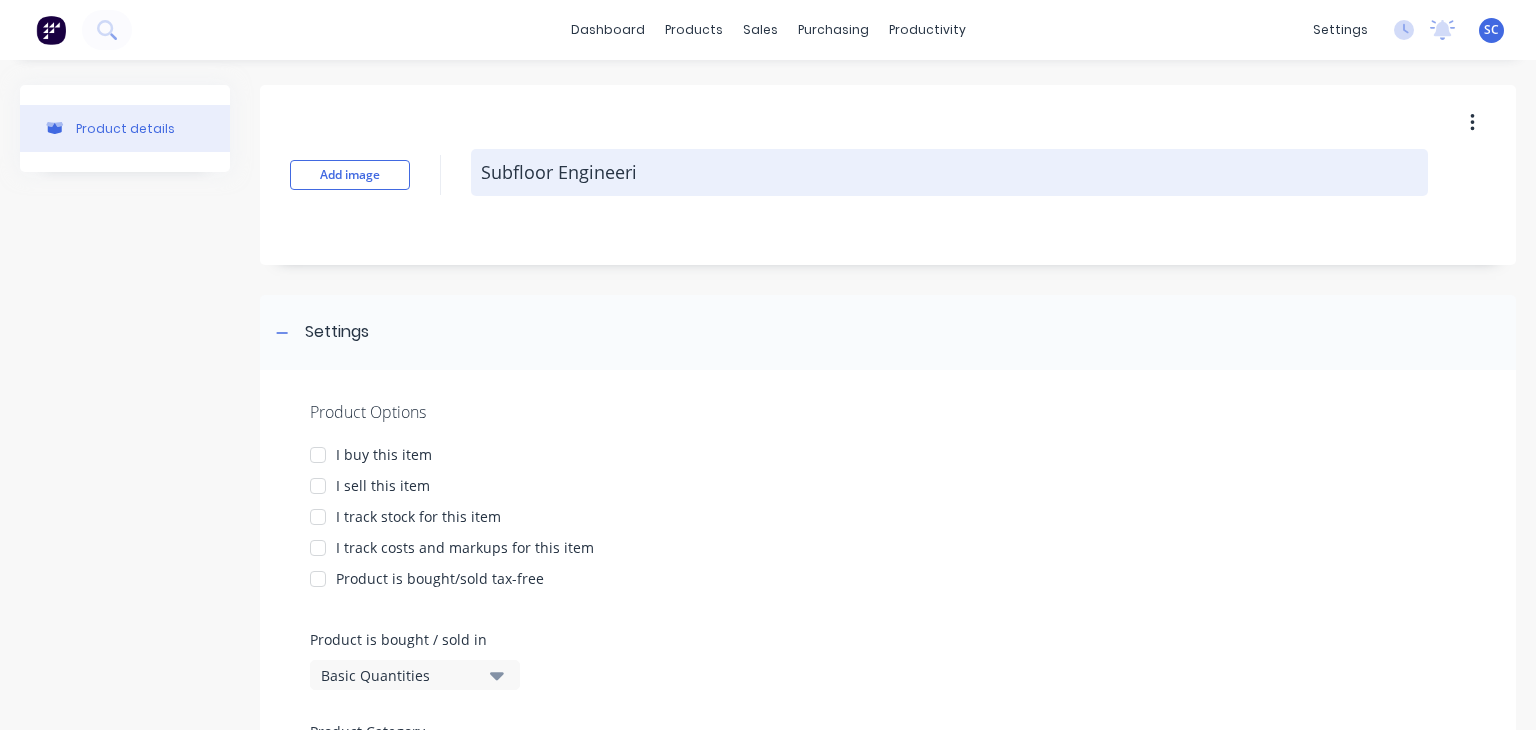 type on "x" 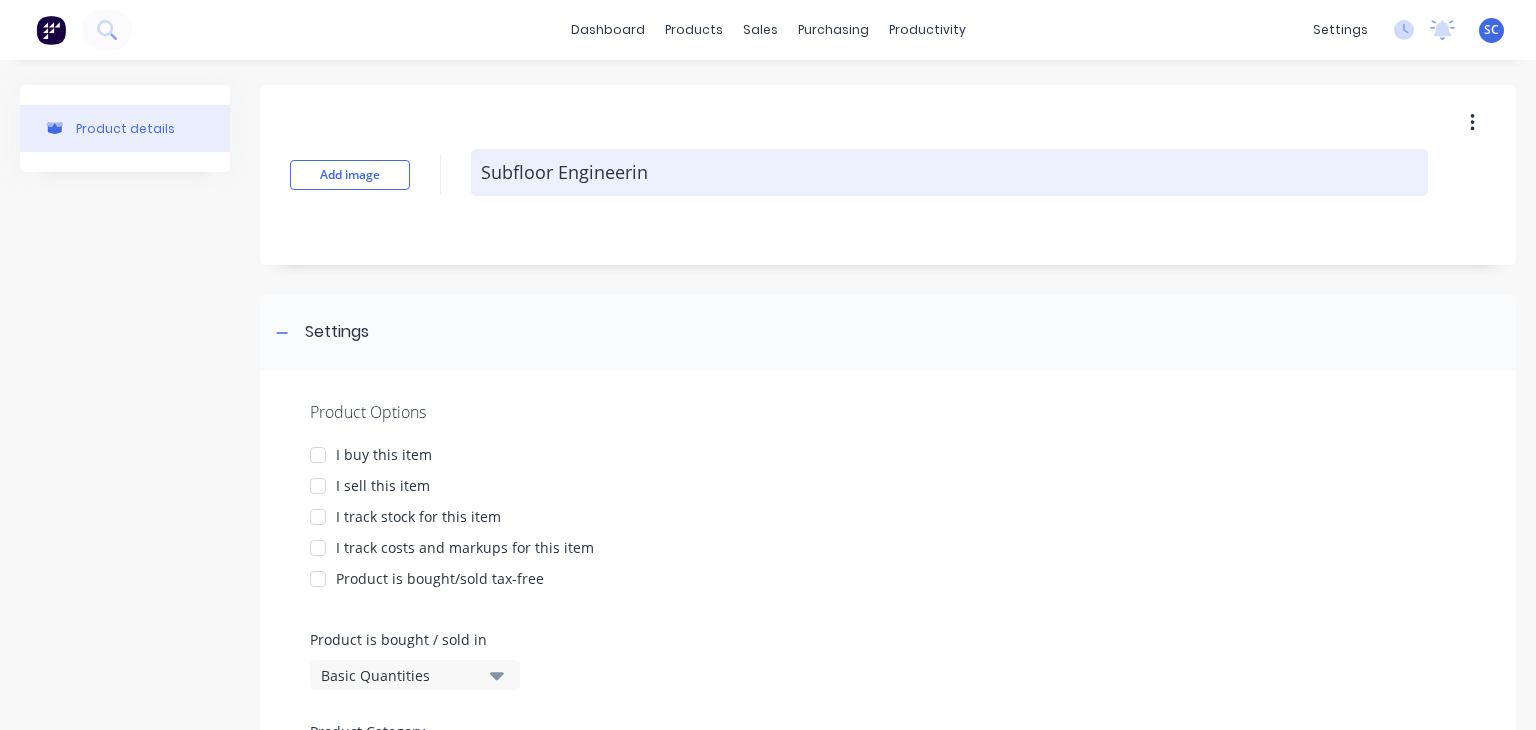 type on "x" 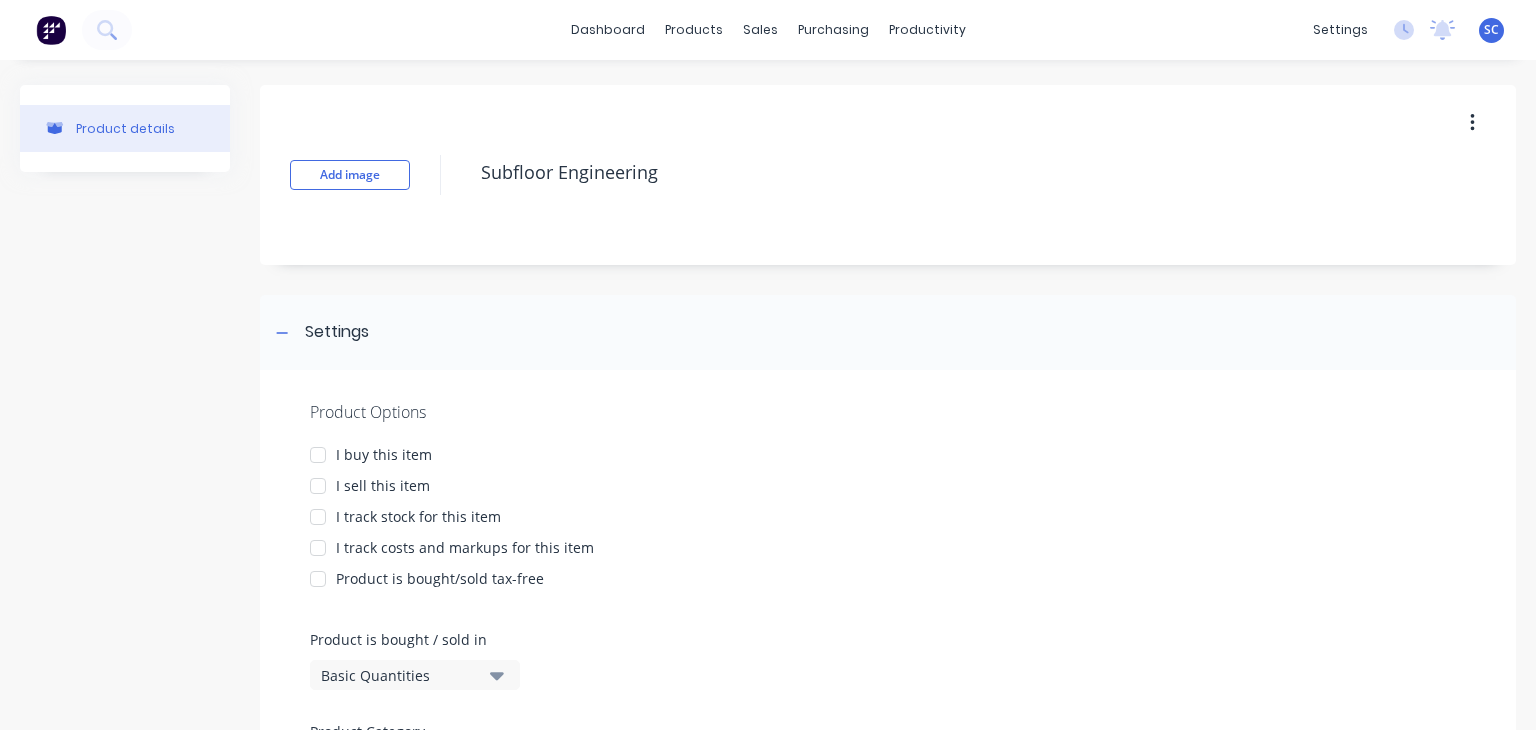 type on "Subfloor Engineering" 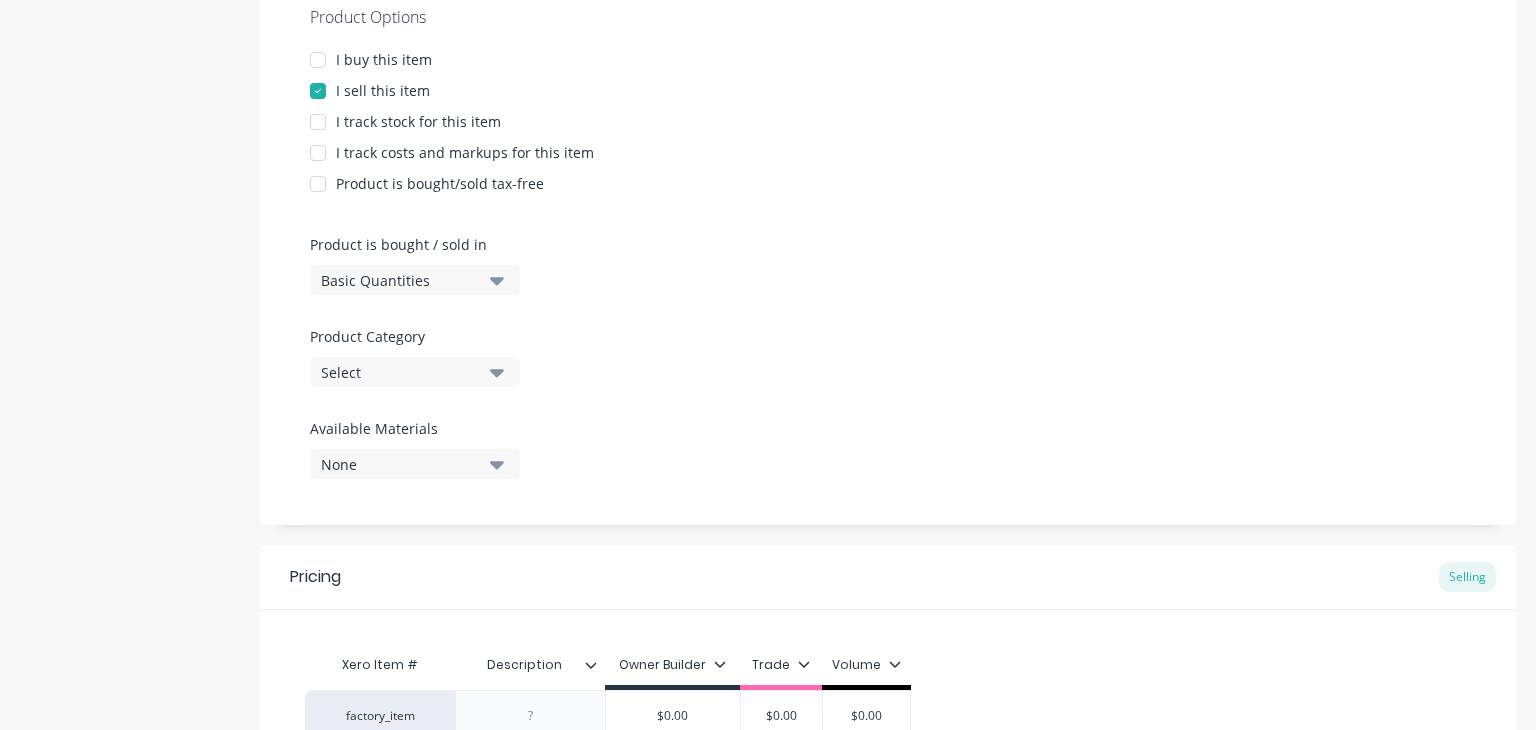scroll, scrollTop: 432, scrollLeft: 0, axis: vertical 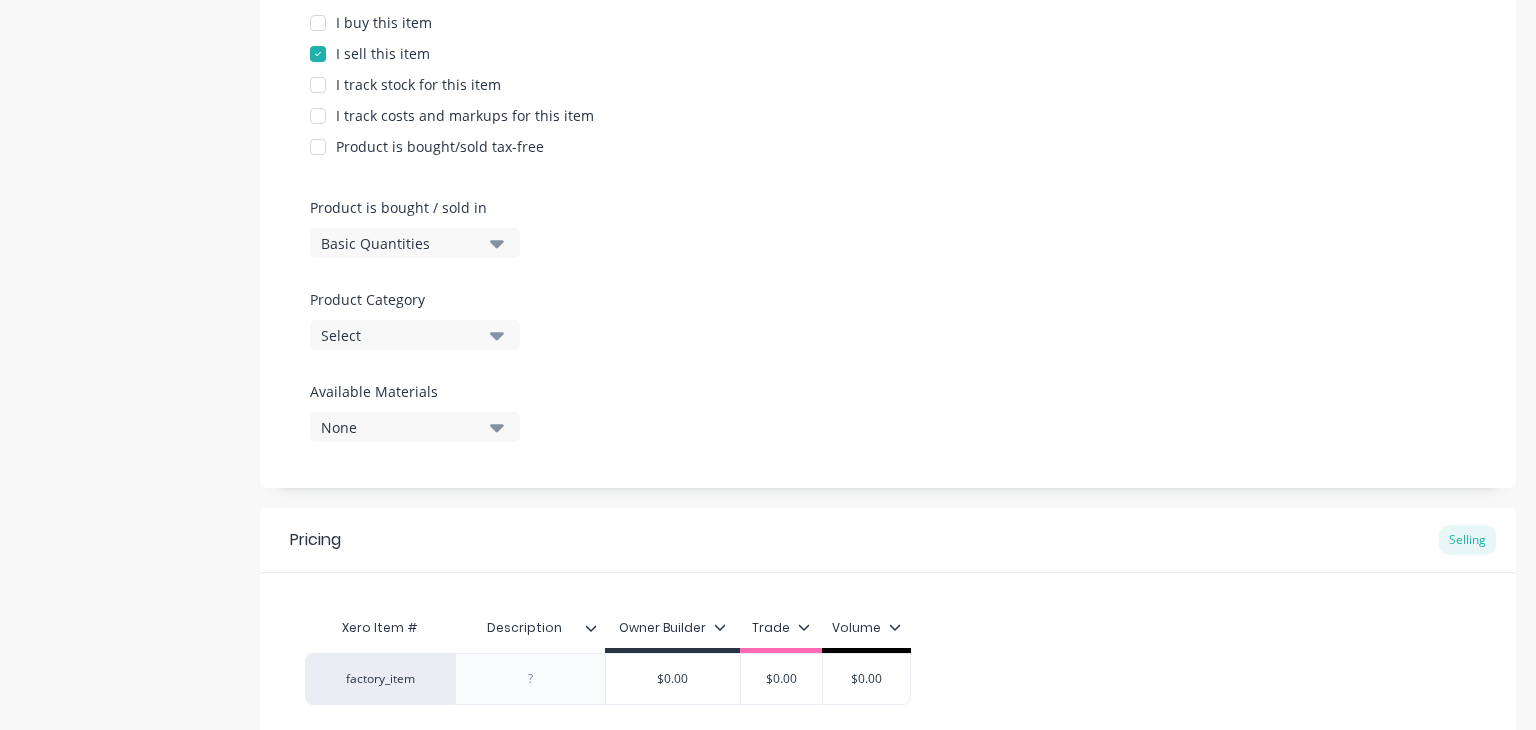 click on "Basic Quantities" at bounding box center (401, 243) 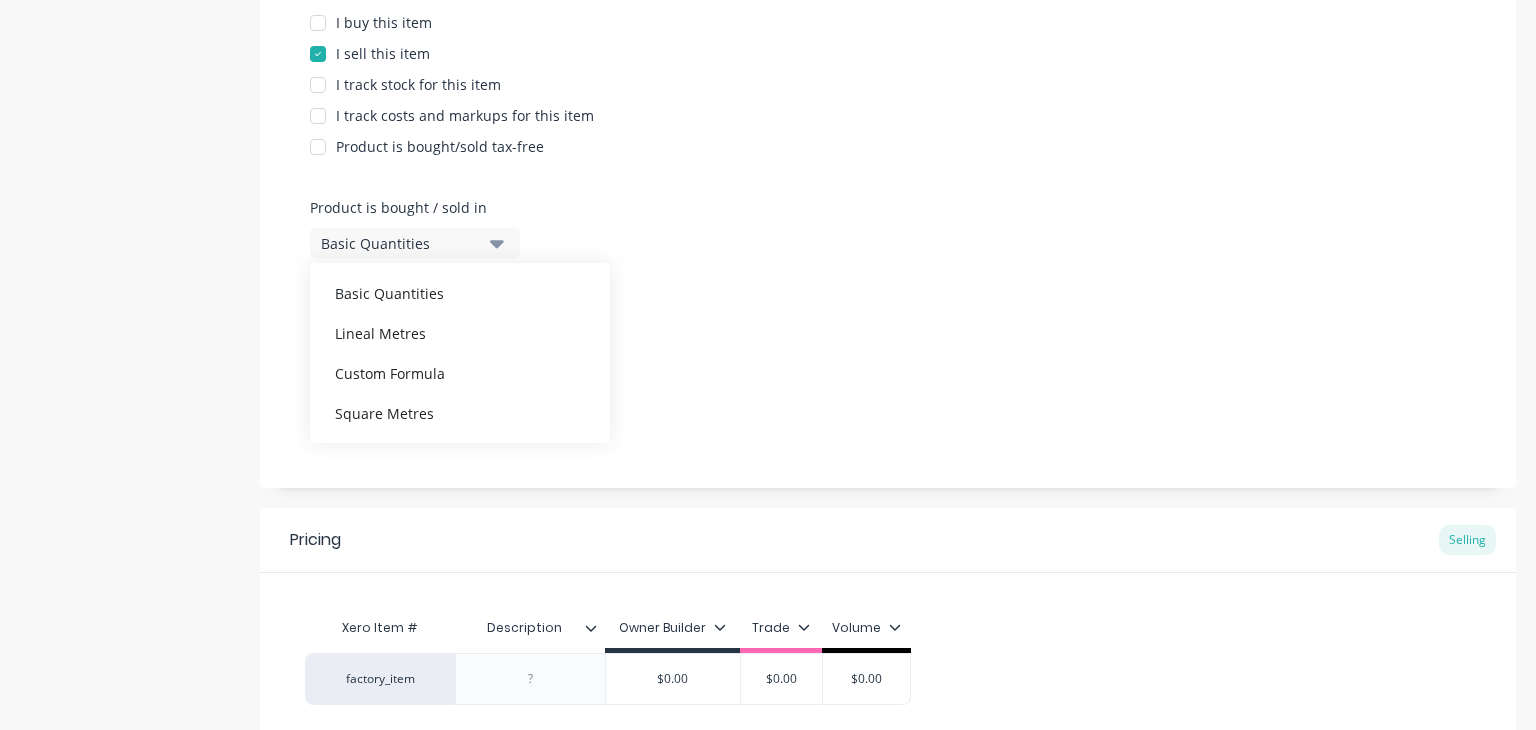 click on "Product Options I buy this item I sell this item I track stock for this item I track costs and markups for this item Product is bought/sold tax-free Product is bought / sold in Basic Quantities Basic Quantities Lineal Metres Custom Formula Square Metres Product Category Select Available Materials None" at bounding box center [888, 213] 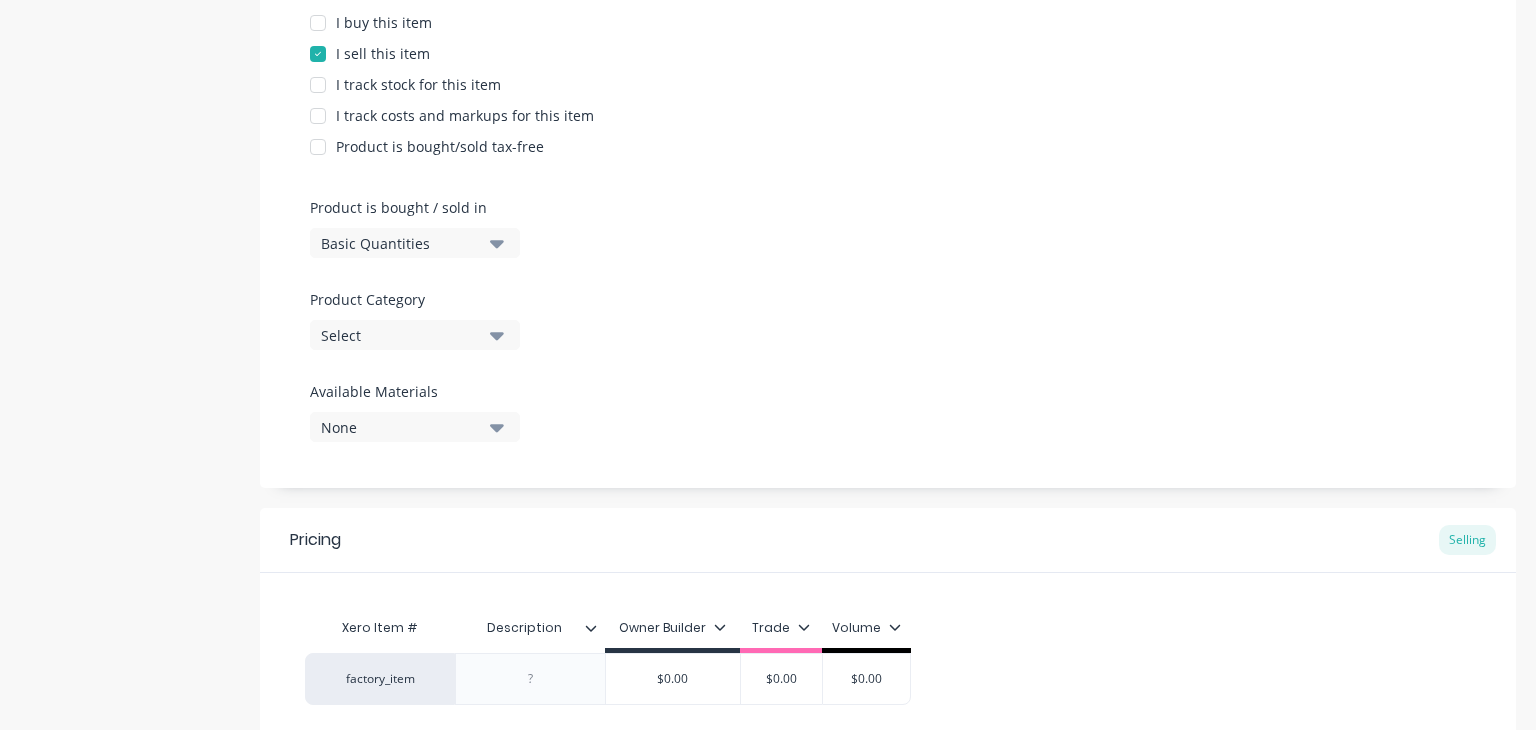 click on "Select" at bounding box center [415, 335] 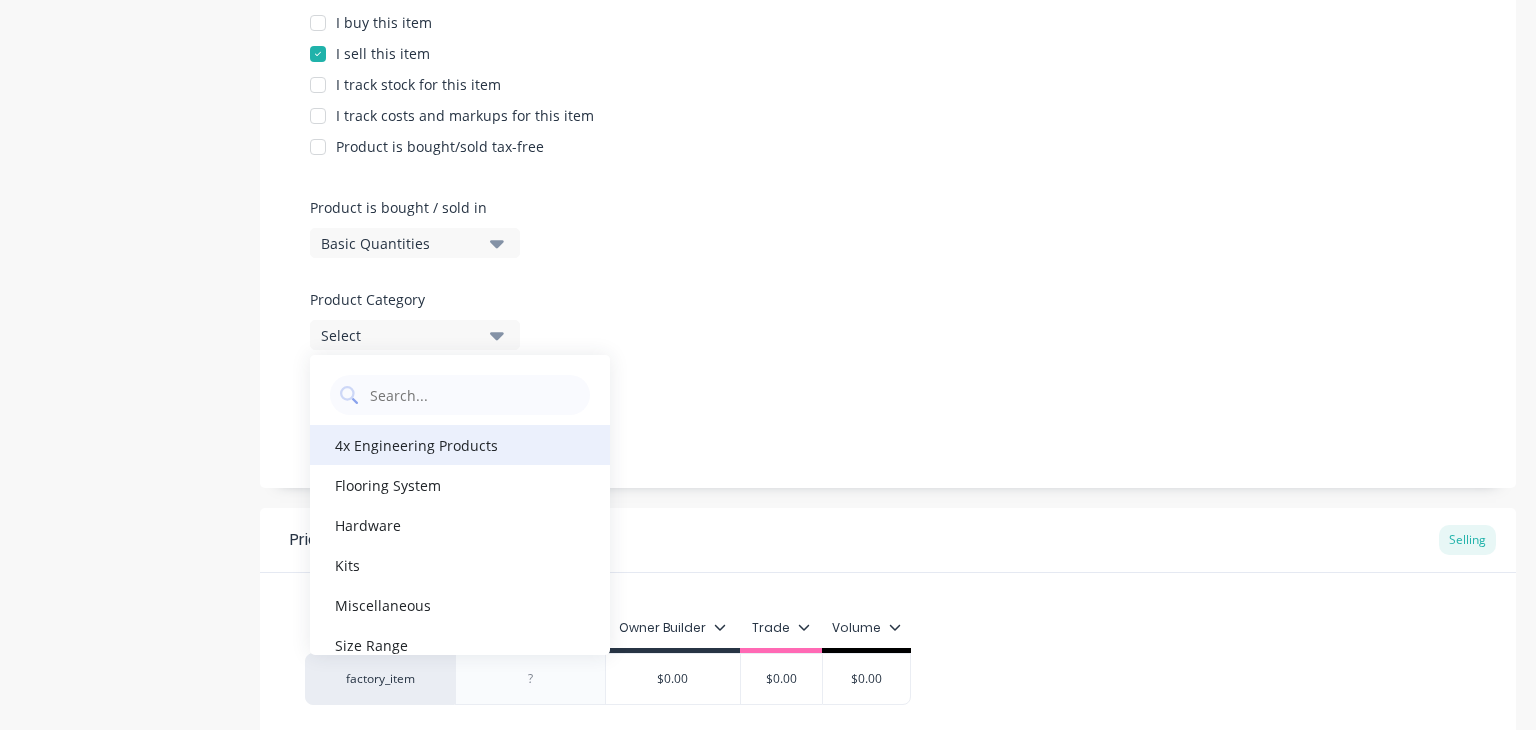 click on "4x Engineering Products" at bounding box center [460, 445] 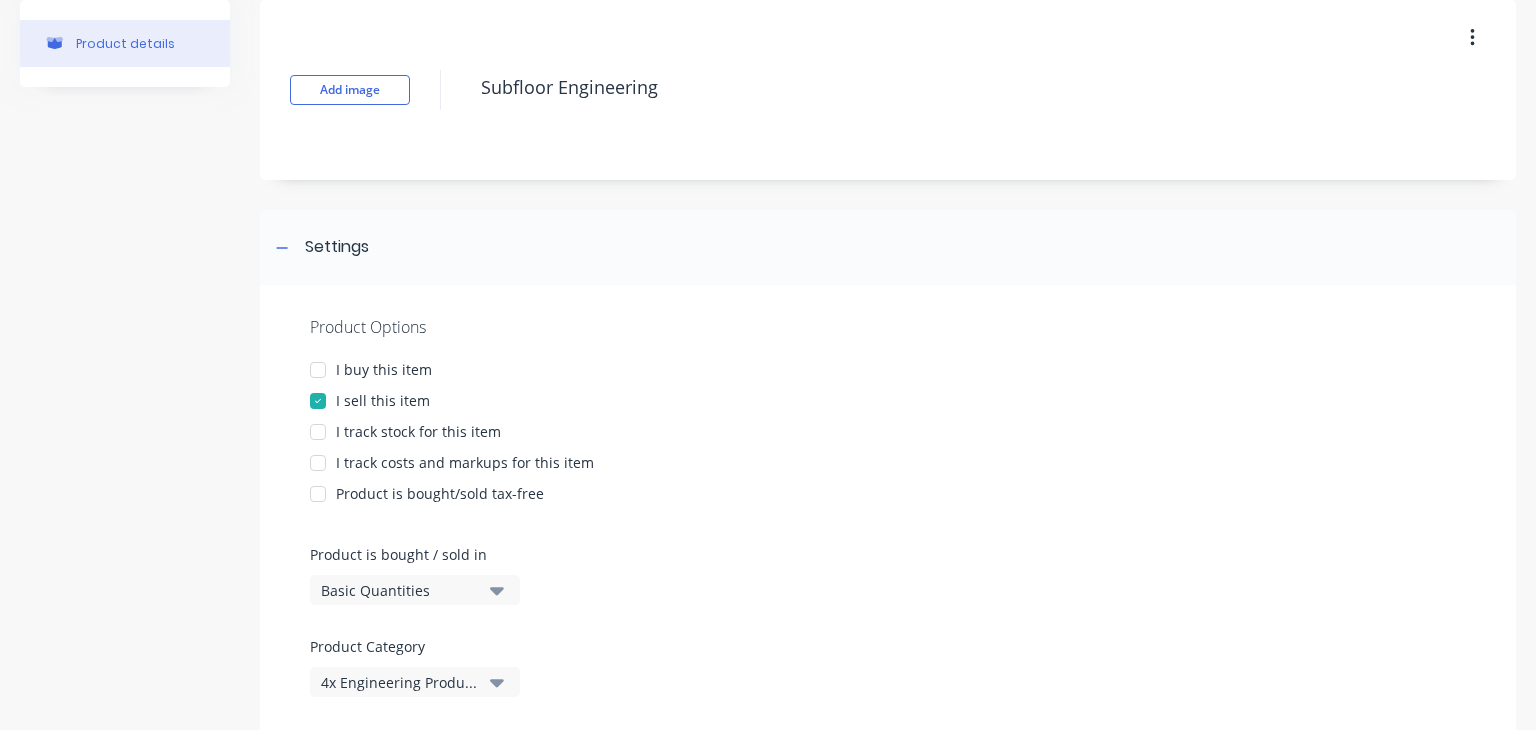 scroll, scrollTop: 79, scrollLeft: 0, axis: vertical 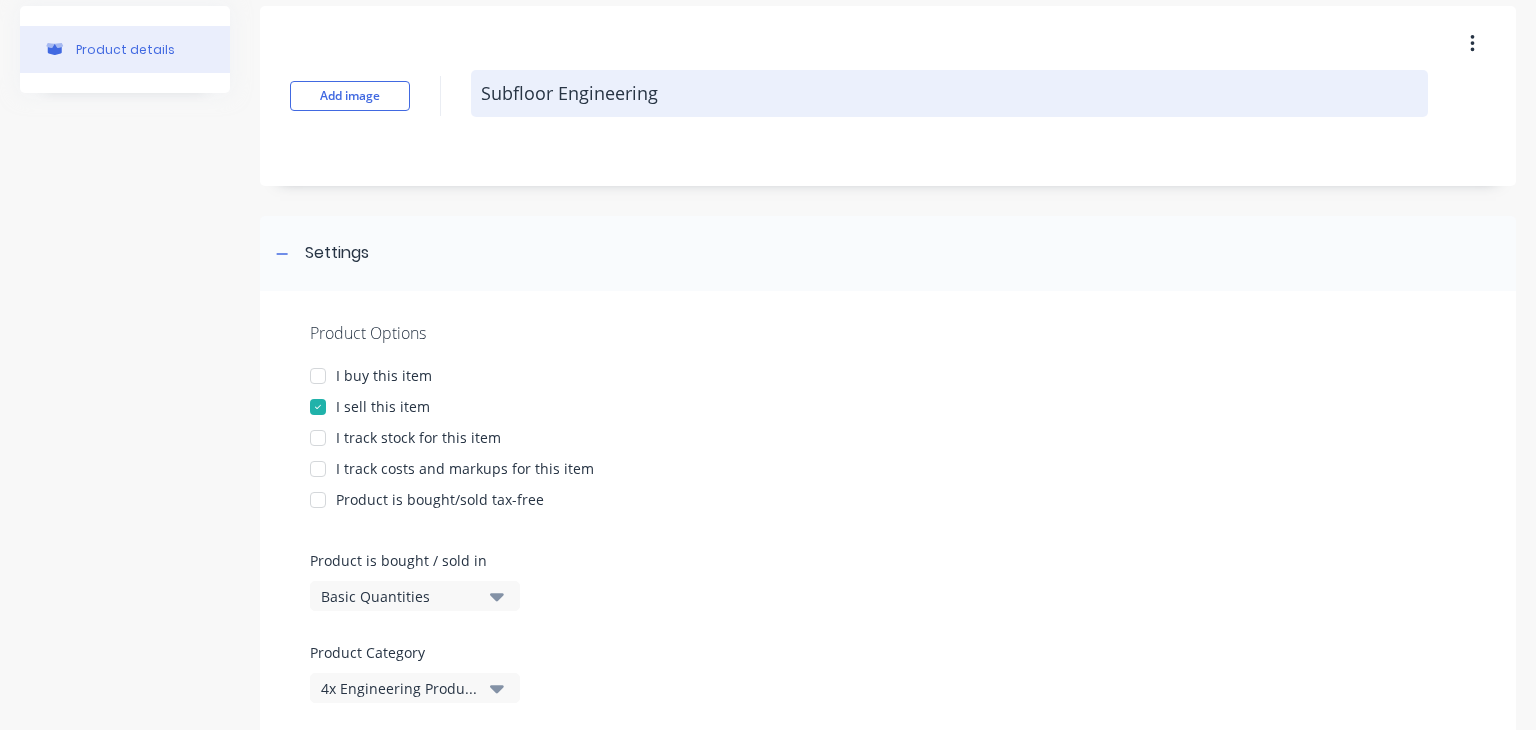 click on "Subfloor Engineering" at bounding box center (949, 93) 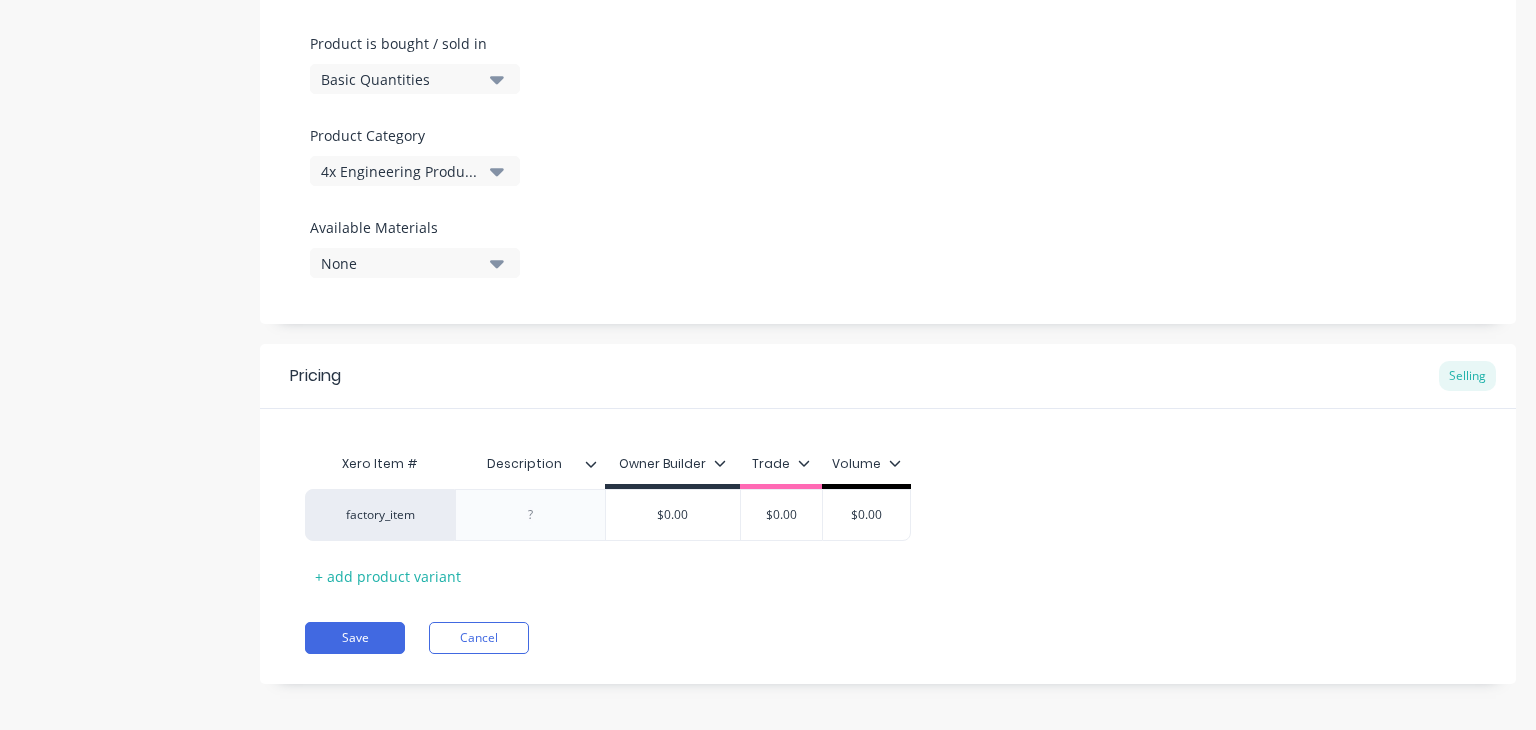 scroll, scrollTop: 604, scrollLeft: 0, axis: vertical 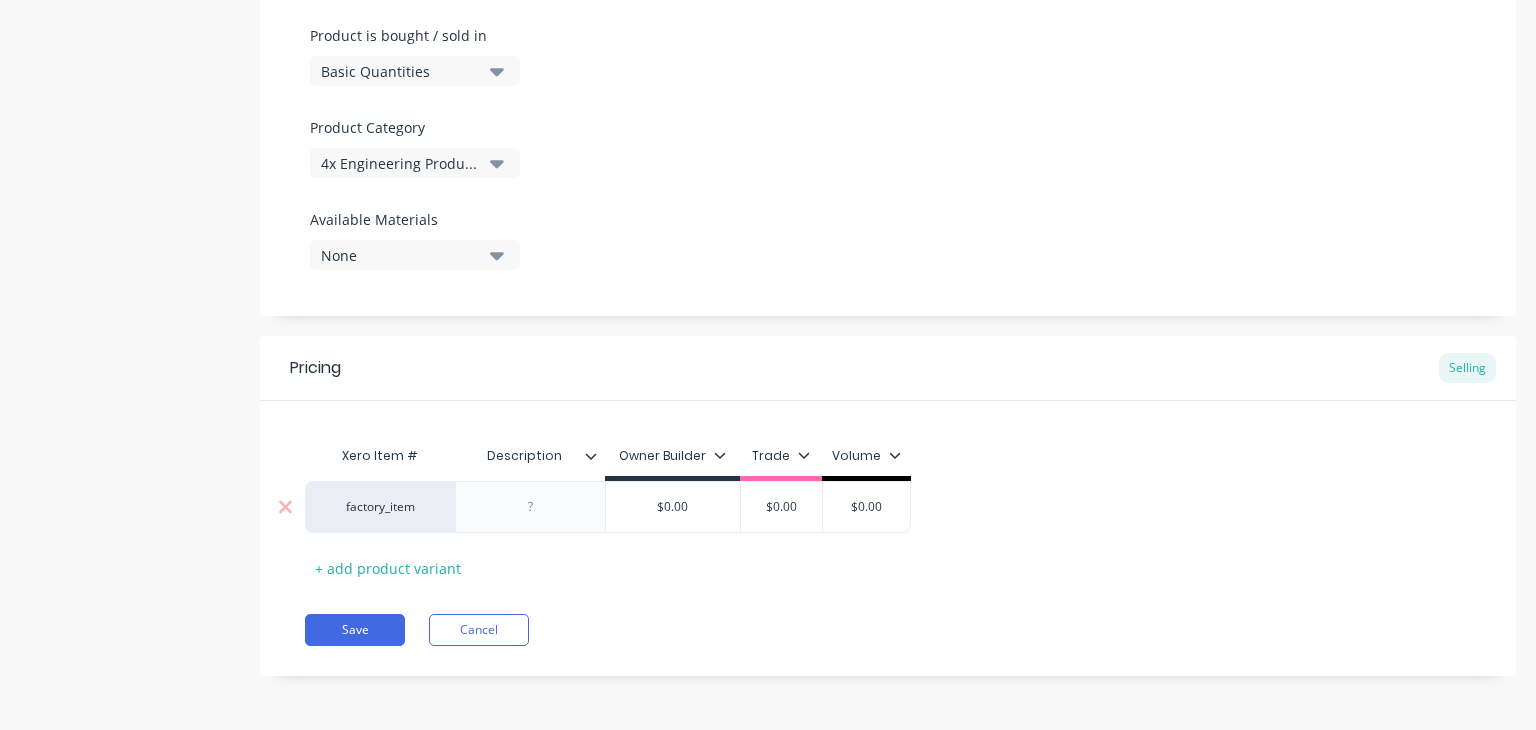 type on "x" 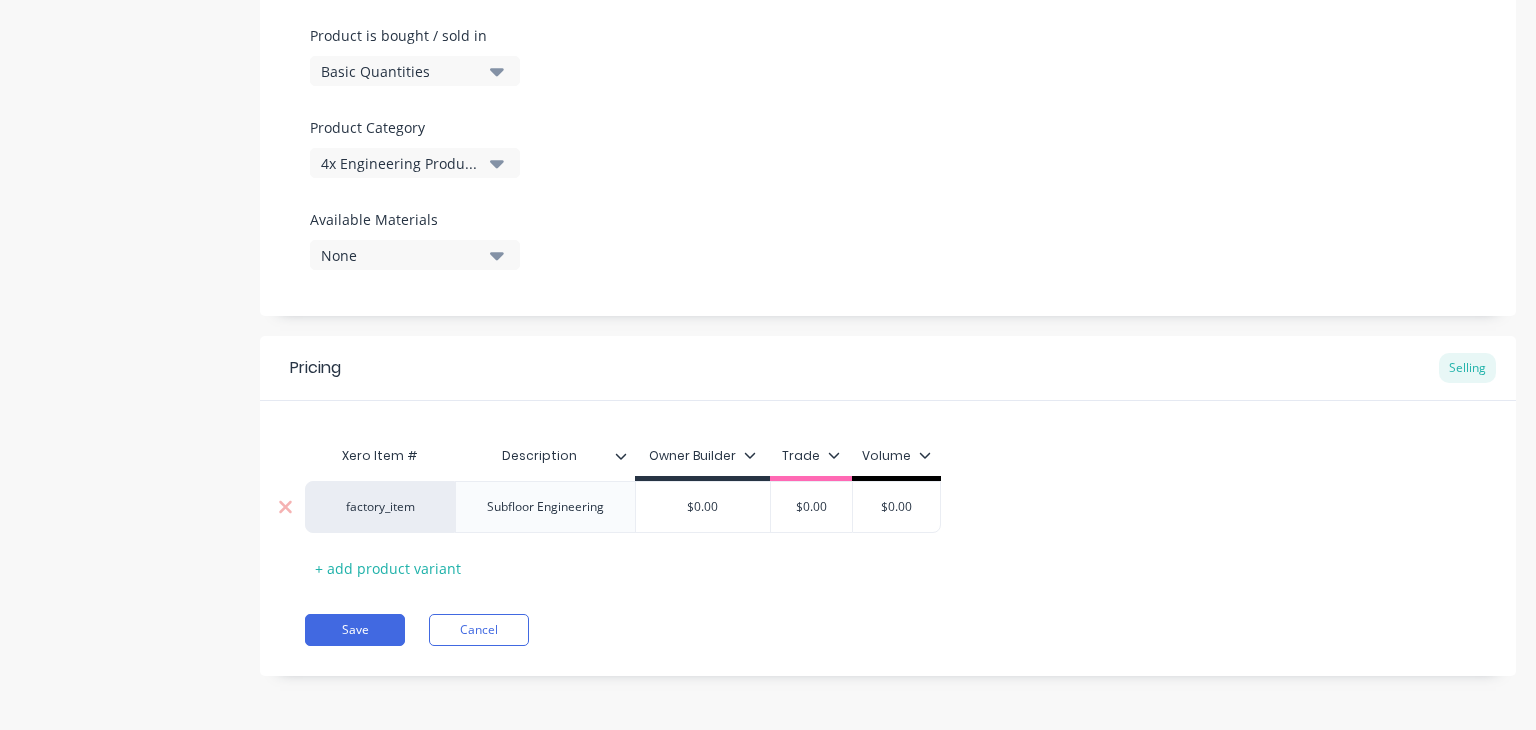 type on "x" 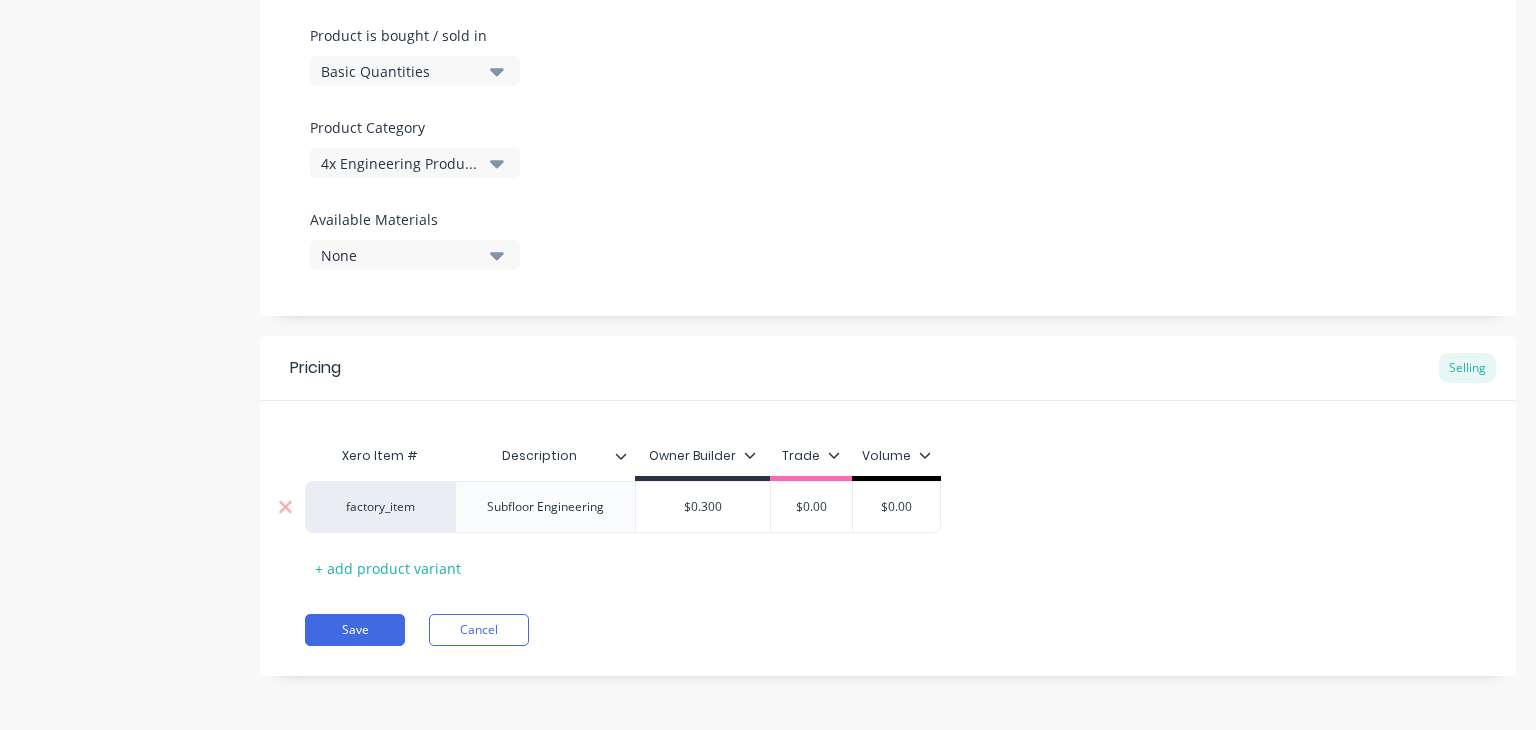 type on "x" 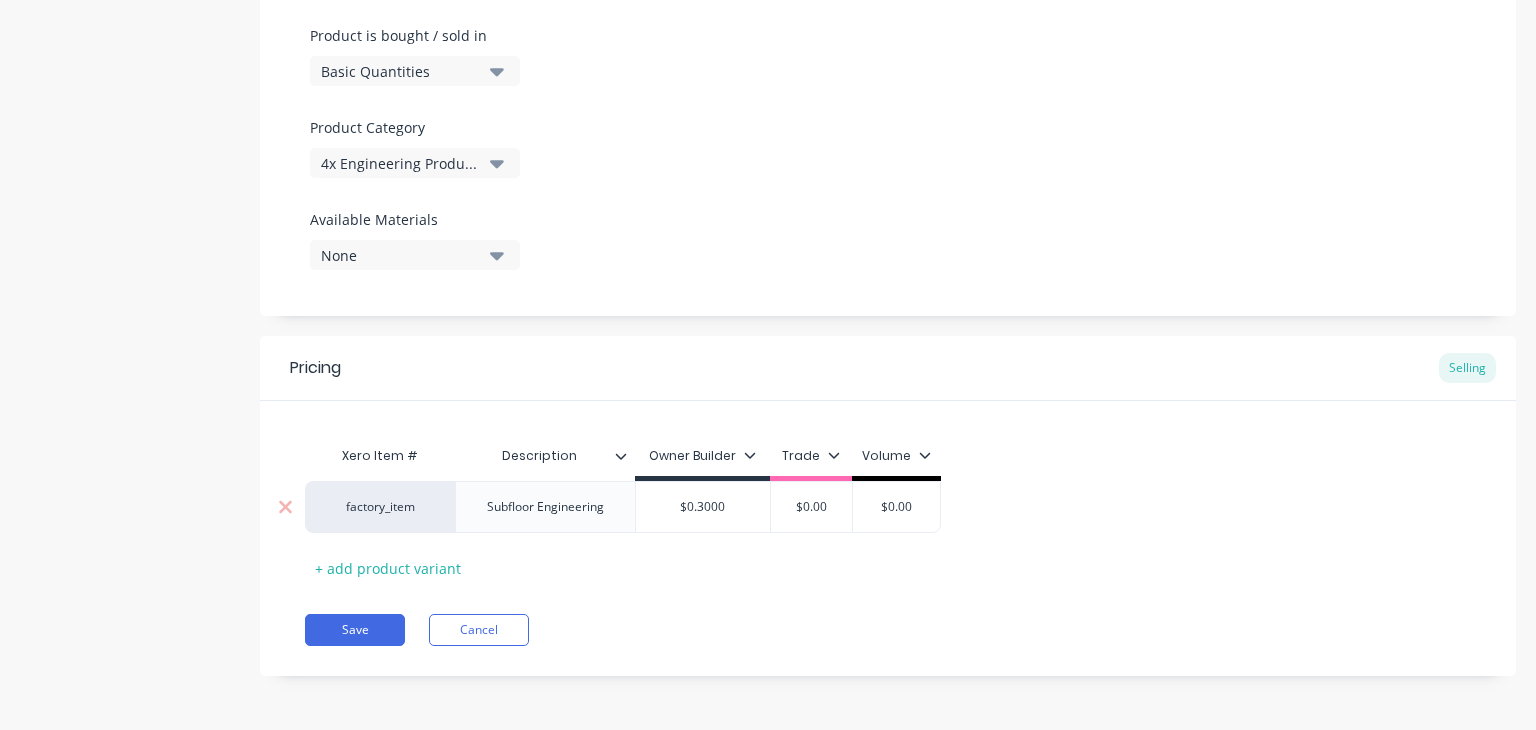 type on "x" 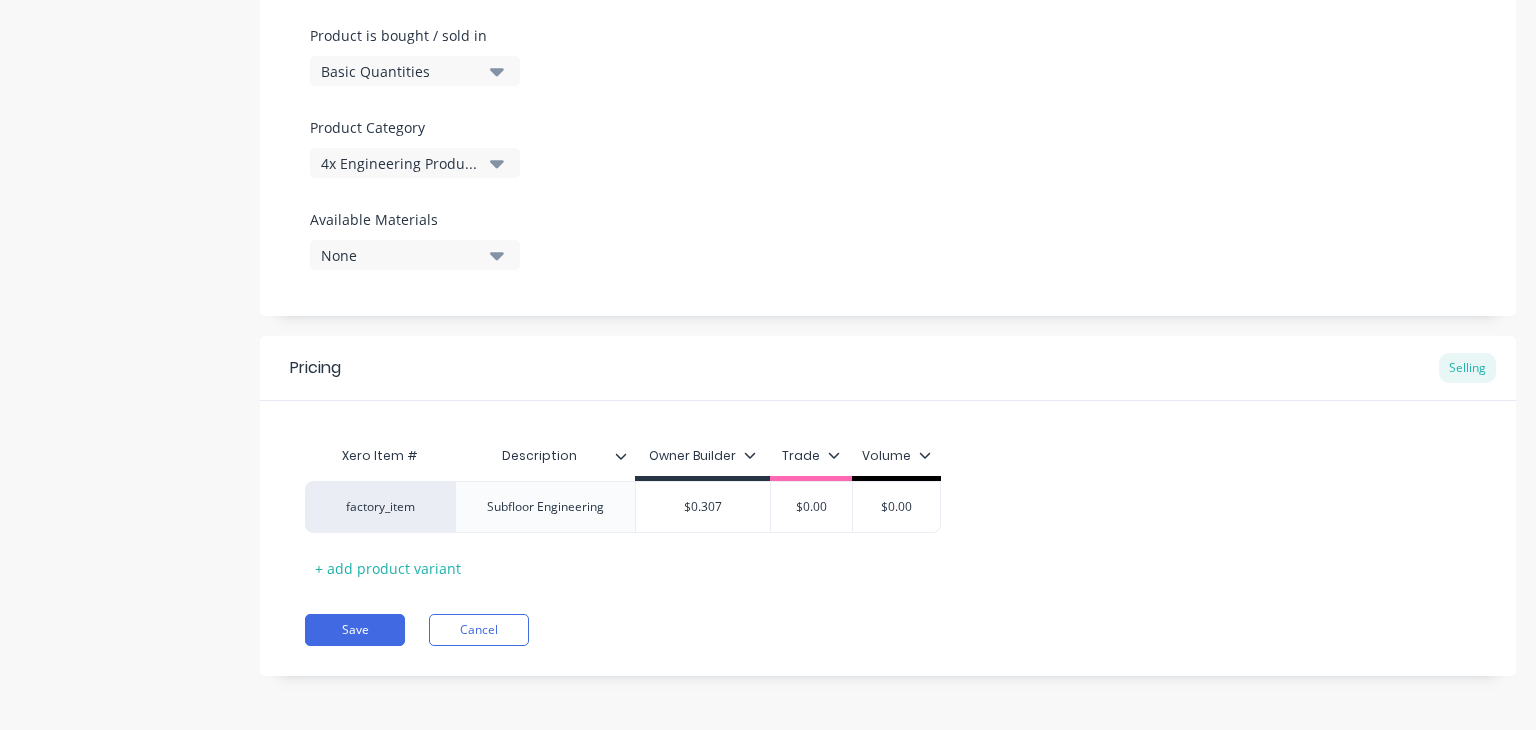 click on "factory_item Subfloor Engineering $0.307 $0.30700 $0.00 $0.00" at bounding box center (888, 507) 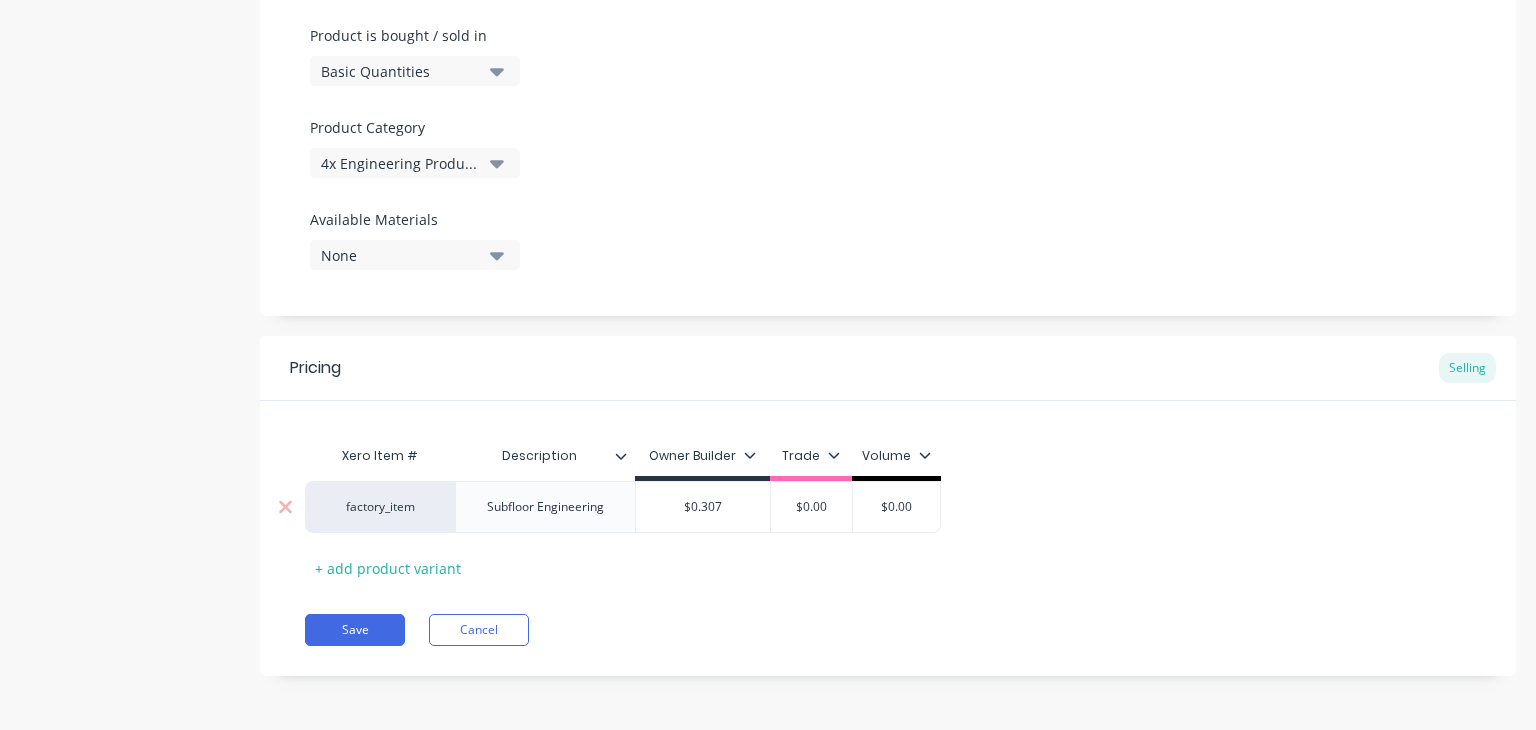 click on "$0.307" at bounding box center [703, 507] 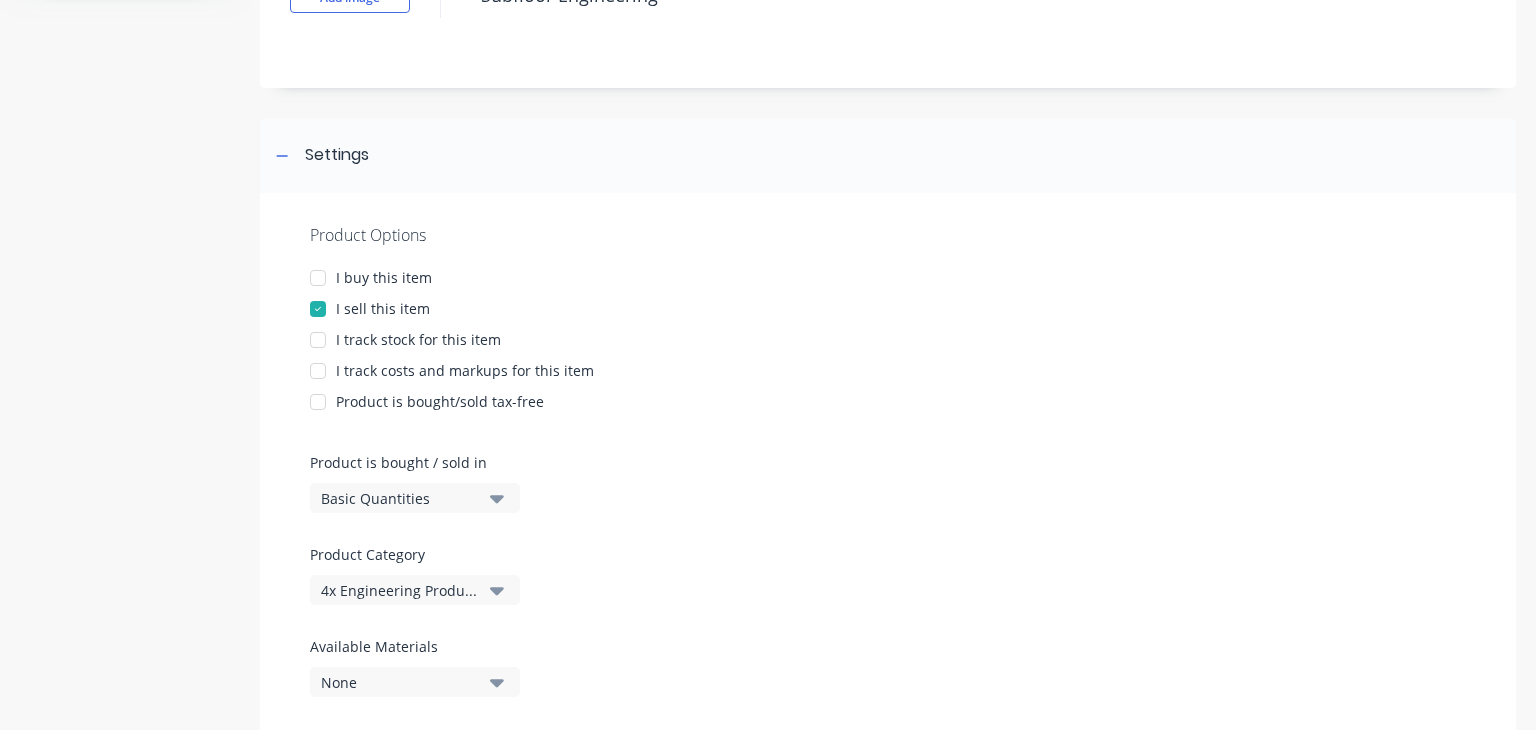 scroll, scrollTop: 132, scrollLeft: 0, axis: vertical 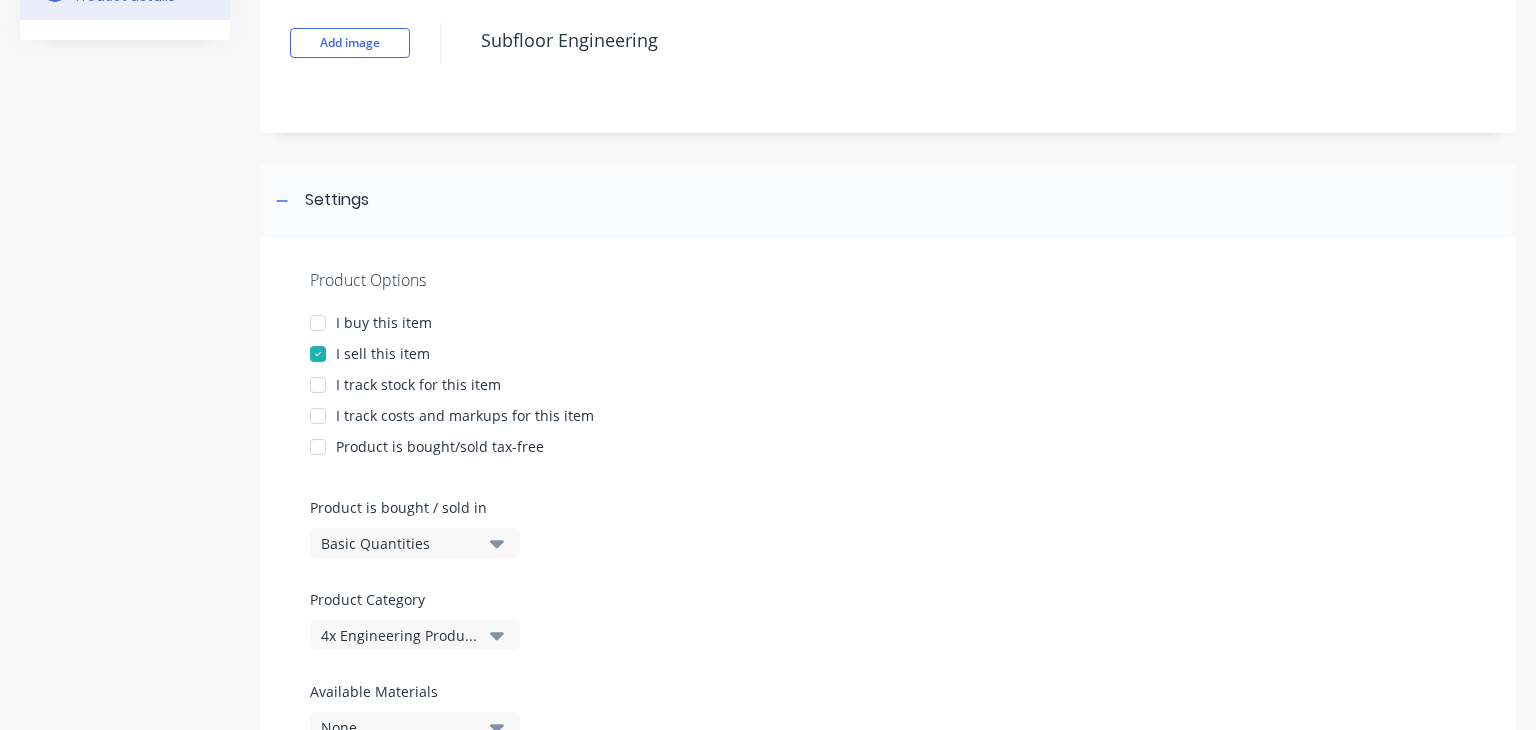 click at bounding box center (318, 323) 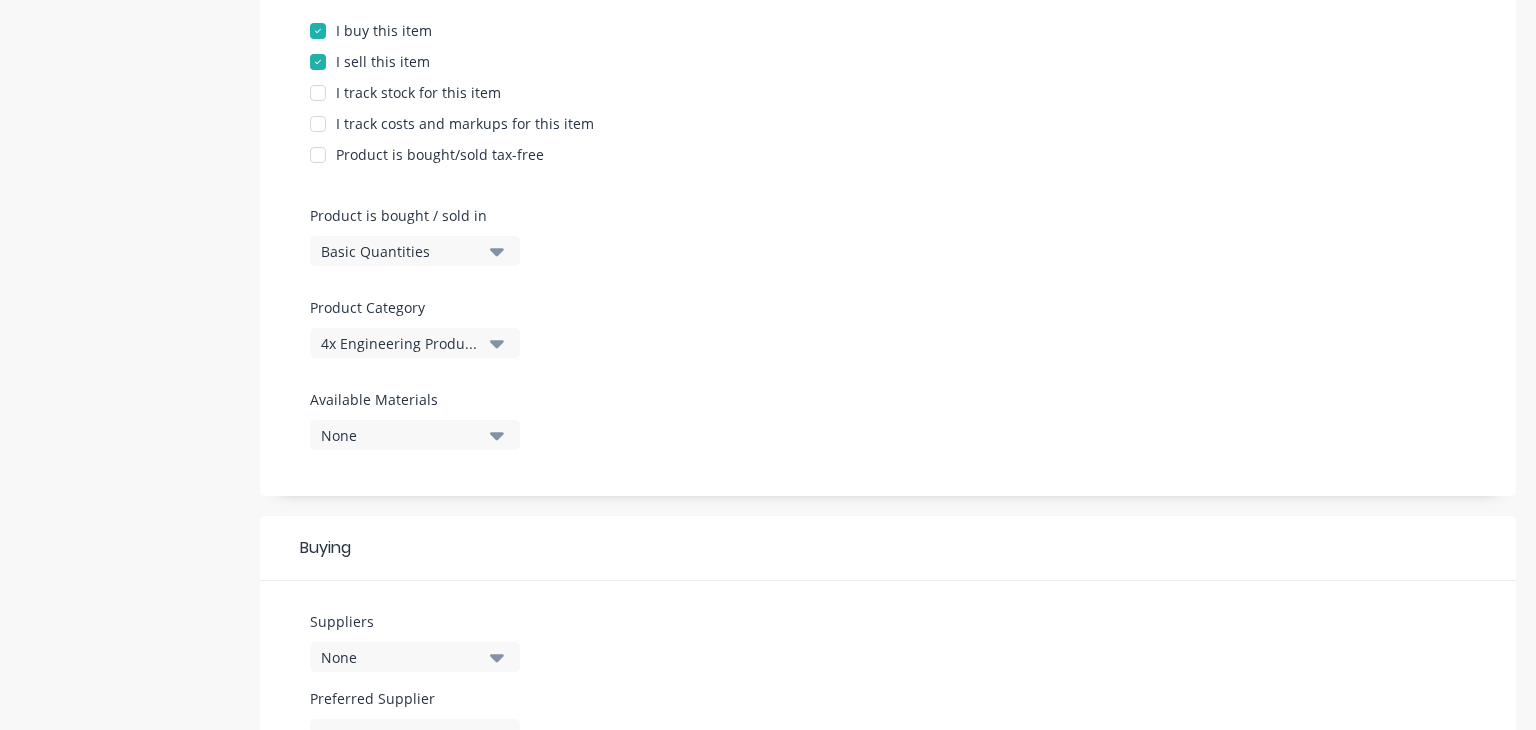 scroll, scrollTop: 299, scrollLeft: 0, axis: vertical 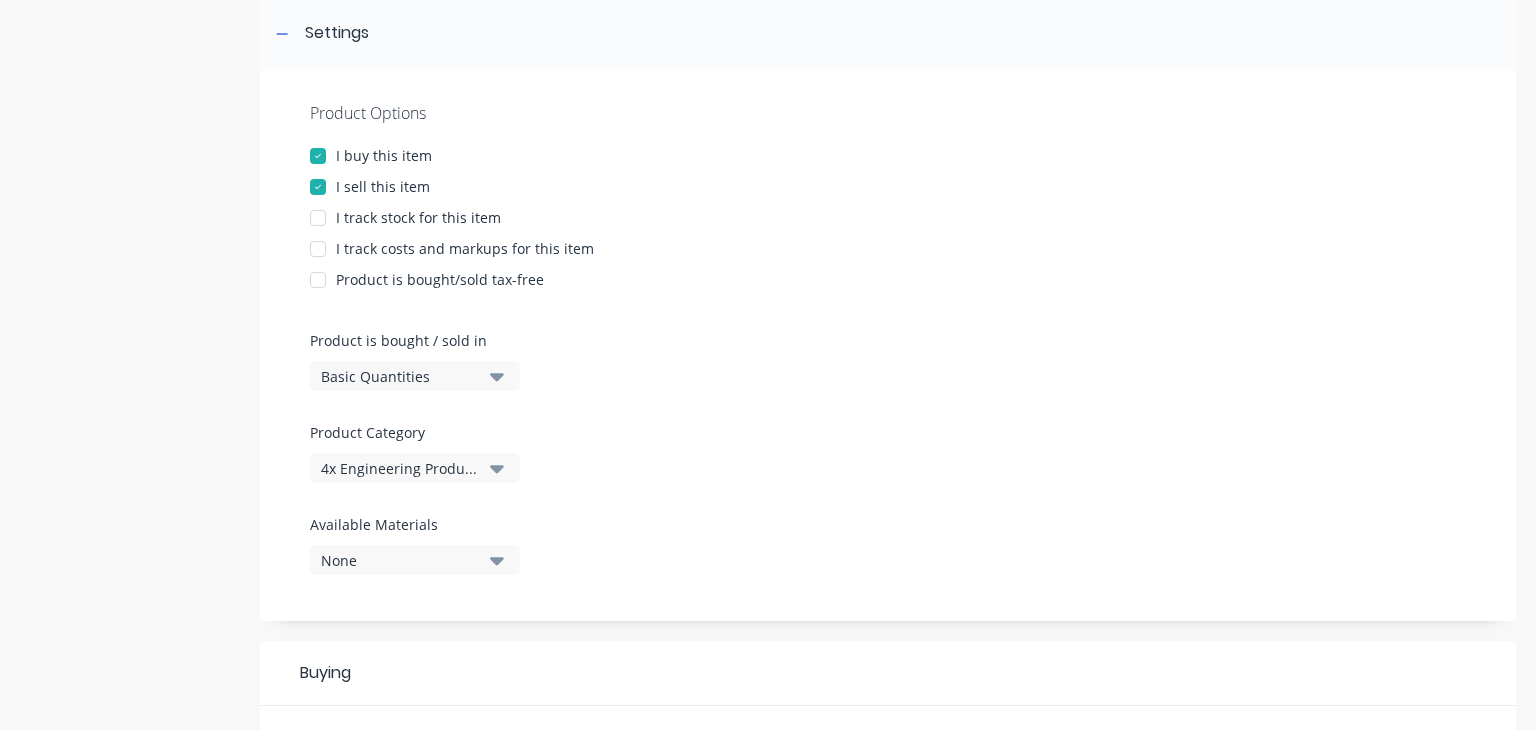 click on "I buy this item" at bounding box center (384, 155) 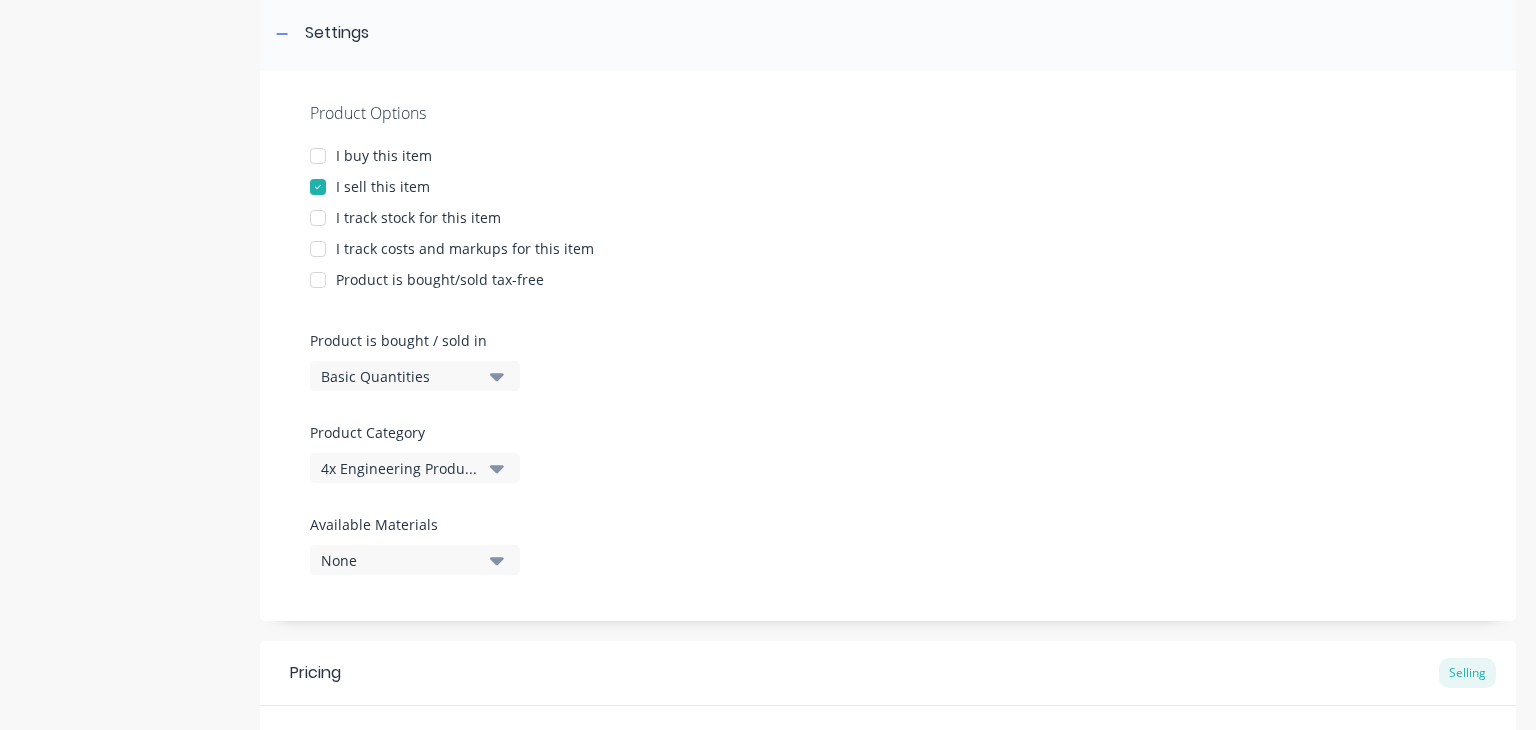 click on "I buy this item" at bounding box center (384, 155) 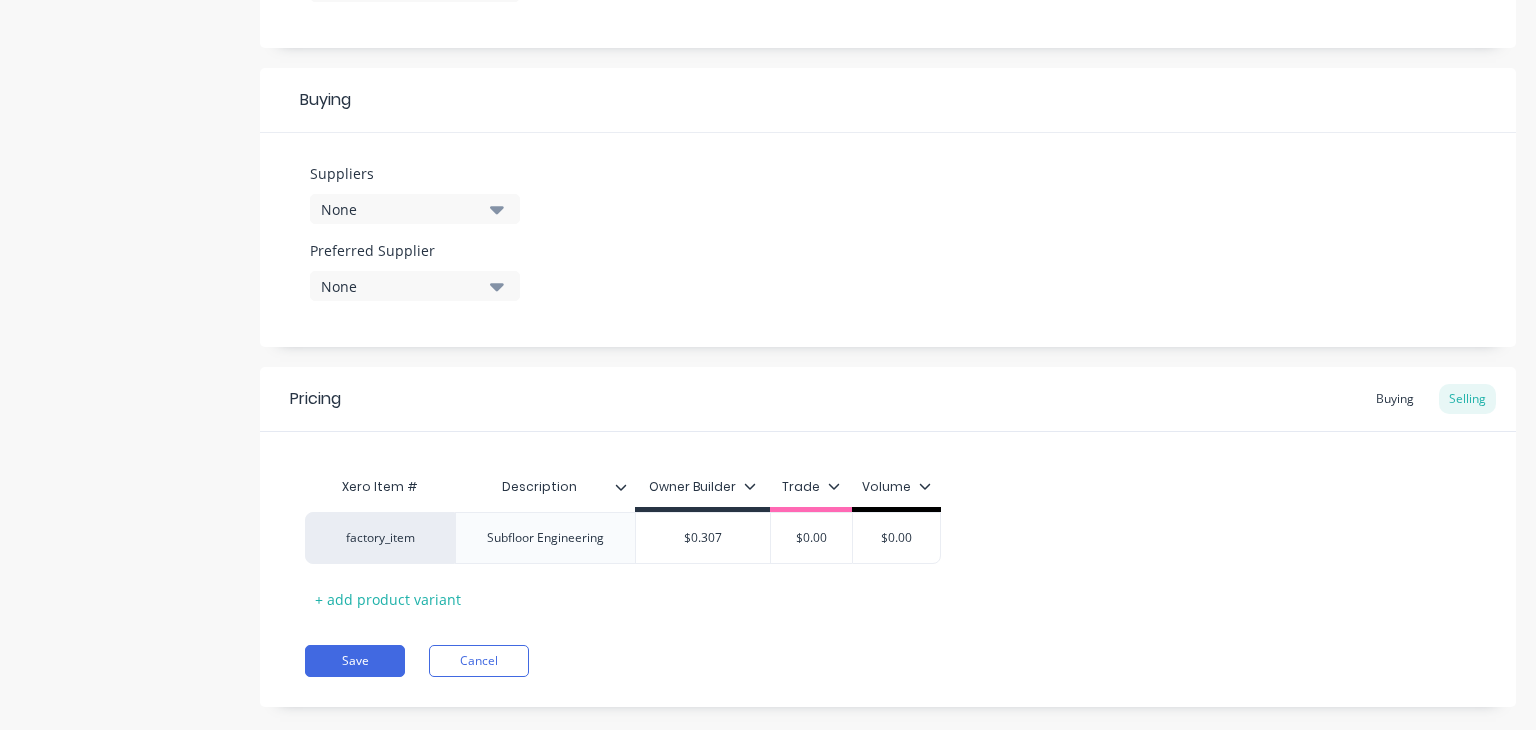 scroll, scrollTop: 903, scrollLeft: 0, axis: vertical 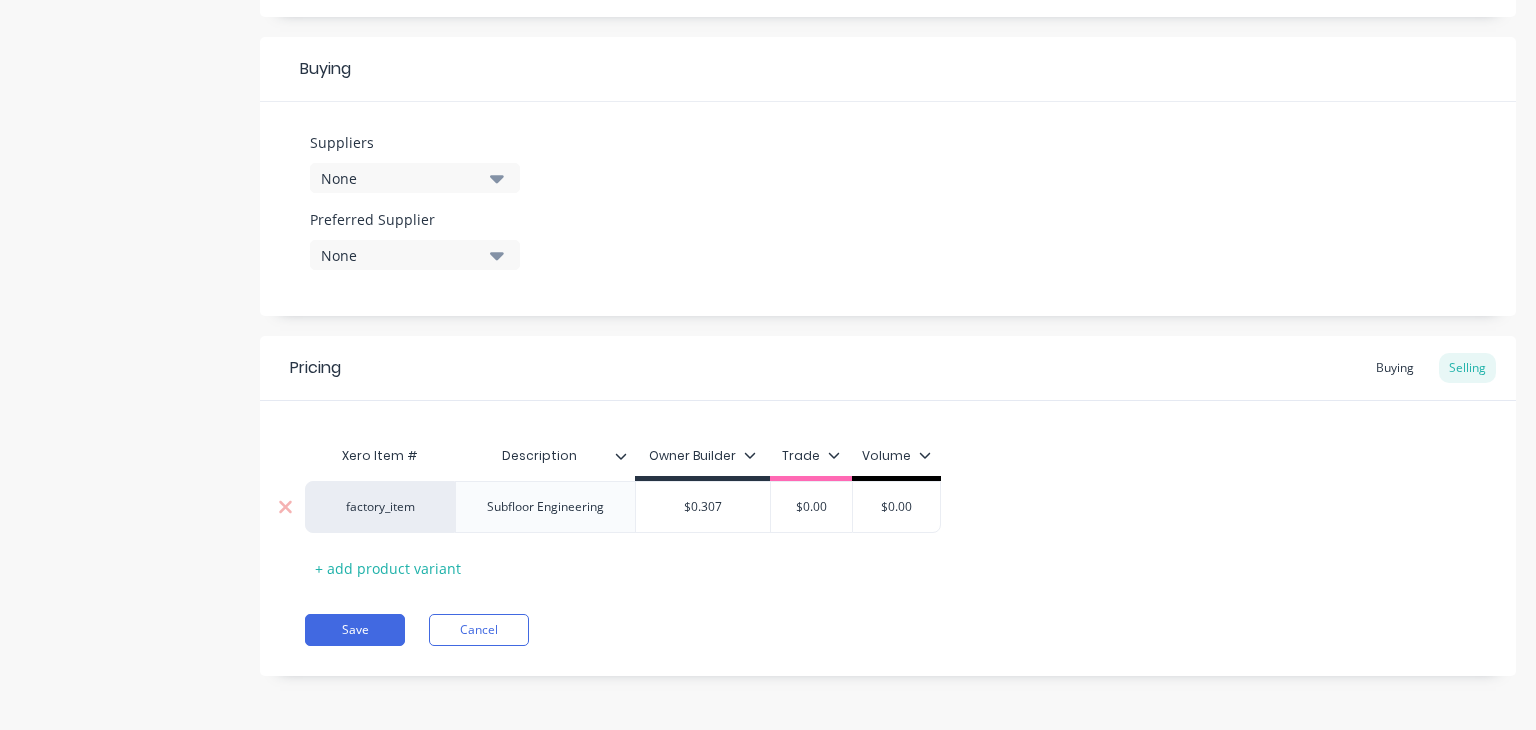 click on "$0.307" at bounding box center (703, 507) 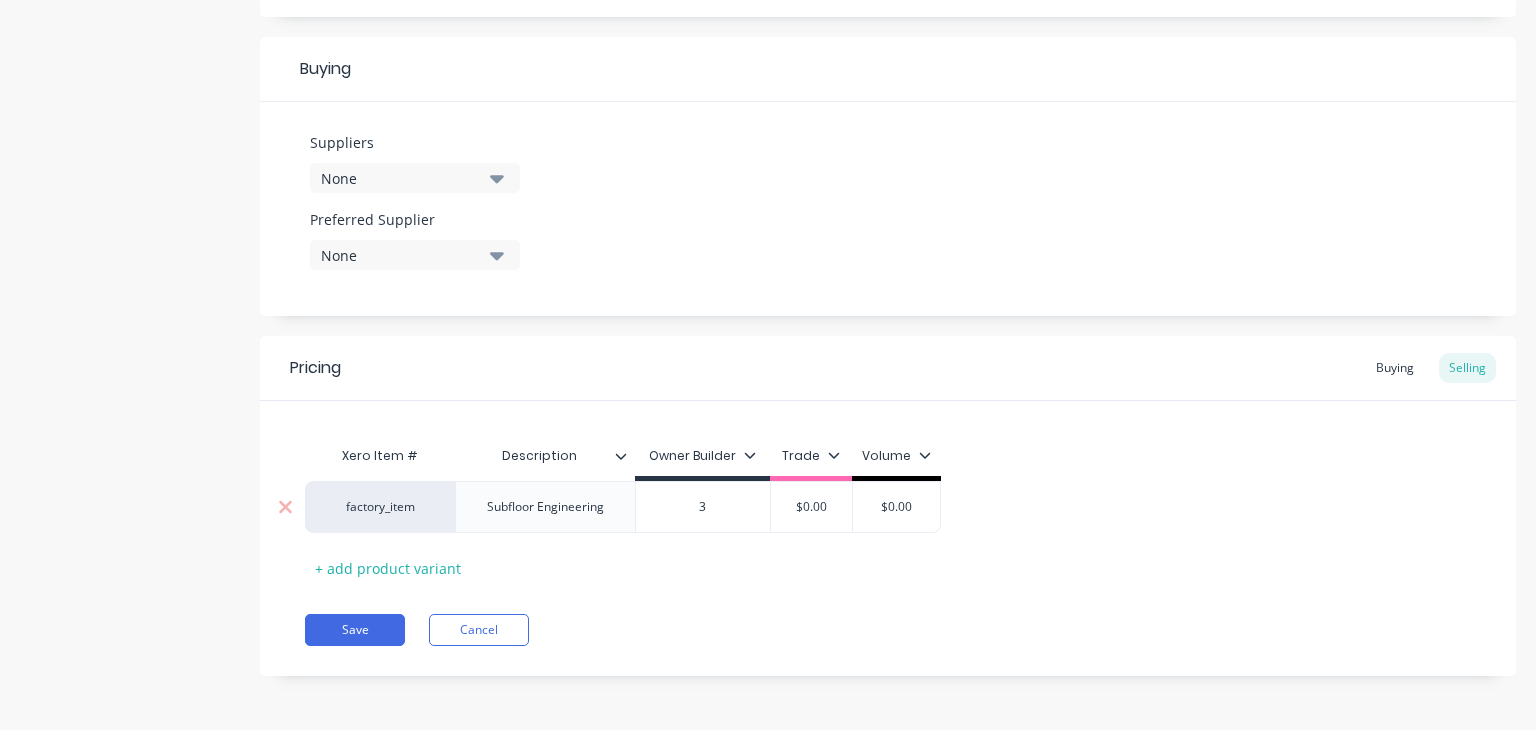 type on "30" 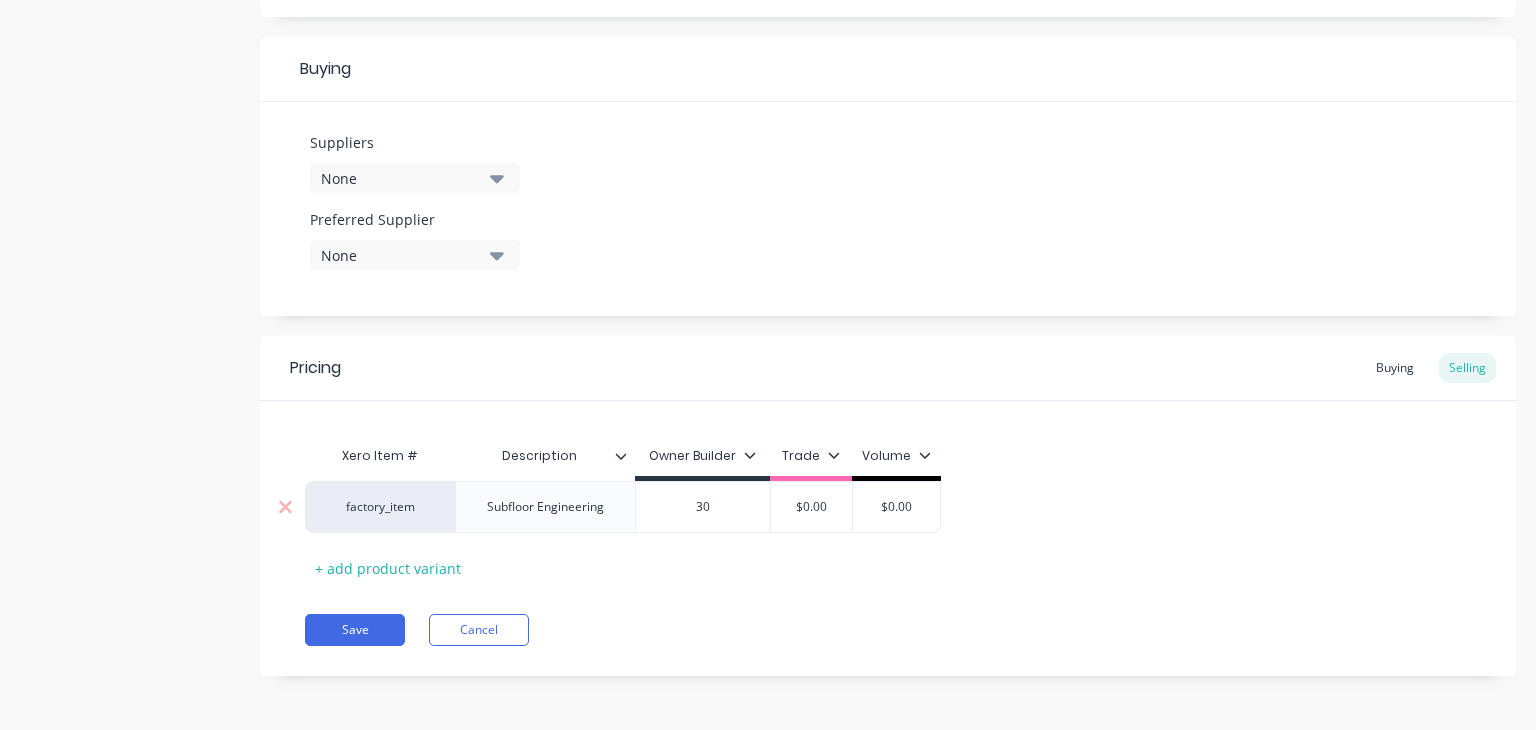 type on "x" 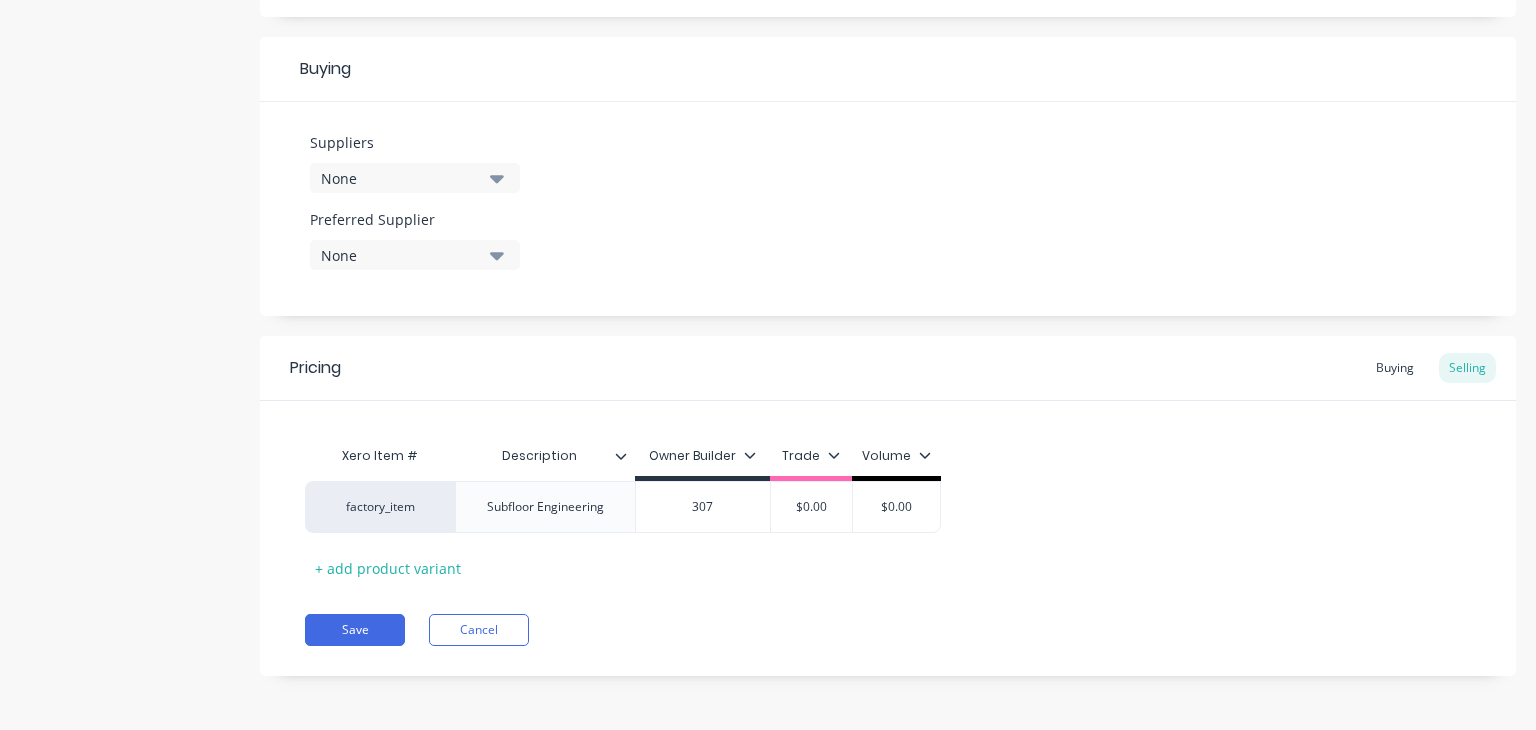 type on "307" 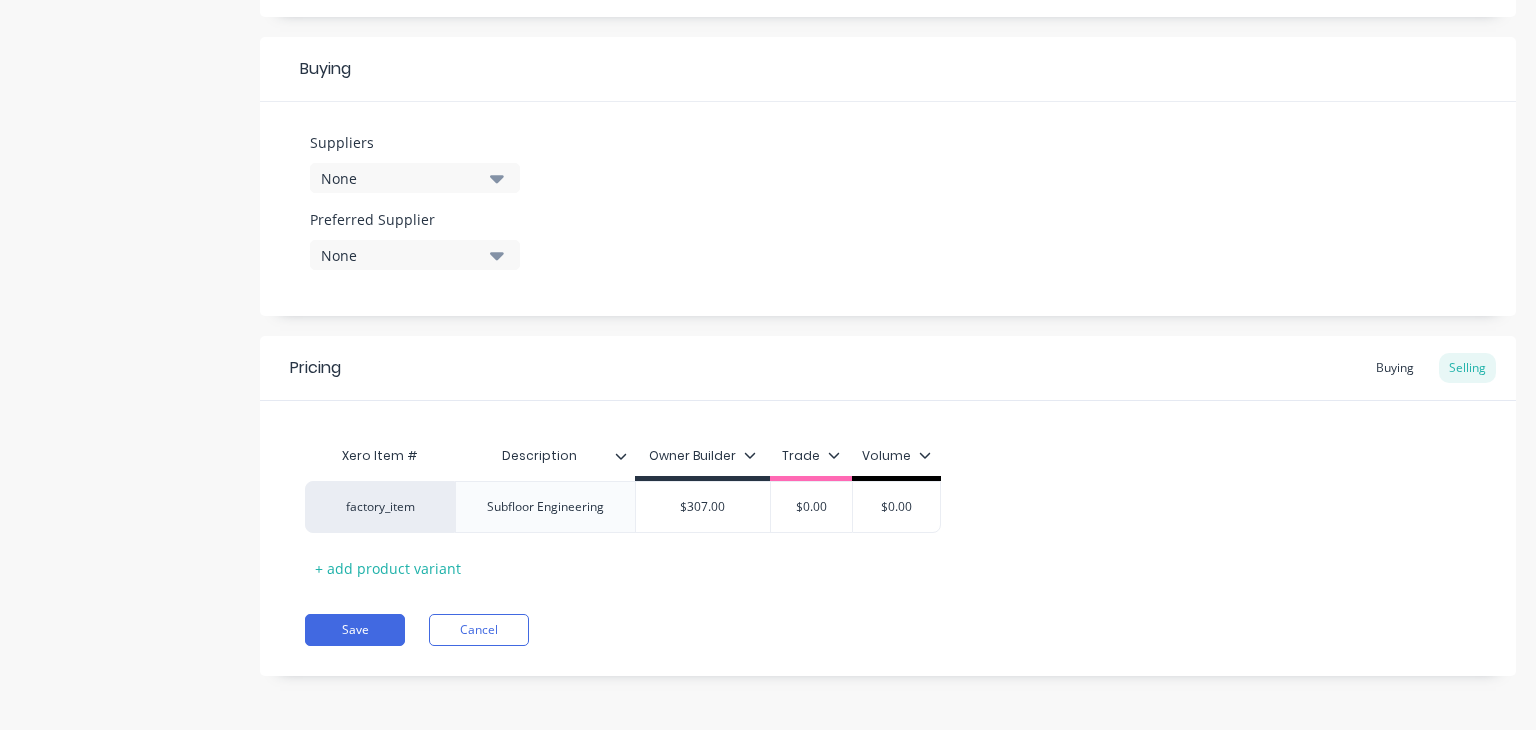 click on "Pricing Buying Selling Xero Item # Description Owner Builder Trade Volume factory_item Subfloor Engineering $307.00 307 $0.00 $0.00 + add product variant Save   Cancel" at bounding box center [888, 506] 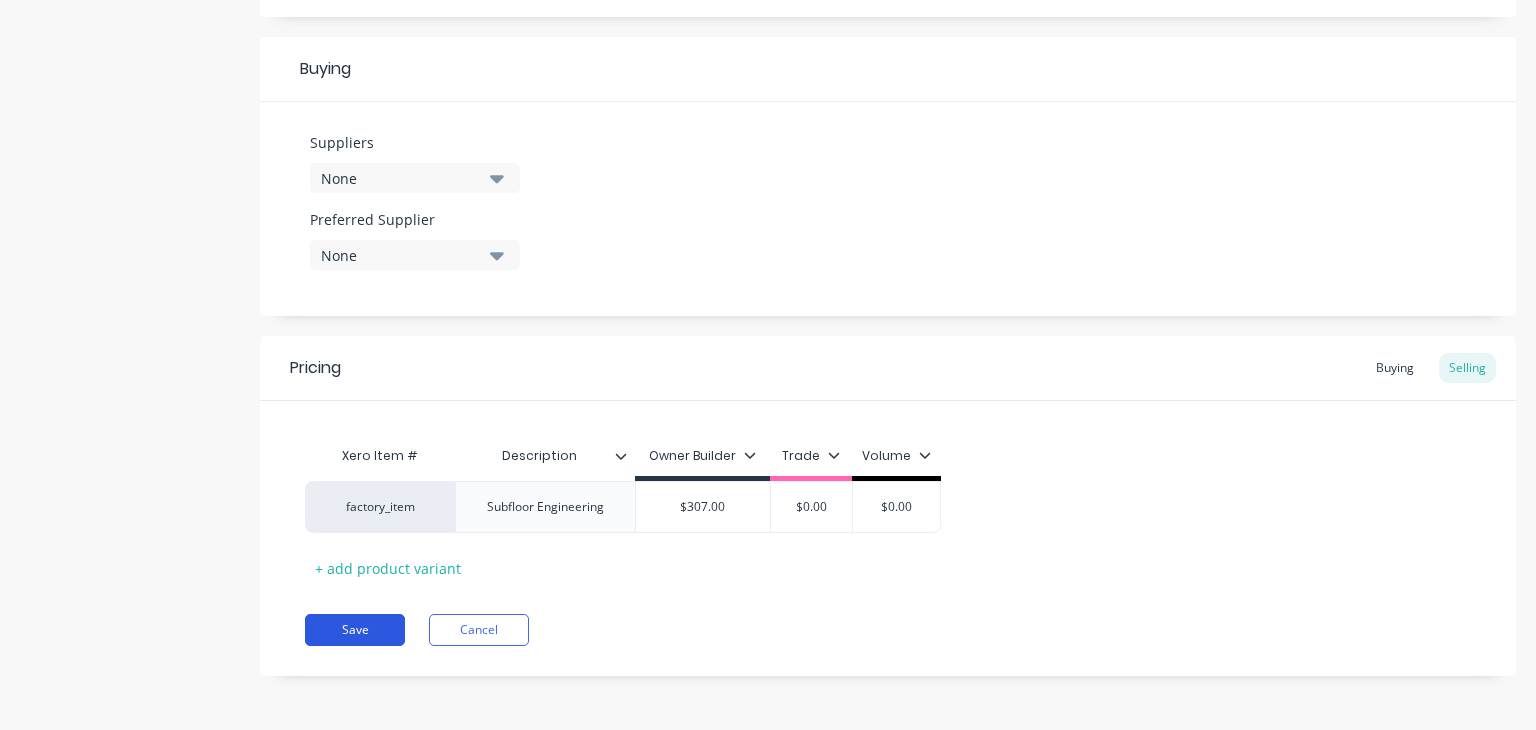 click on "Save" at bounding box center [355, 630] 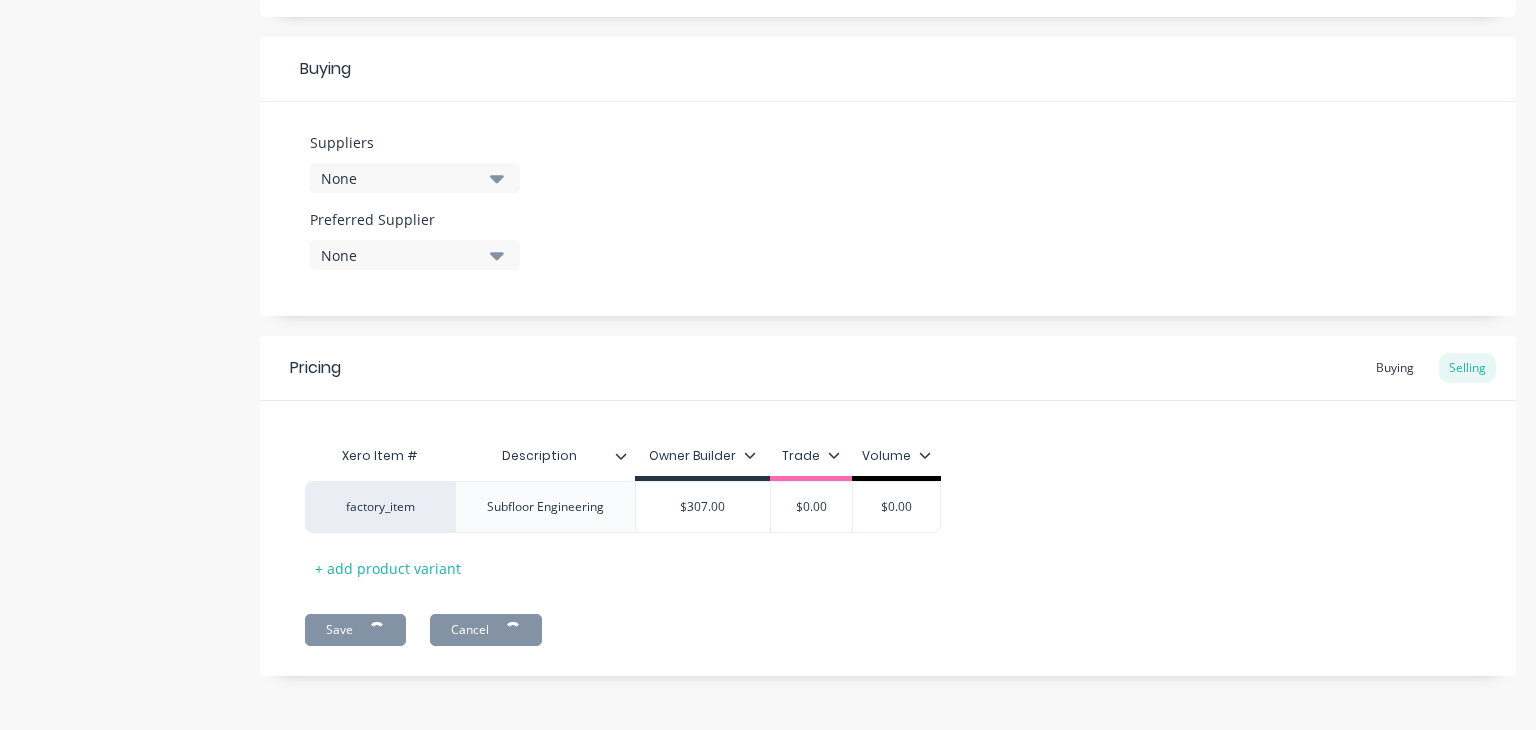type on "x" 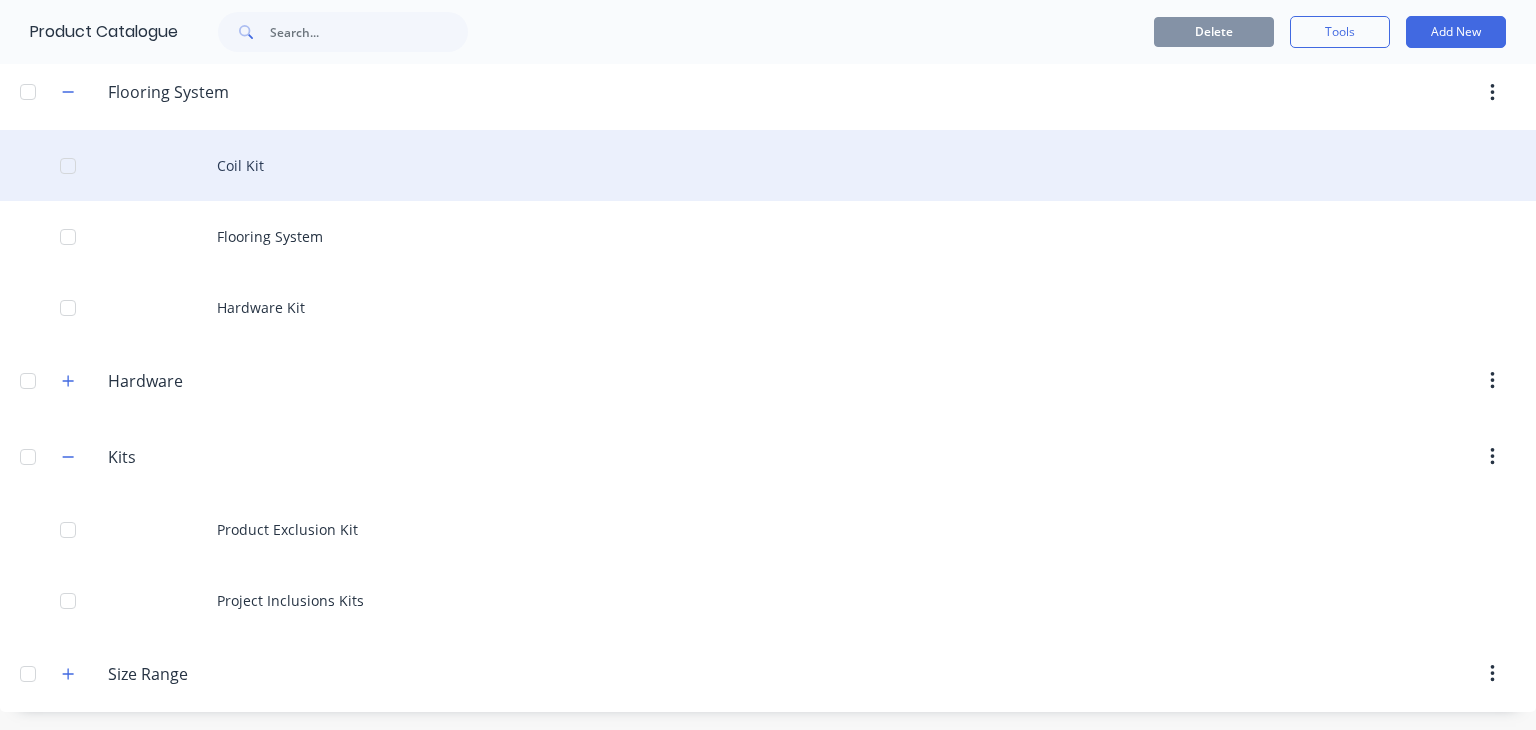 scroll, scrollTop: 9, scrollLeft: 0, axis: vertical 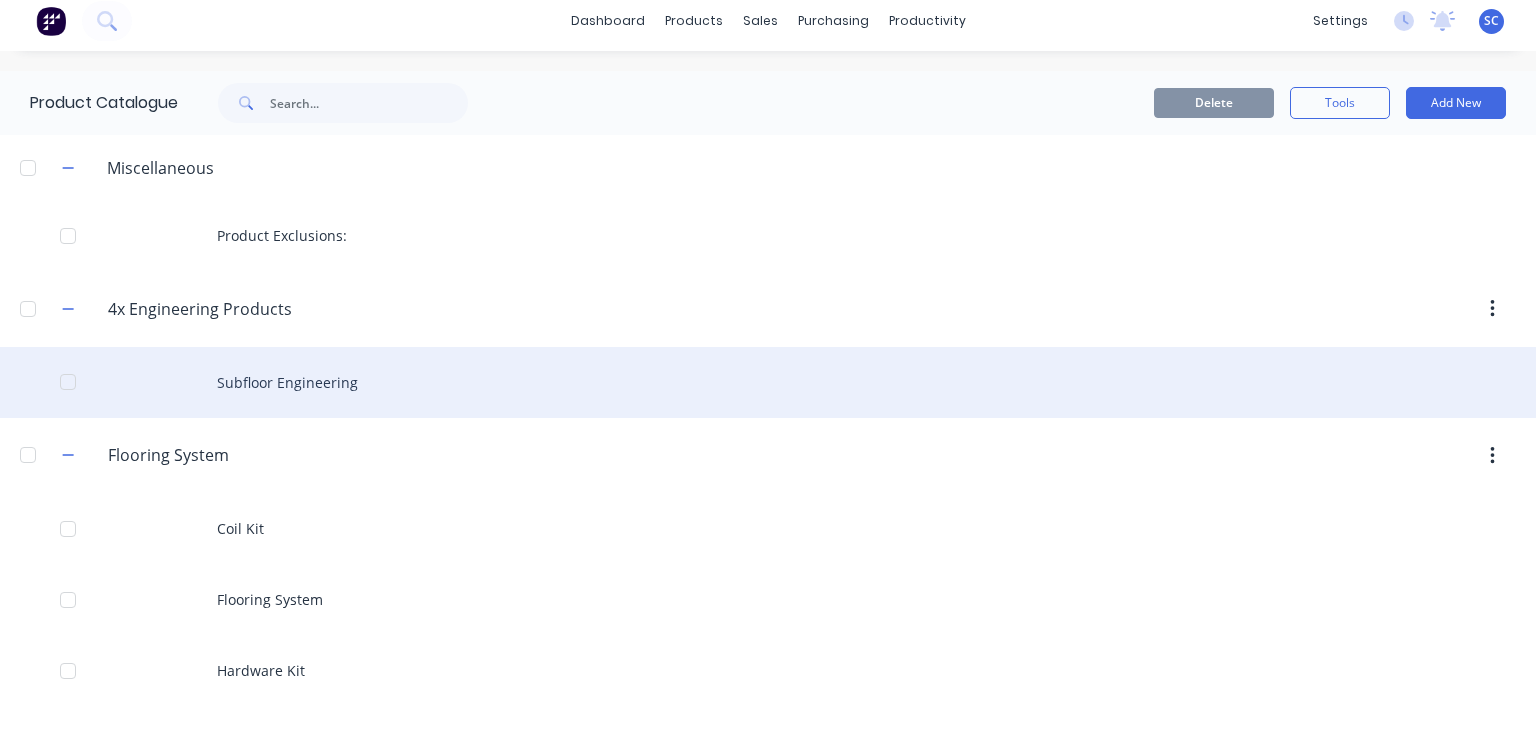 click at bounding box center [68, 382] 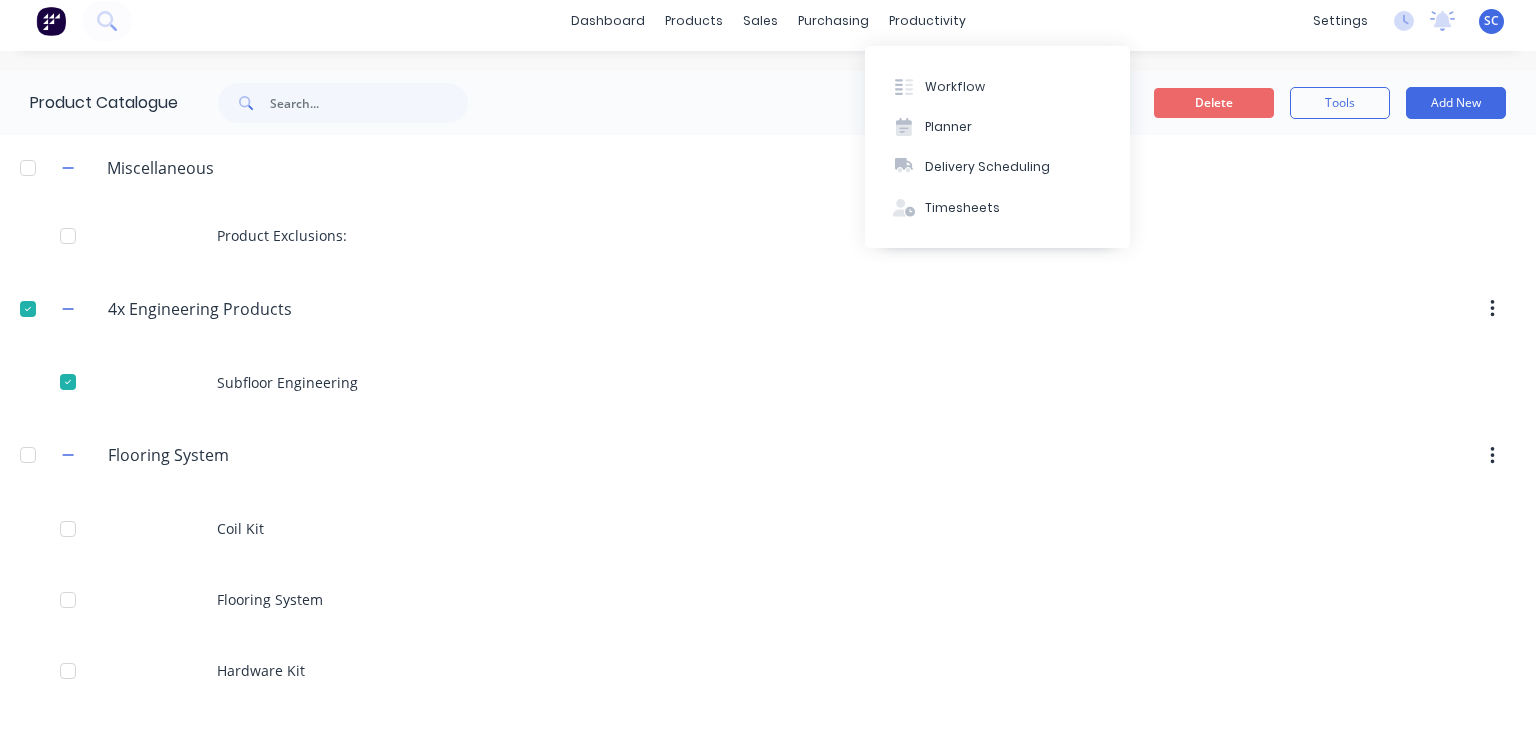 click on "Delete" at bounding box center [1214, 103] 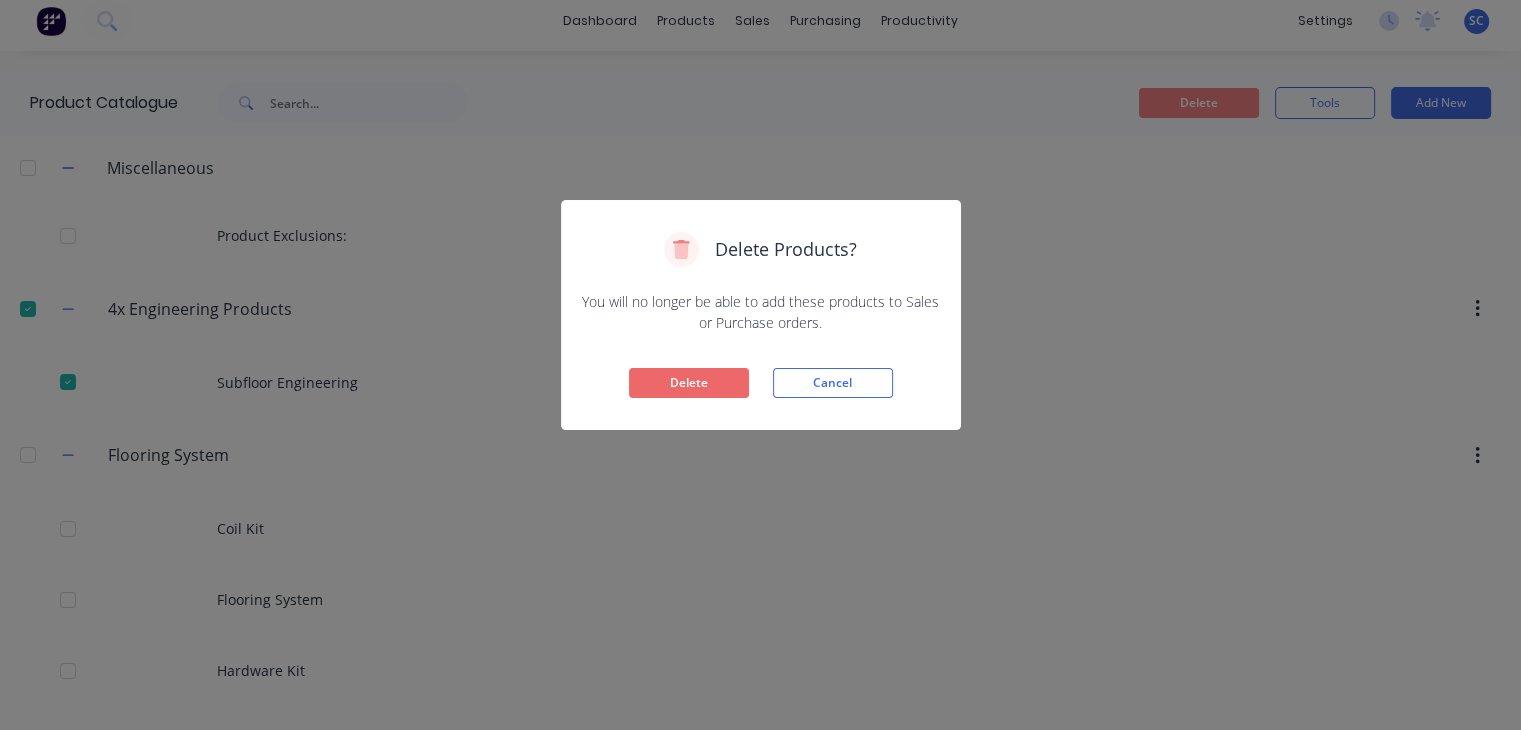 click on "Delete" at bounding box center [689, 383] 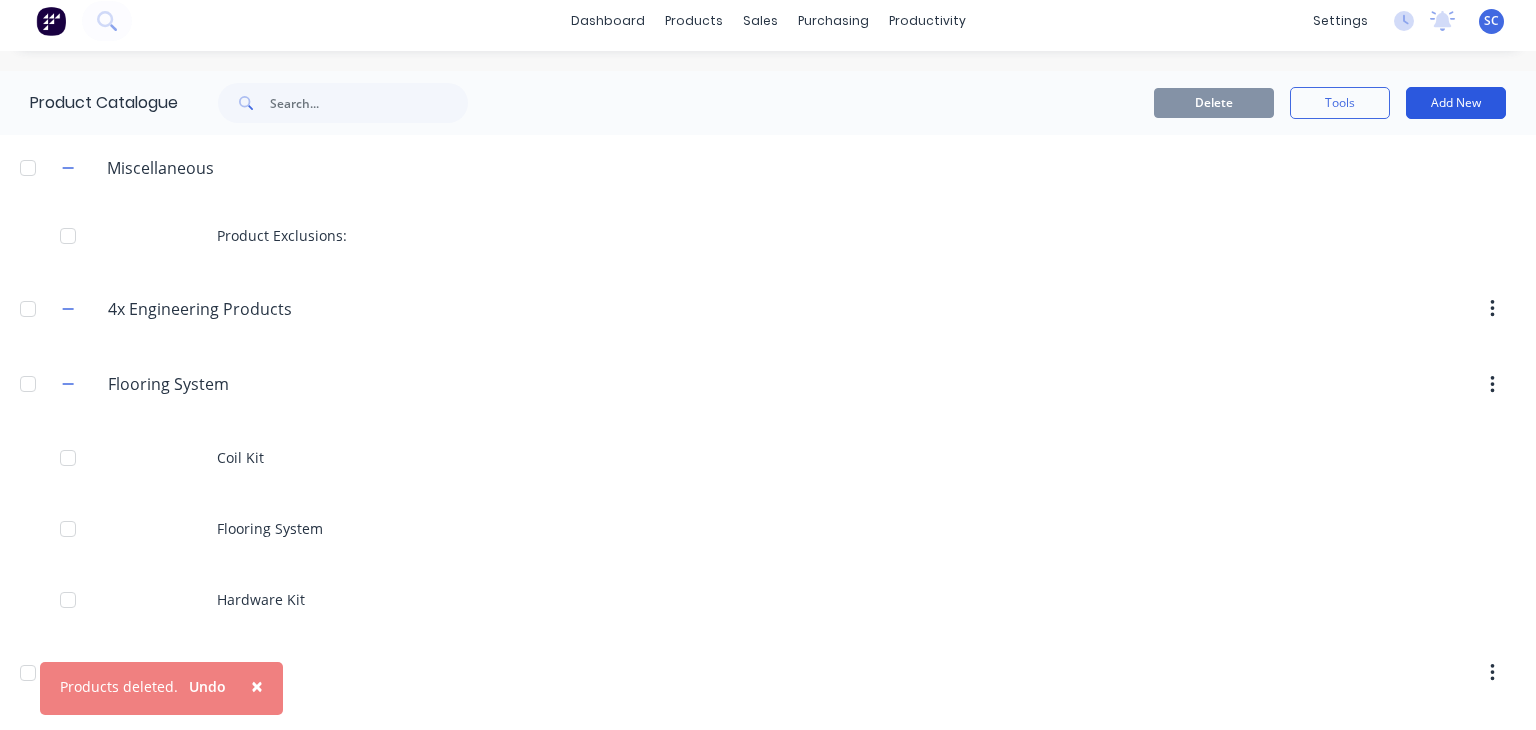 click on "Add New" at bounding box center [1456, 103] 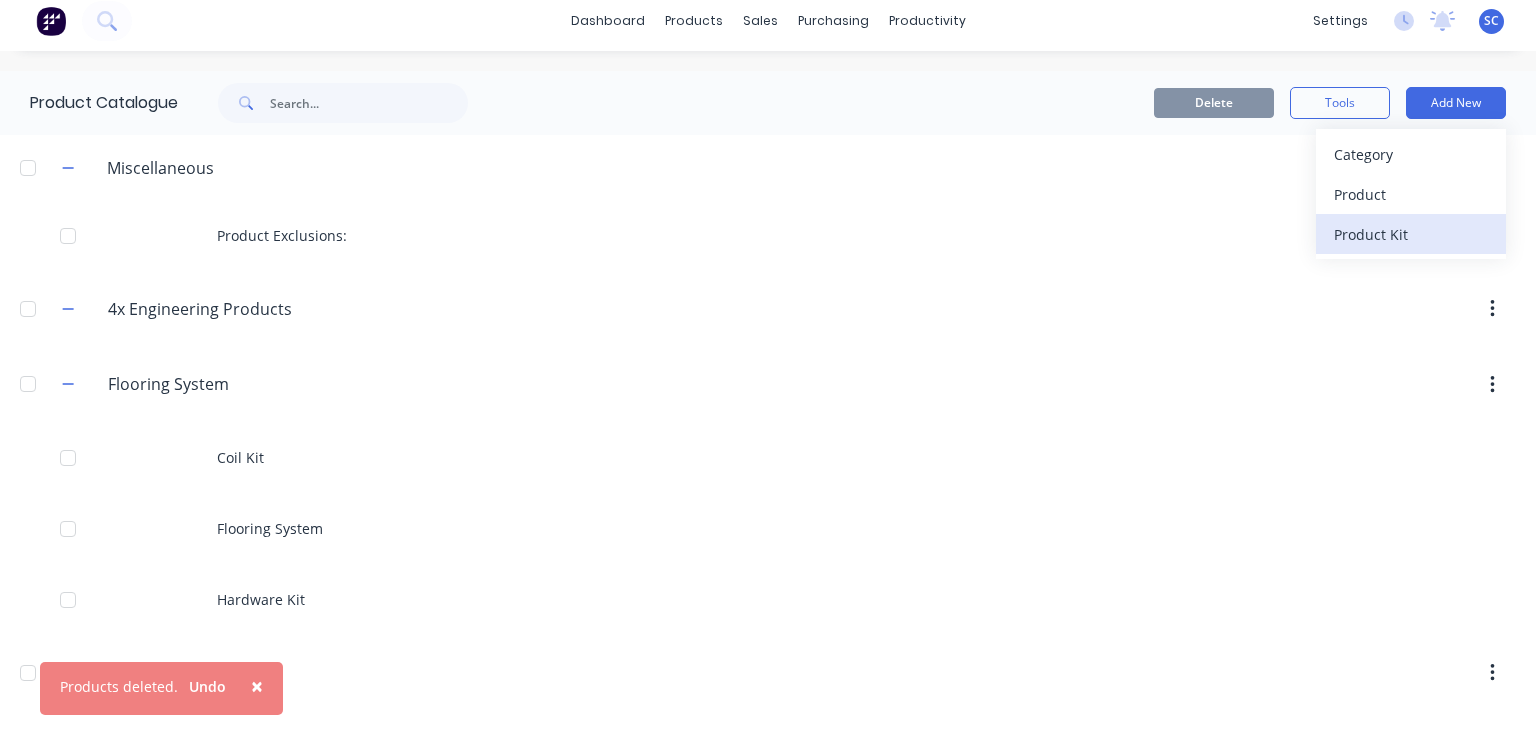 click on "Product Kit" at bounding box center (1411, 234) 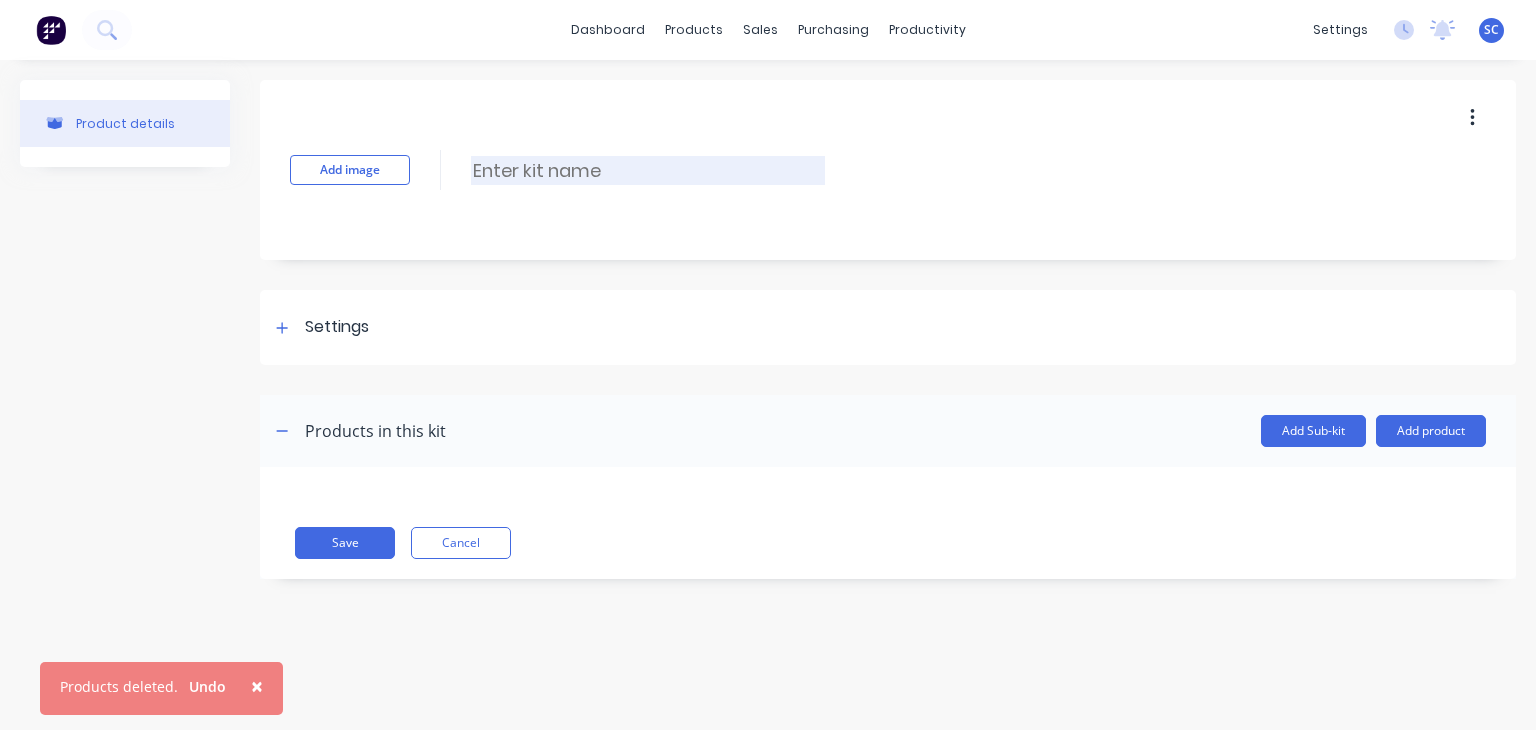 click at bounding box center [648, 170] 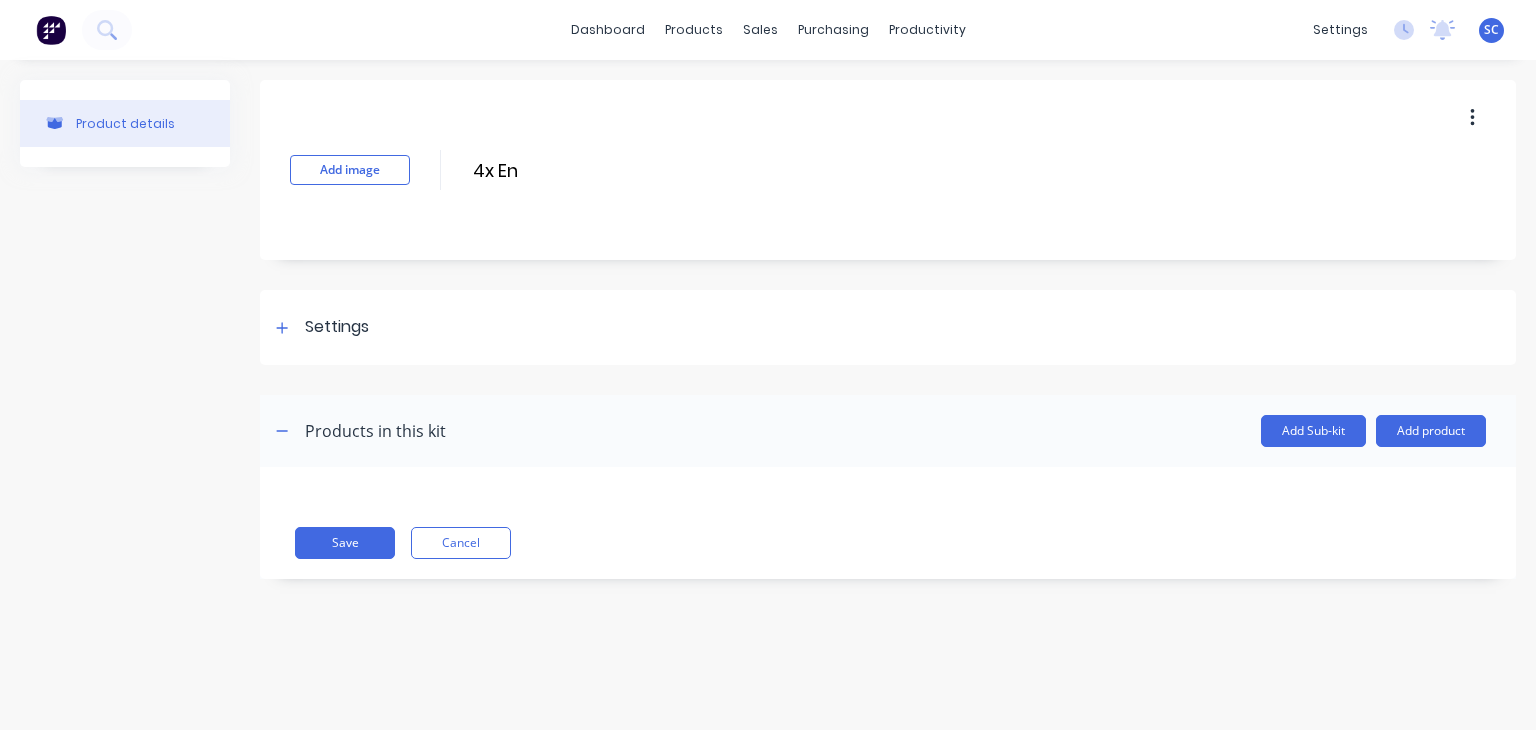 type on "4x En" 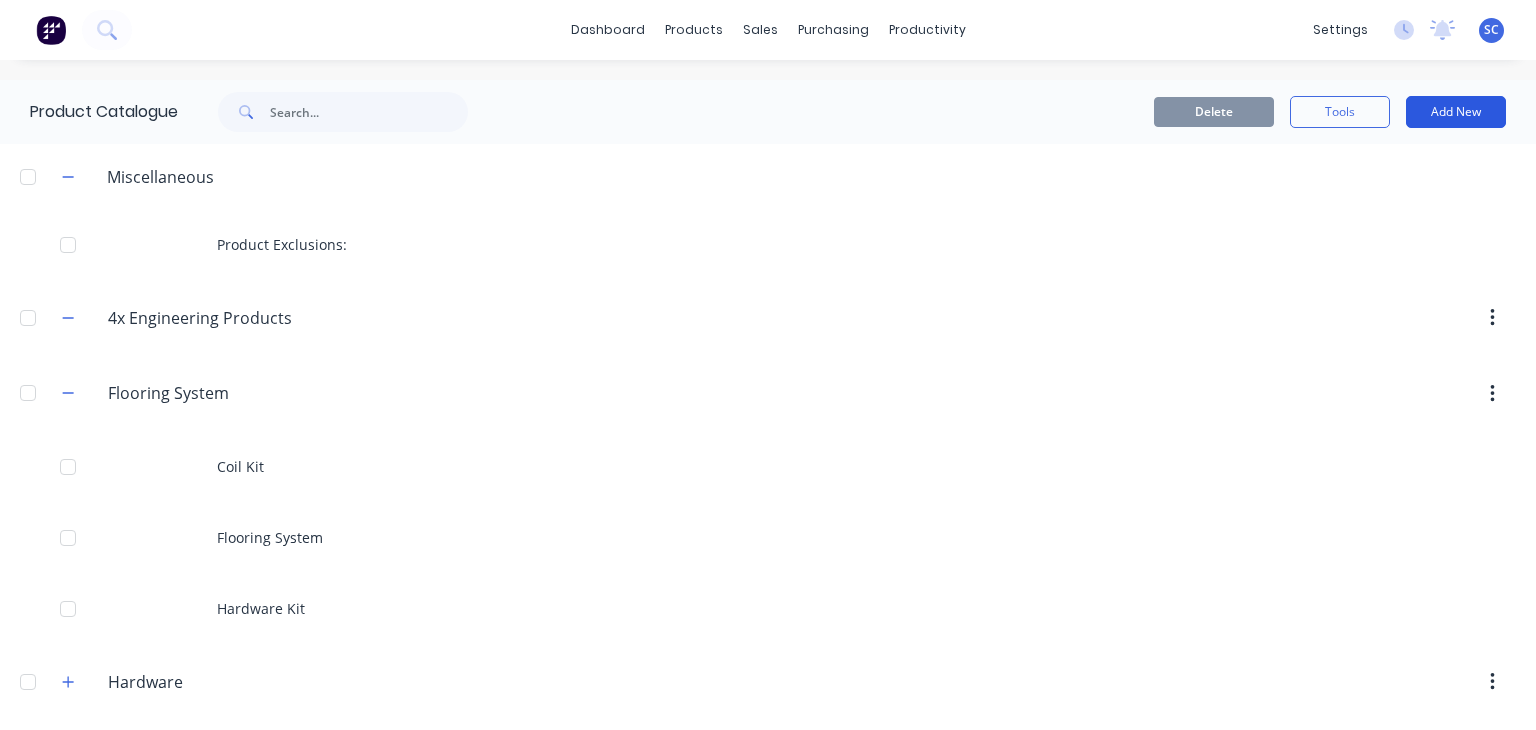 click on "Add New" at bounding box center [1456, 112] 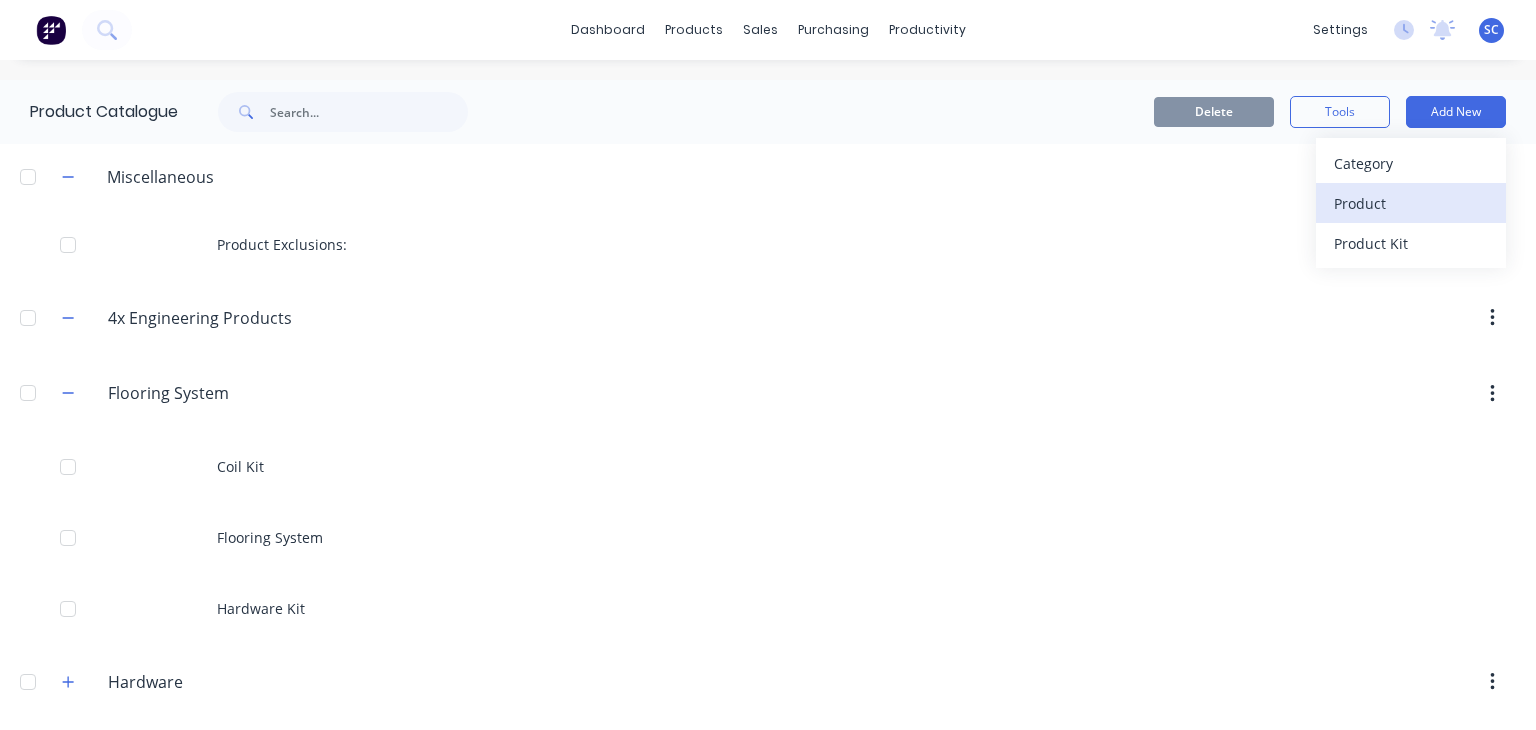 click on "Product" at bounding box center (1411, 203) 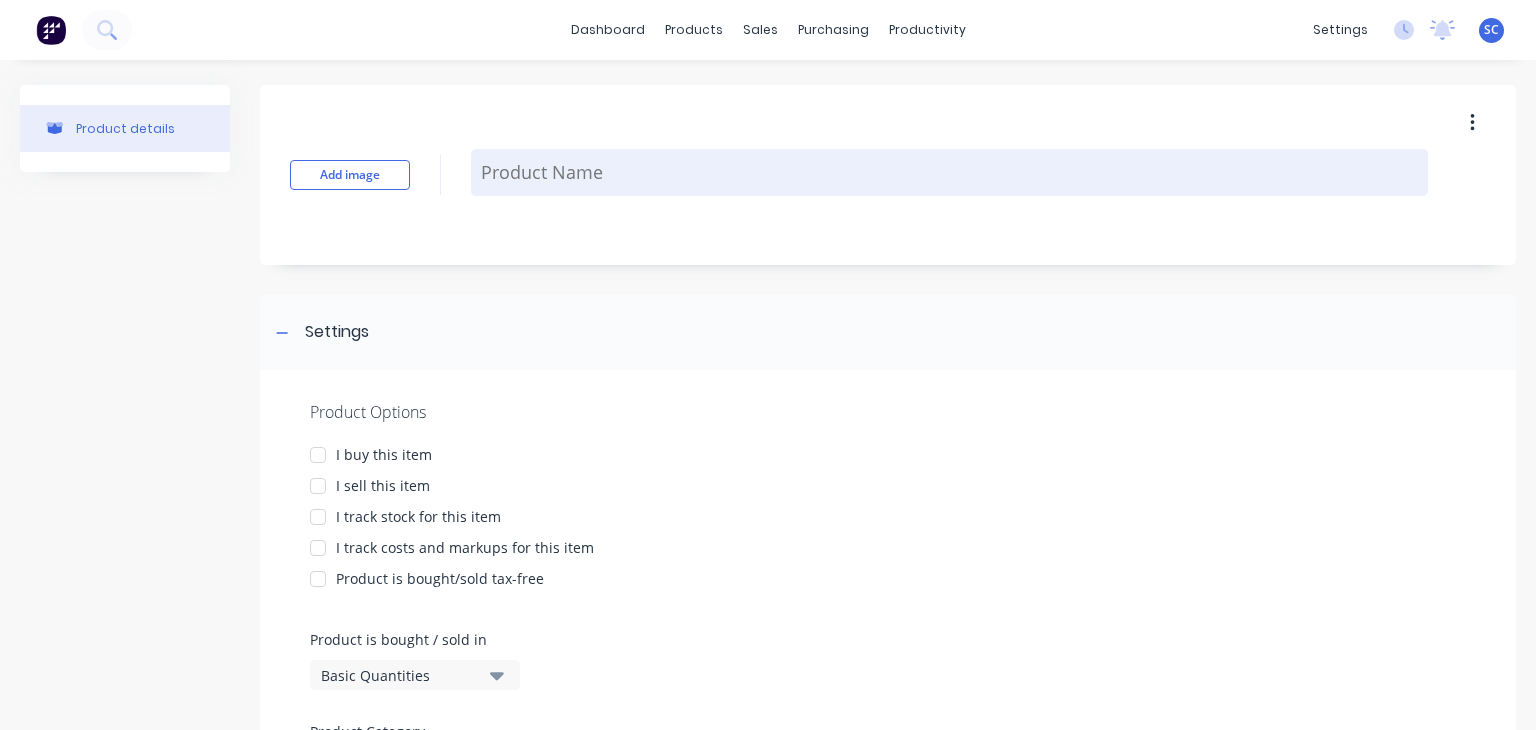 click at bounding box center [949, 172] 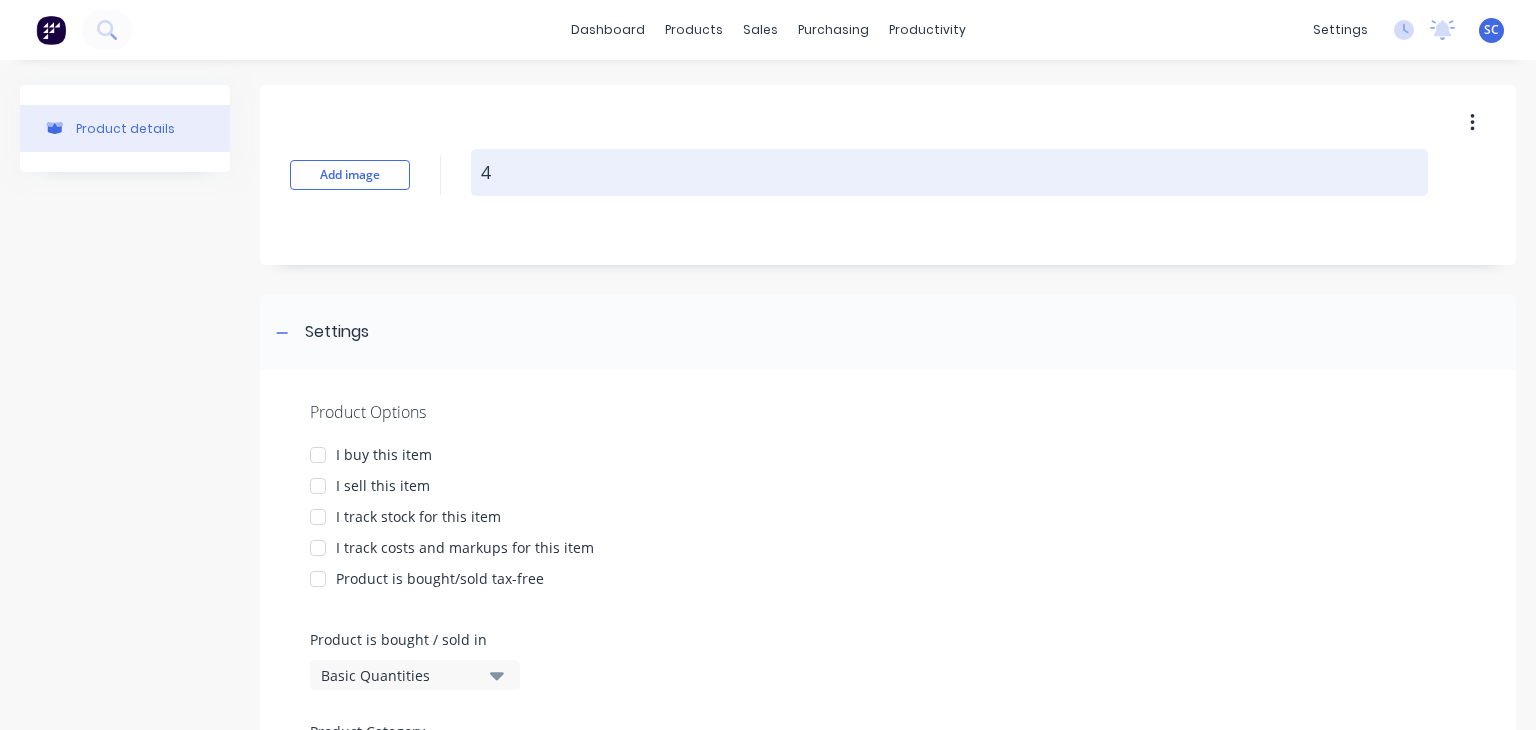 type on "x" 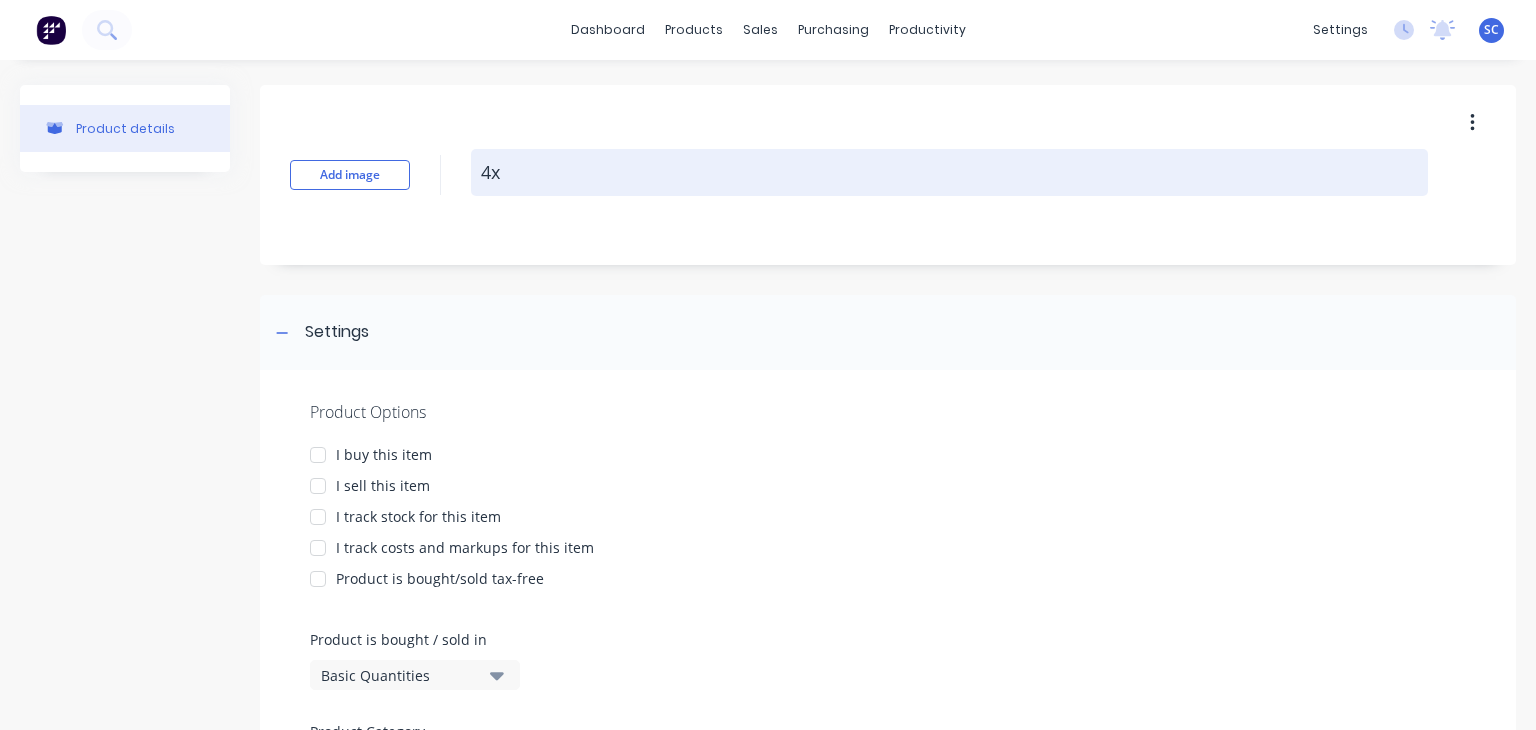 type on "x" 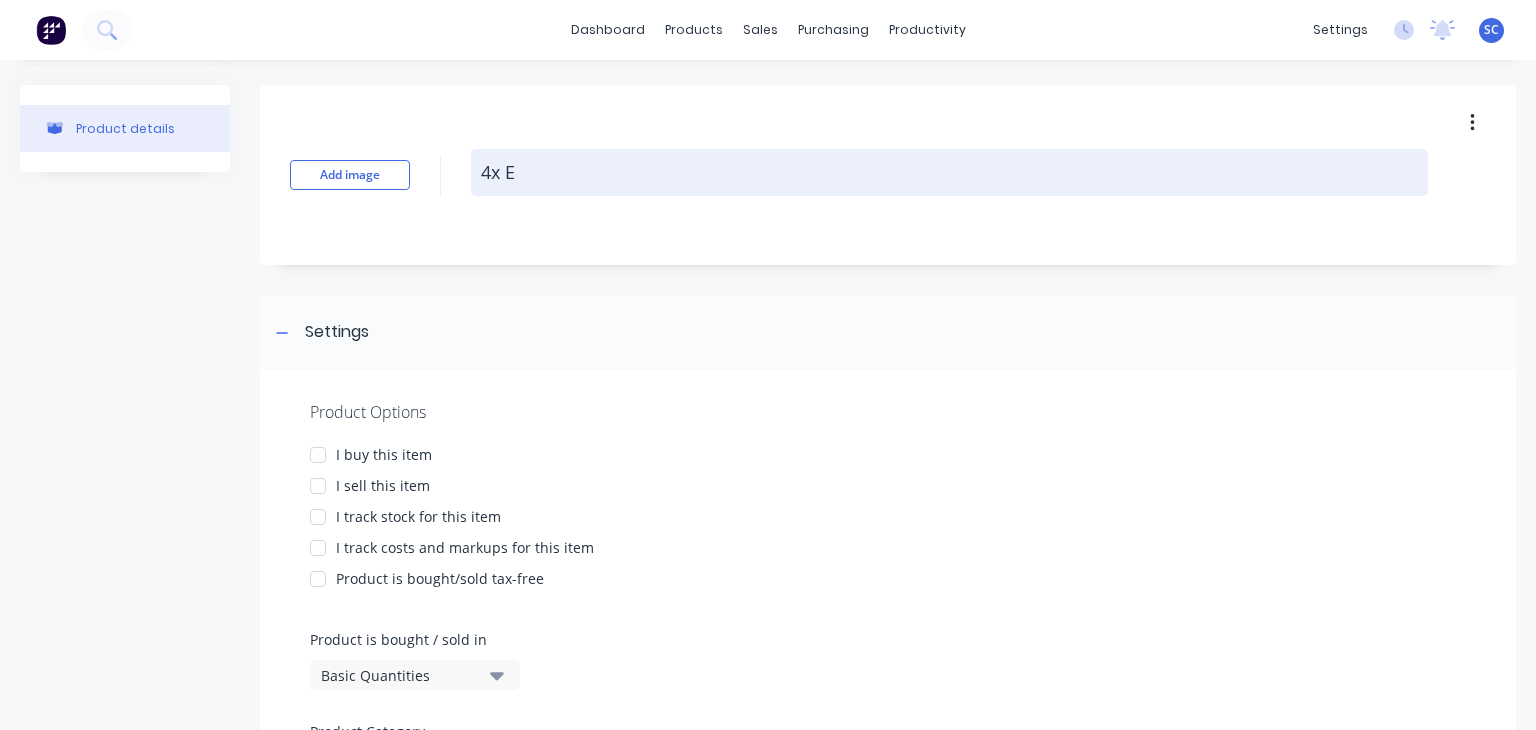 type on "x" 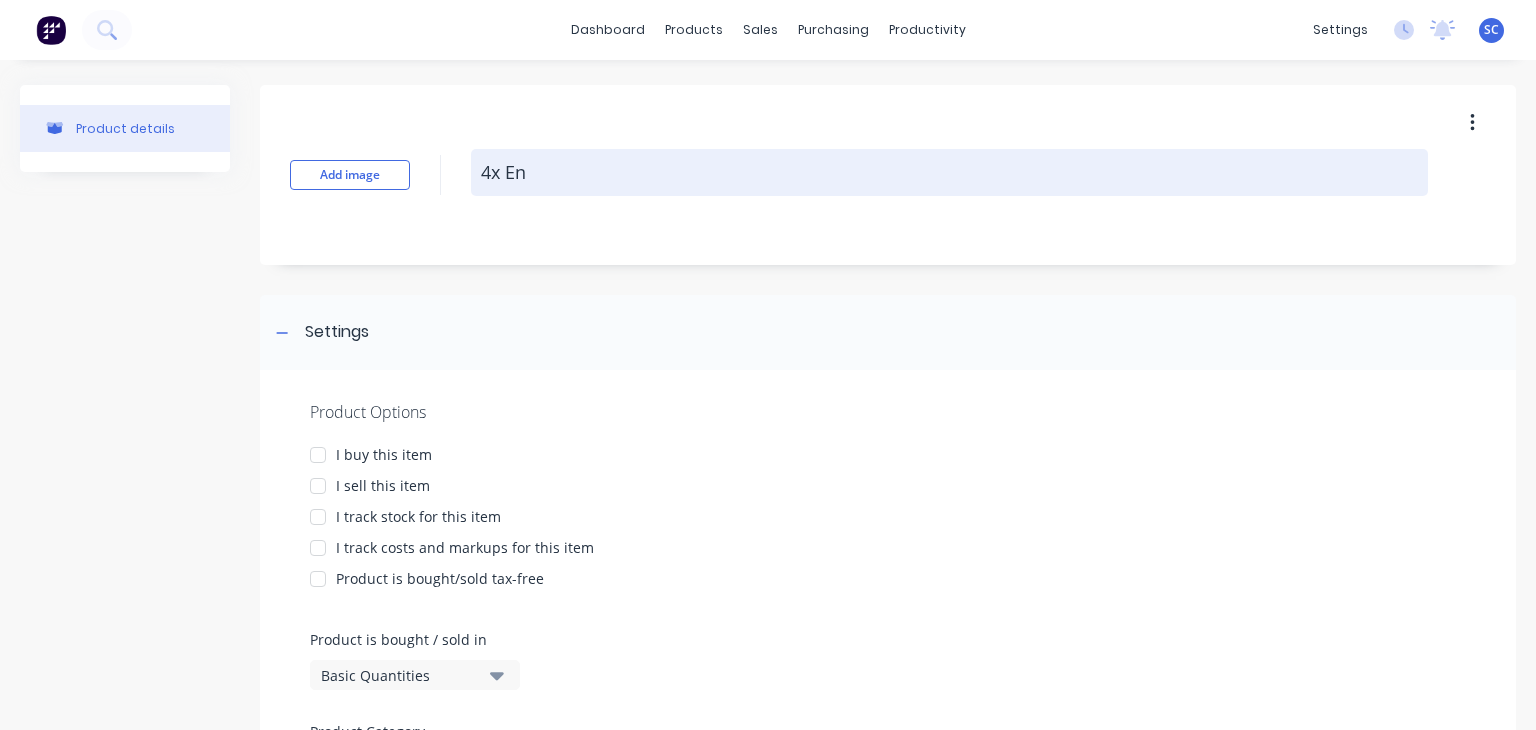 type on "x" 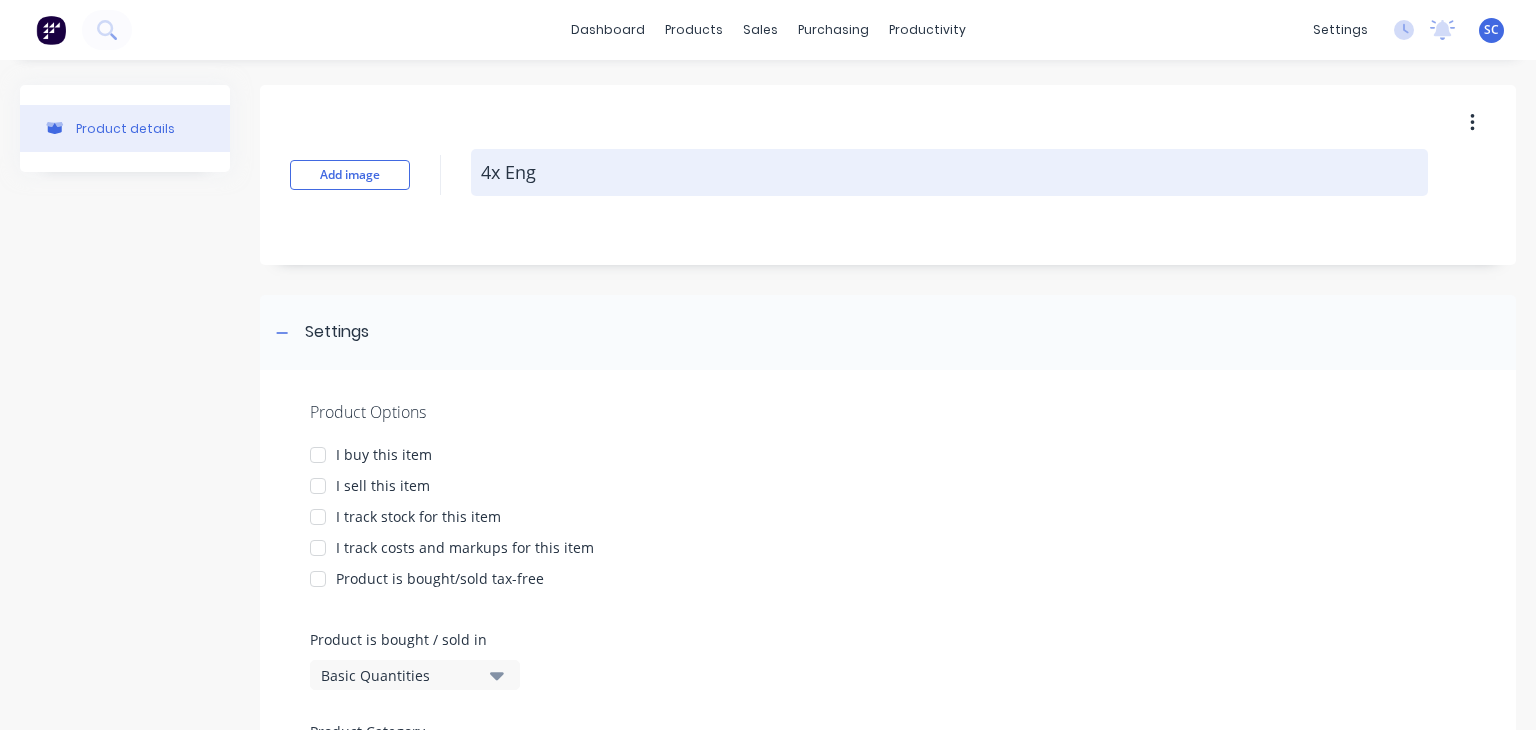 type on "x" 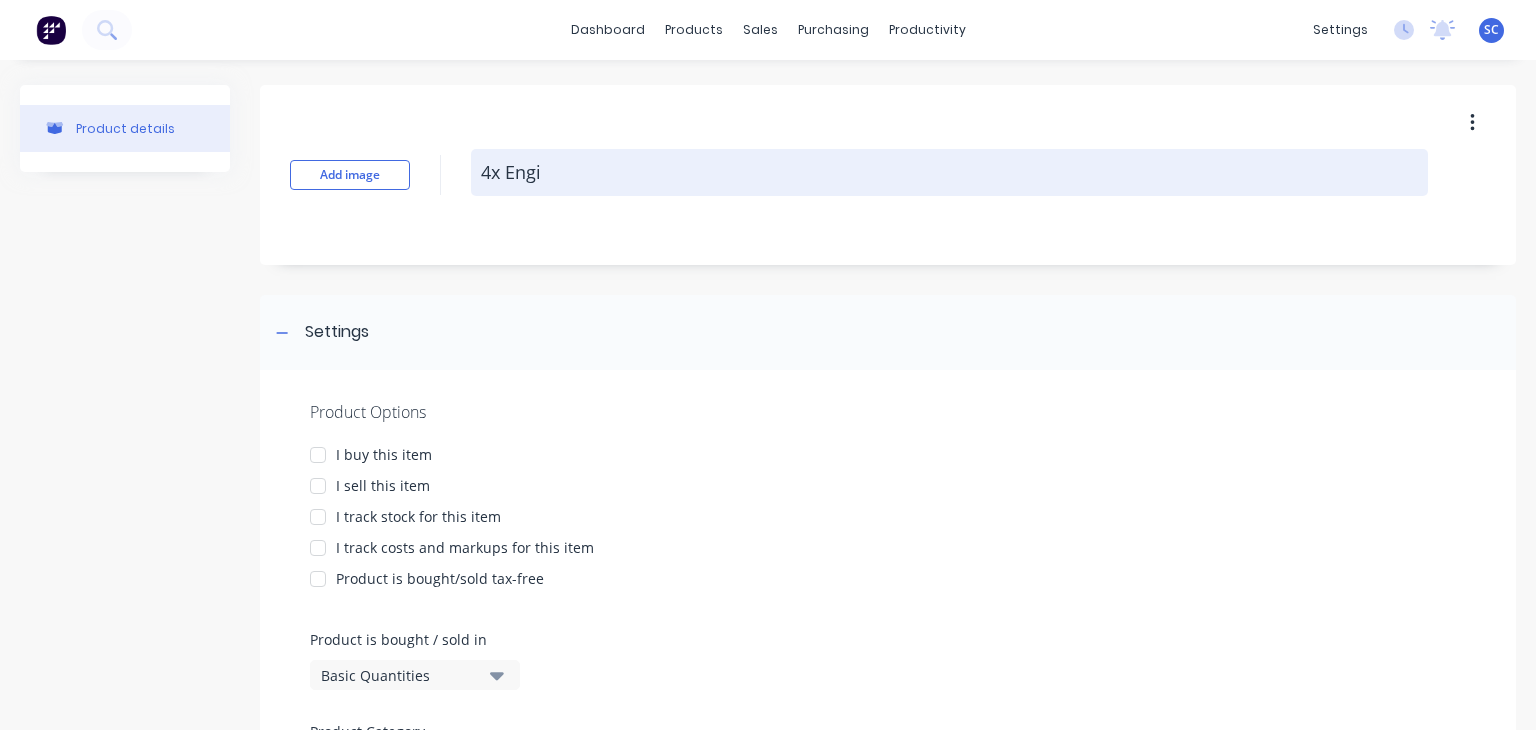 type on "x" 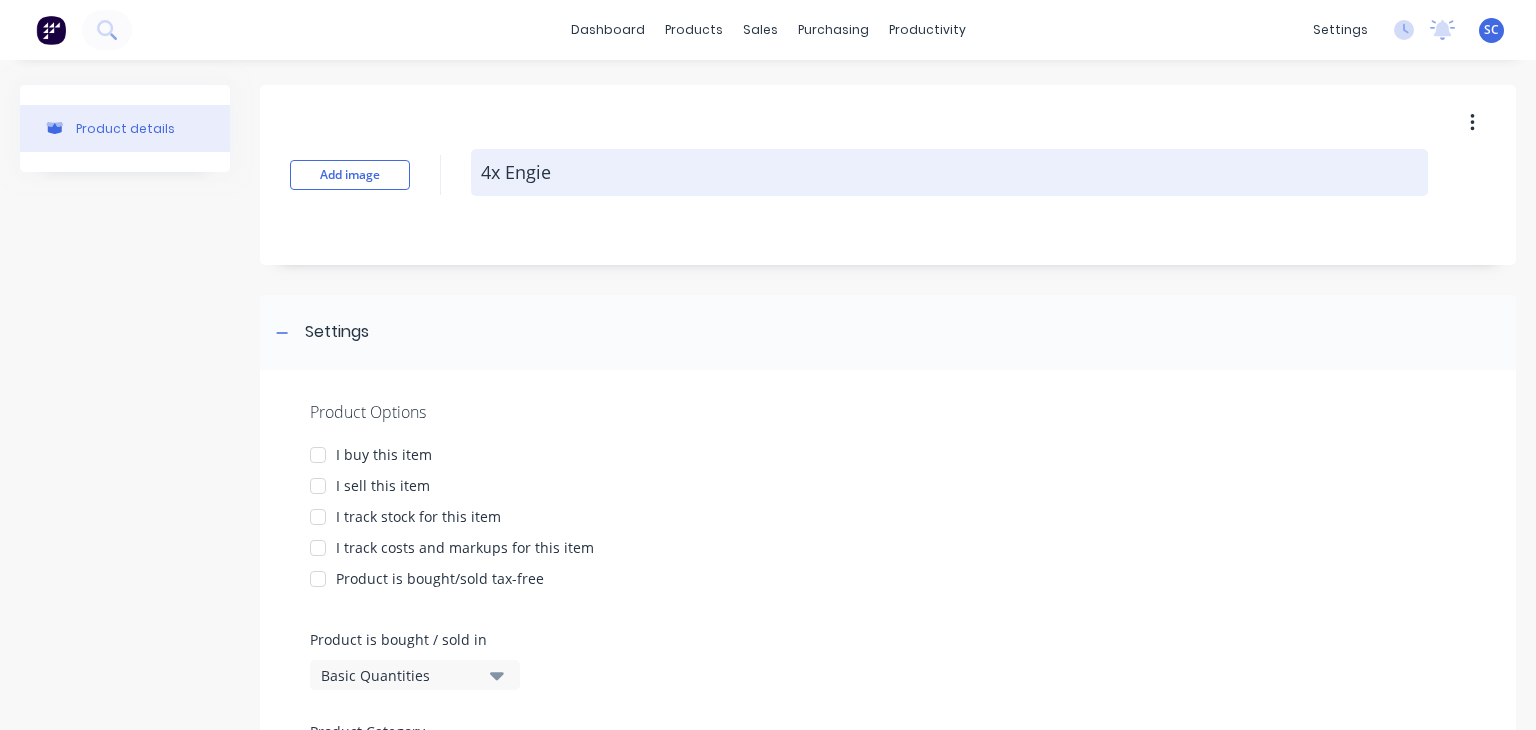 type on "x" 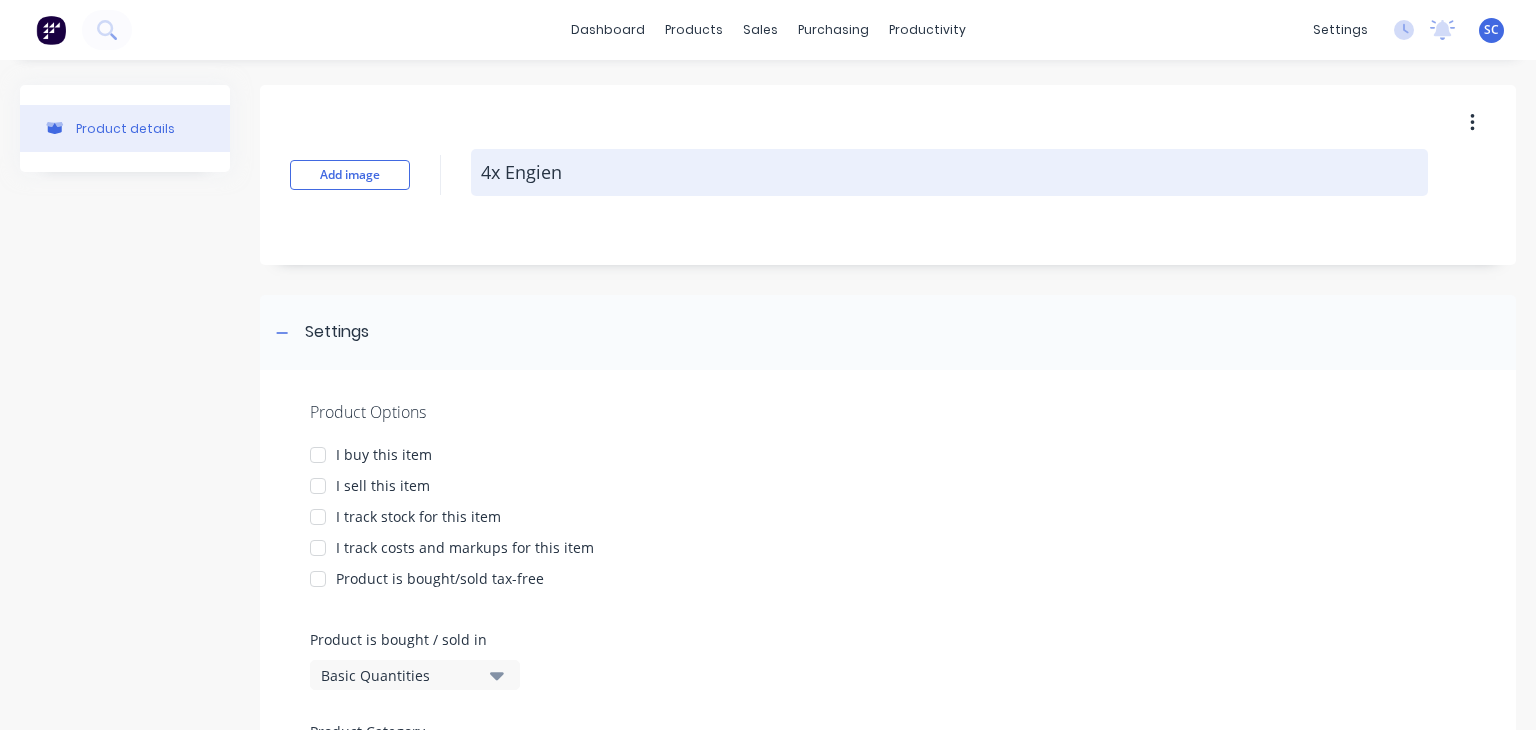 type on "x" 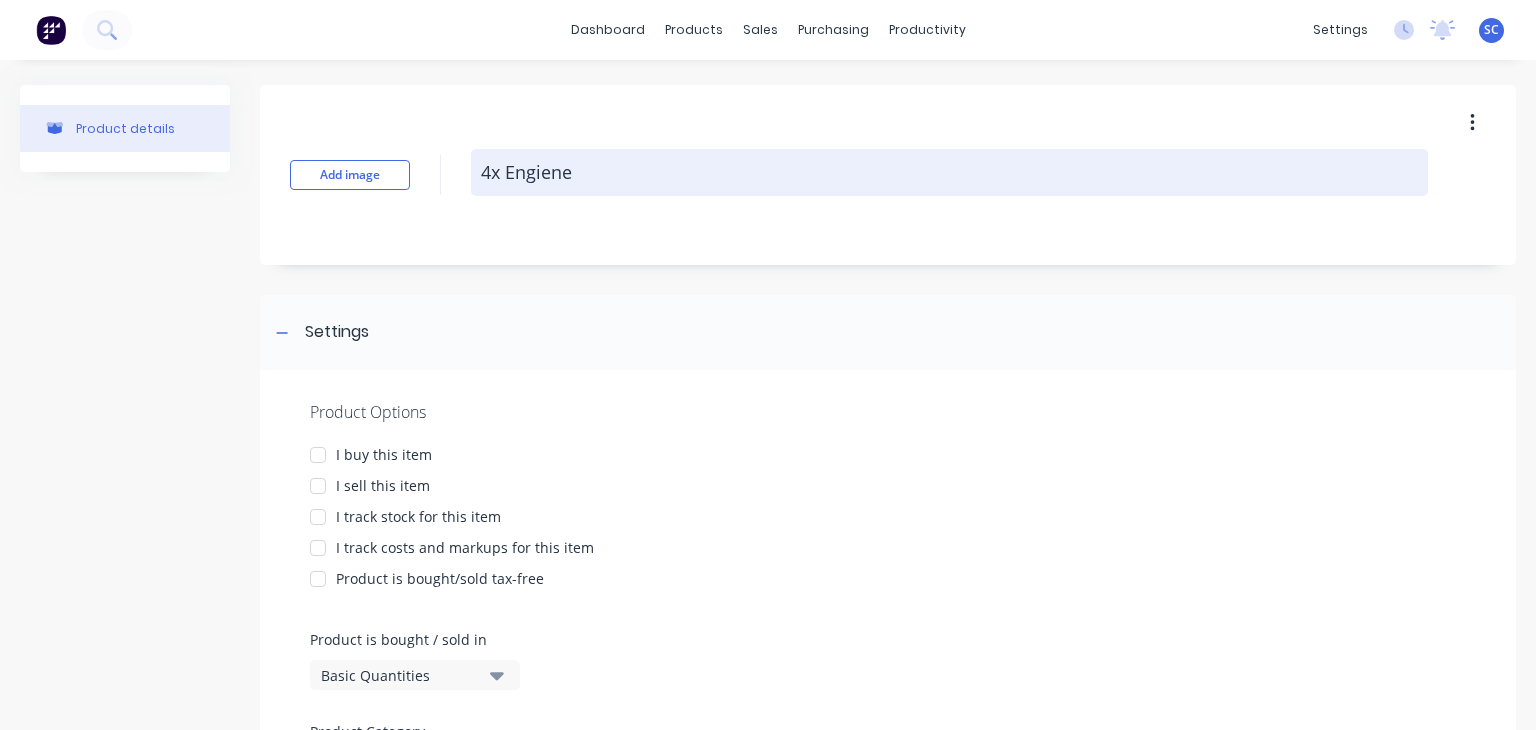 type on "x" 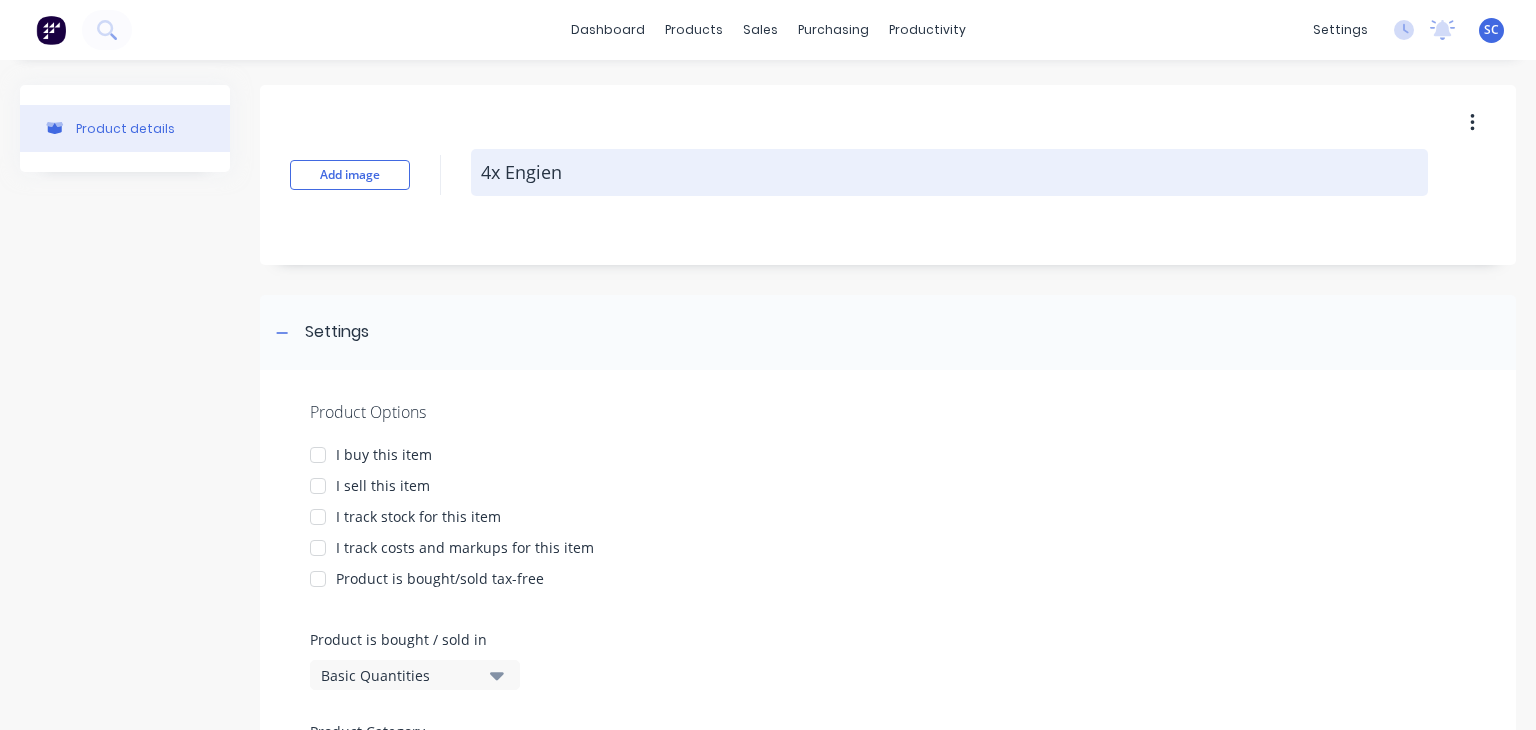 type on "x" 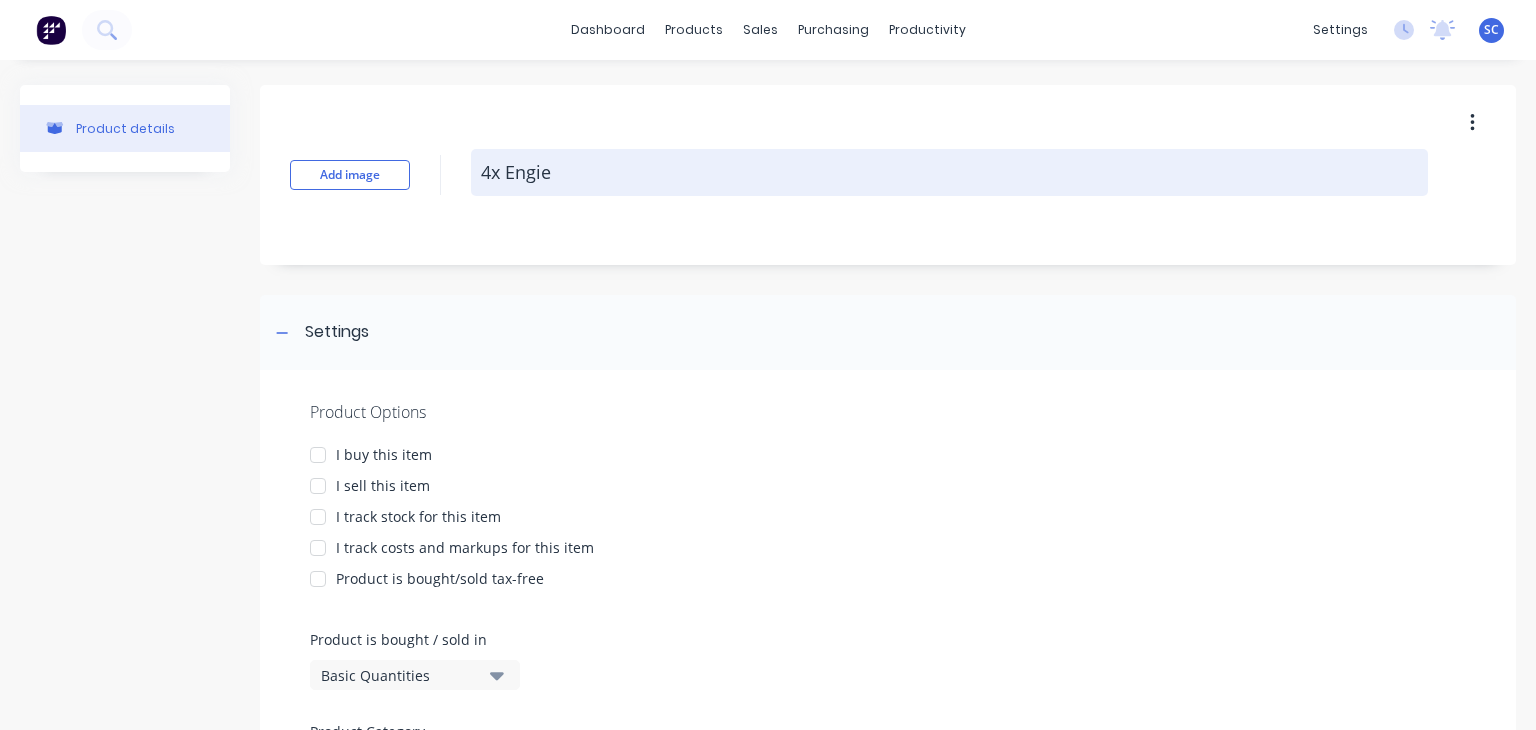 type on "x" 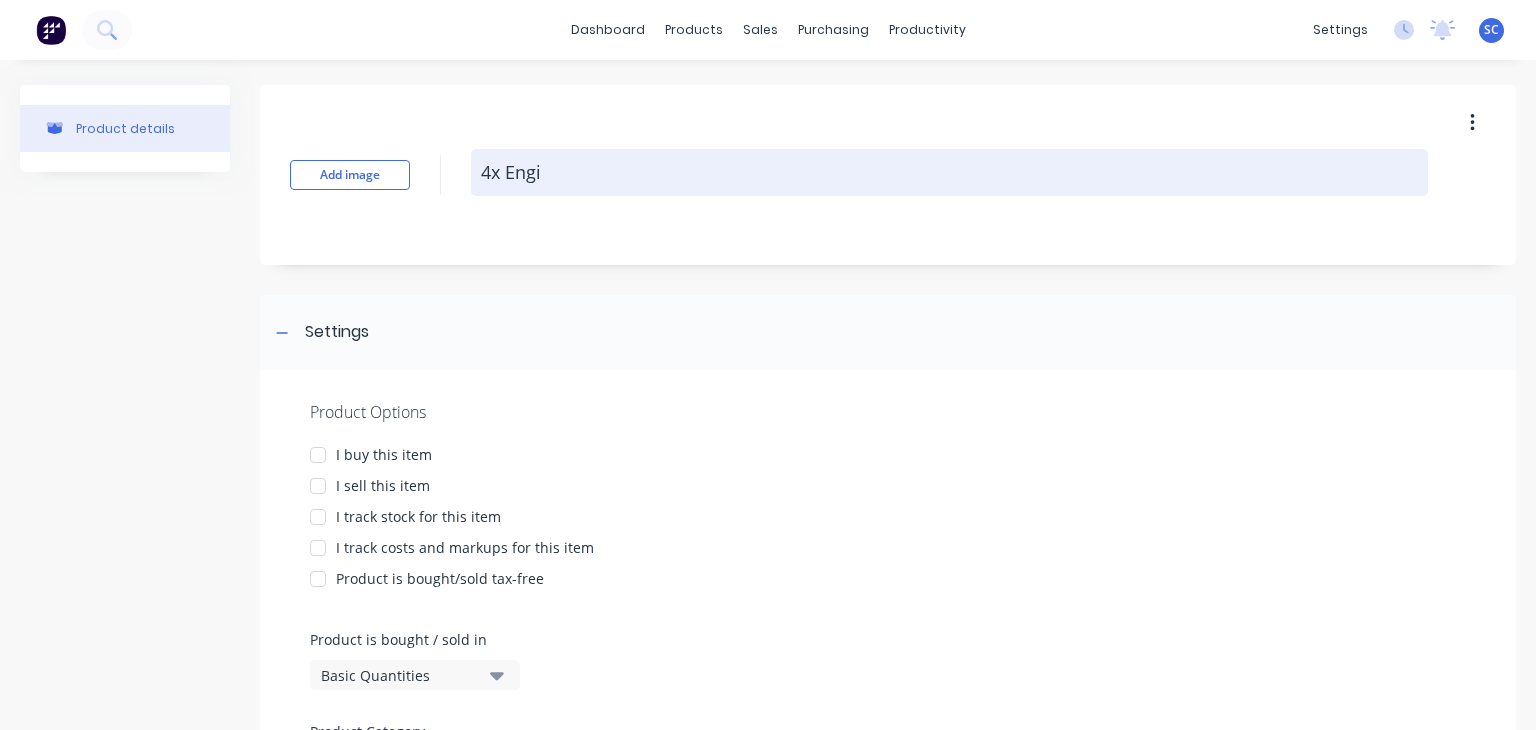 type on "x" 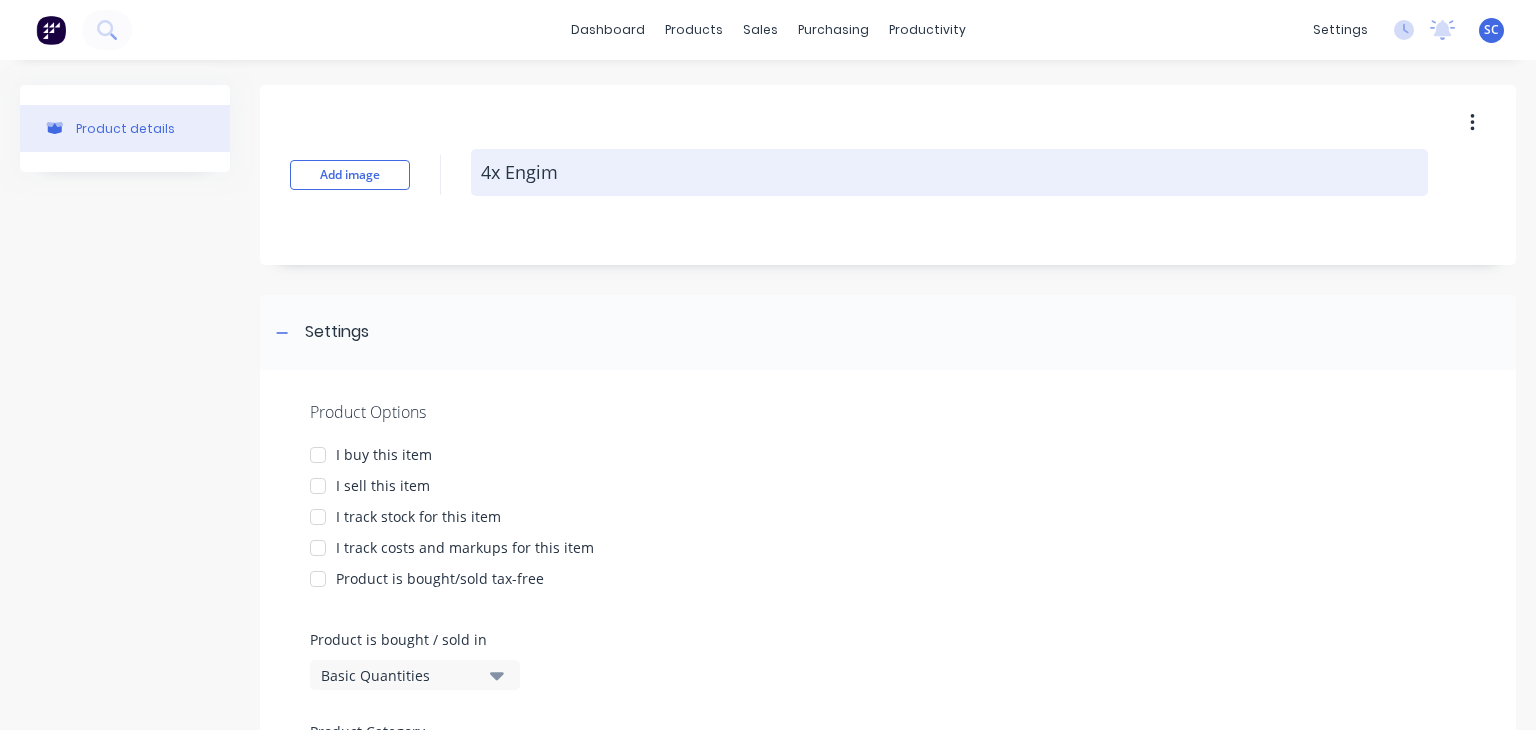 type on "x" 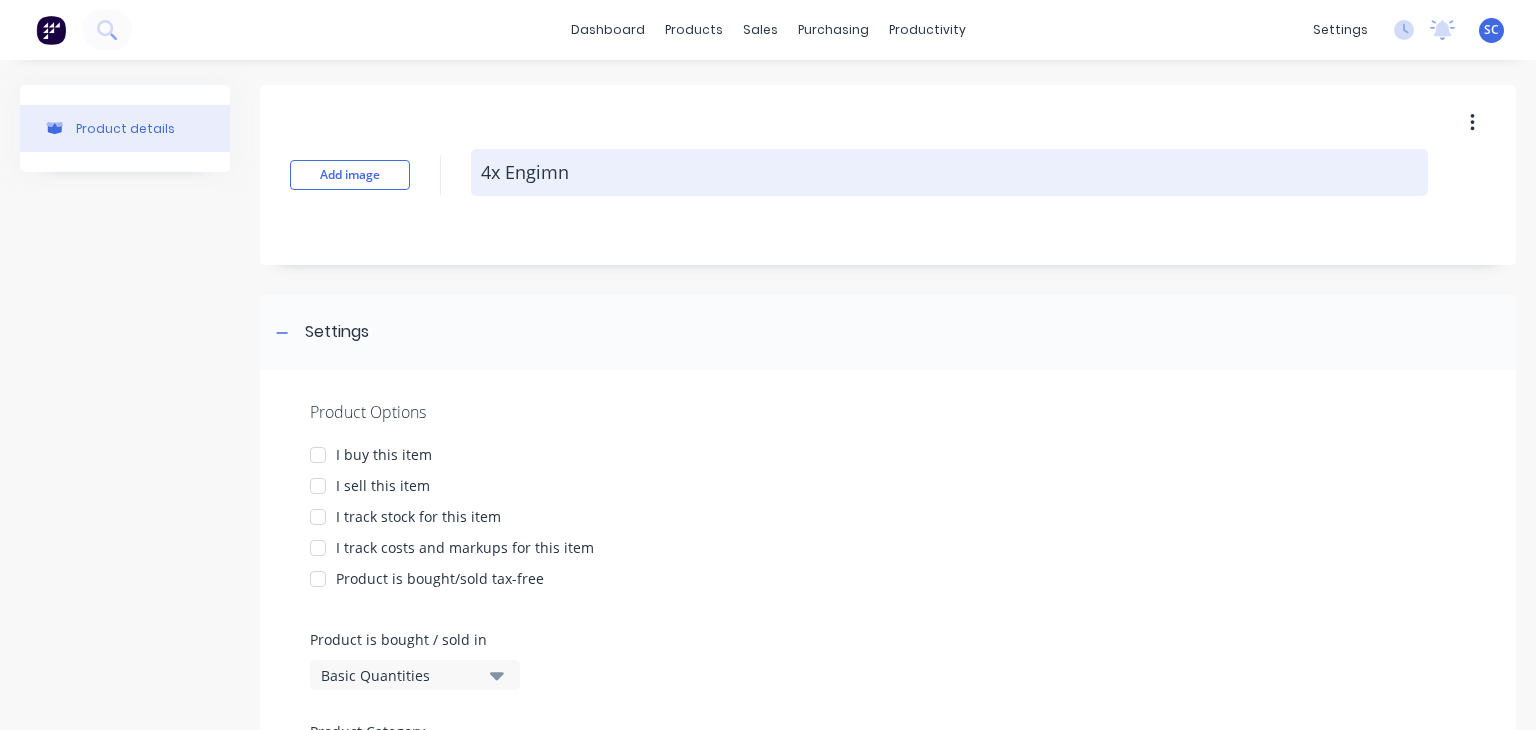 type on "x" 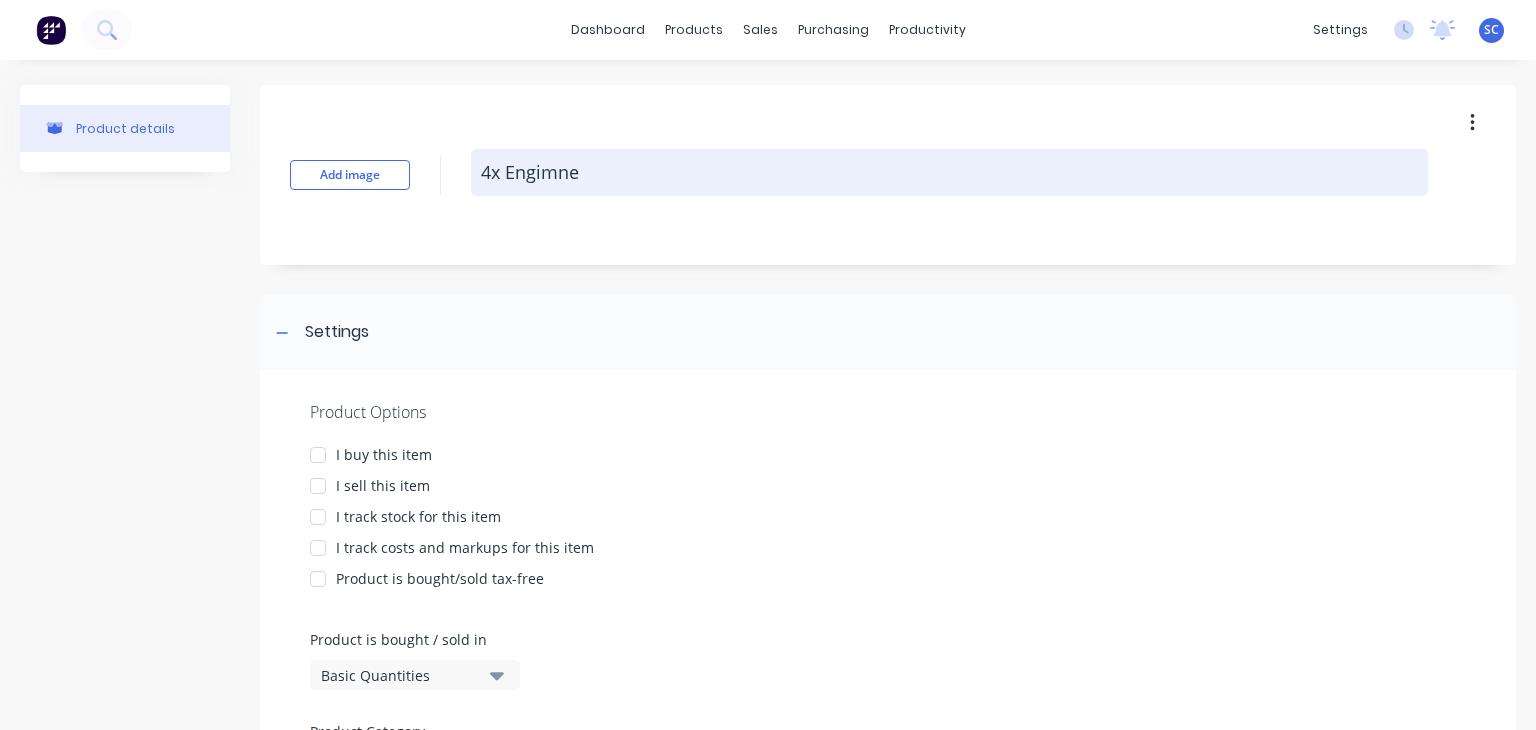 type on "x" 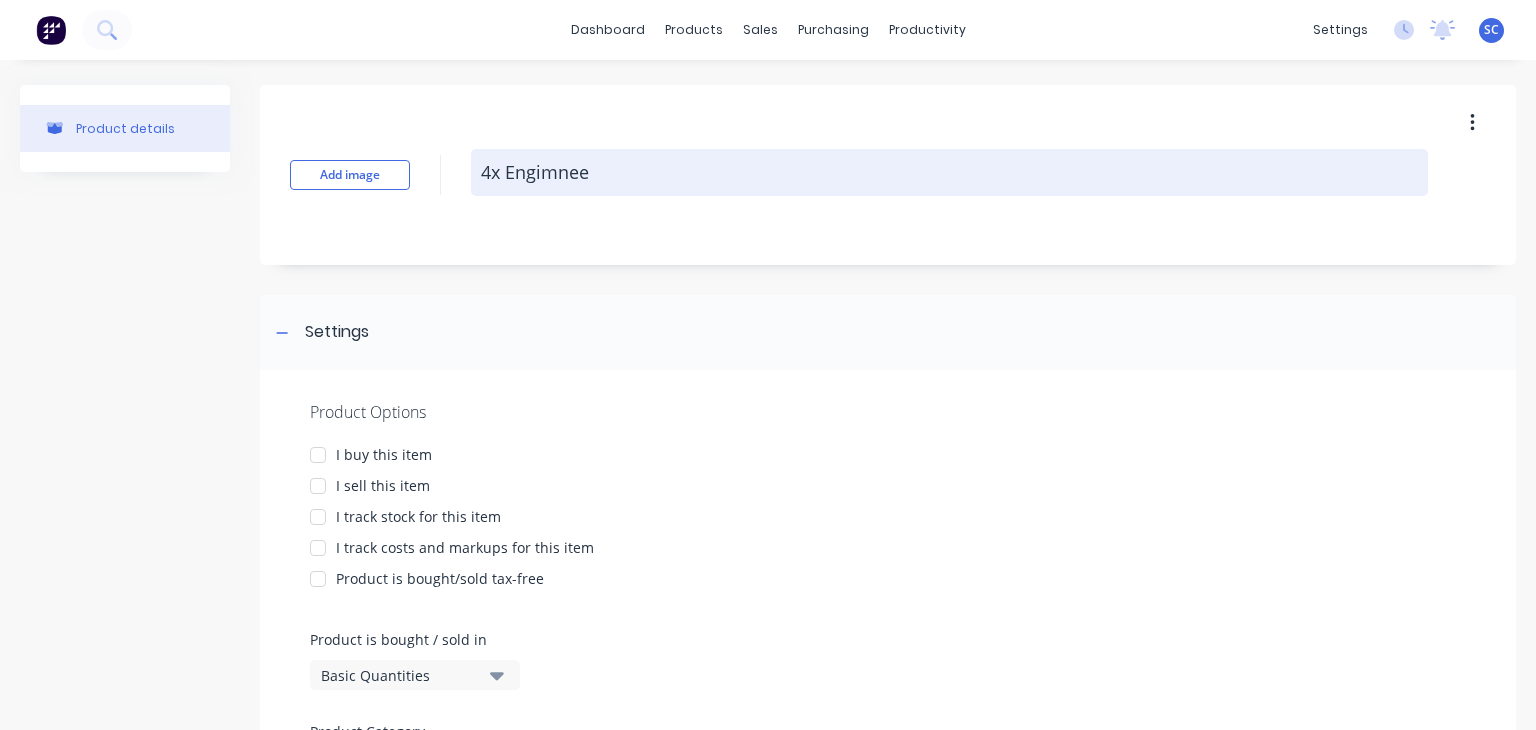 type on "x" 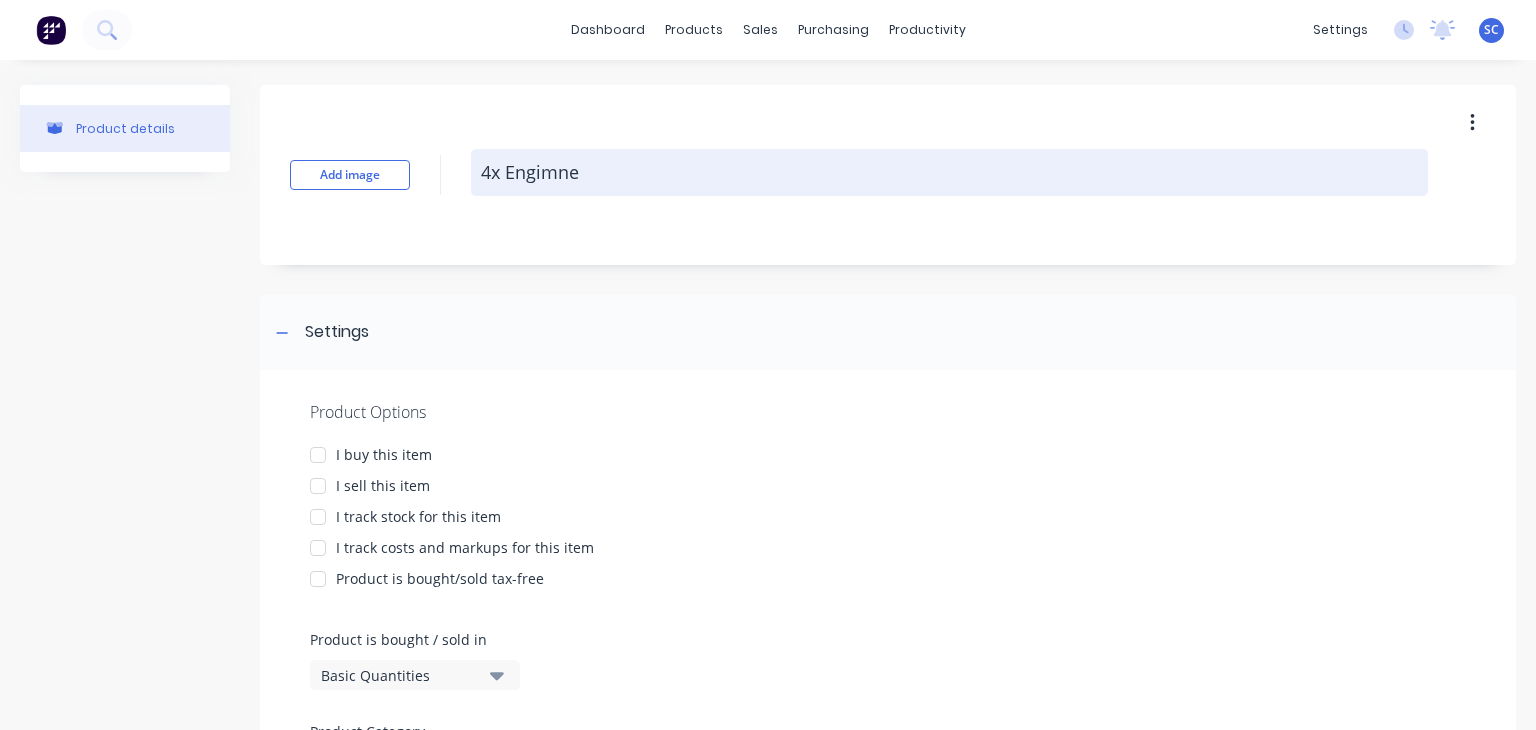type on "x" 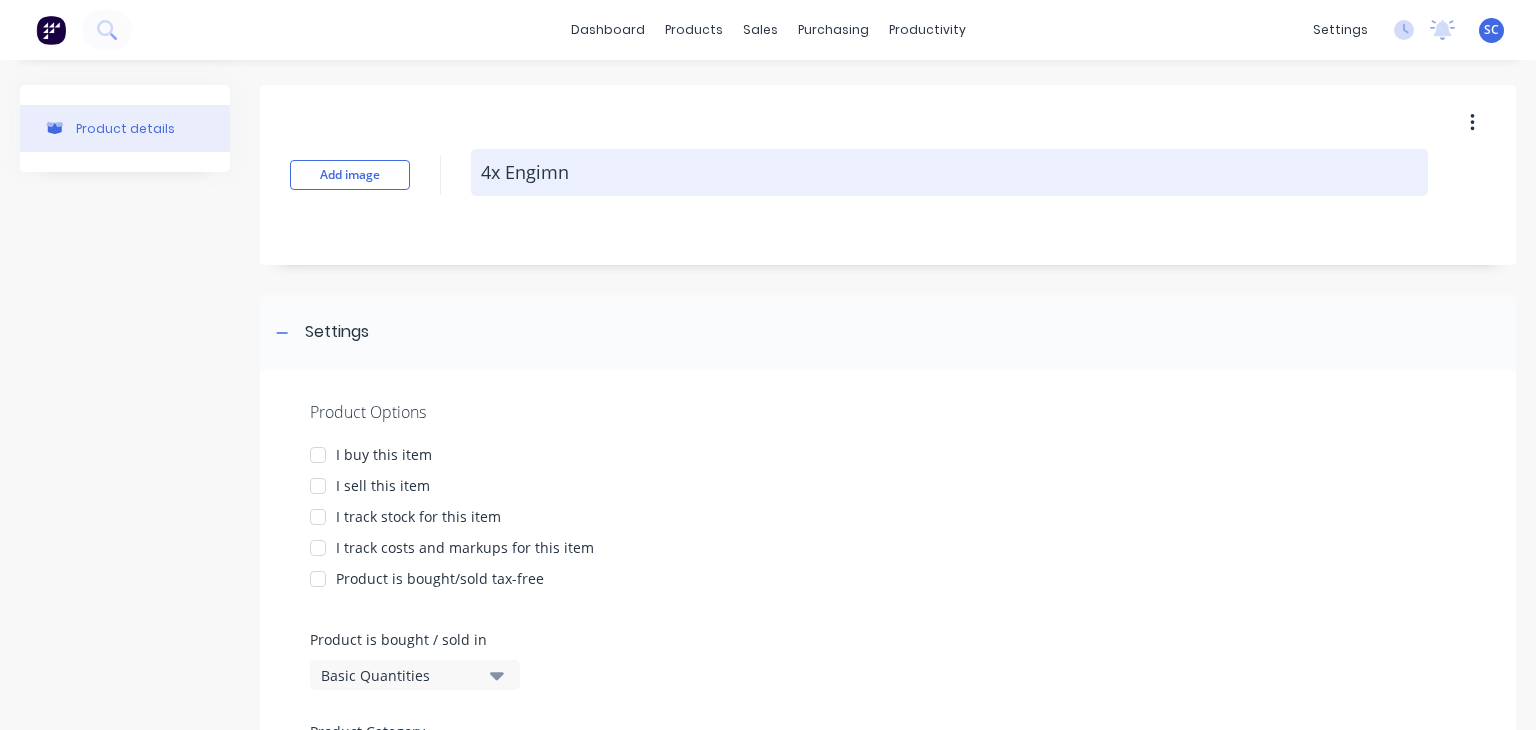 type on "x" 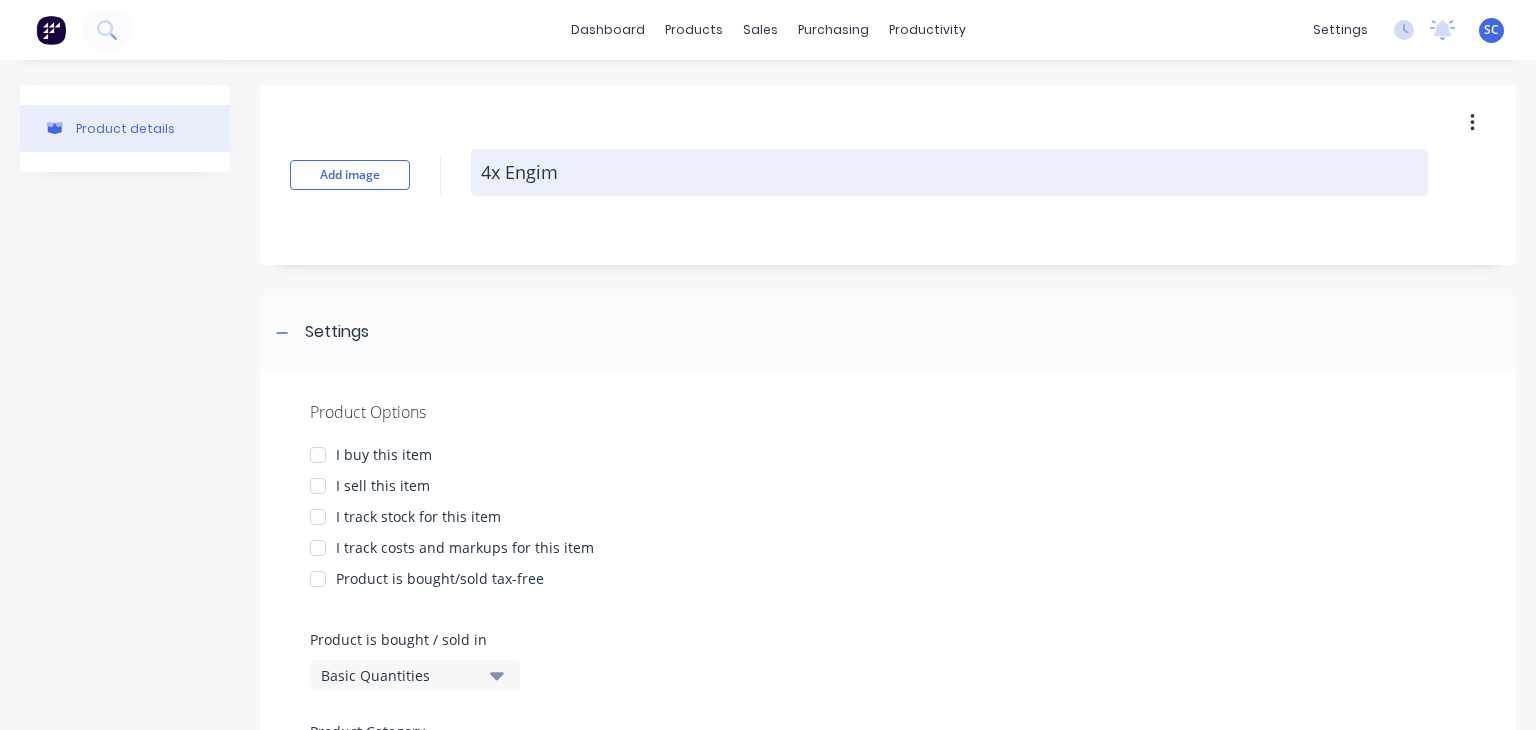 type on "x" 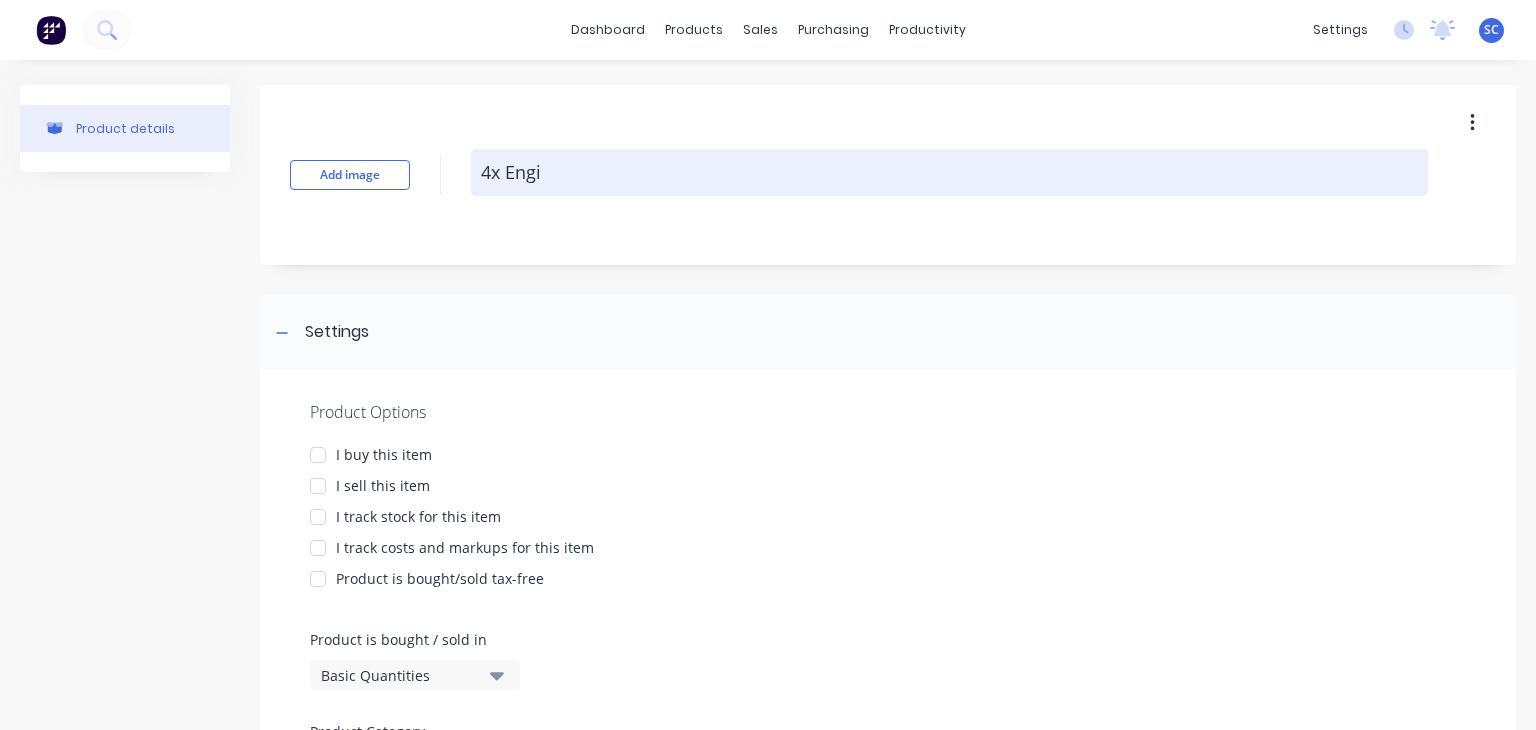 type on "x" 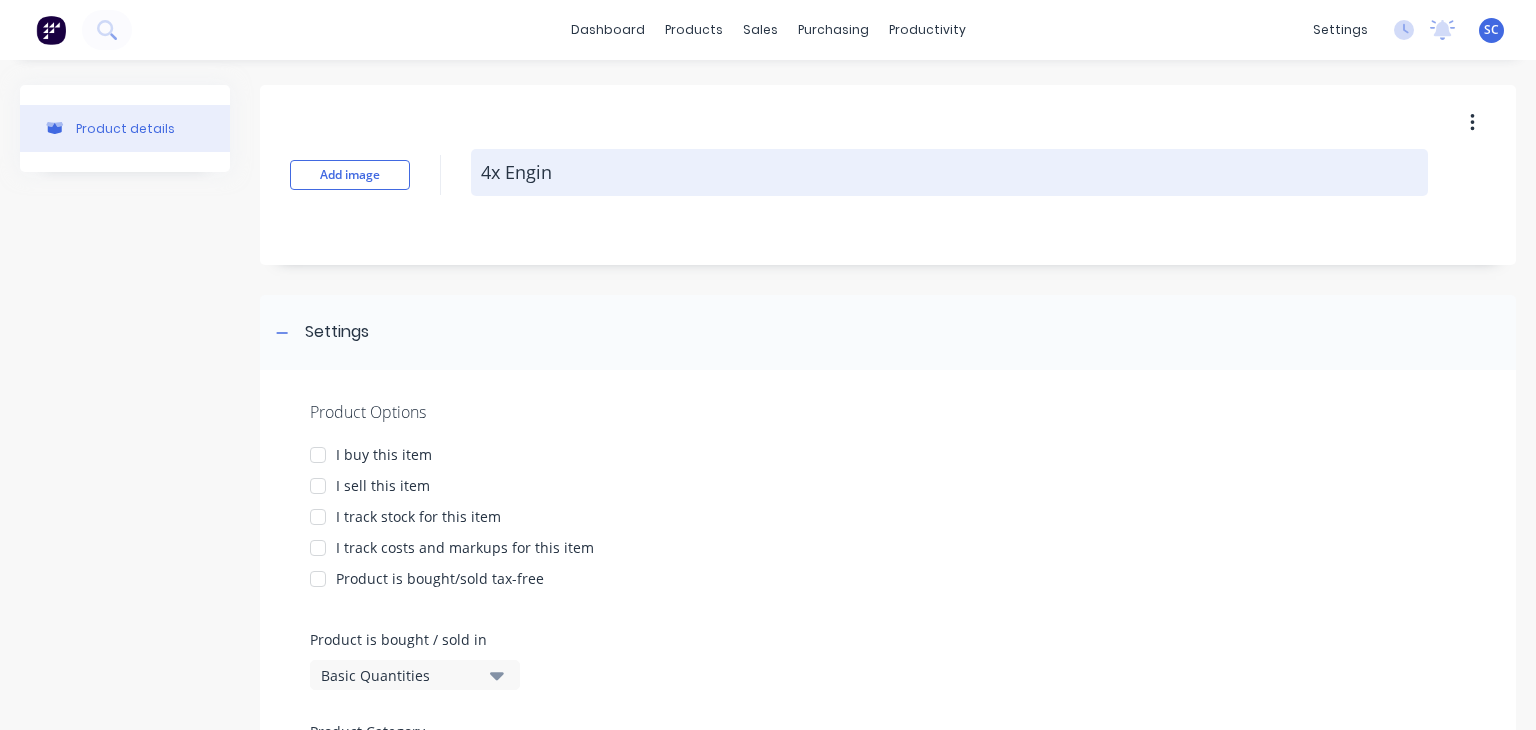 type on "x" 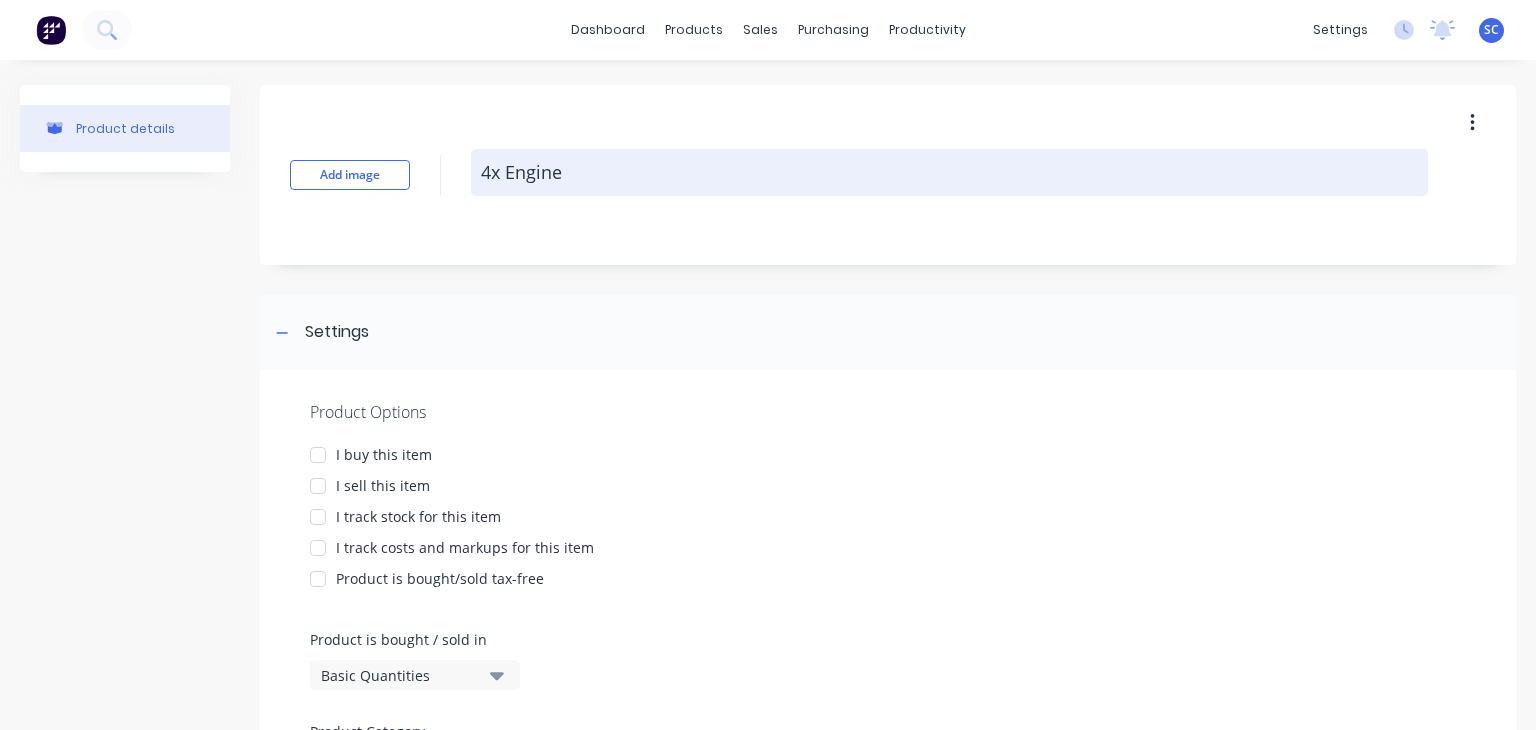 type on "x" 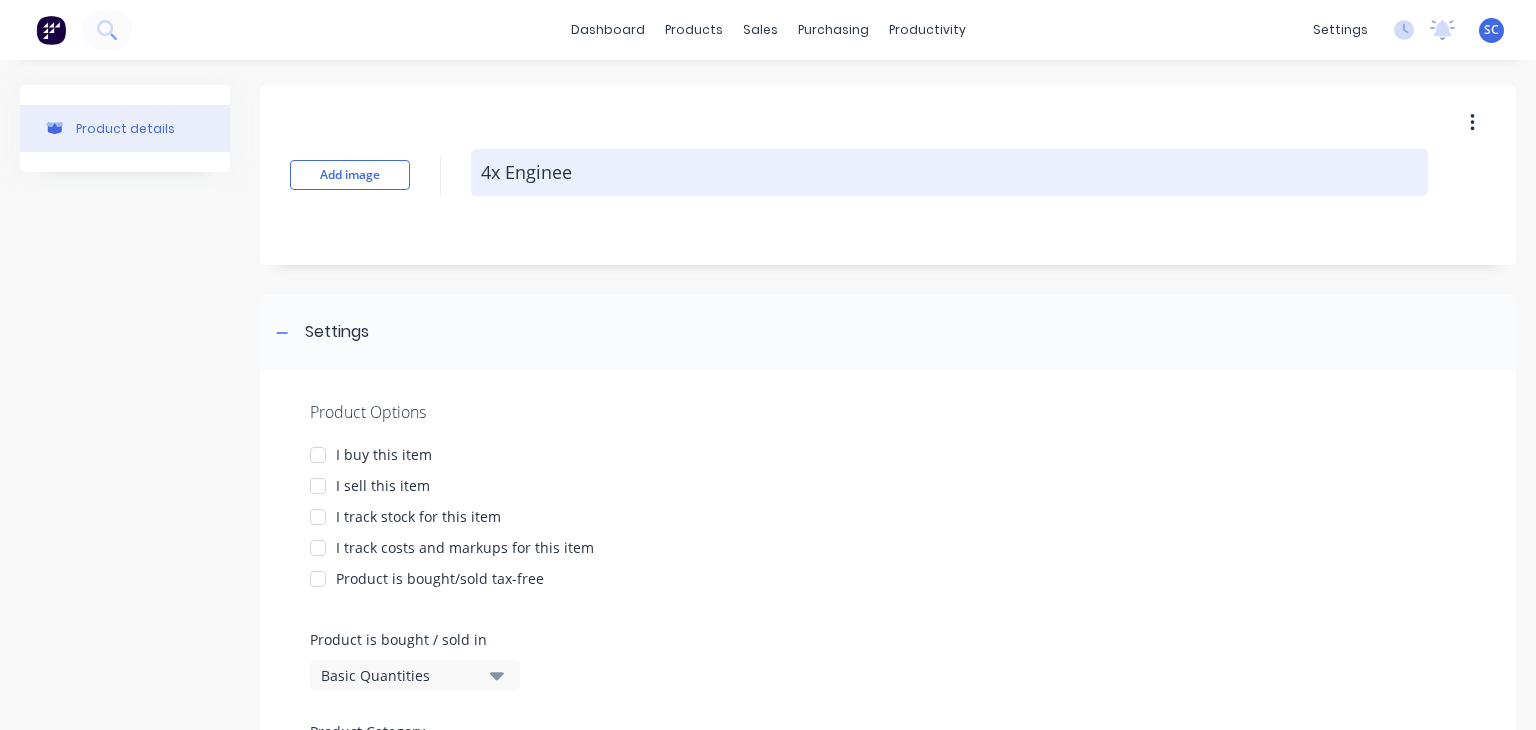 type on "x" 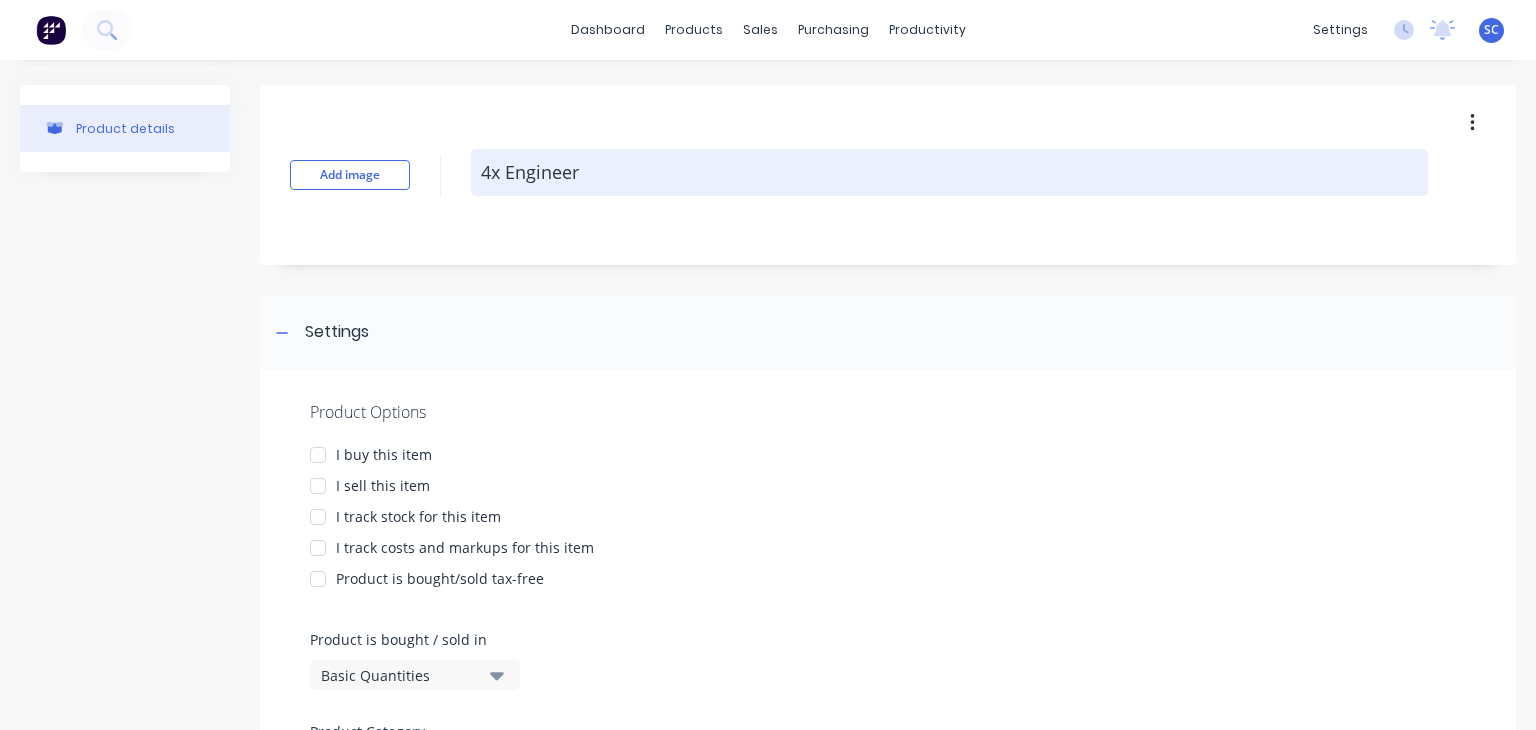 type on "x" 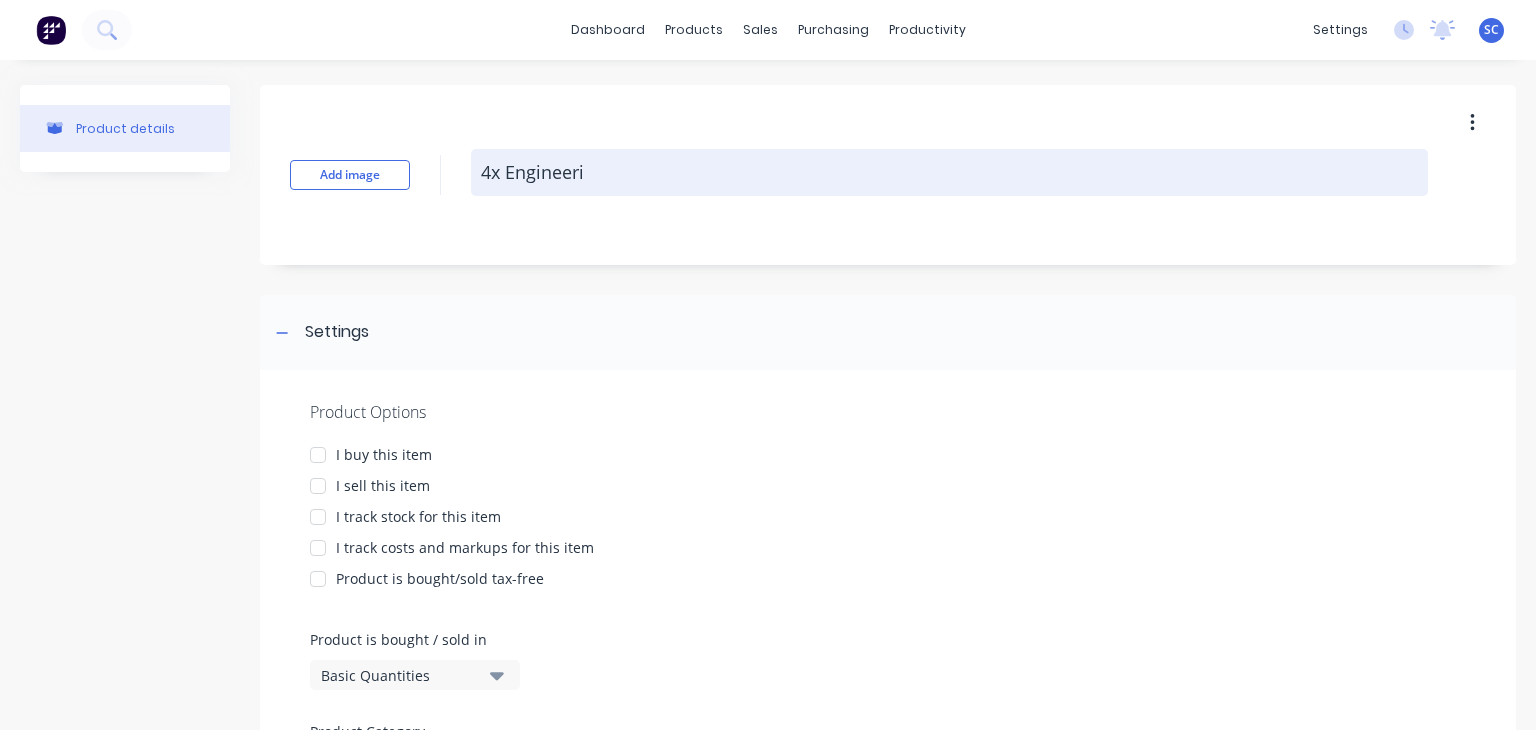 type on "x" 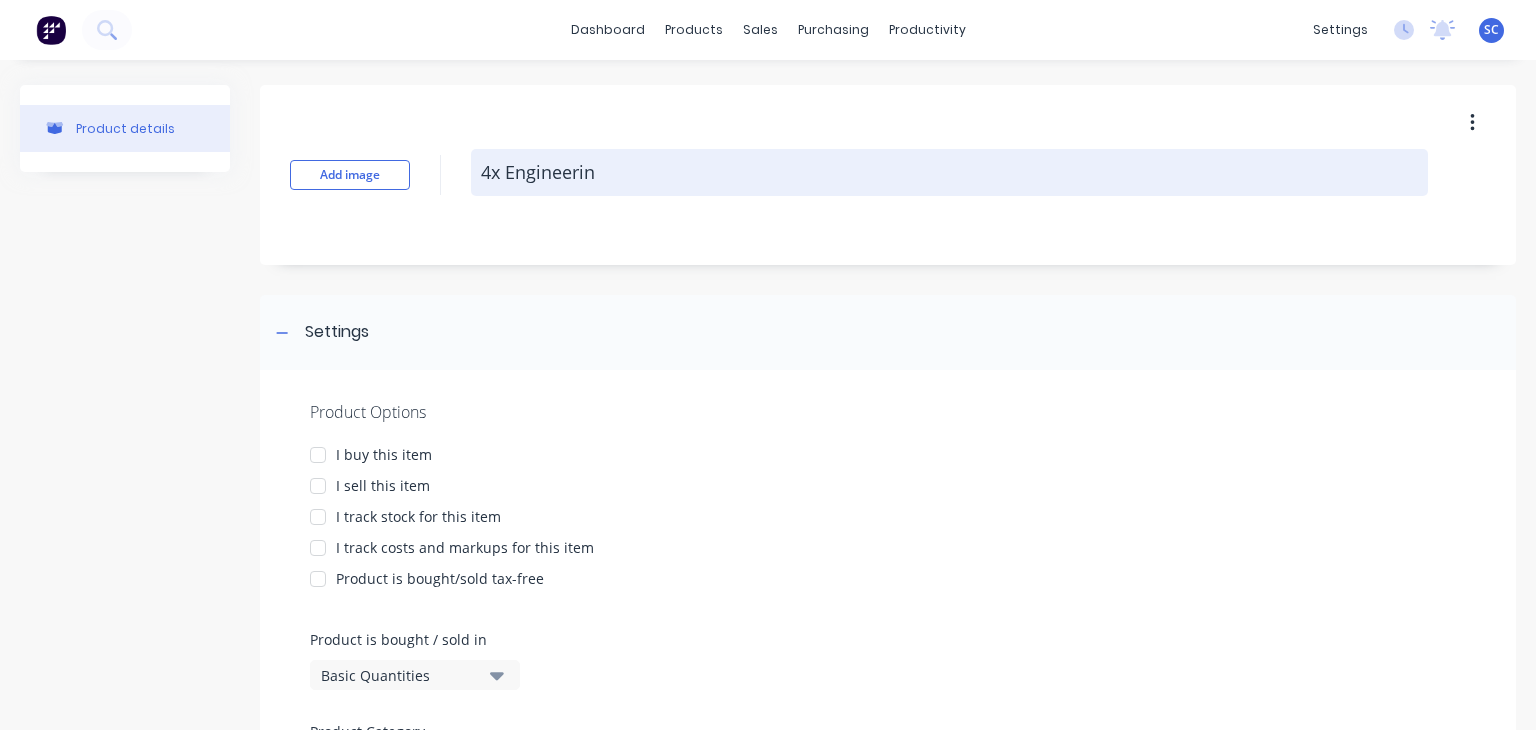 type on "x" 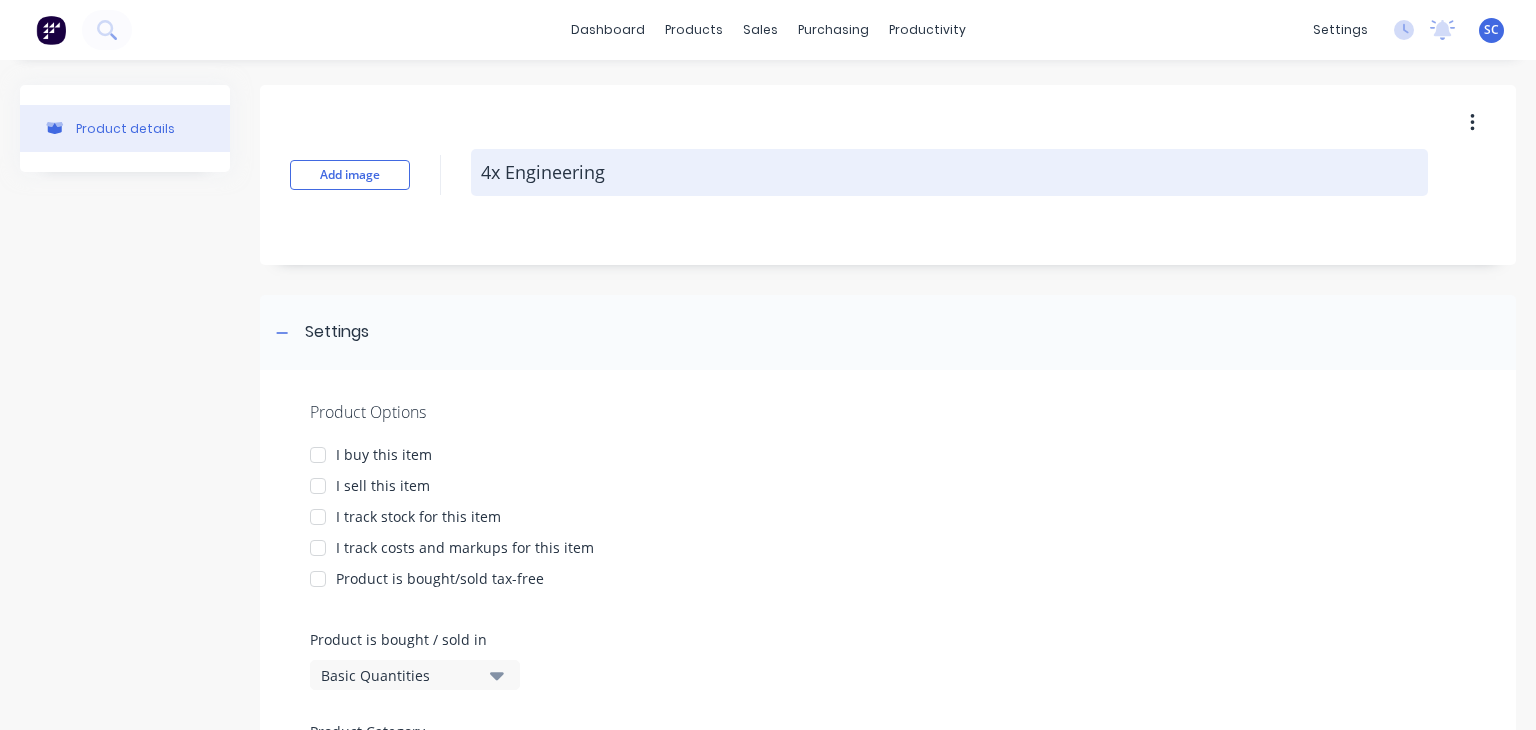 type on "x" 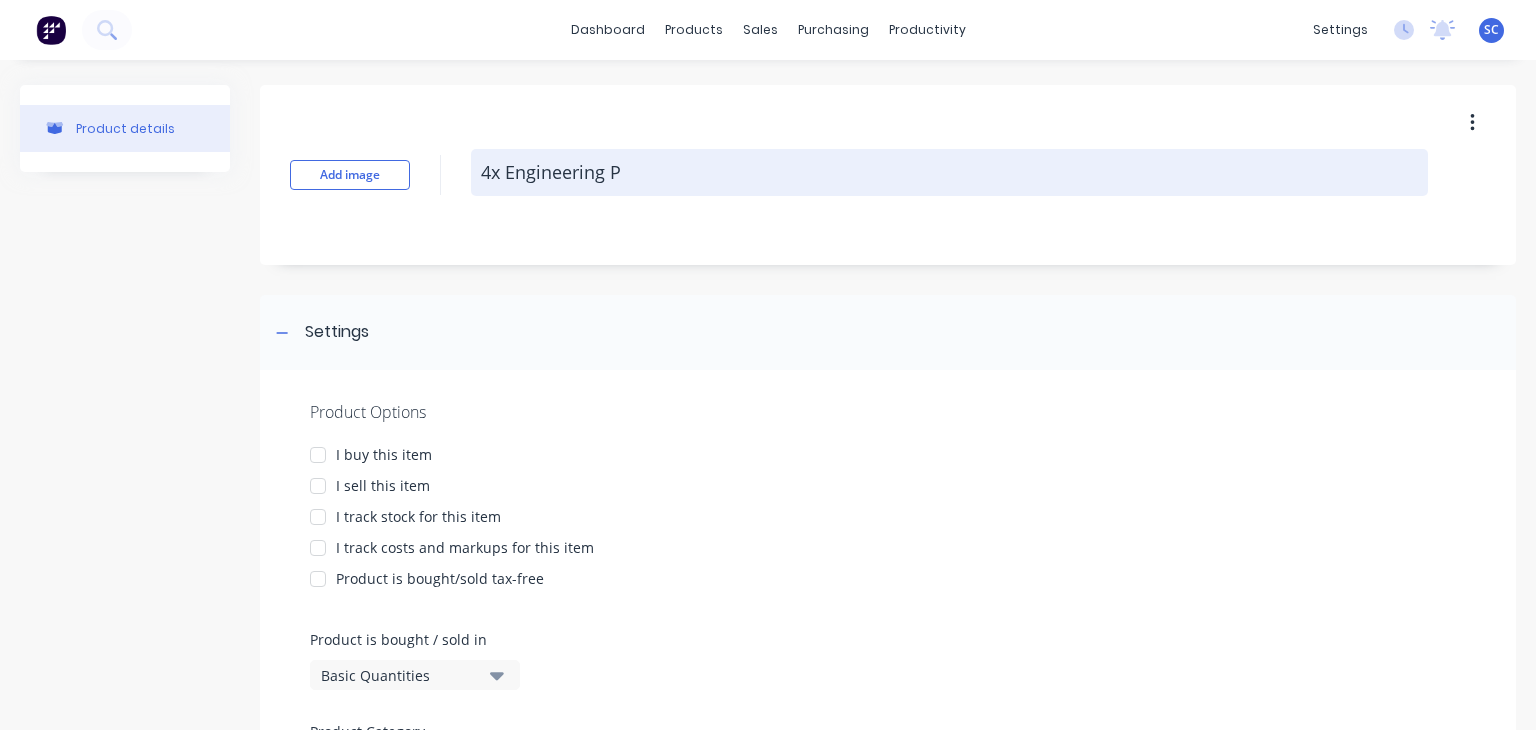 type on "x" 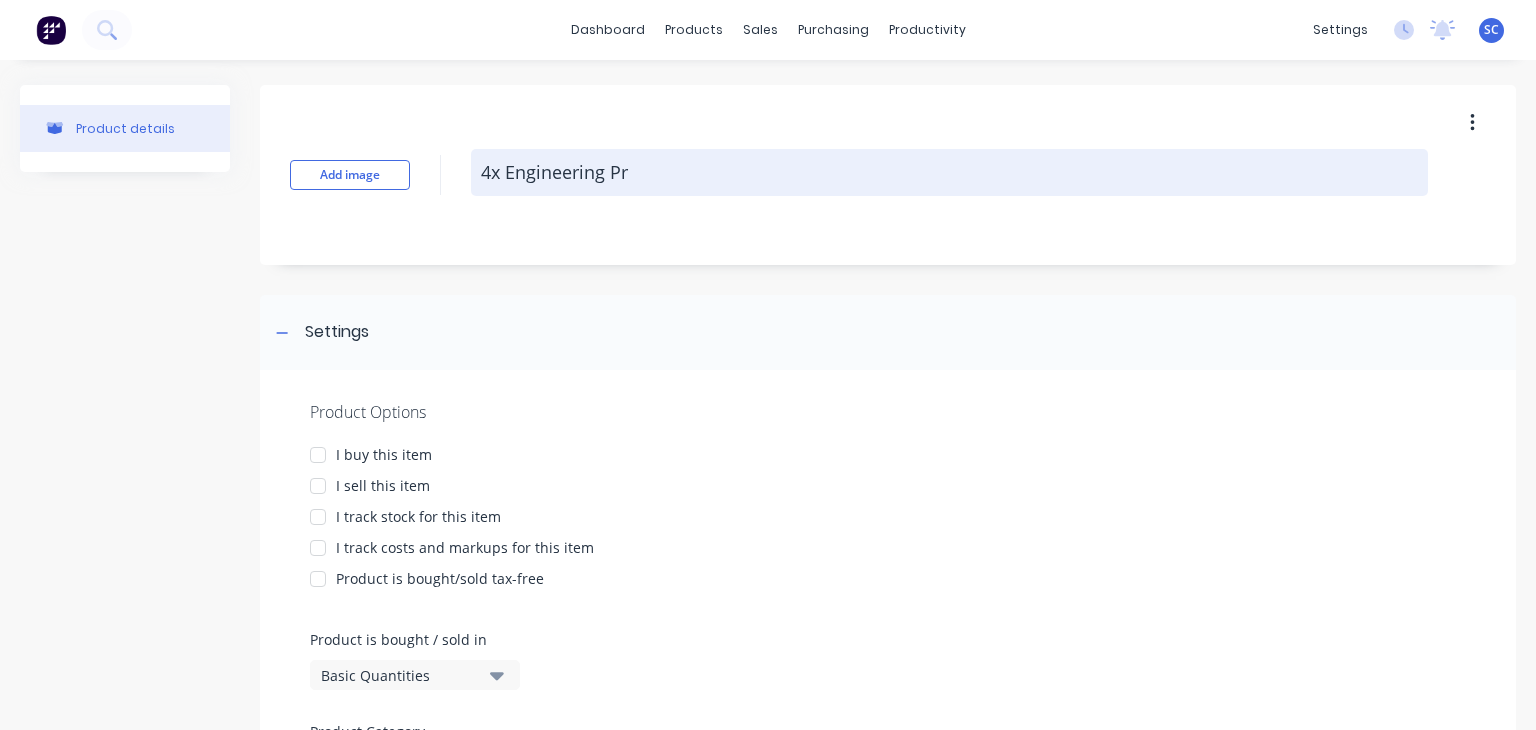 type on "x" 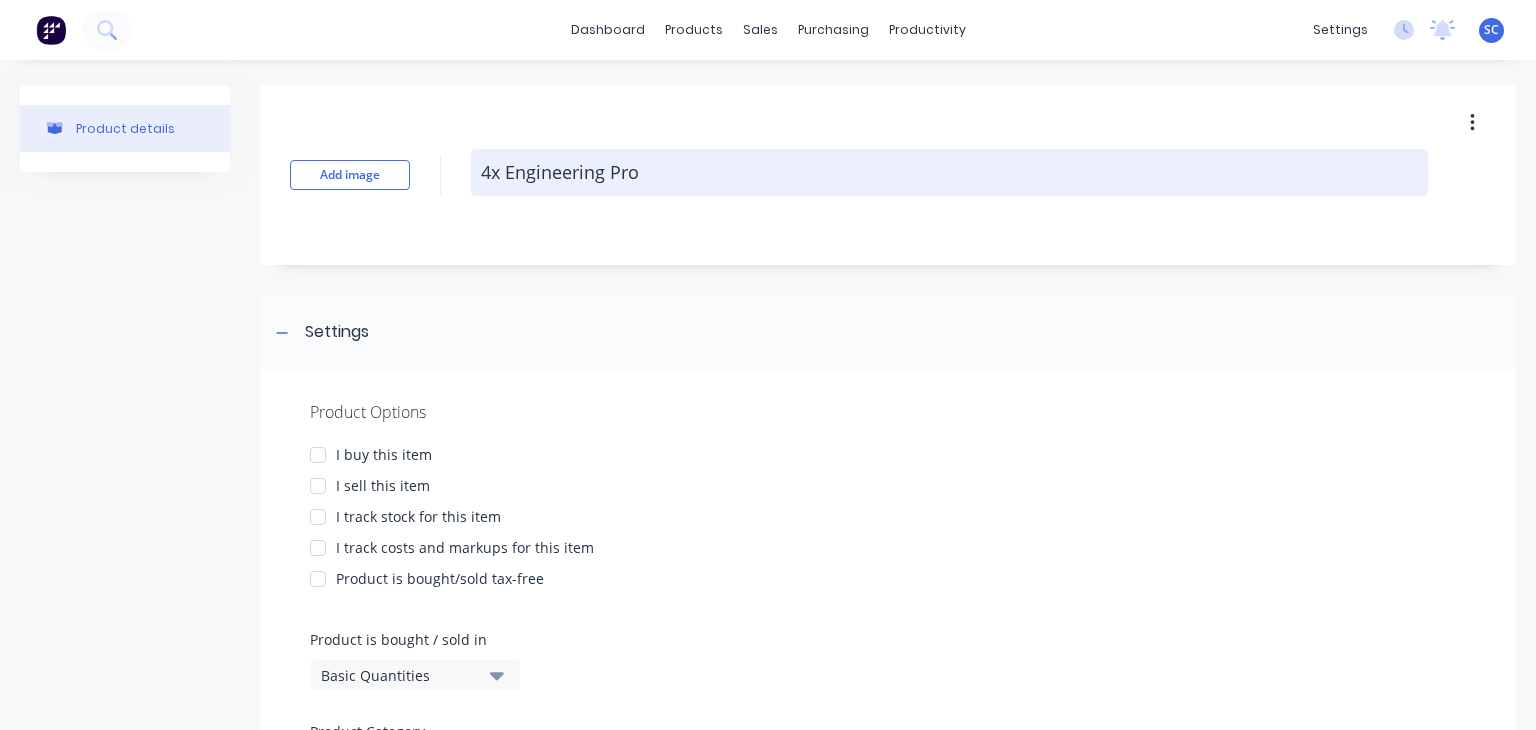 type on "x" 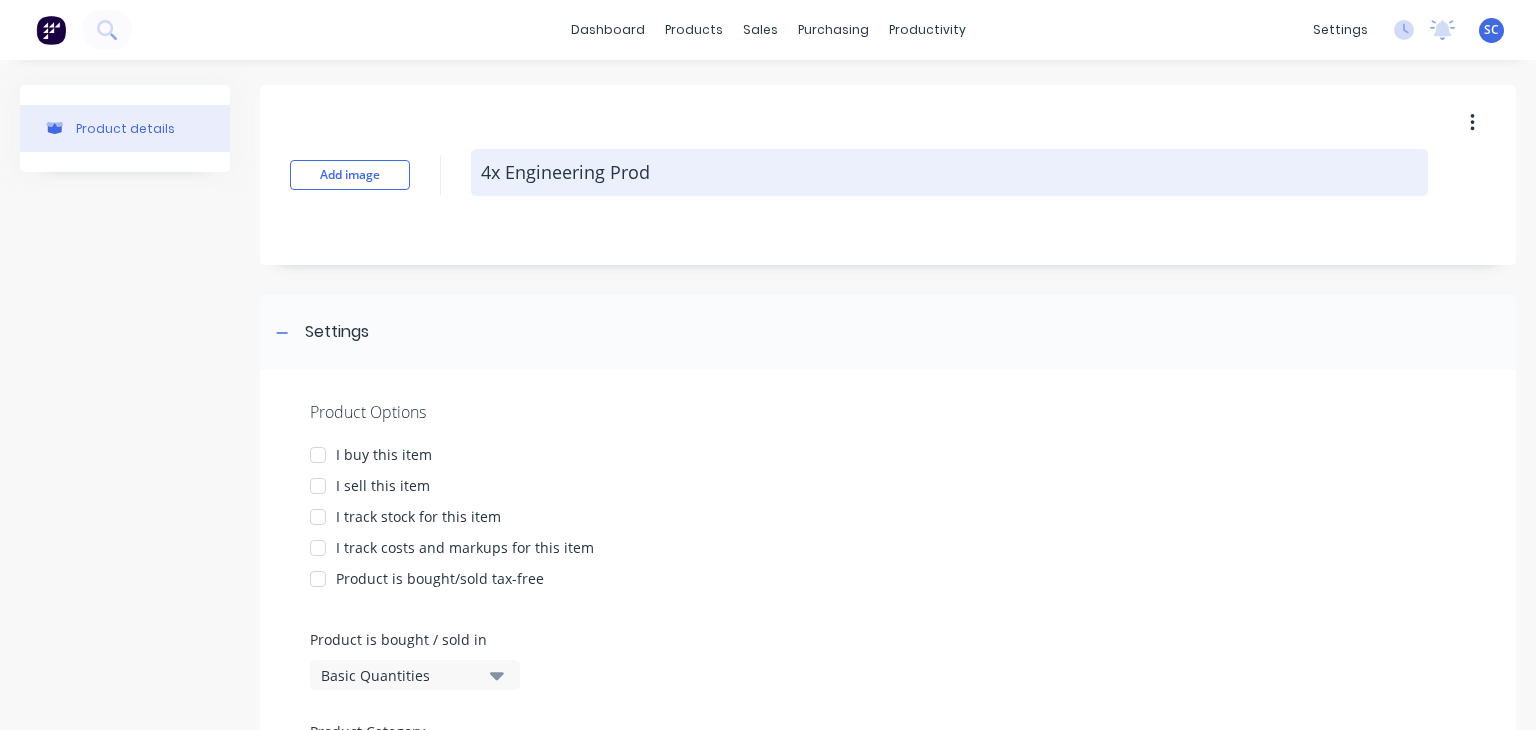 type on "x" 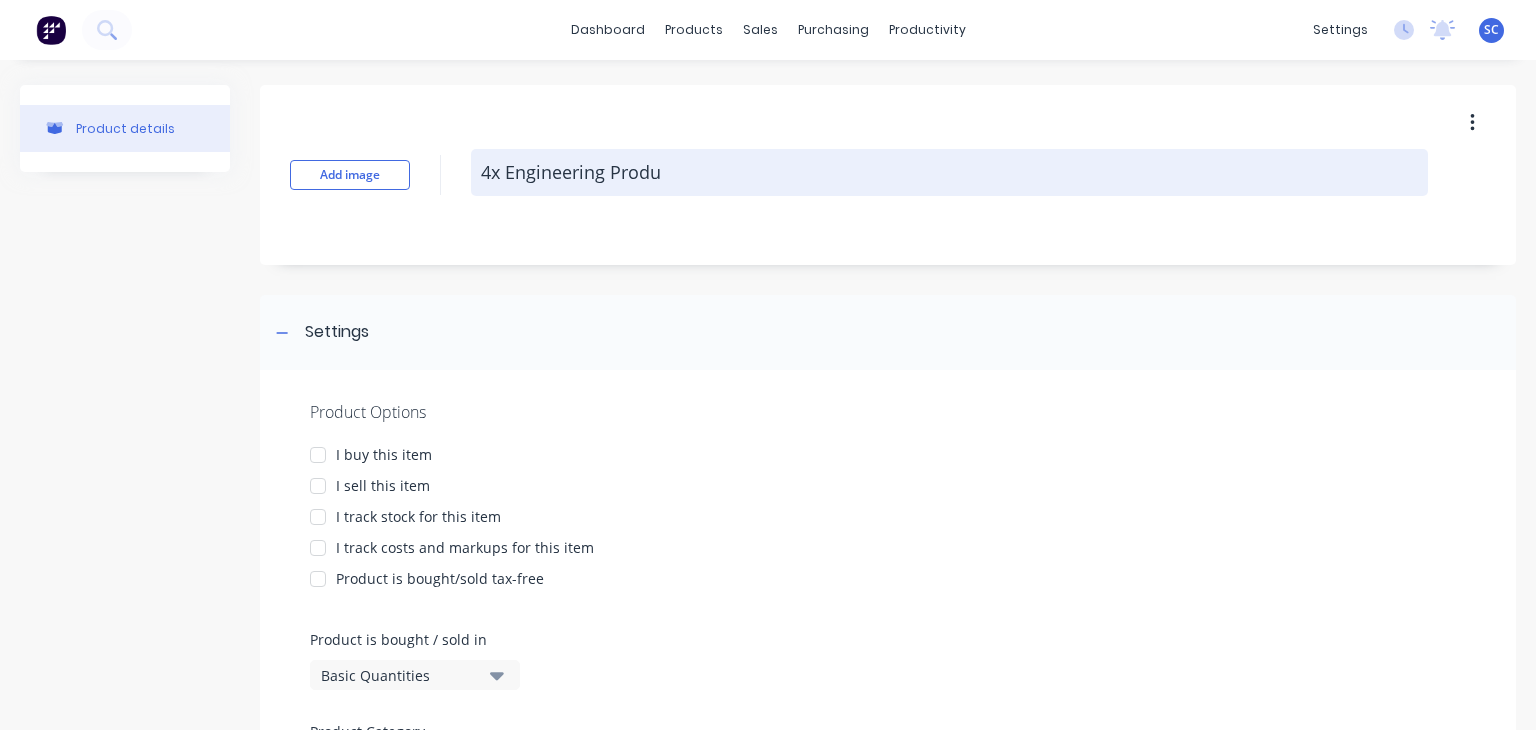 type on "x" 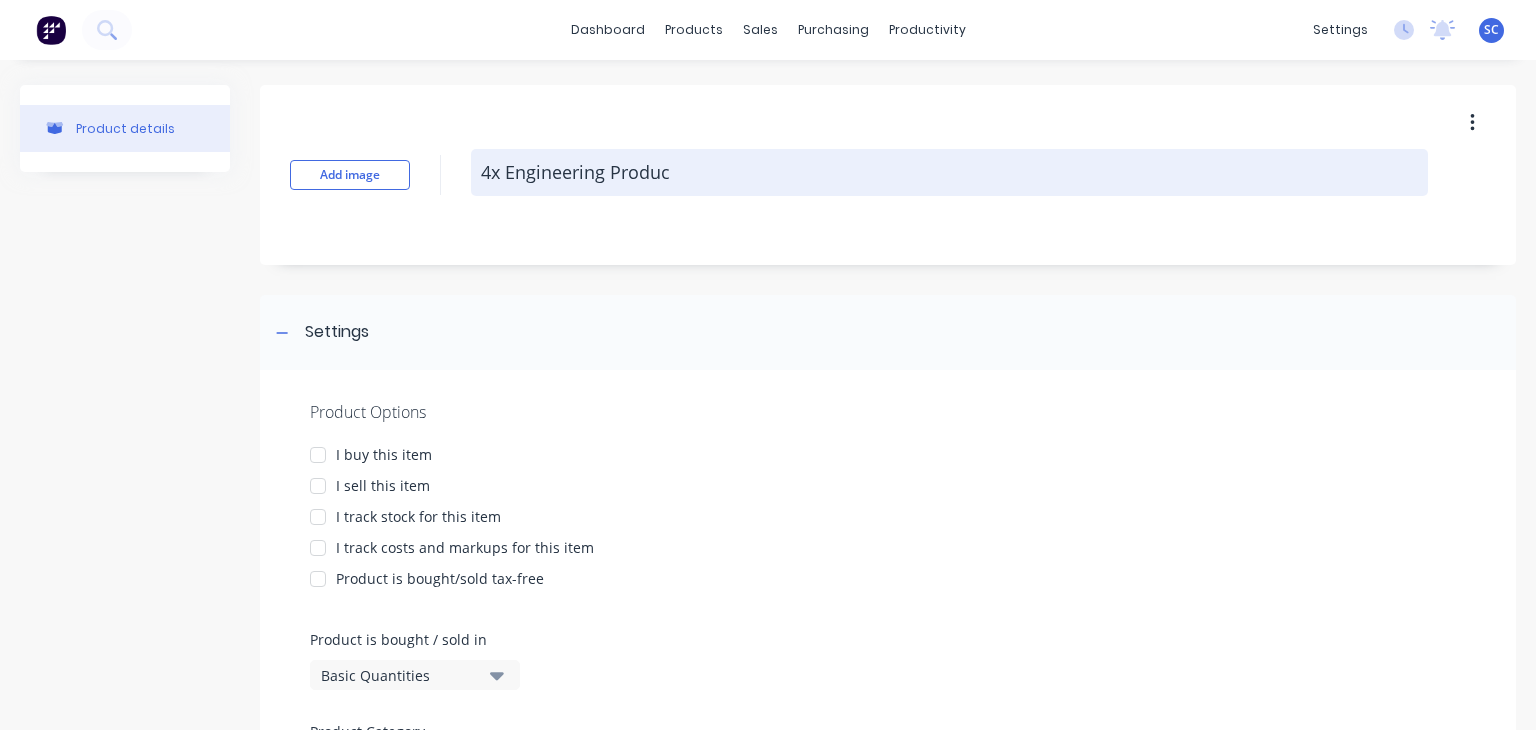 type on "x" 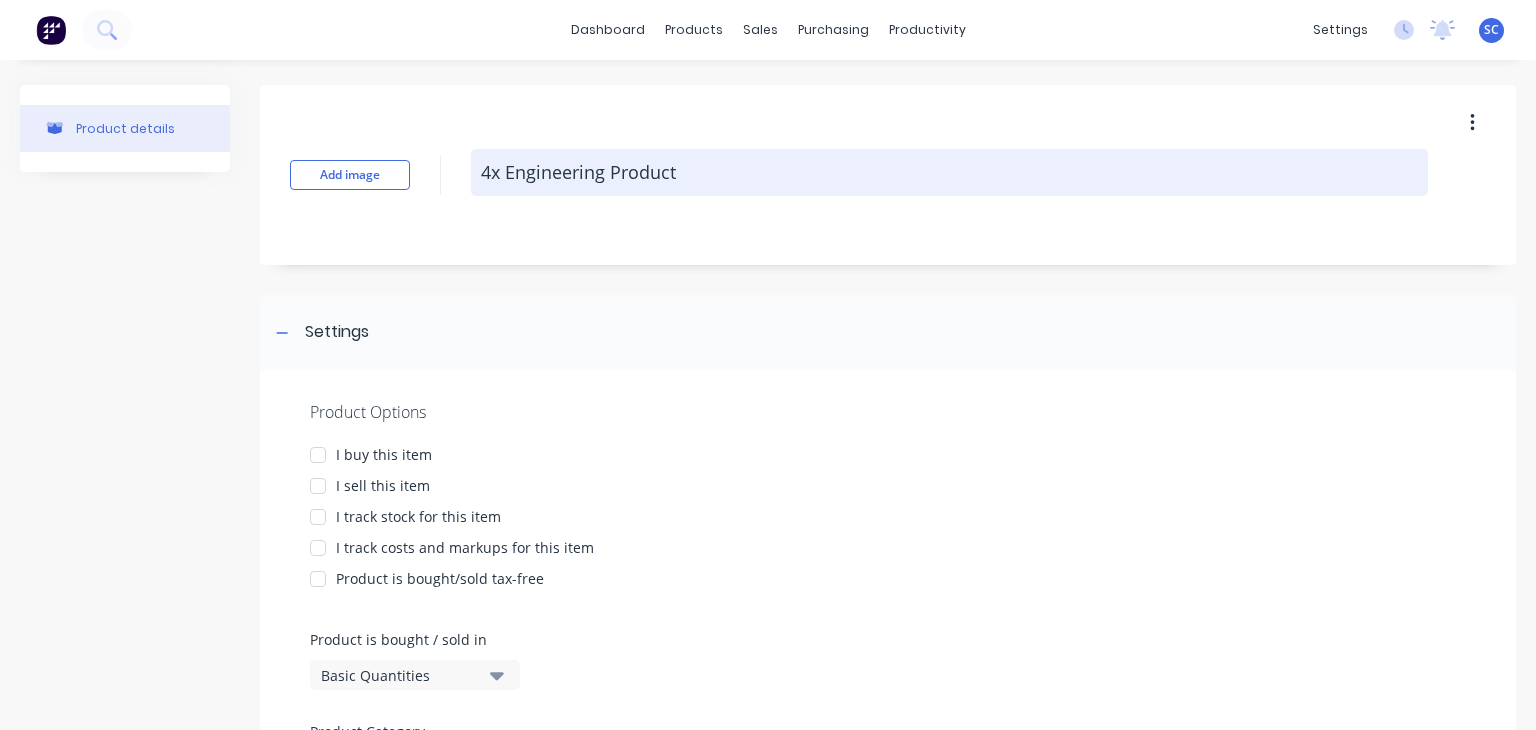 type on "x" 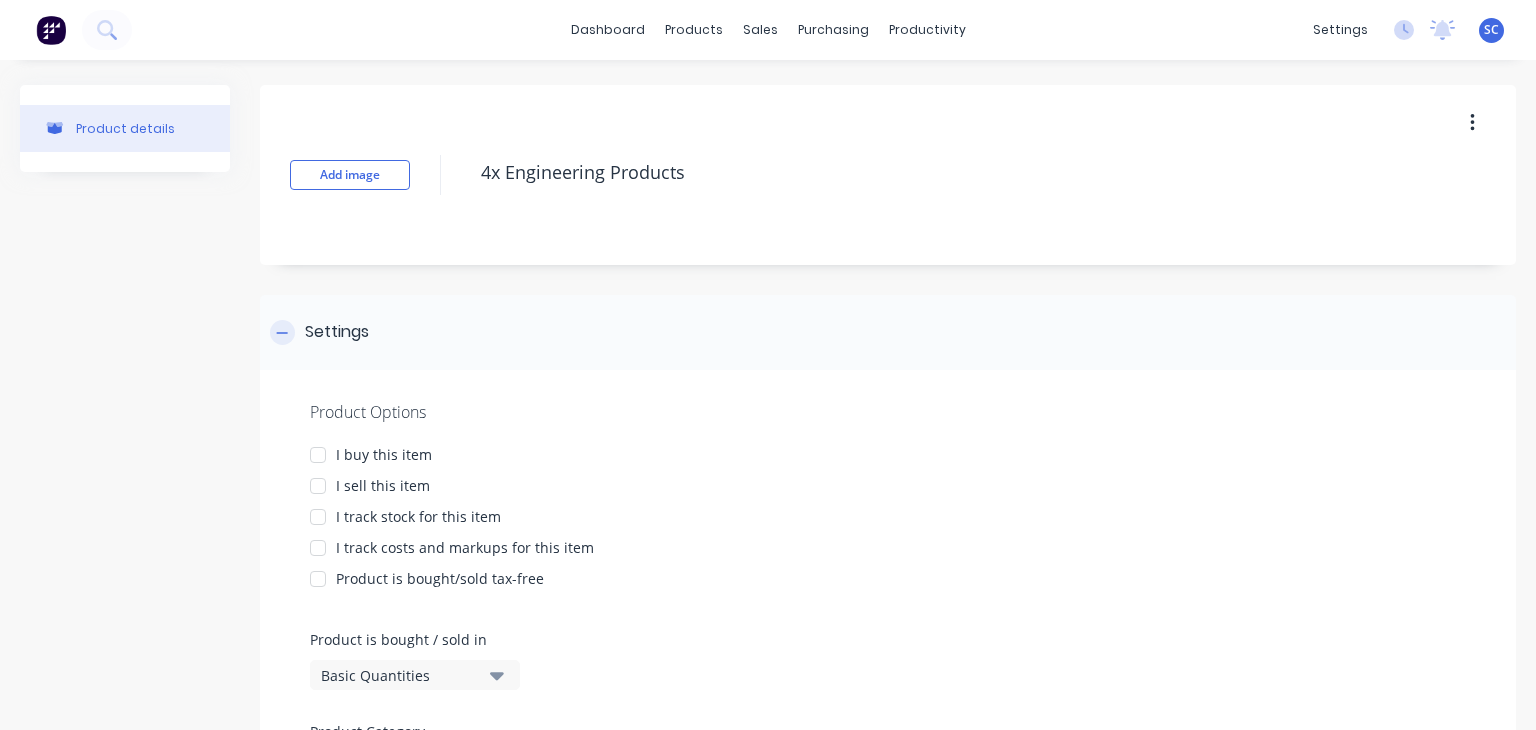scroll, scrollTop: 235, scrollLeft: 0, axis: vertical 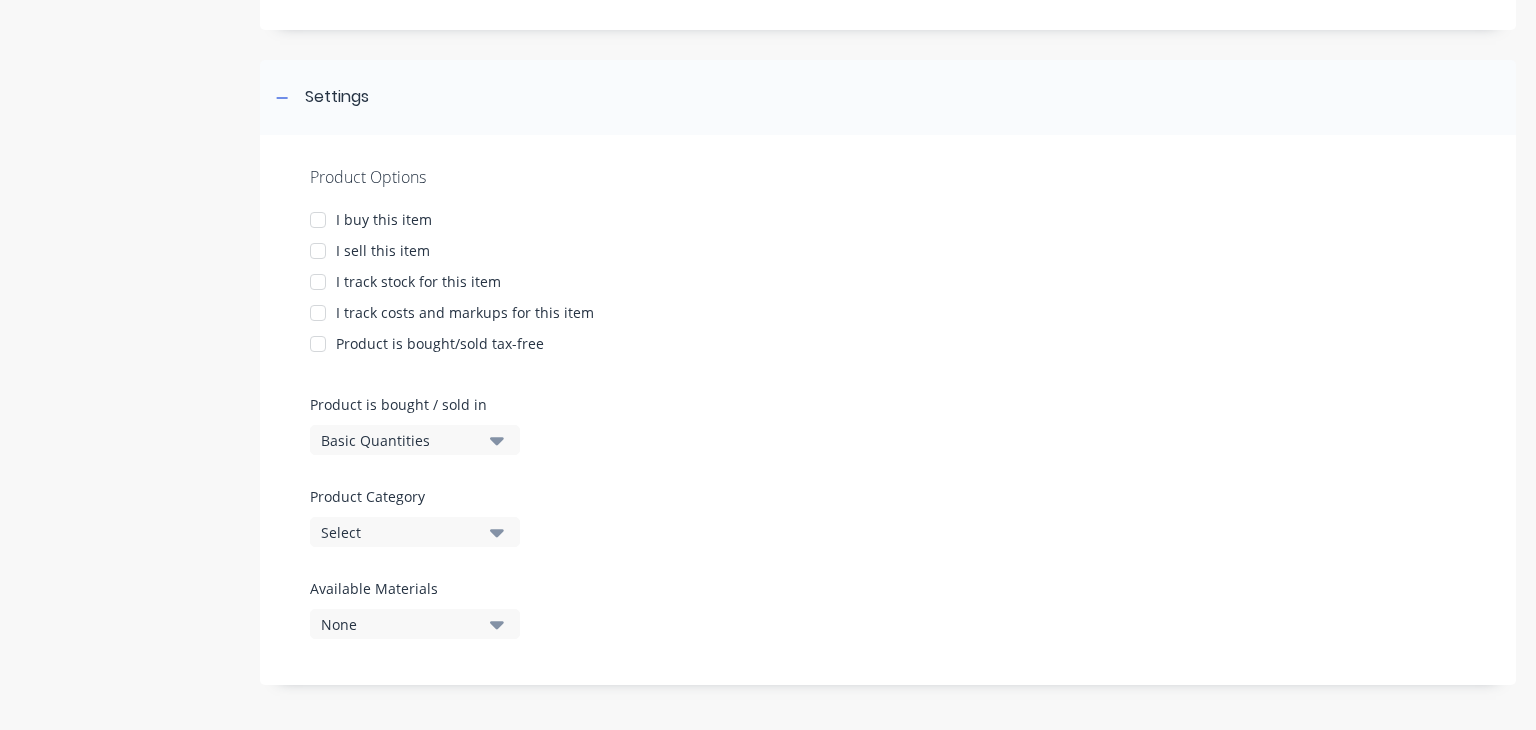 type on "4x Engineering Products" 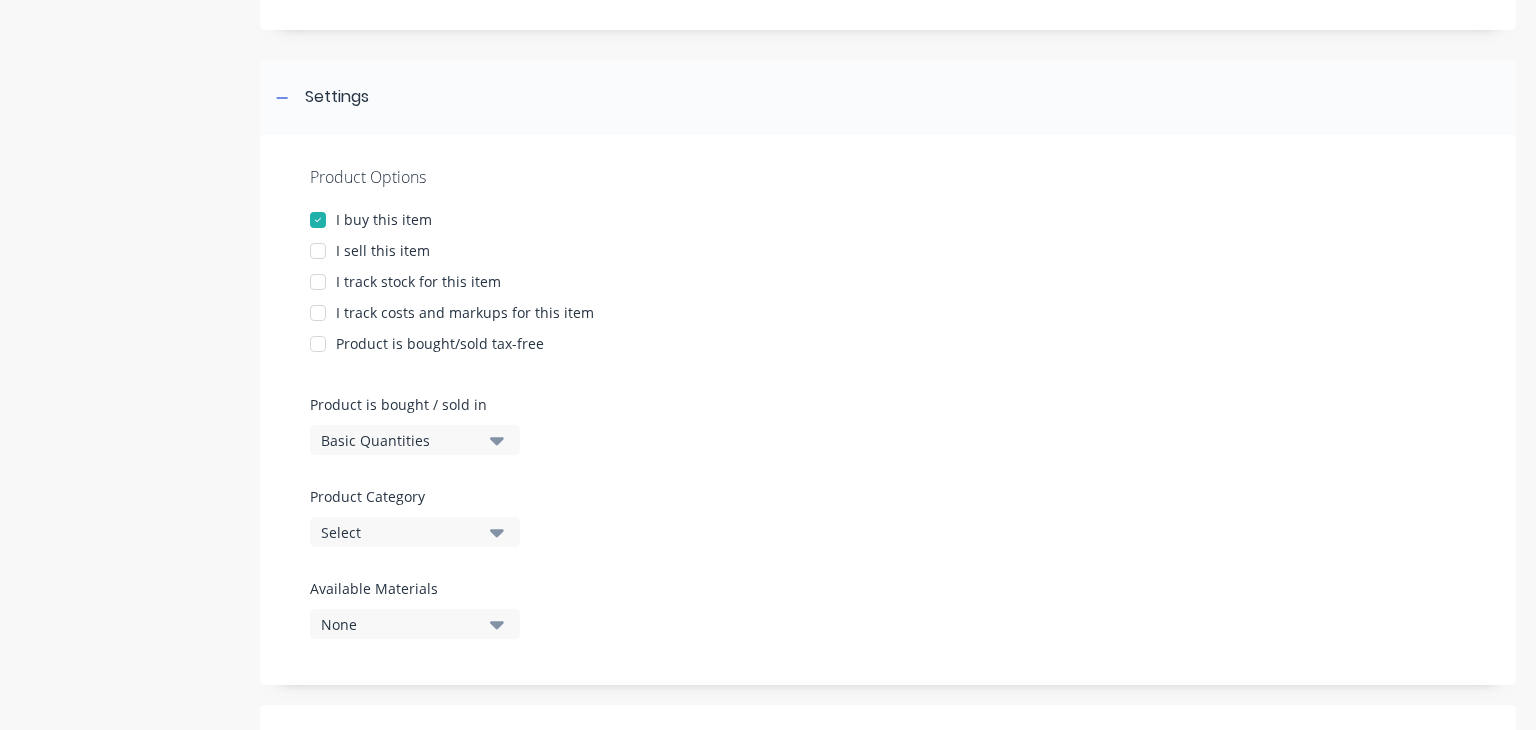 click on "I sell this item" at bounding box center (383, 250) 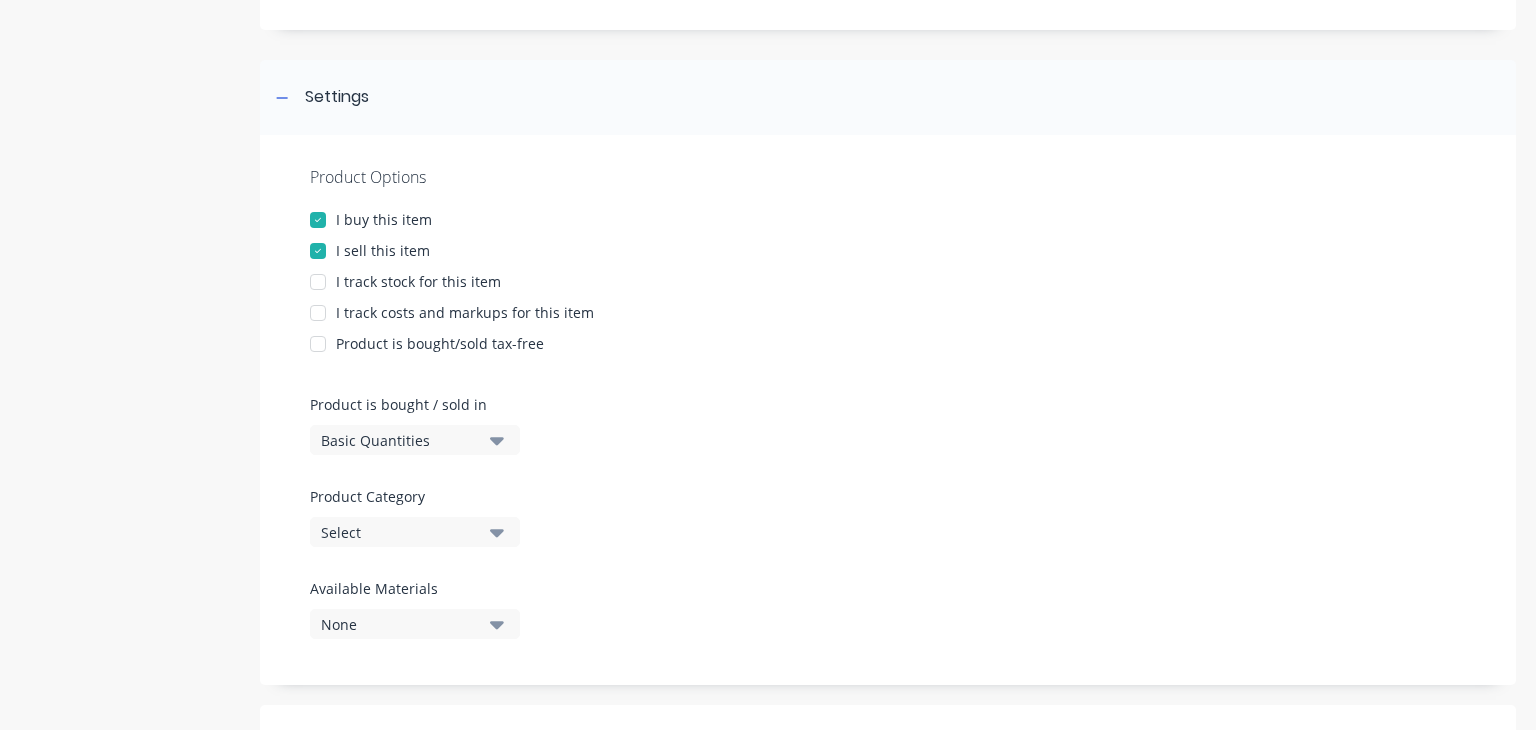 click on "Select" at bounding box center (401, 532) 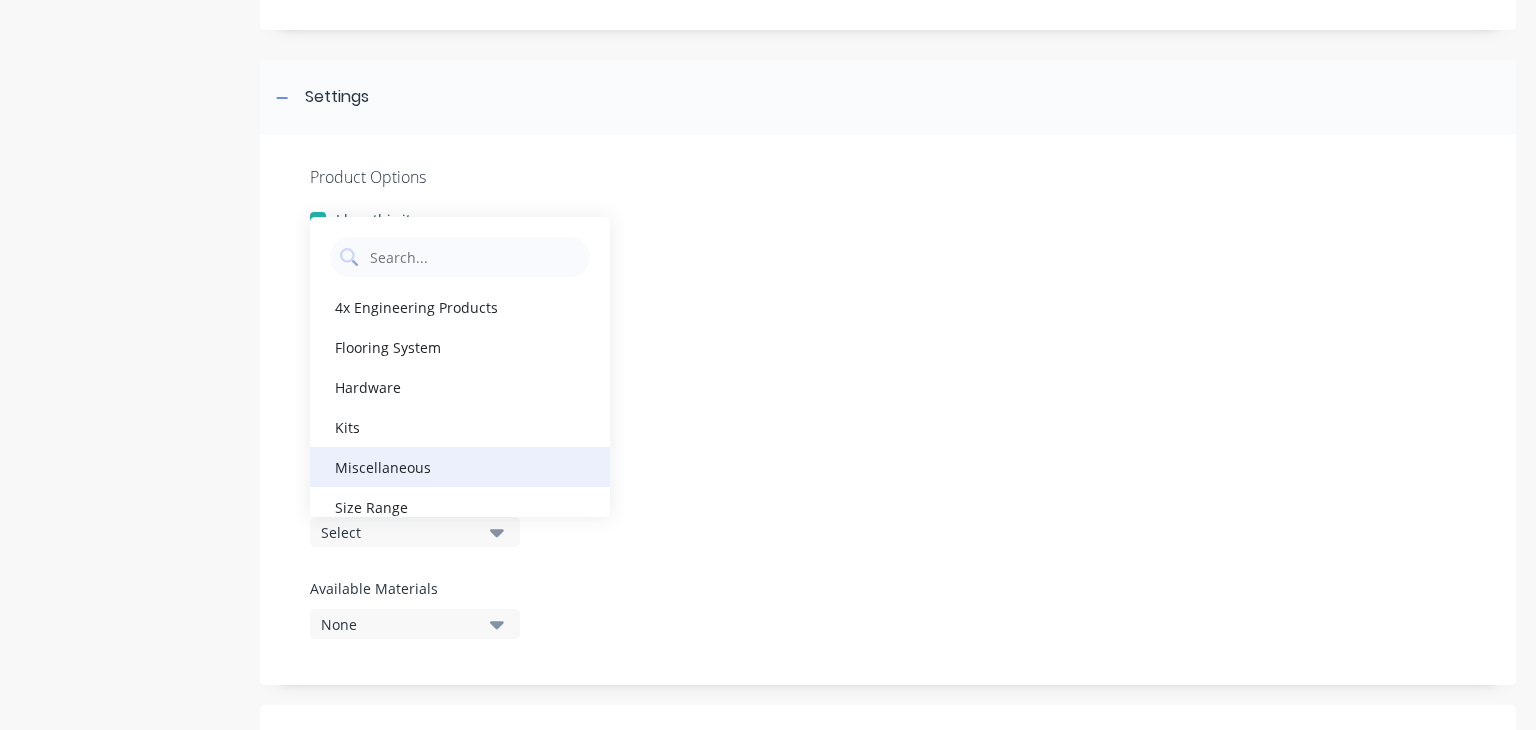 click on "Miscellaneous" at bounding box center [460, 467] 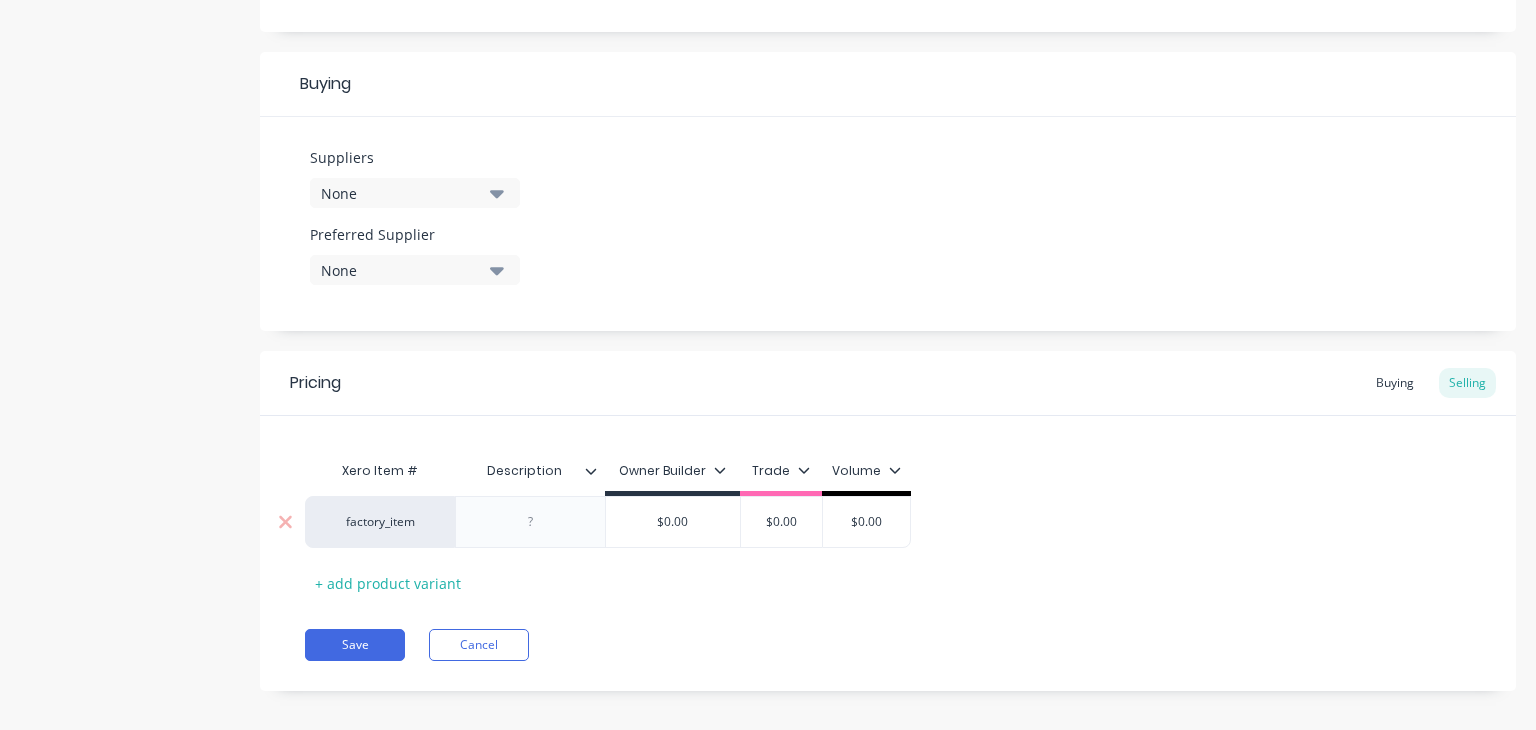 scroll, scrollTop: 902, scrollLeft: 0, axis: vertical 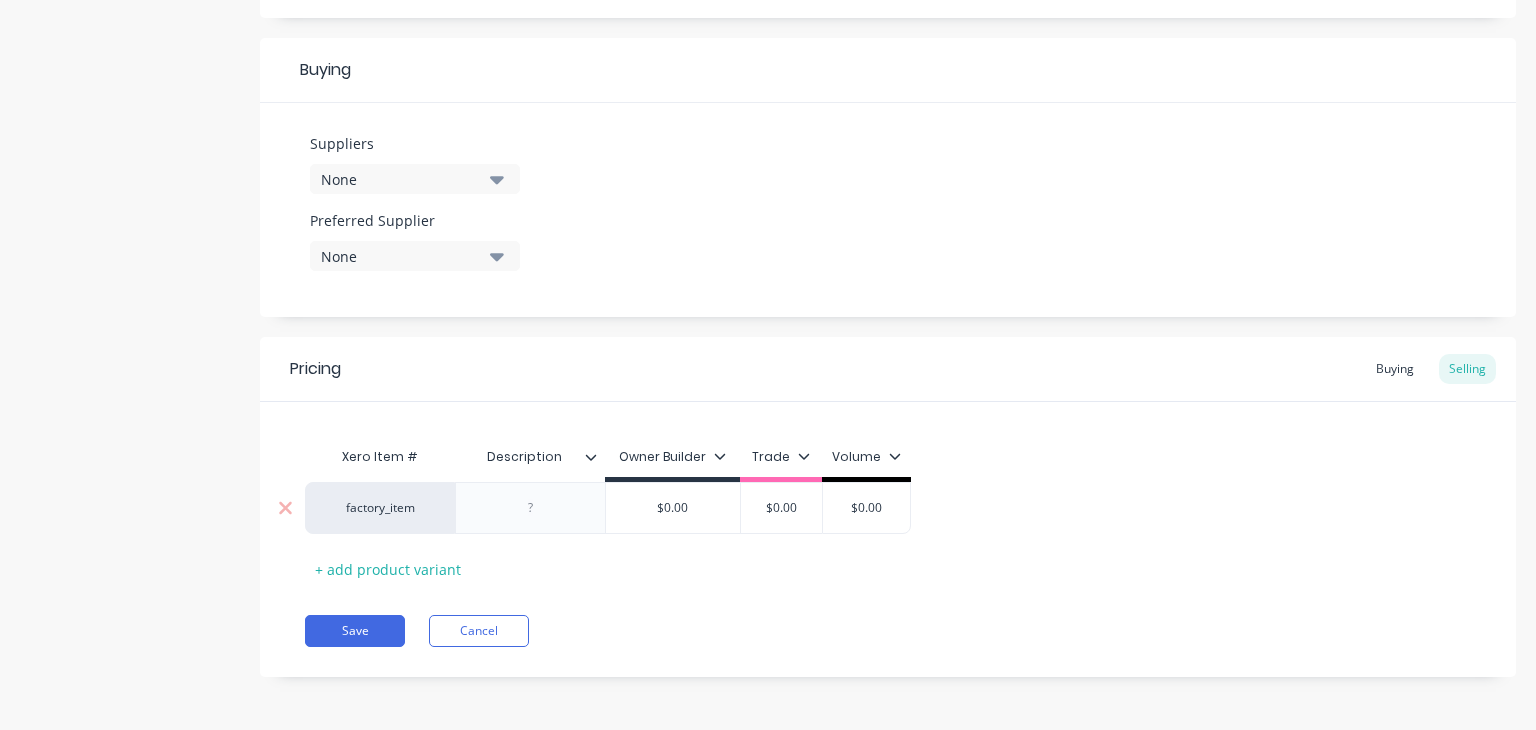 click at bounding box center [531, 508] 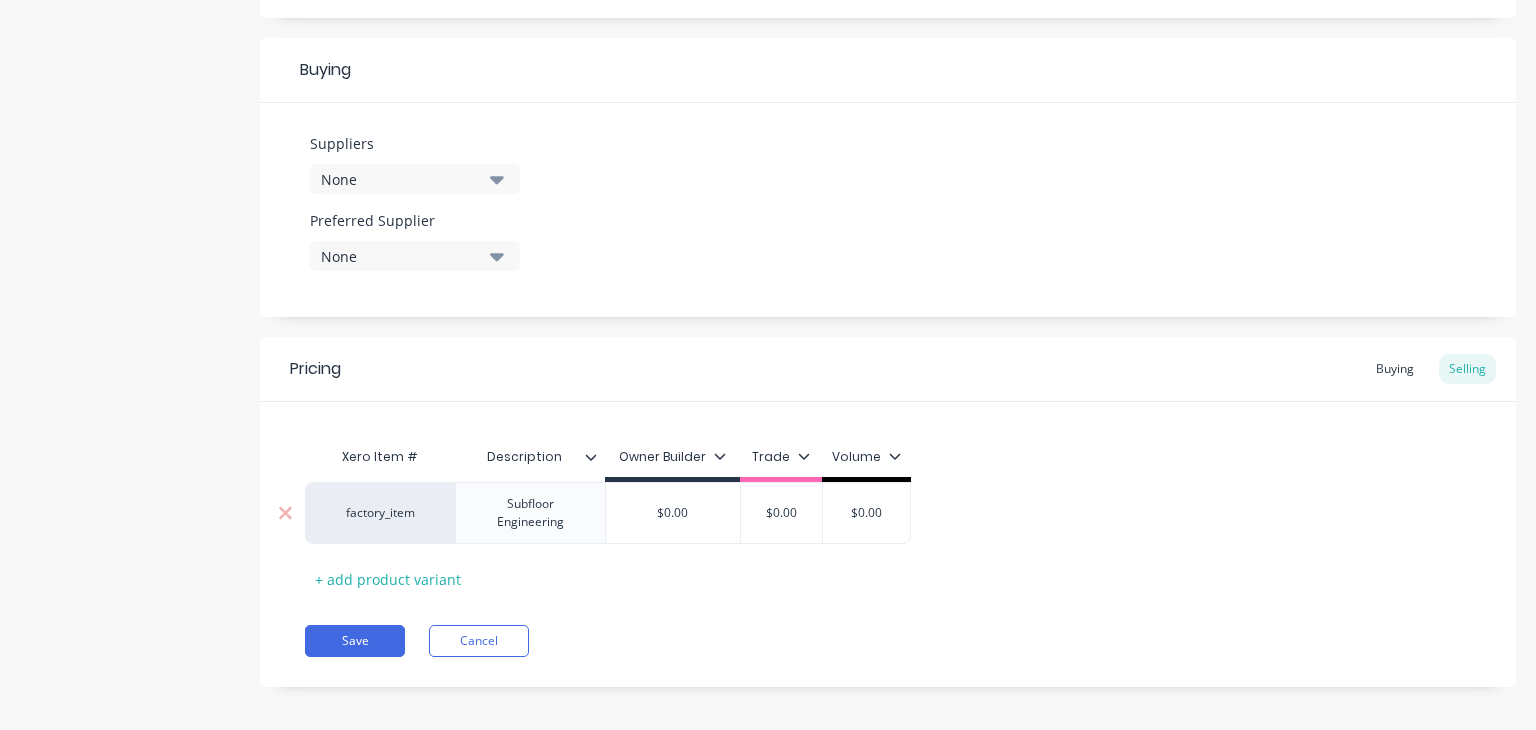 type on "x" 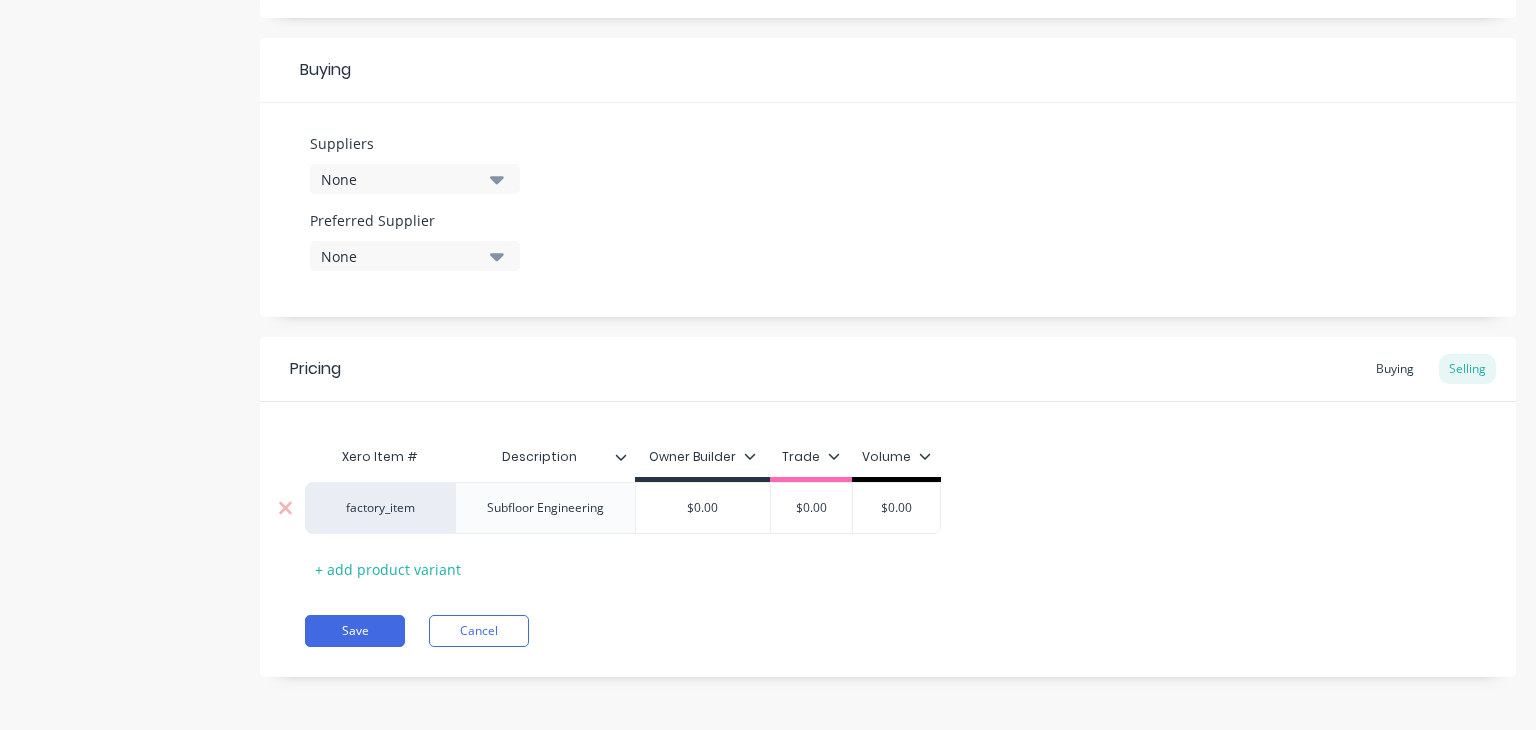click on "$0.00 $0.00" at bounding box center (703, 508) 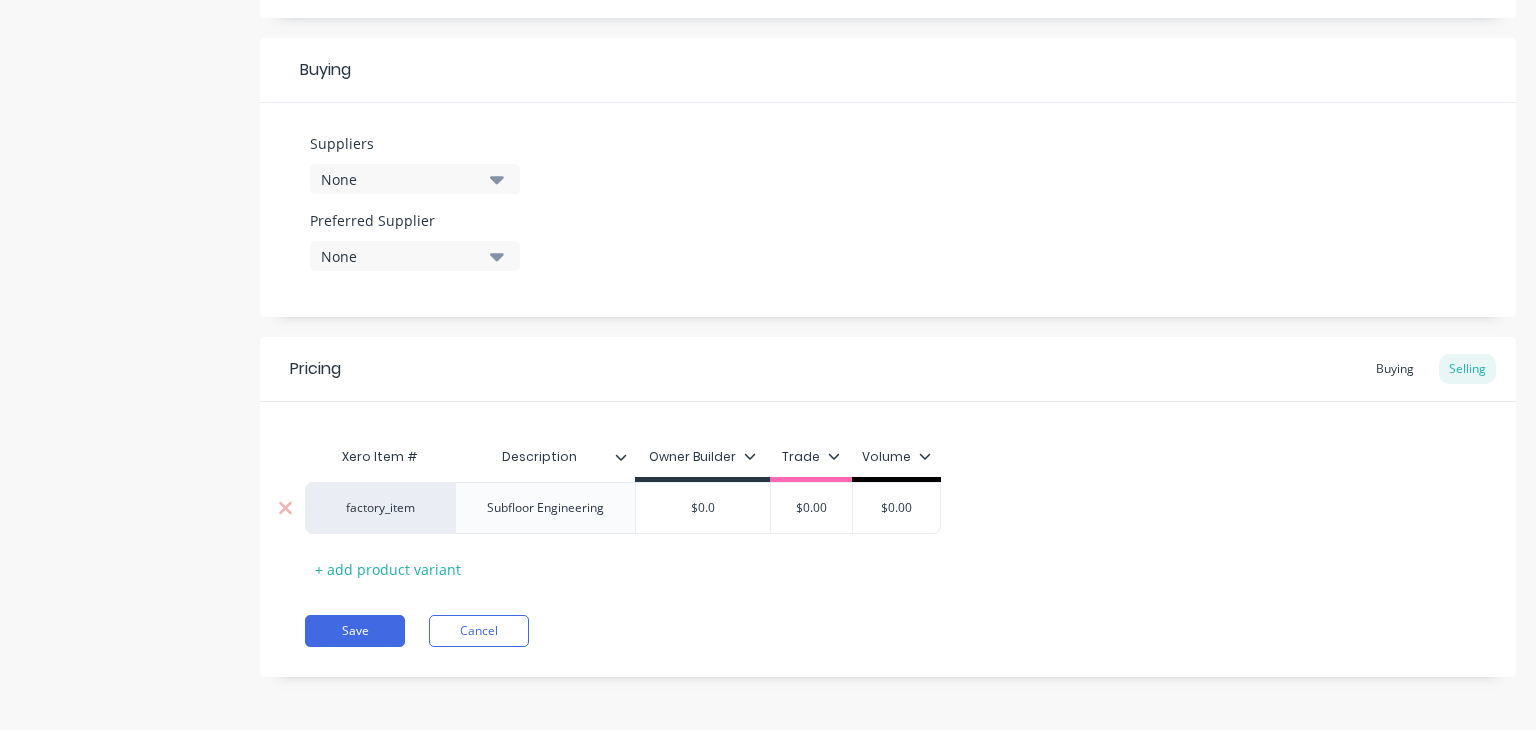 type on "x" 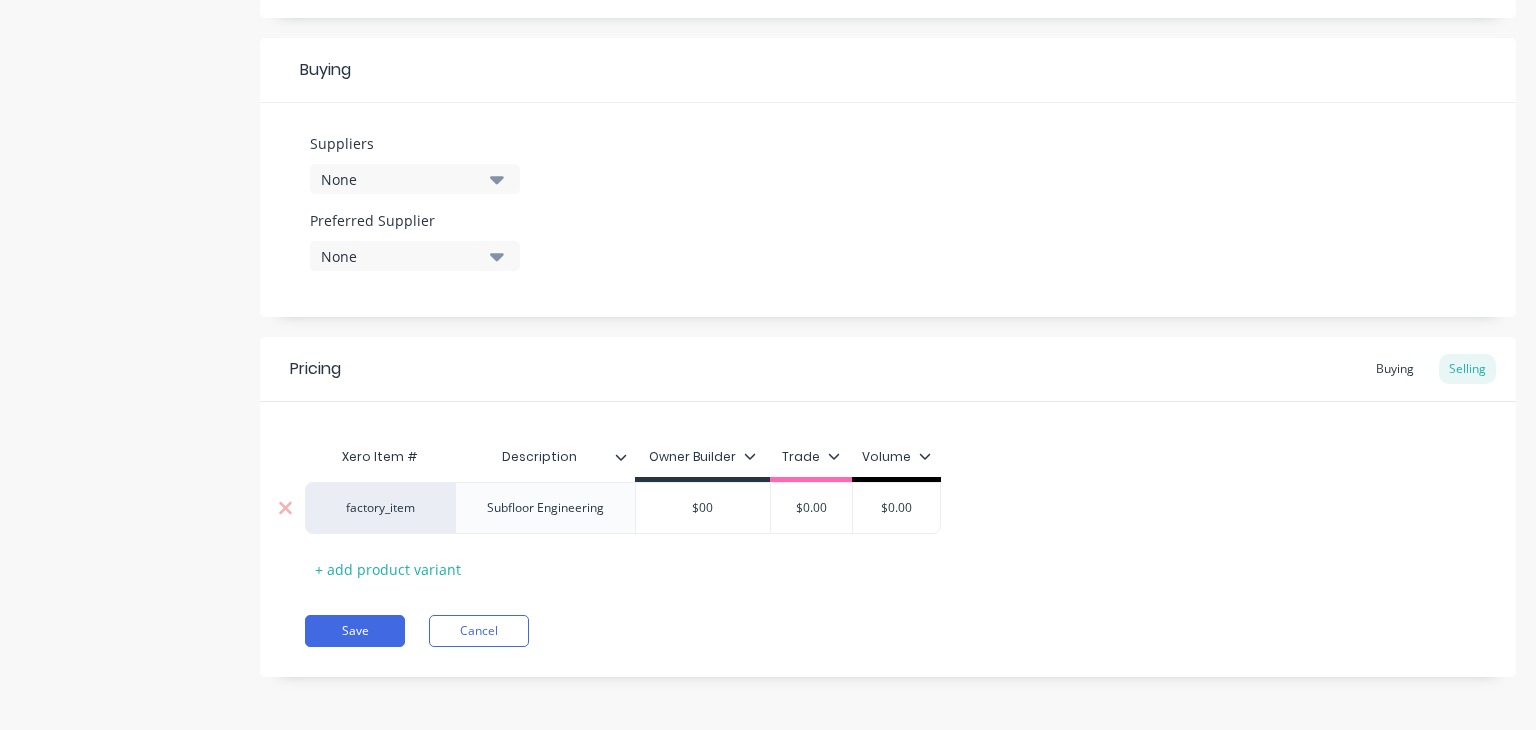 type on "x" 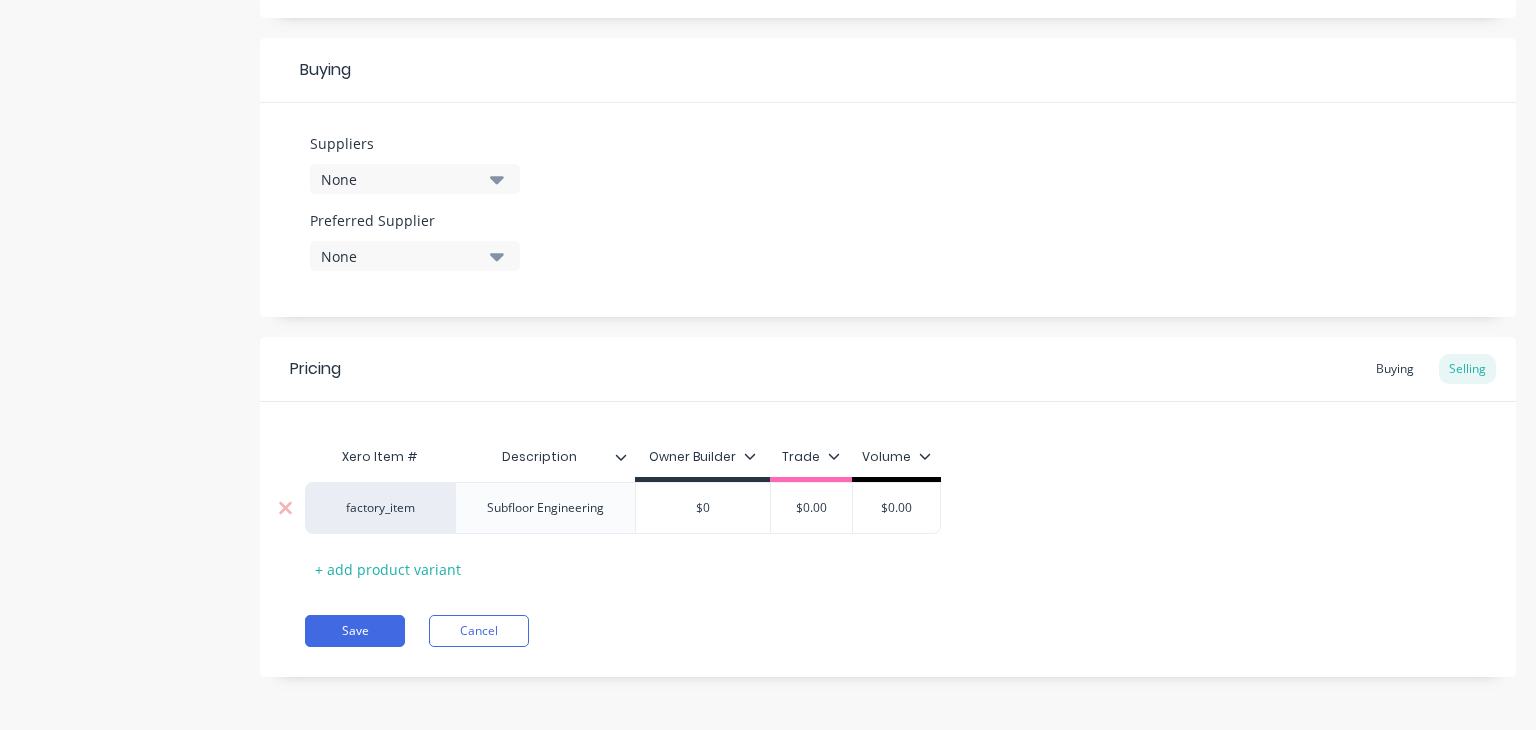 type on "x" 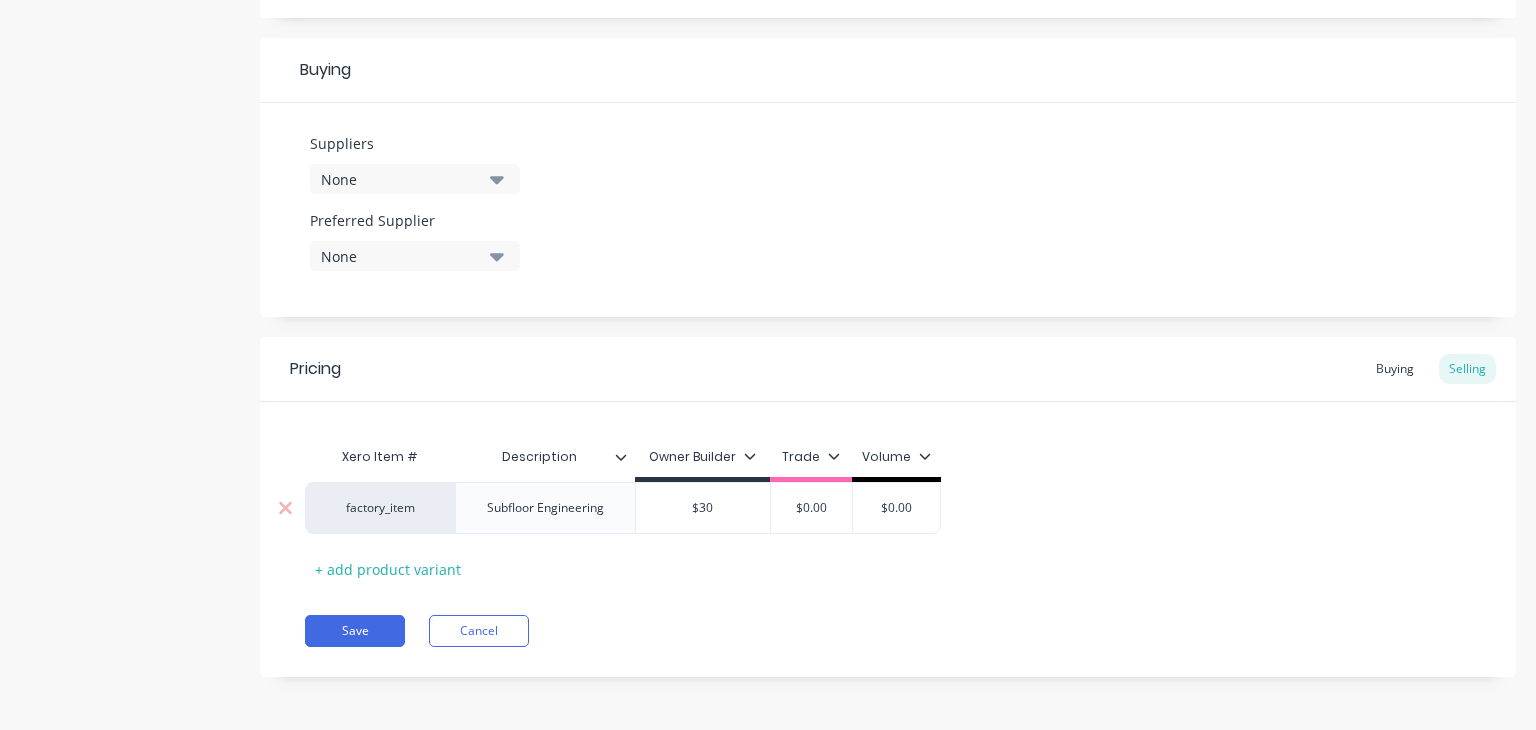 type on "x" 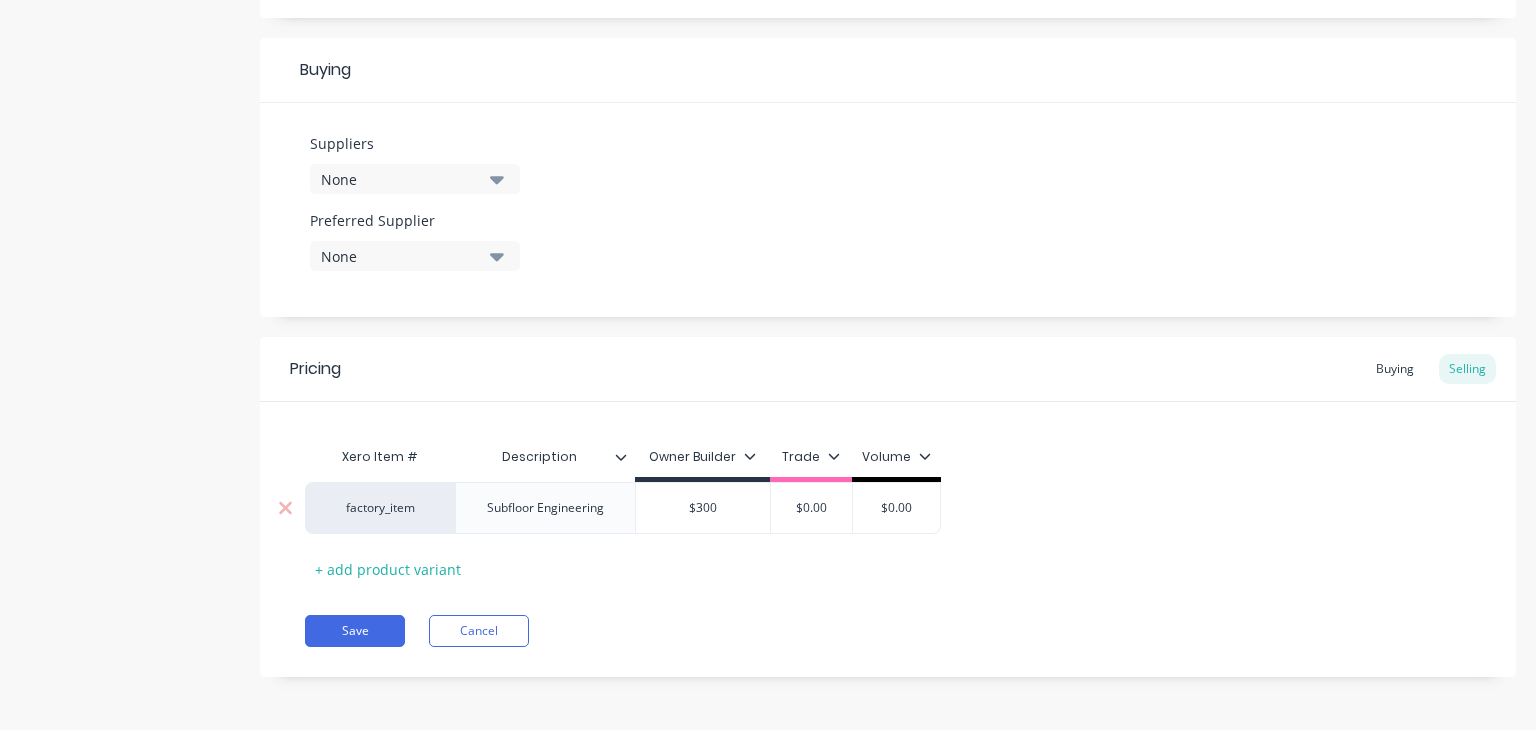 type on "x" 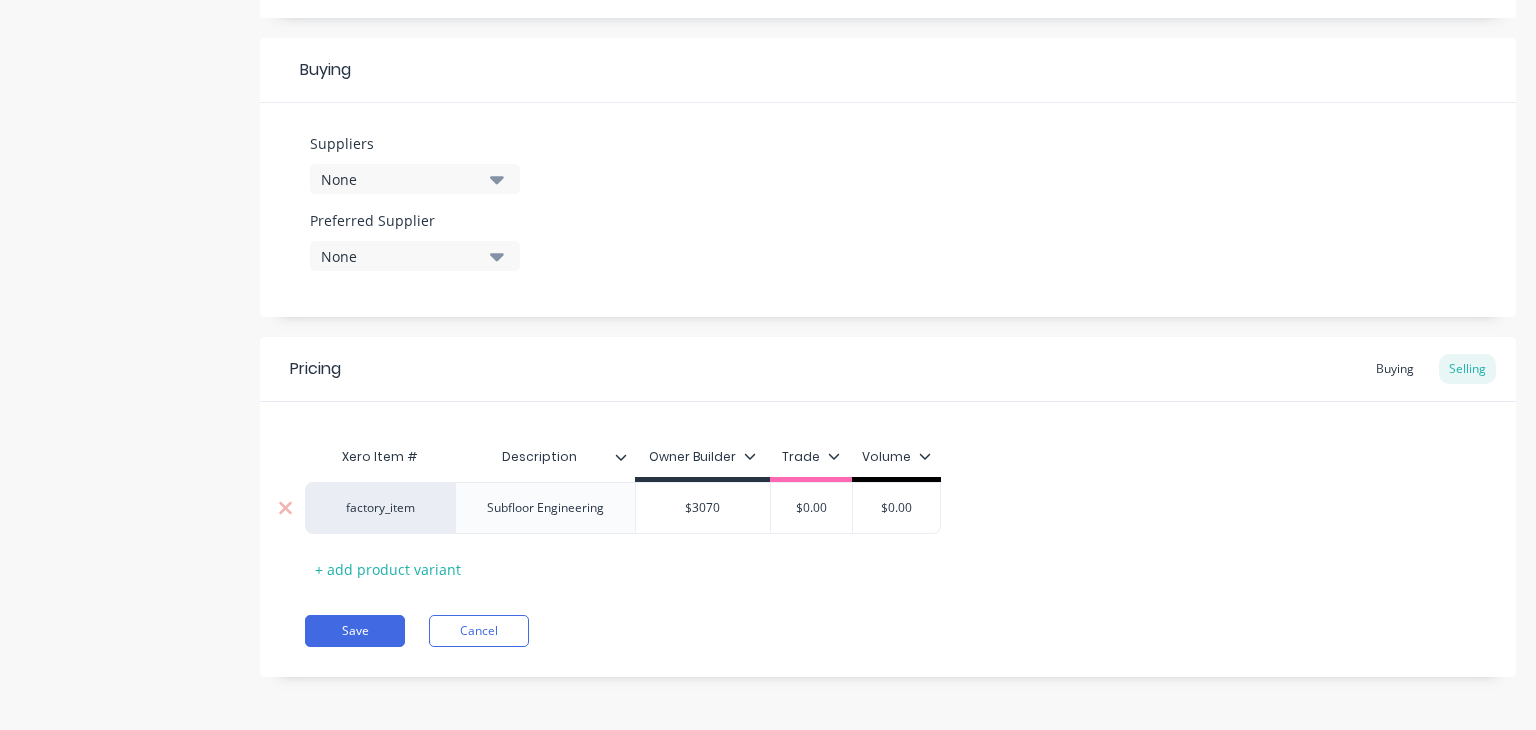 type on "x" 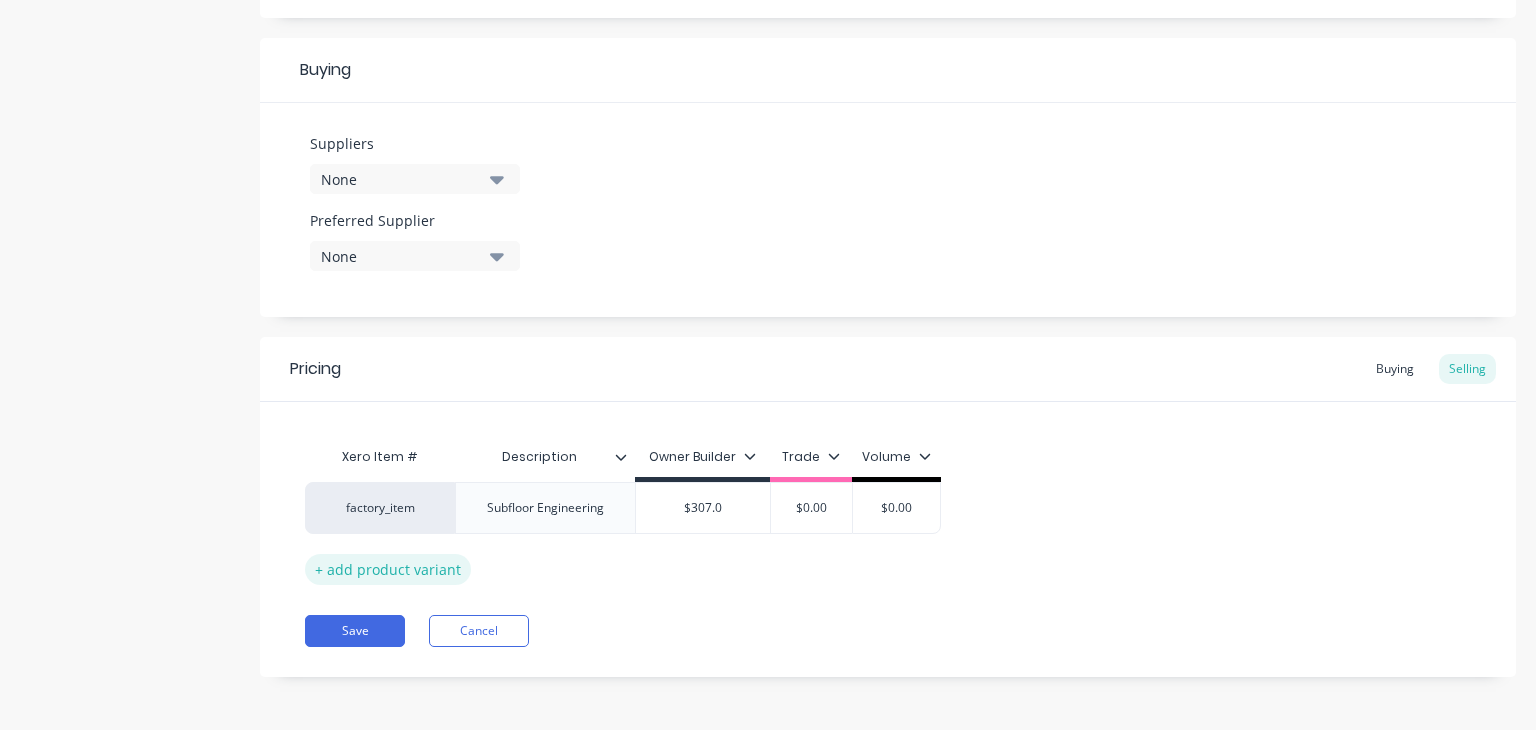 type on "$307.0" 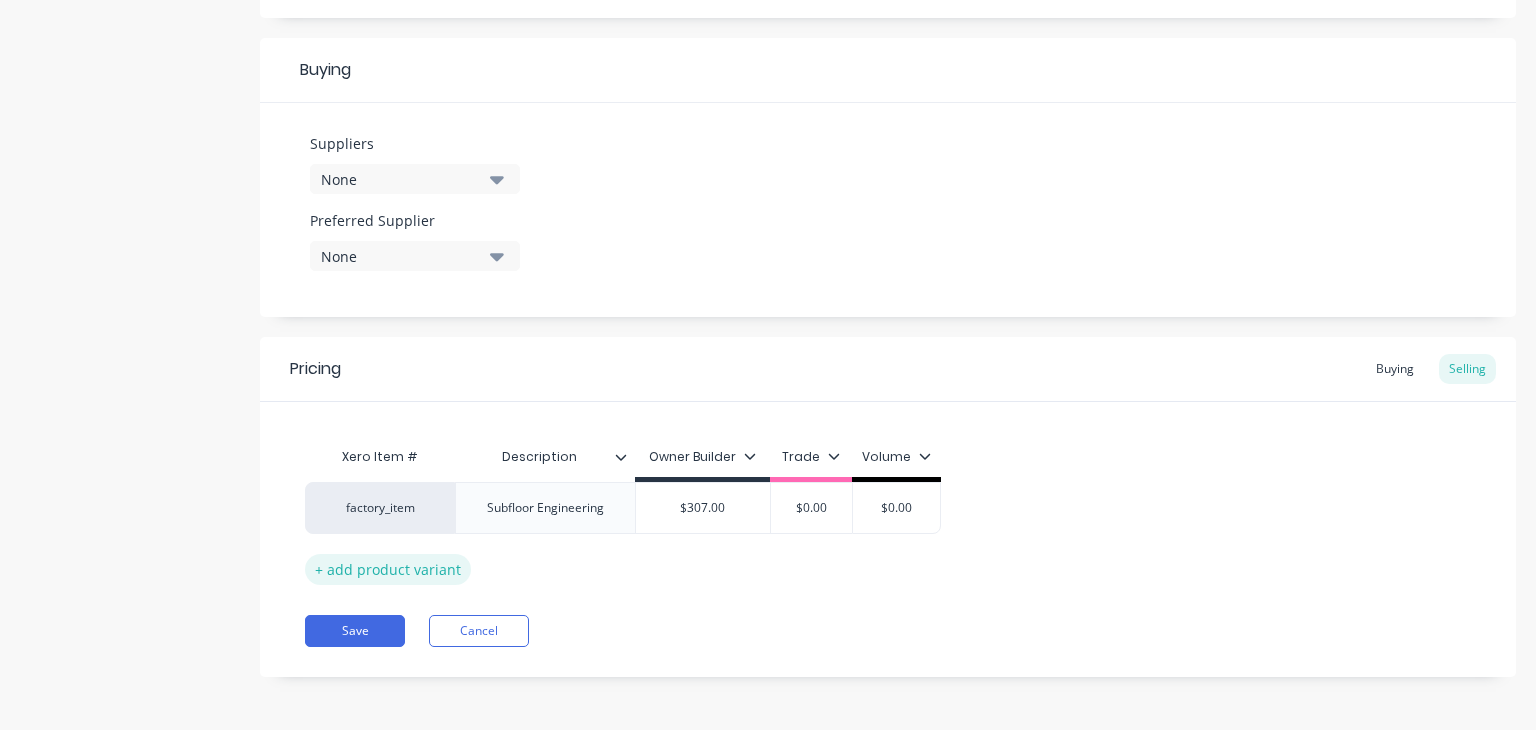 click on "+ add product variant" at bounding box center (388, 569) 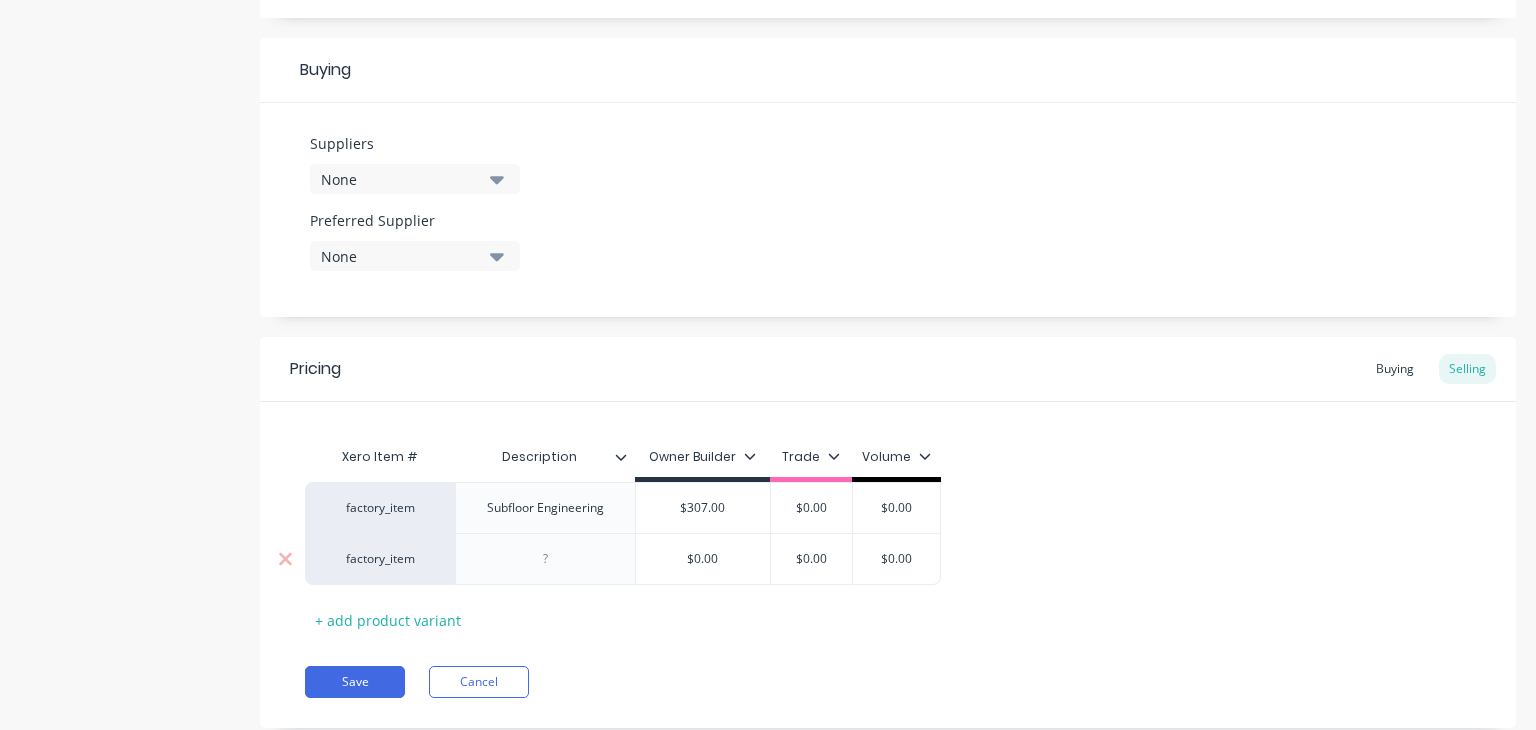 click at bounding box center [546, 559] 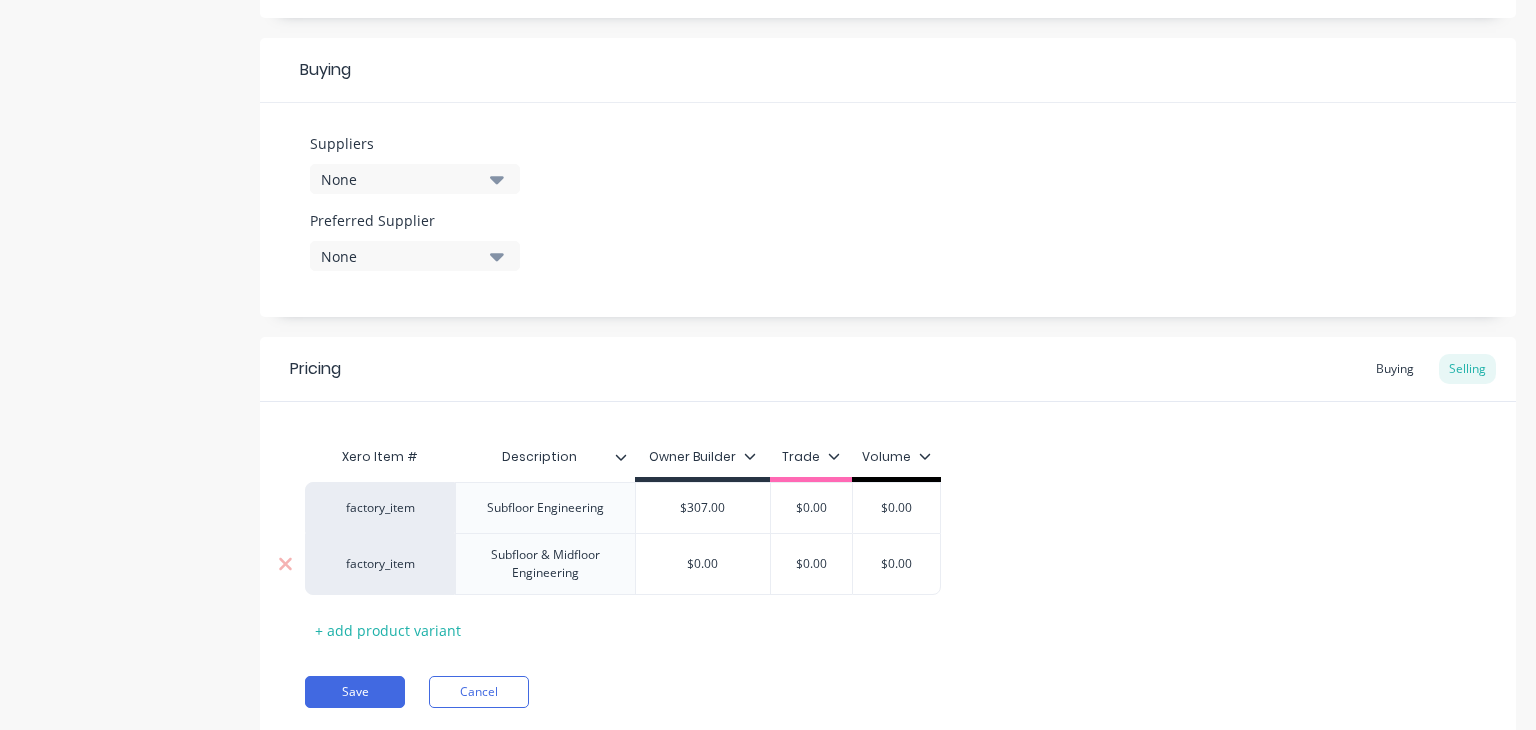 type on "x" 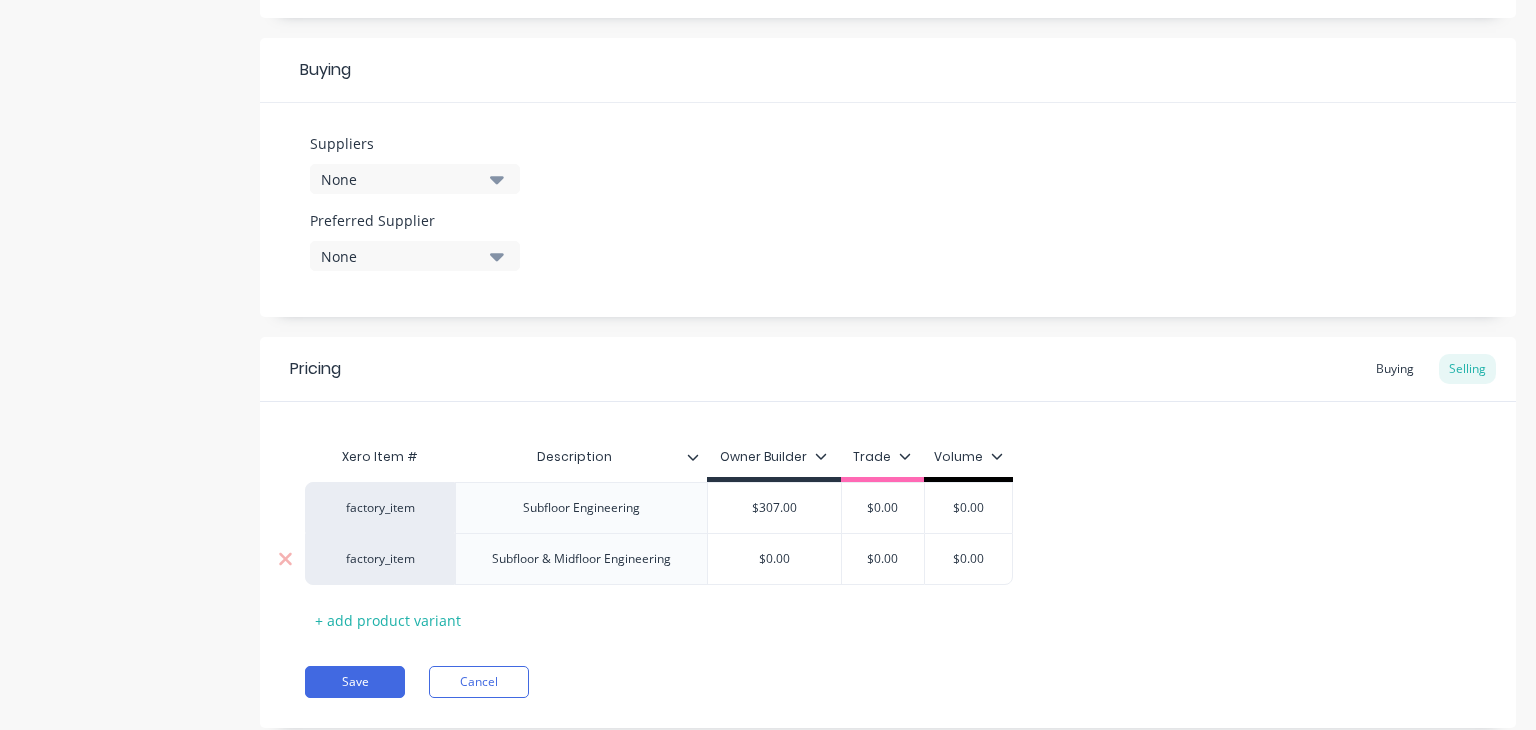 click on "factory_item Subfloor & Midfloor Engineering $0.00 $0.00 $0.00 $0.00" at bounding box center (659, 559) 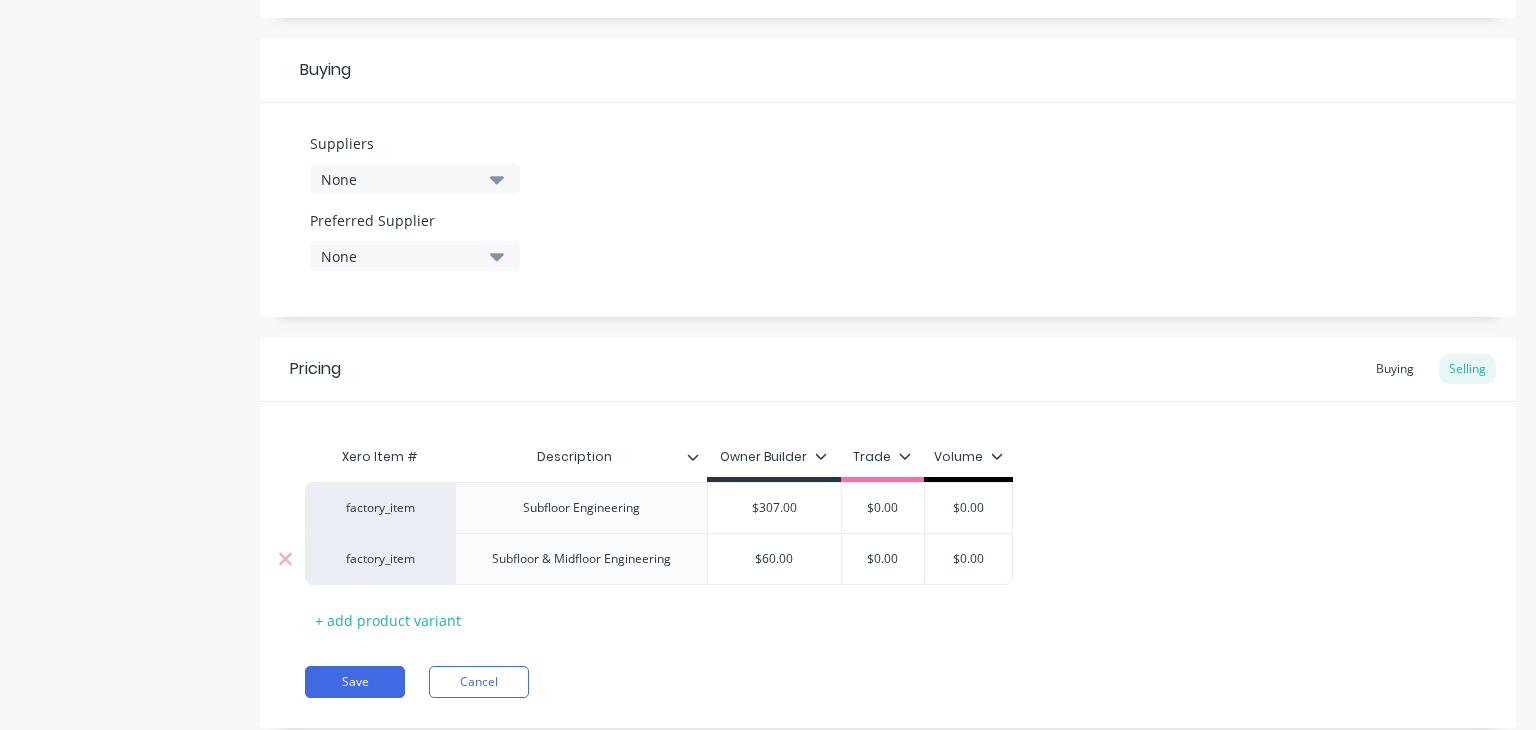 type on "x" 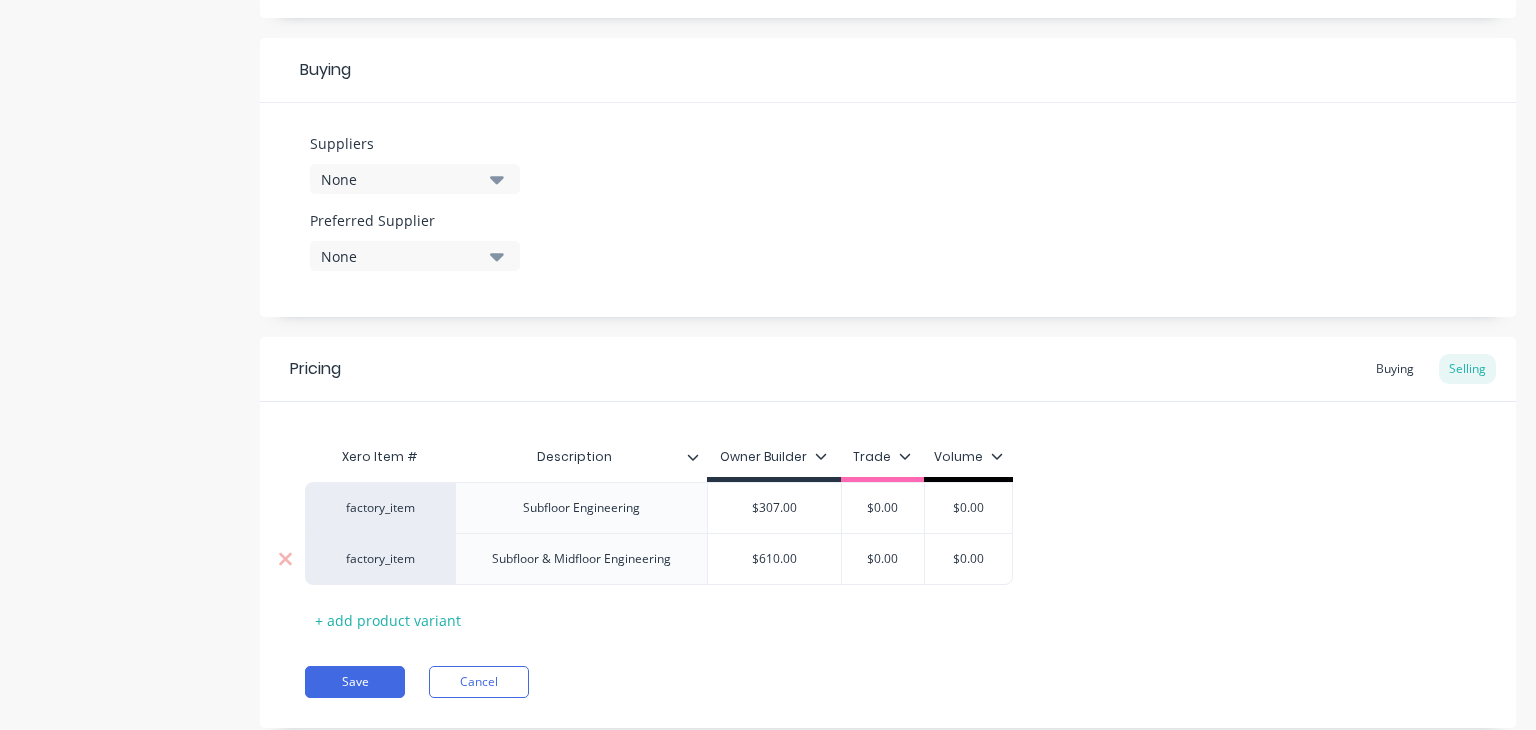 type on "x" 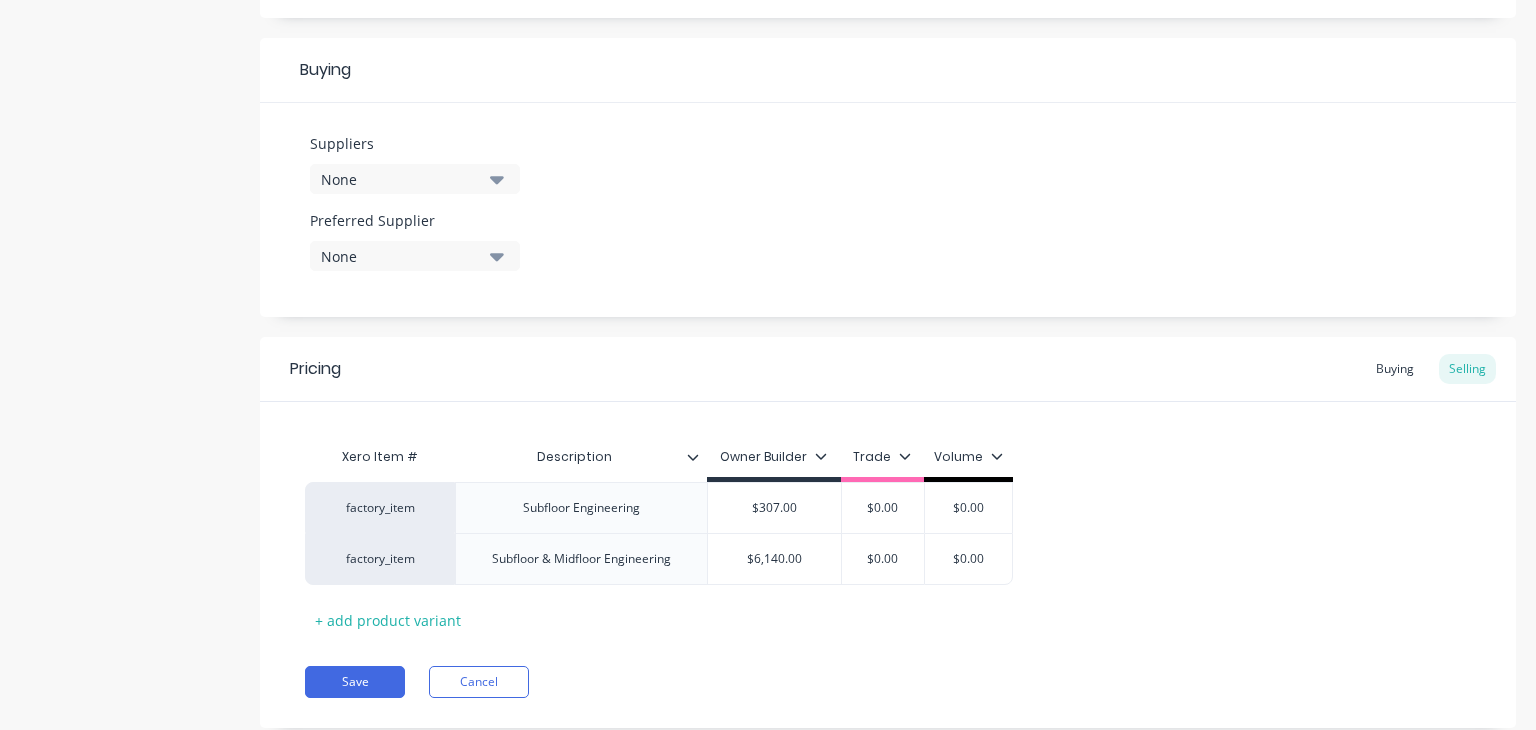 click on "Xero Item # Description Owner Builder Trade Volume factory_item Subfloor Engineering $307.00 $307.0 $0.00 $0.00 factory_item Subfloor & Midfloor Engineering $6,140.00 $6140.00 $0.00 $0.00 + add product variant" at bounding box center [888, 536] 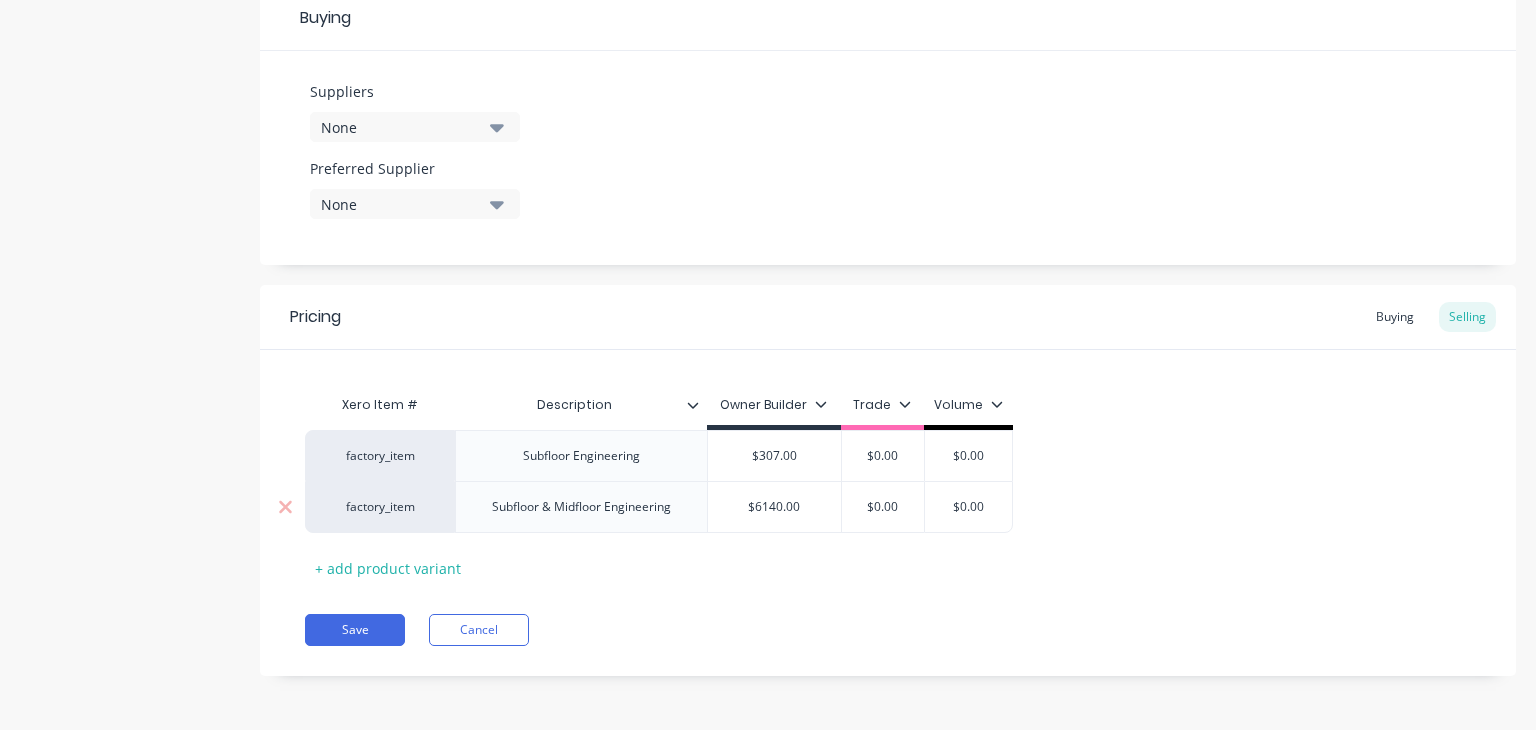 type on "$6,140.00" 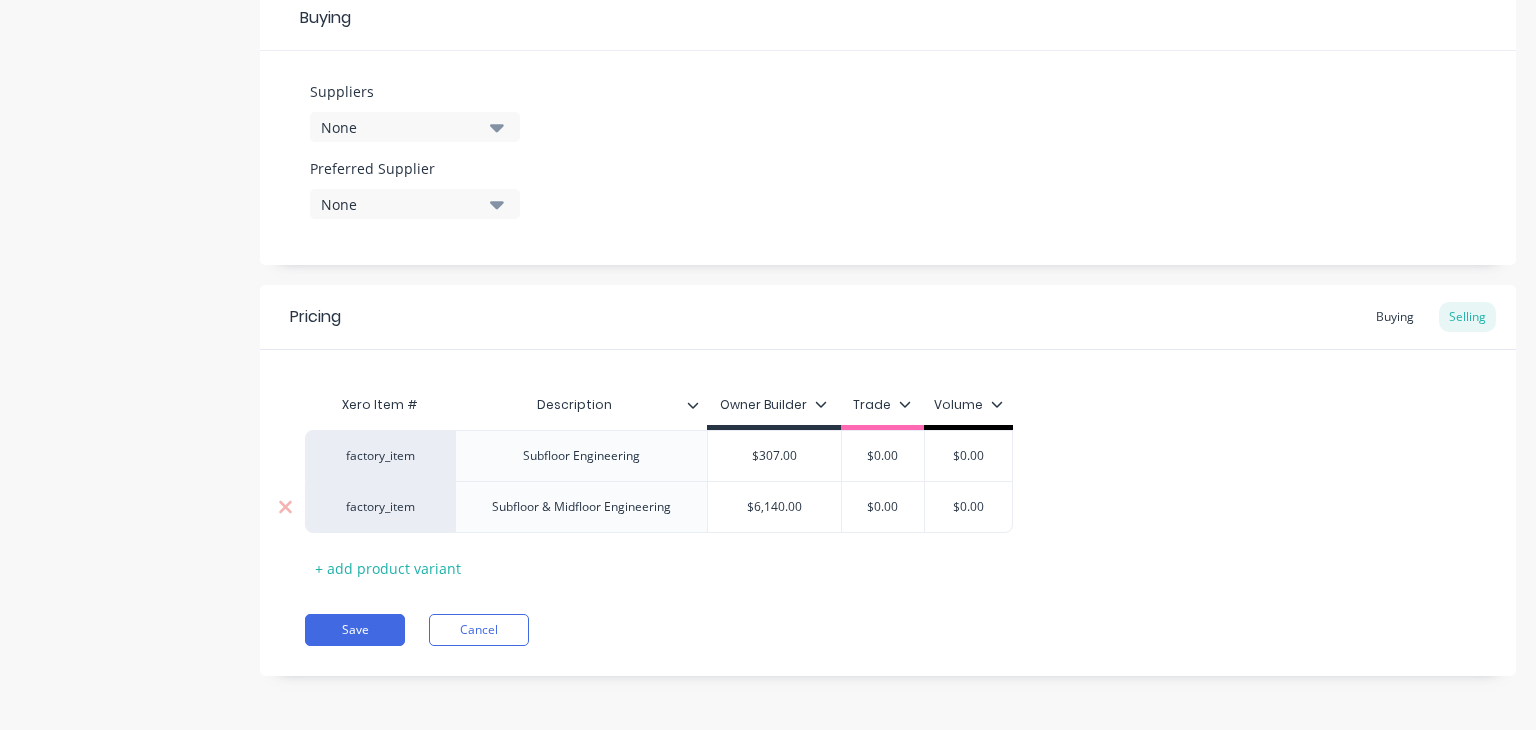 click on "$6,140.00" at bounding box center [775, 507] 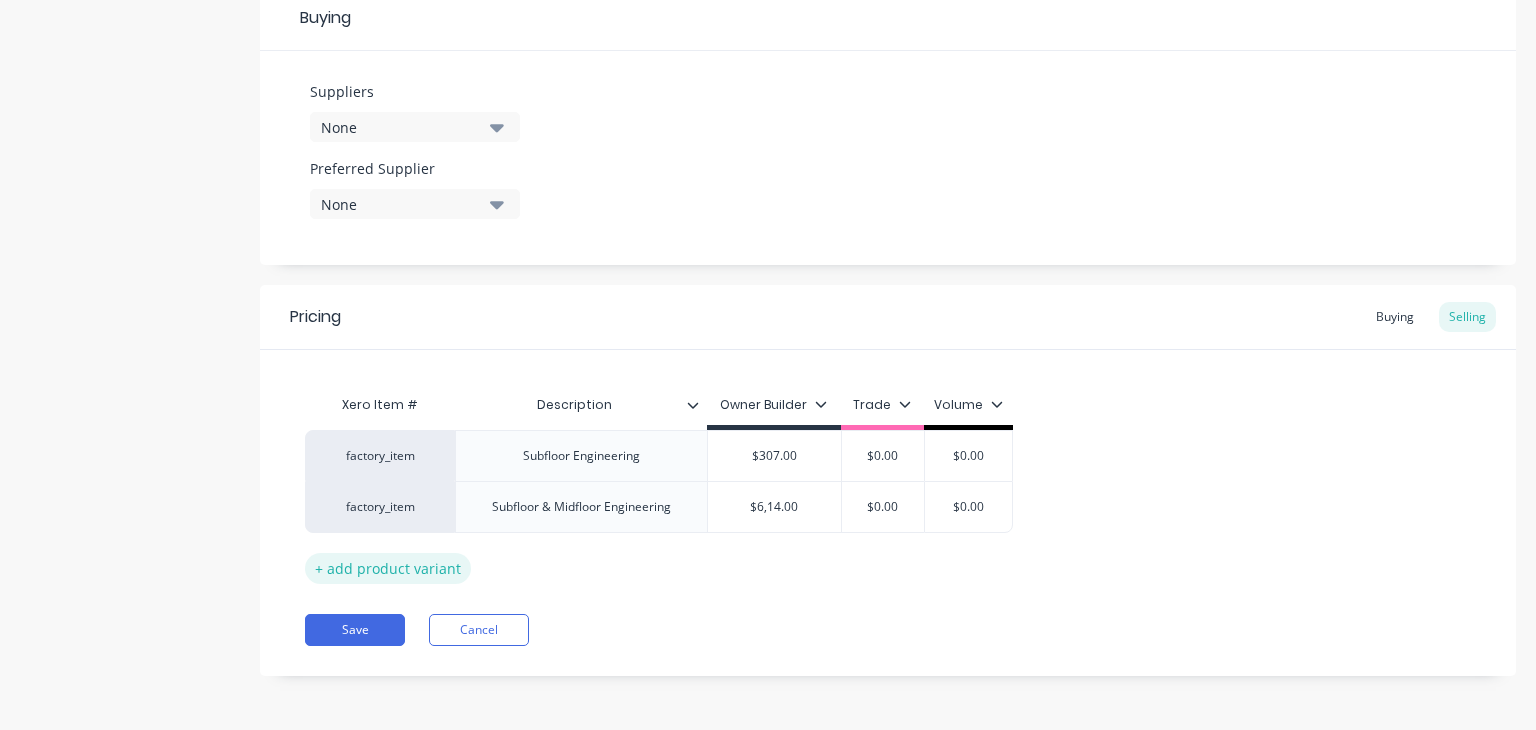 type on "$6,14.00" 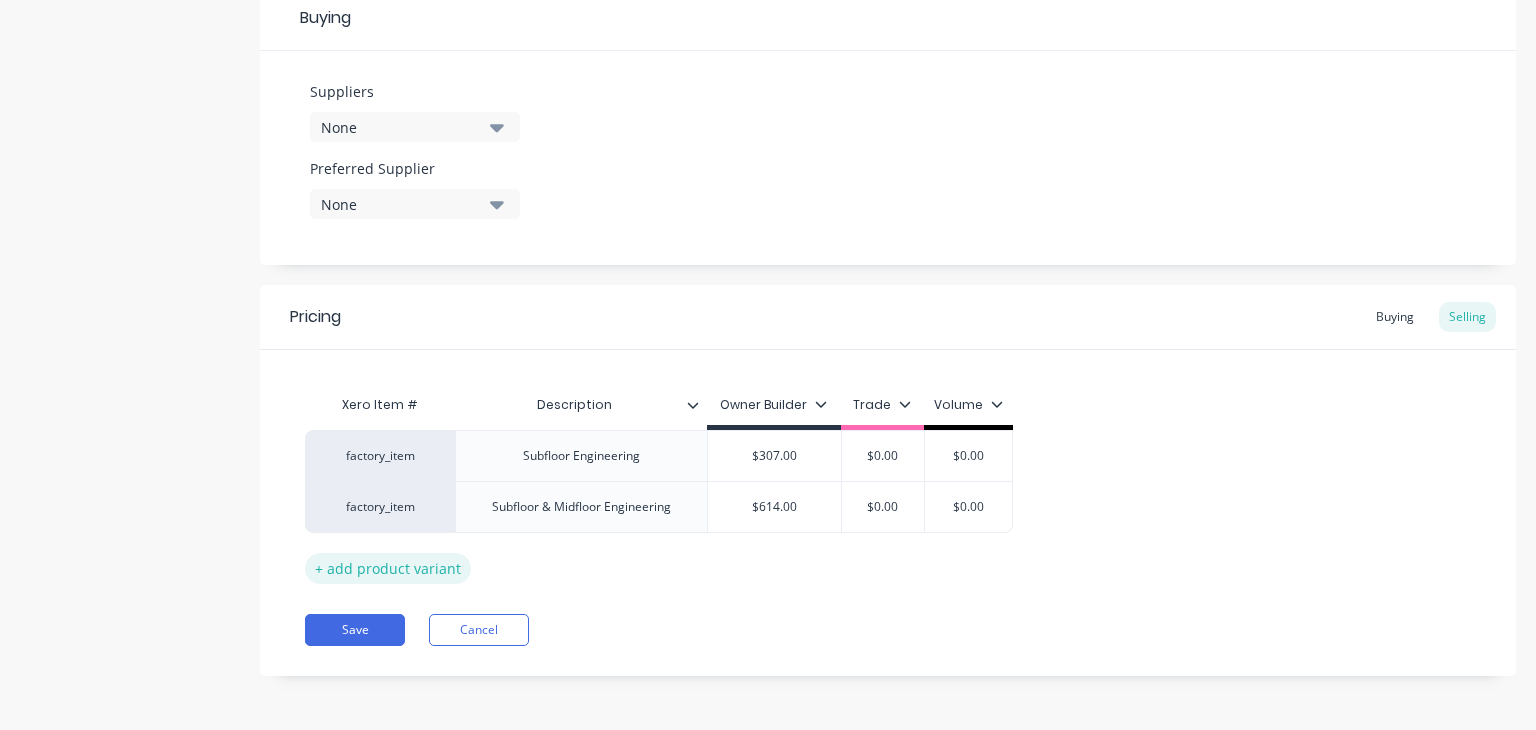 click on "+ add product variant" at bounding box center [388, 568] 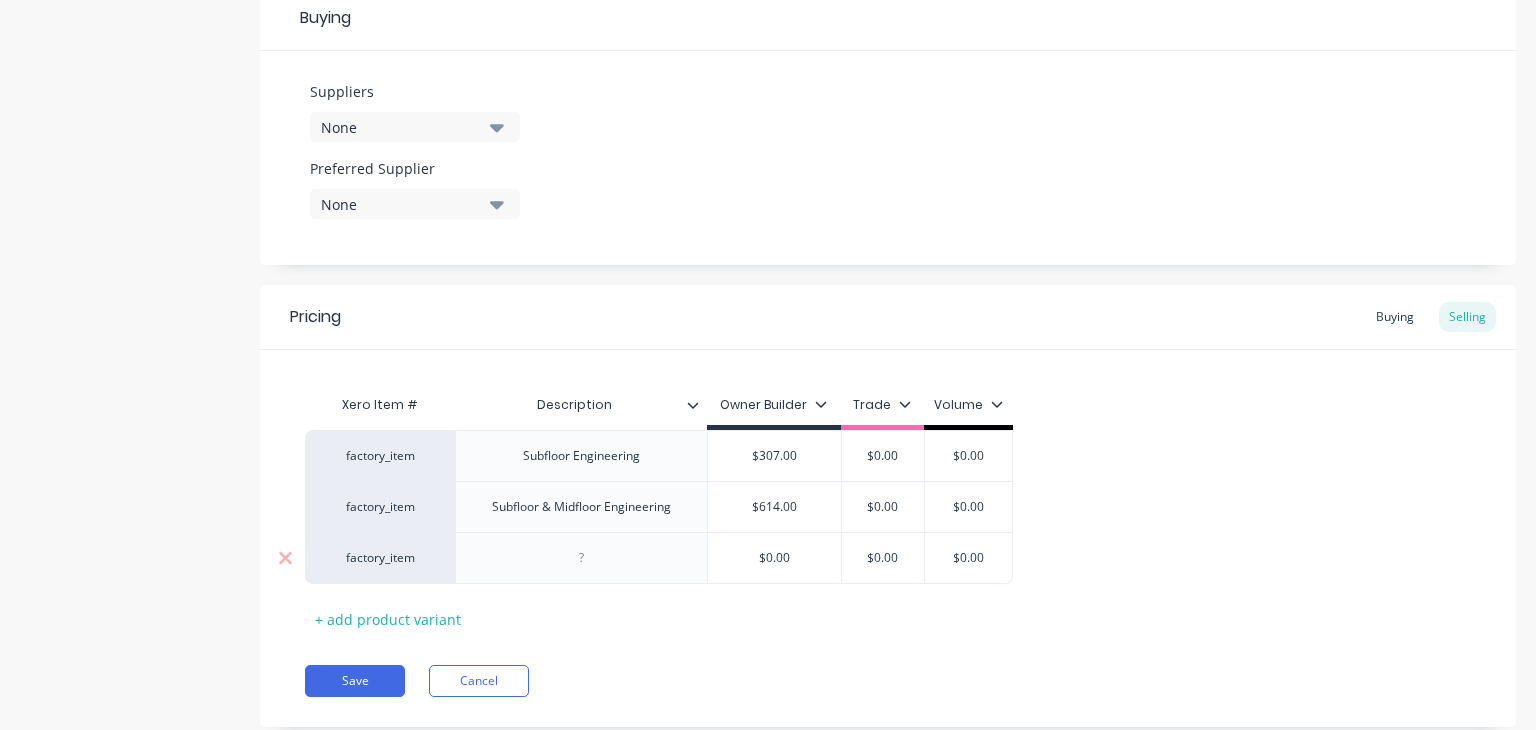 click at bounding box center [581, 558] 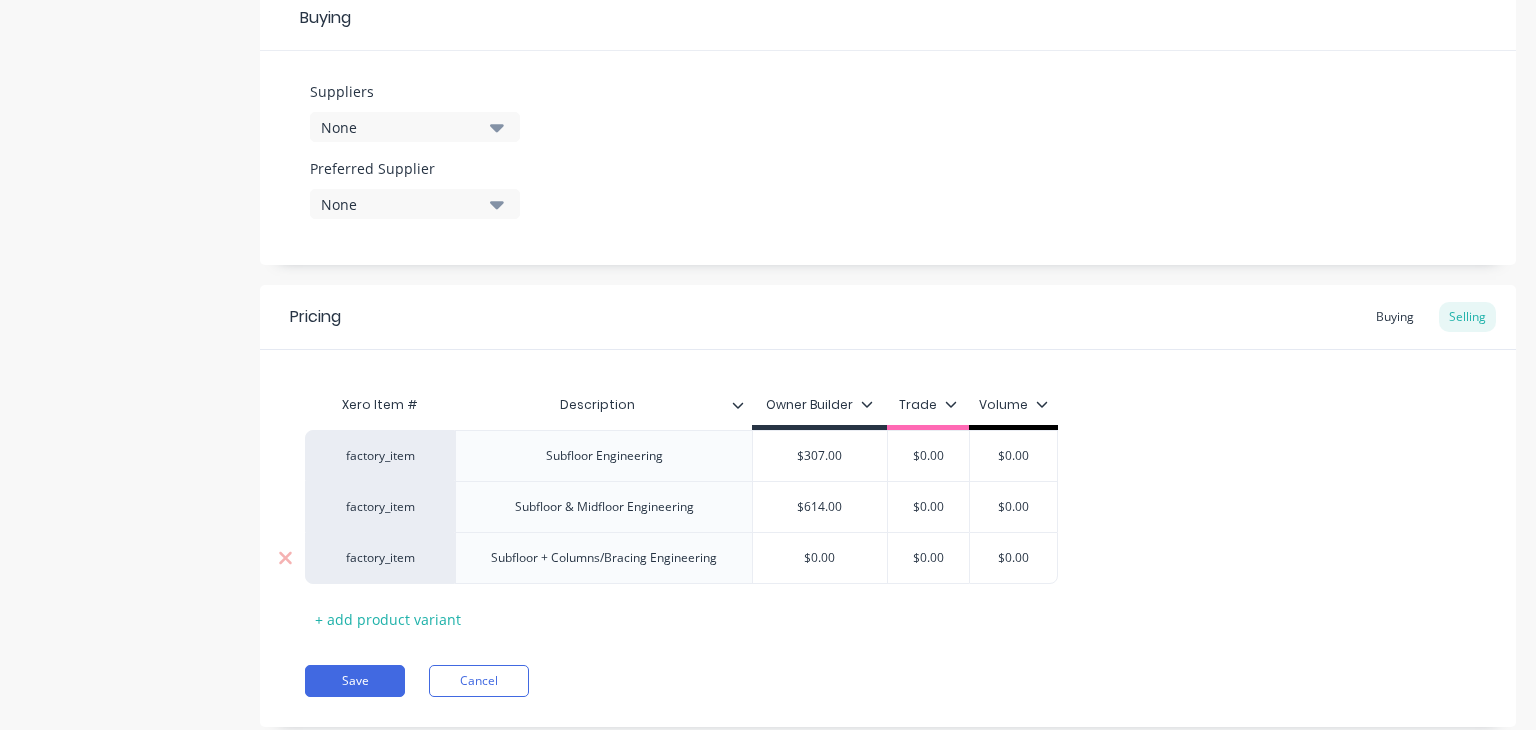 type on "x" 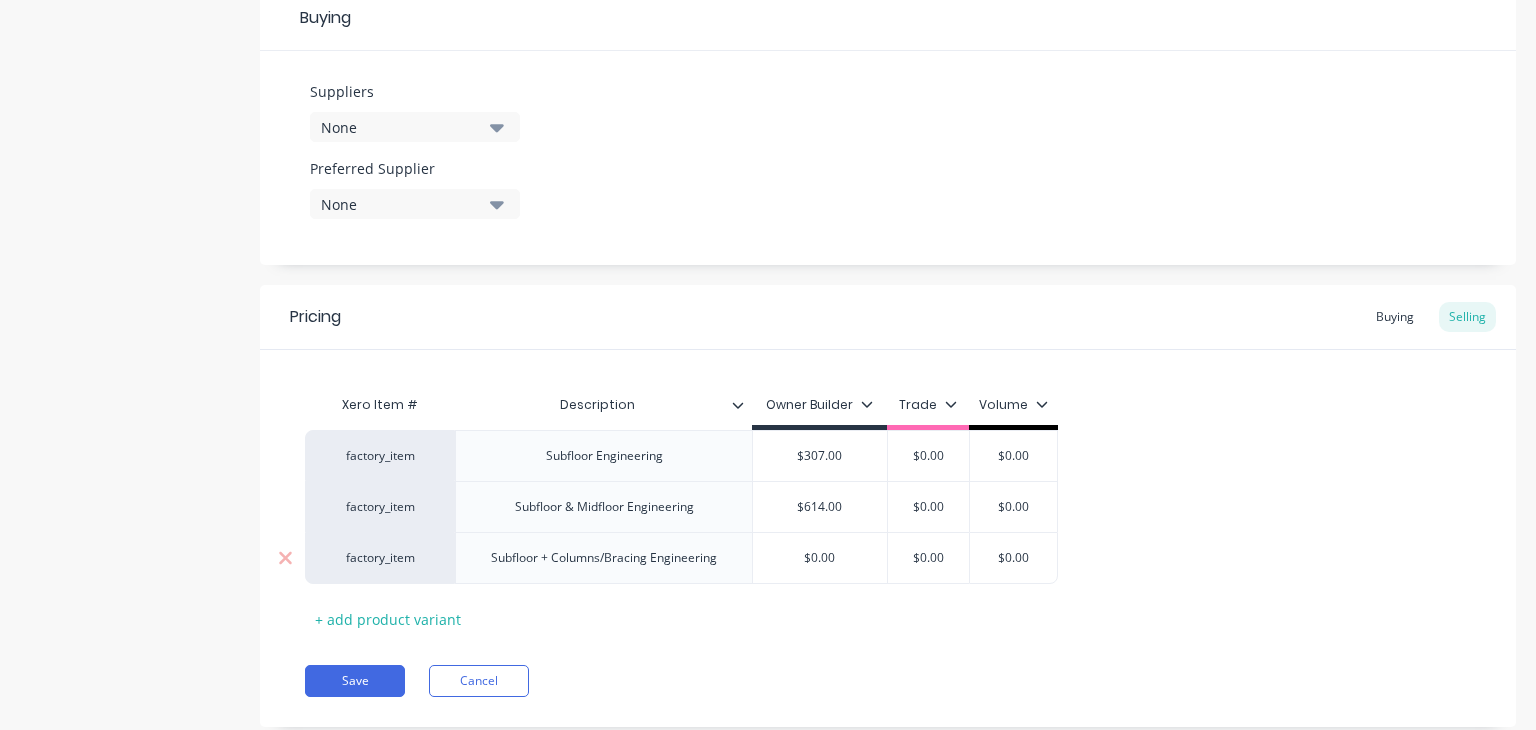 click on "$0.00" at bounding box center [820, 558] 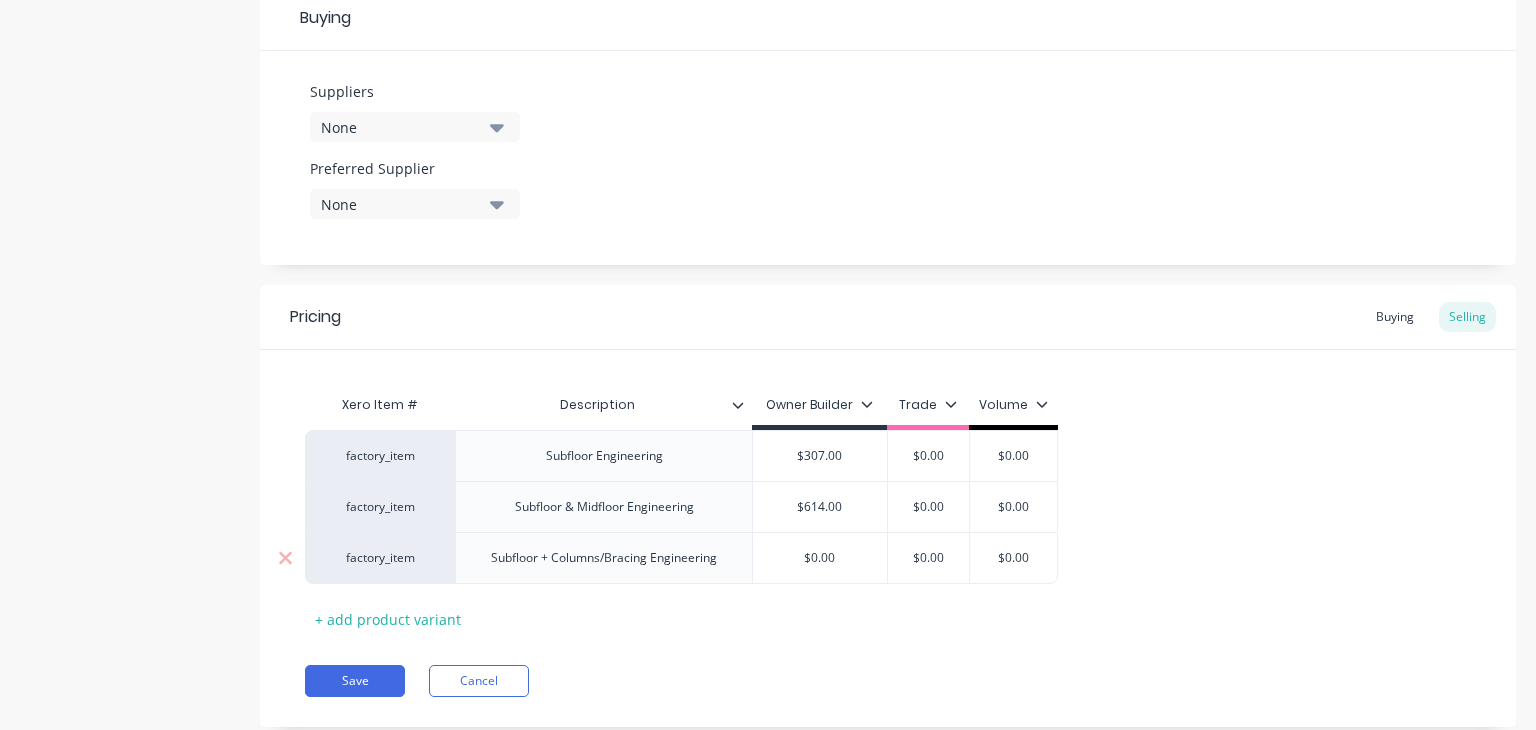 type on "x" 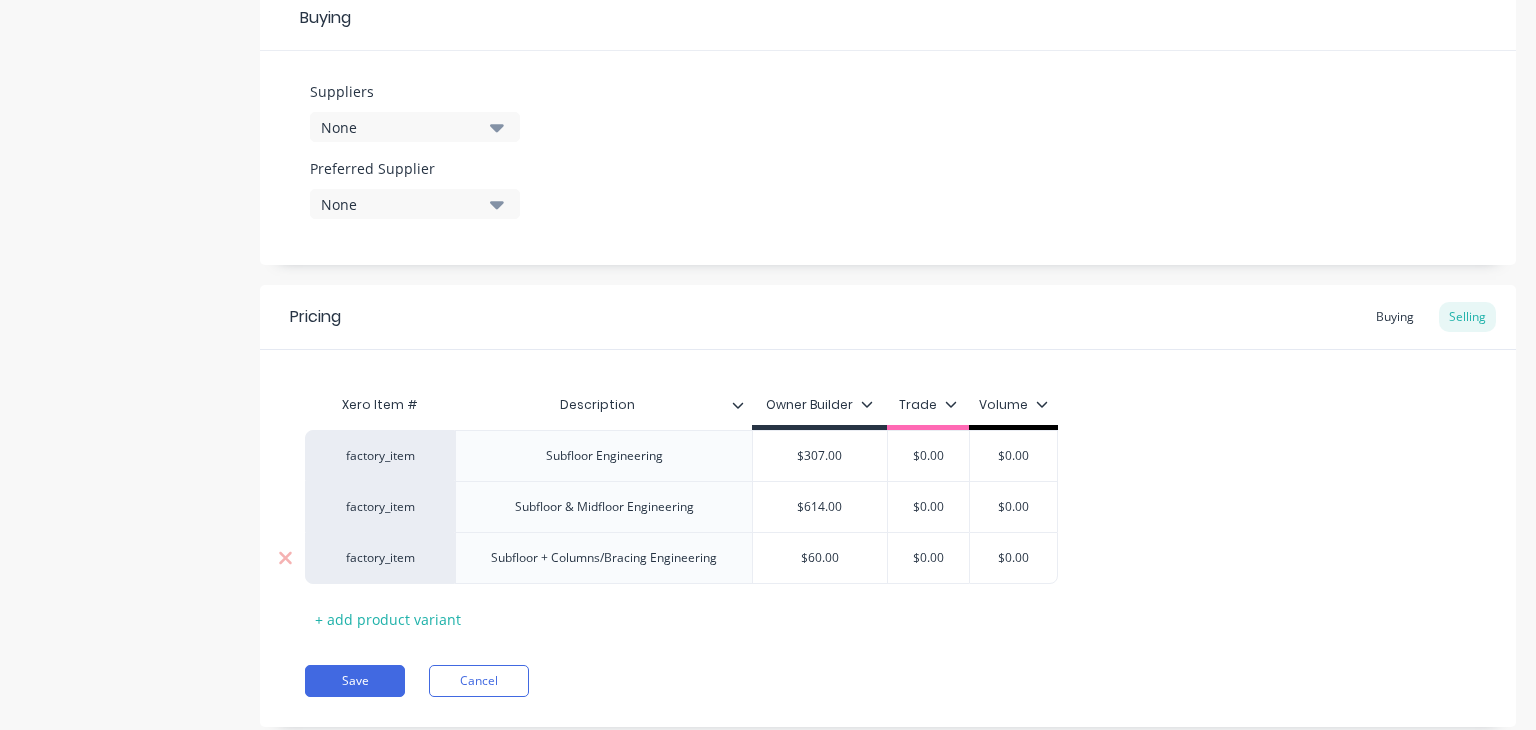 type on "x" 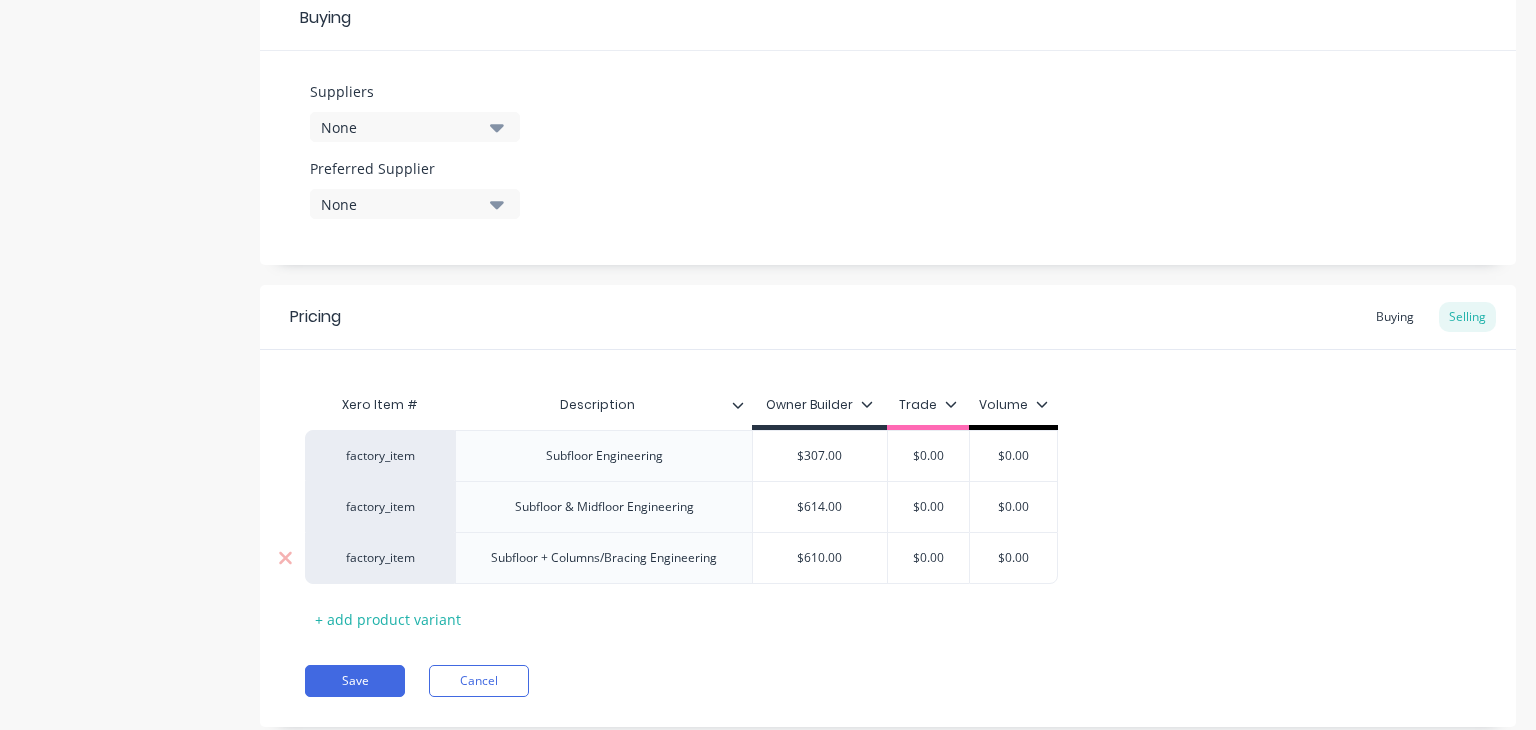 type on "x" 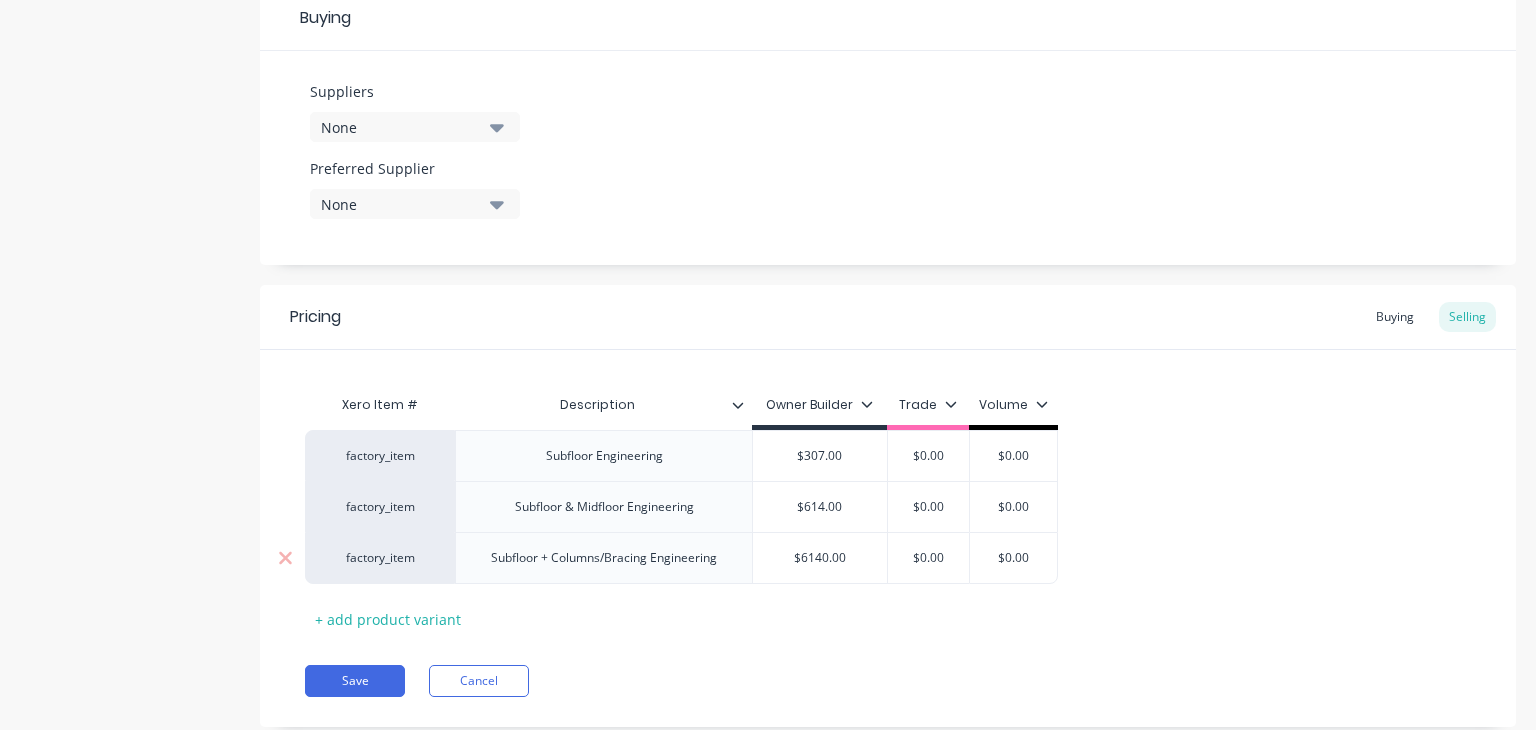 type on "x" 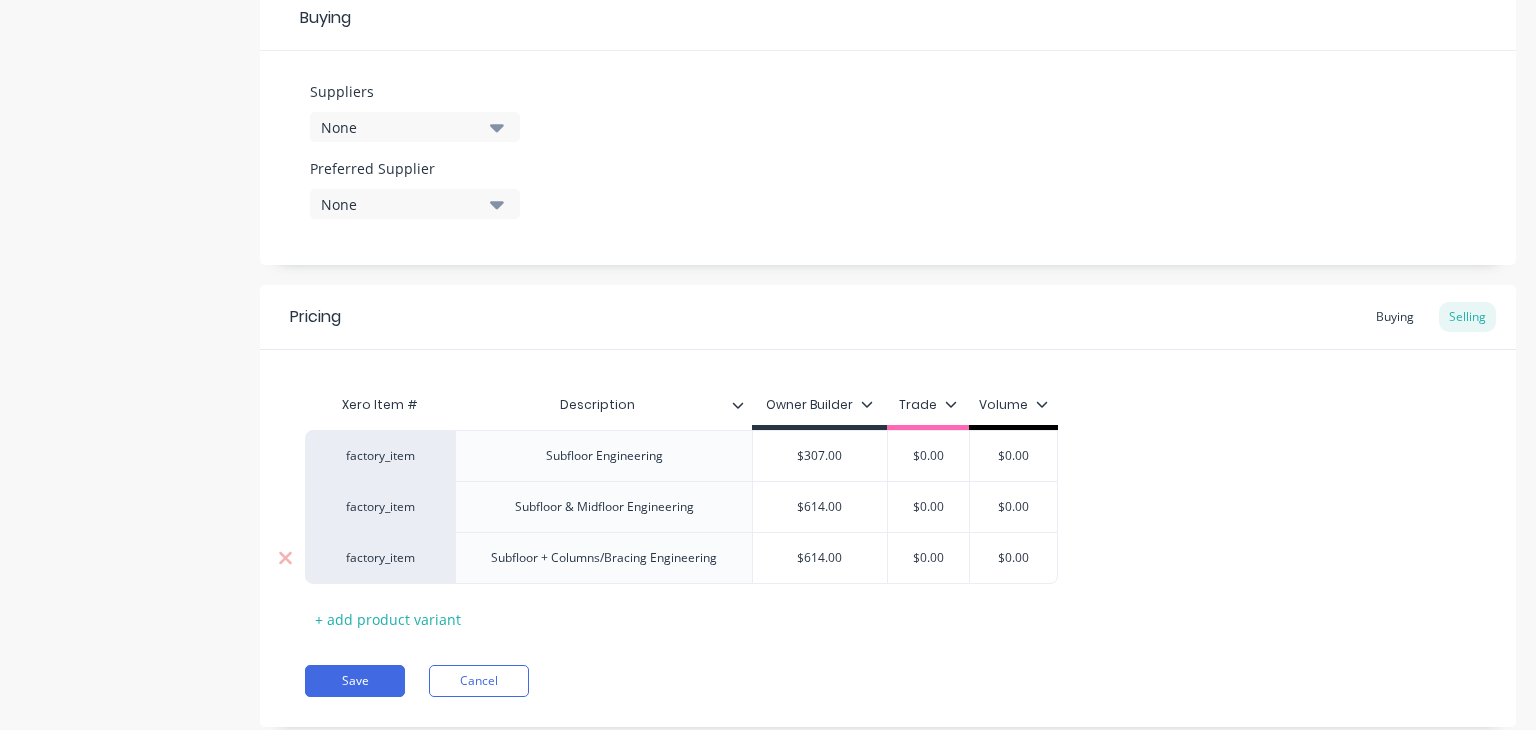 type on "$614.00" 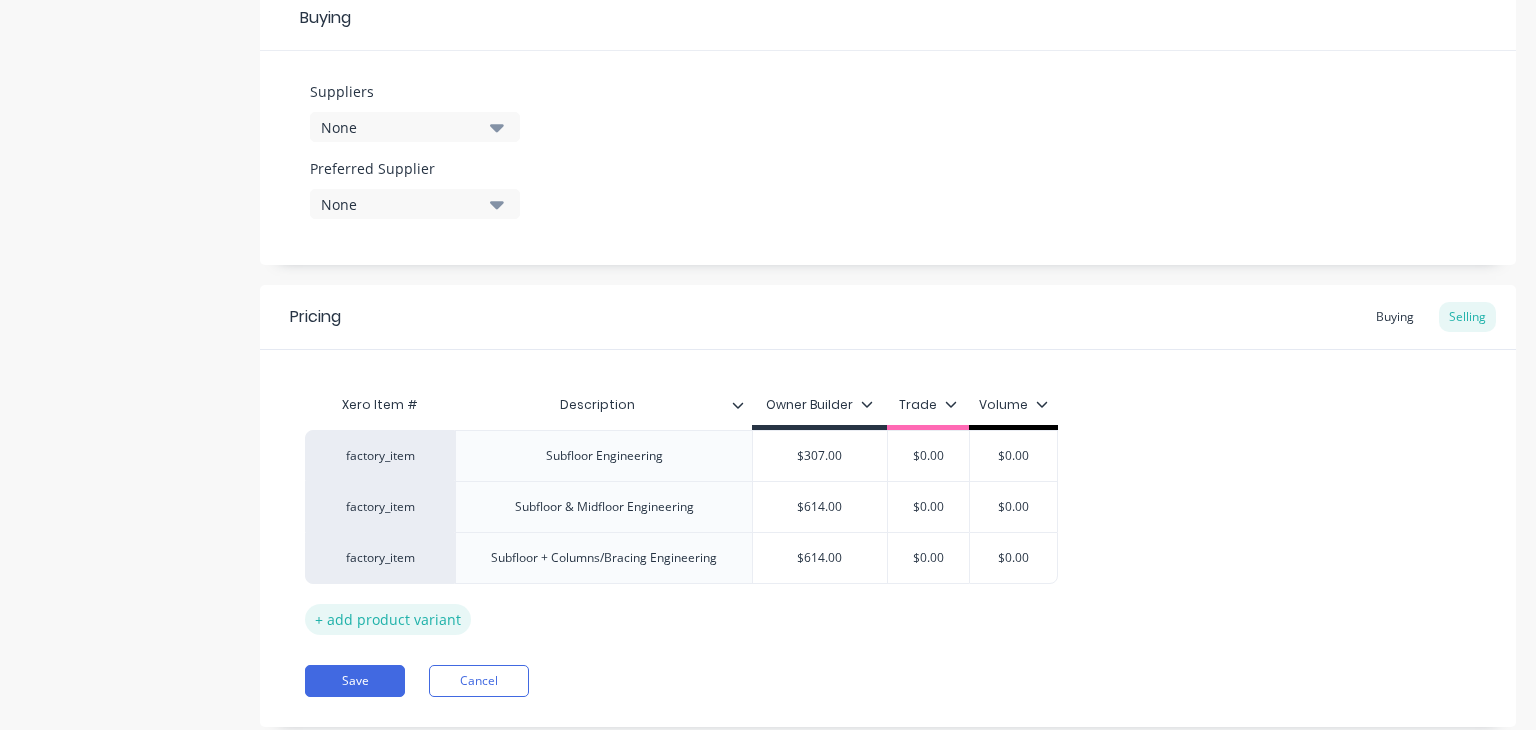 click on "+ add product variant" at bounding box center [388, 619] 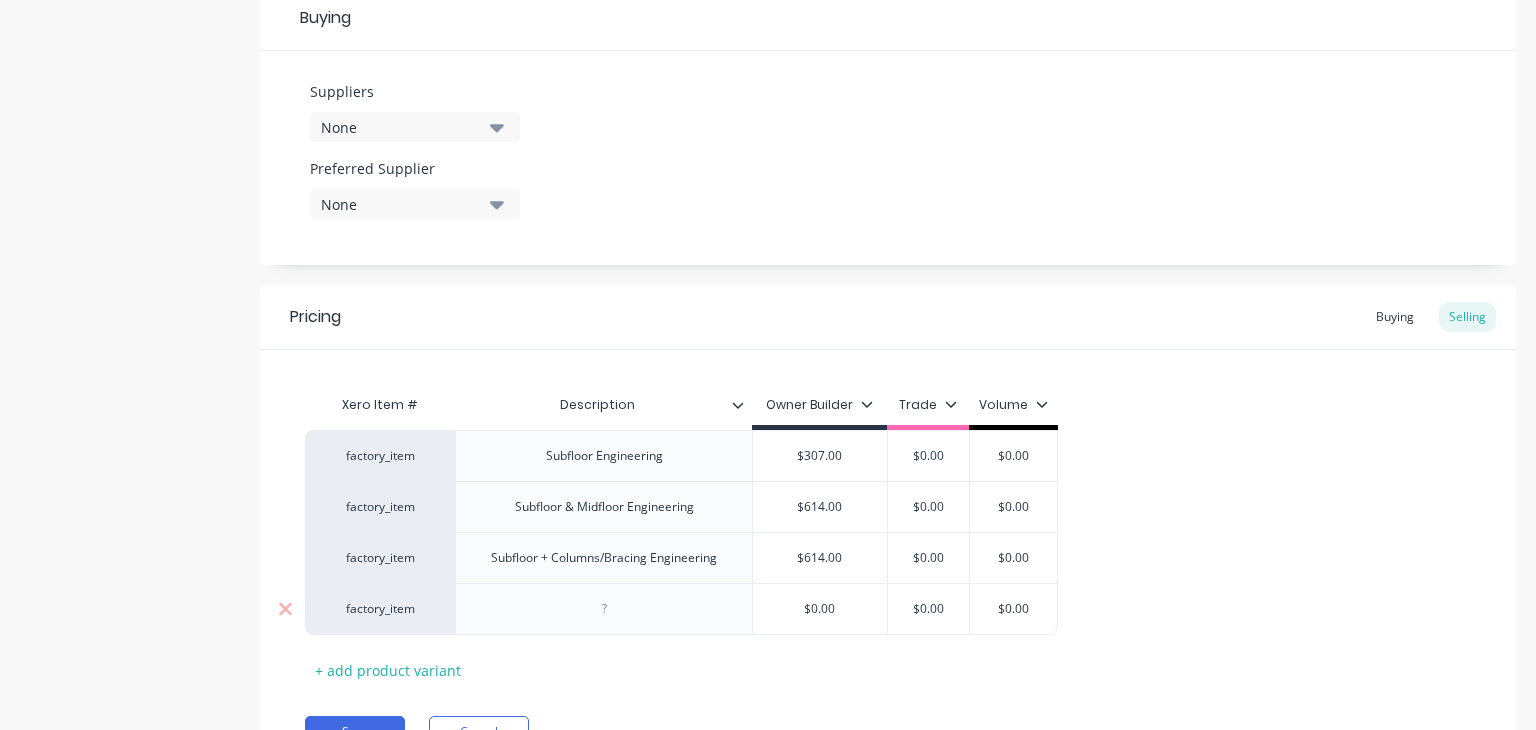 click at bounding box center [604, 609] 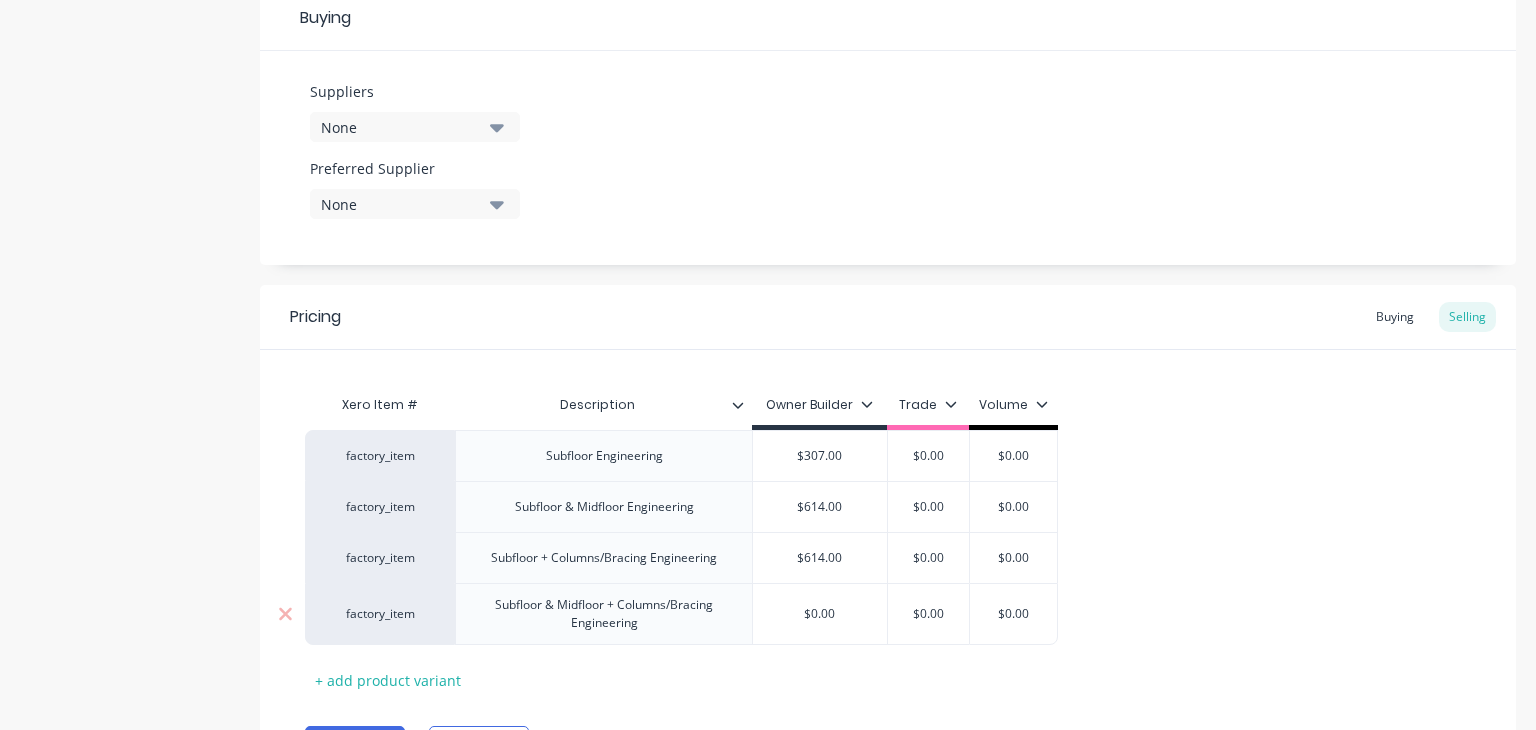 scroll, scrollTop: 1065, scrollLeft: 0, axis: vertical 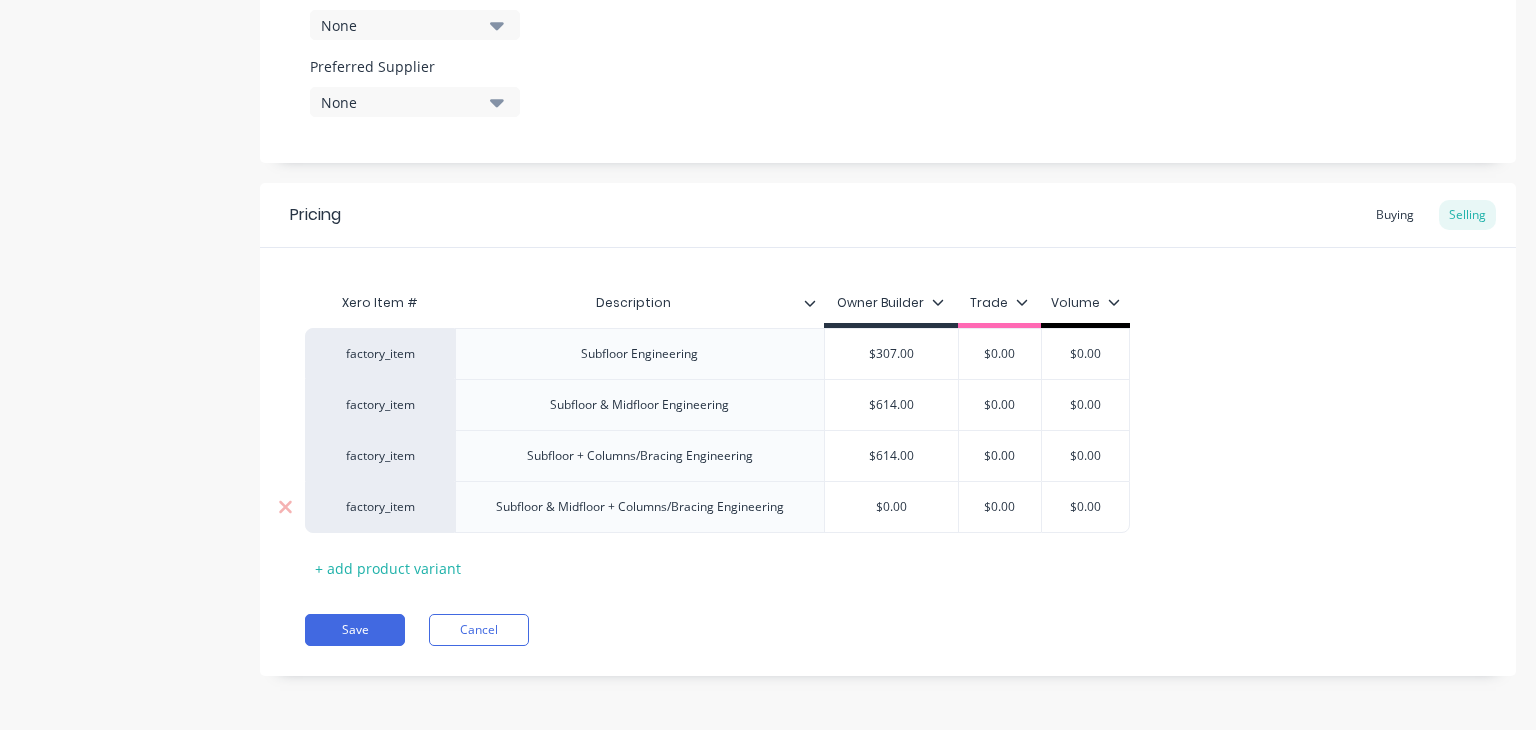 type on "x" 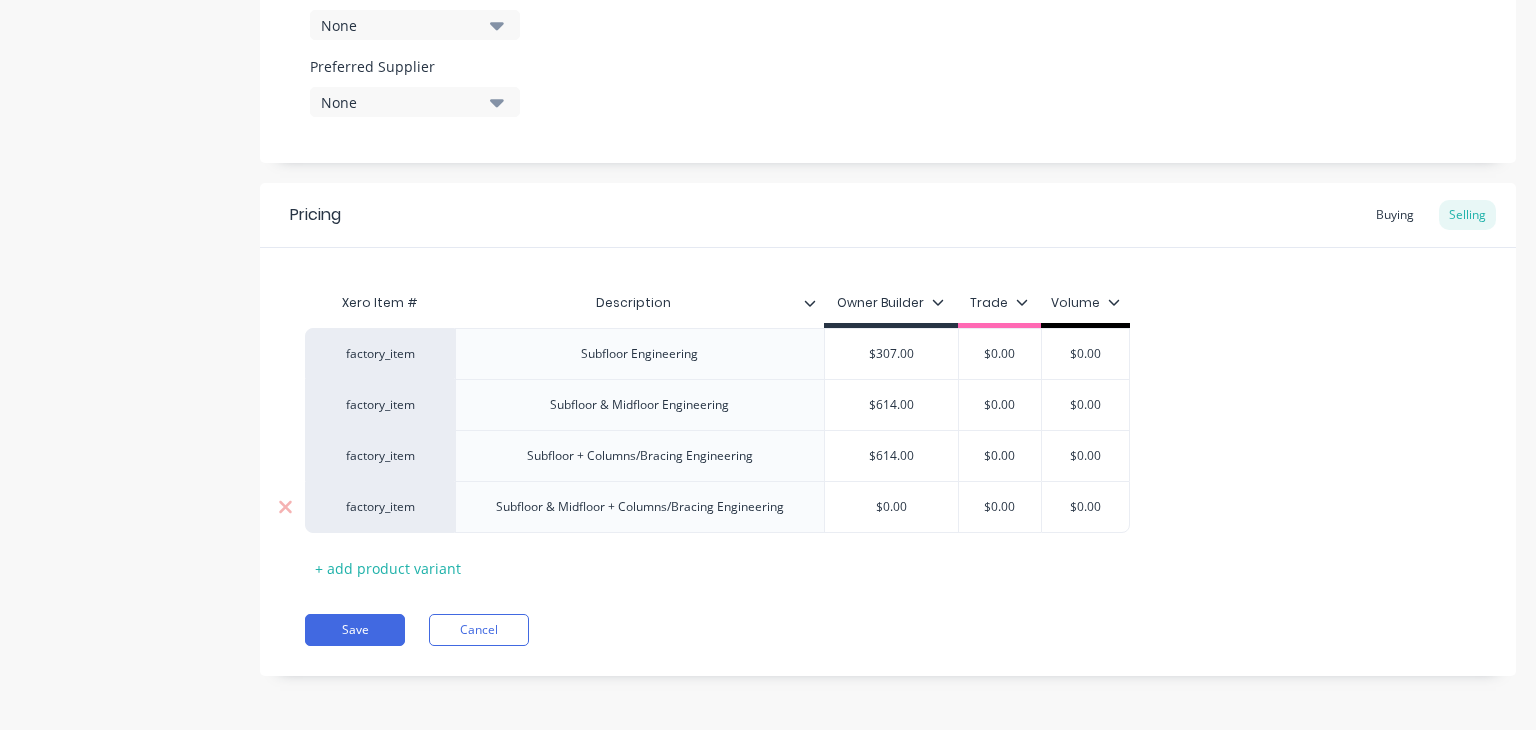 click on "$0.00" at bounding box center (892, 507) 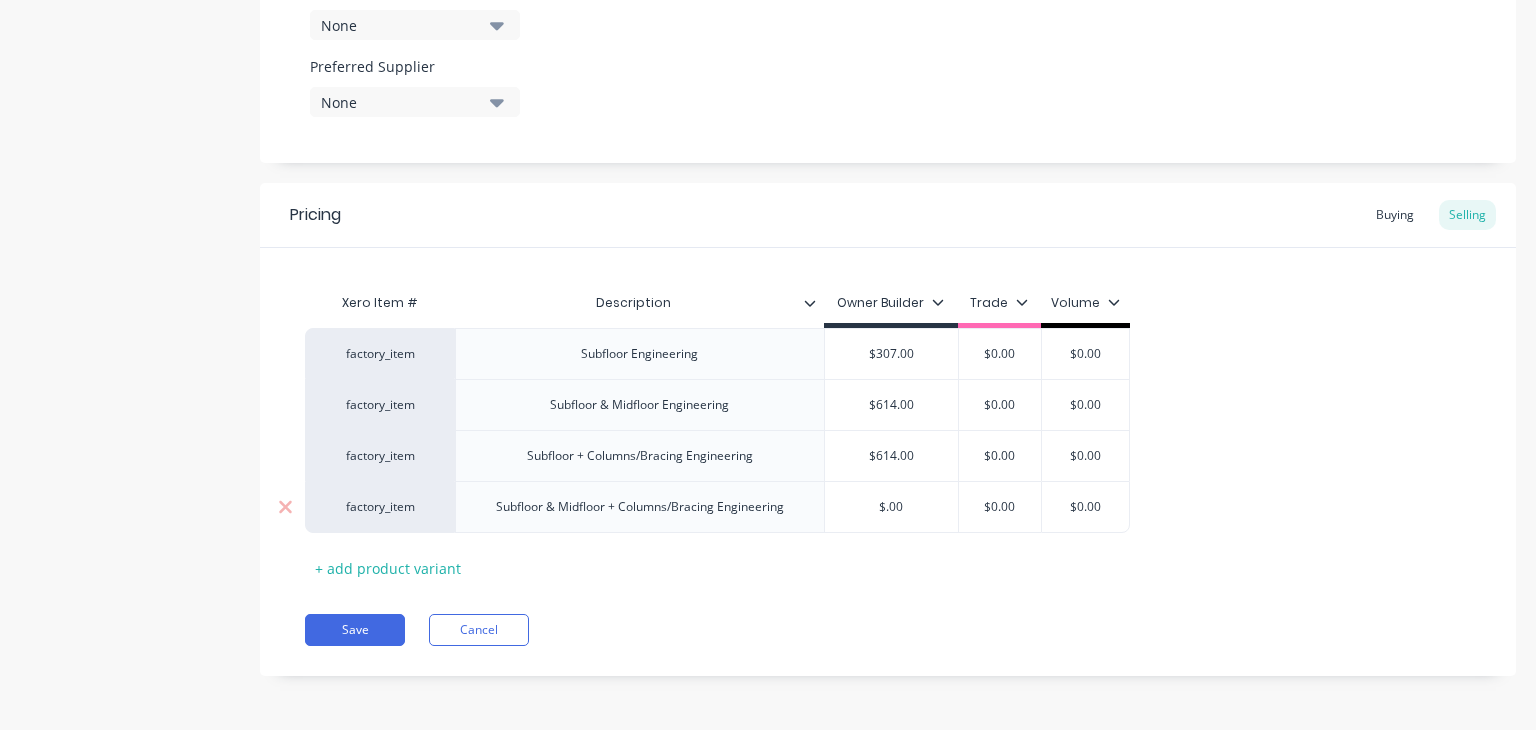 type on "x" 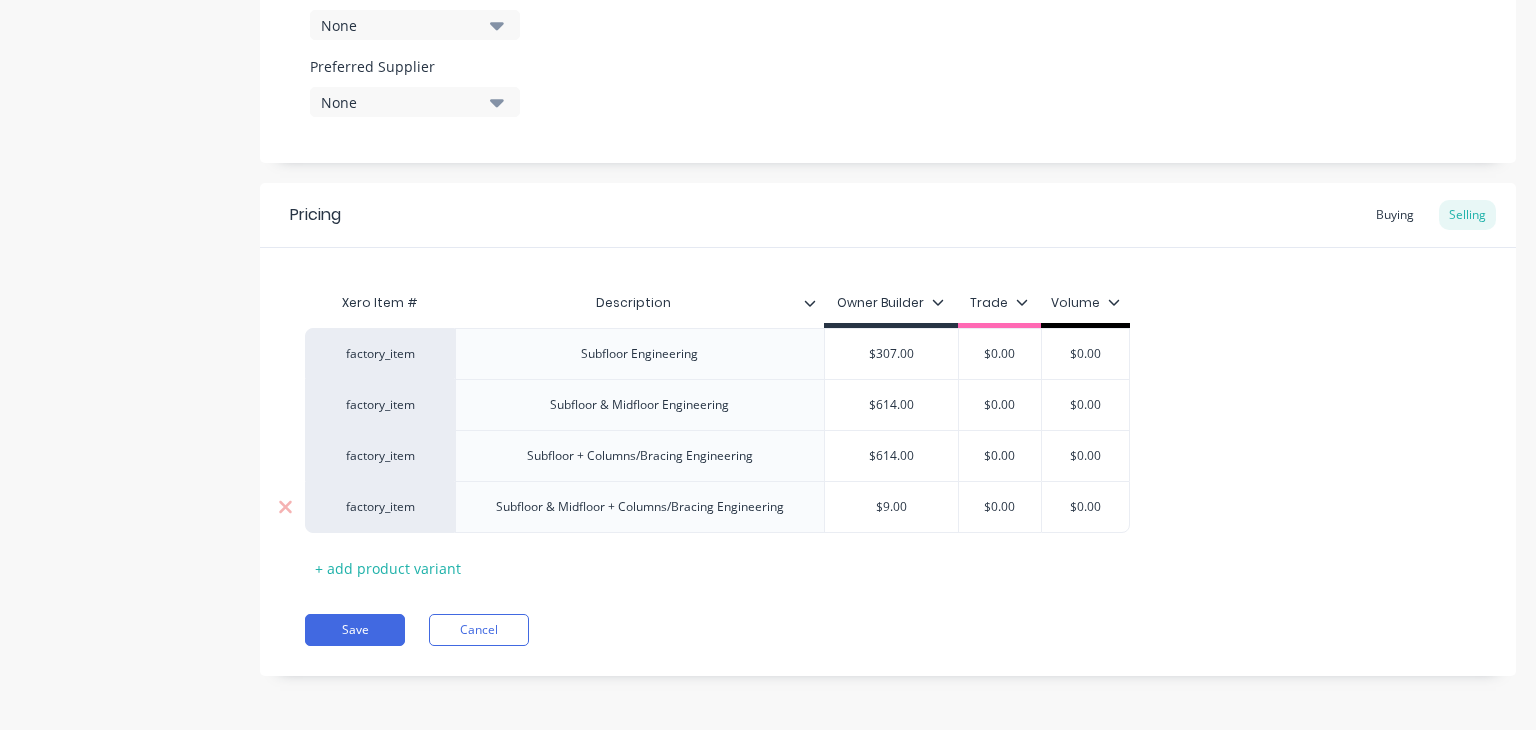 type on "x" 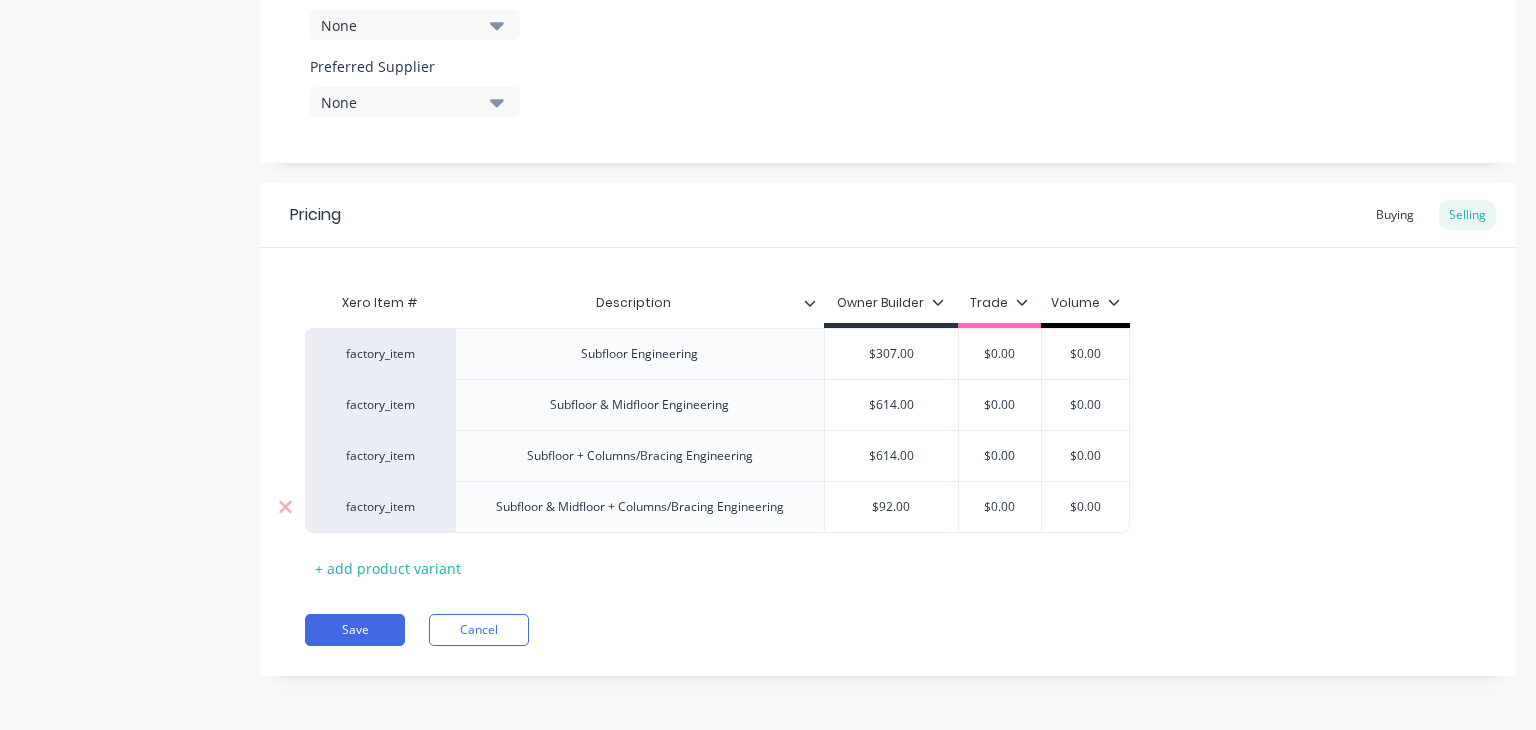 type on "x" 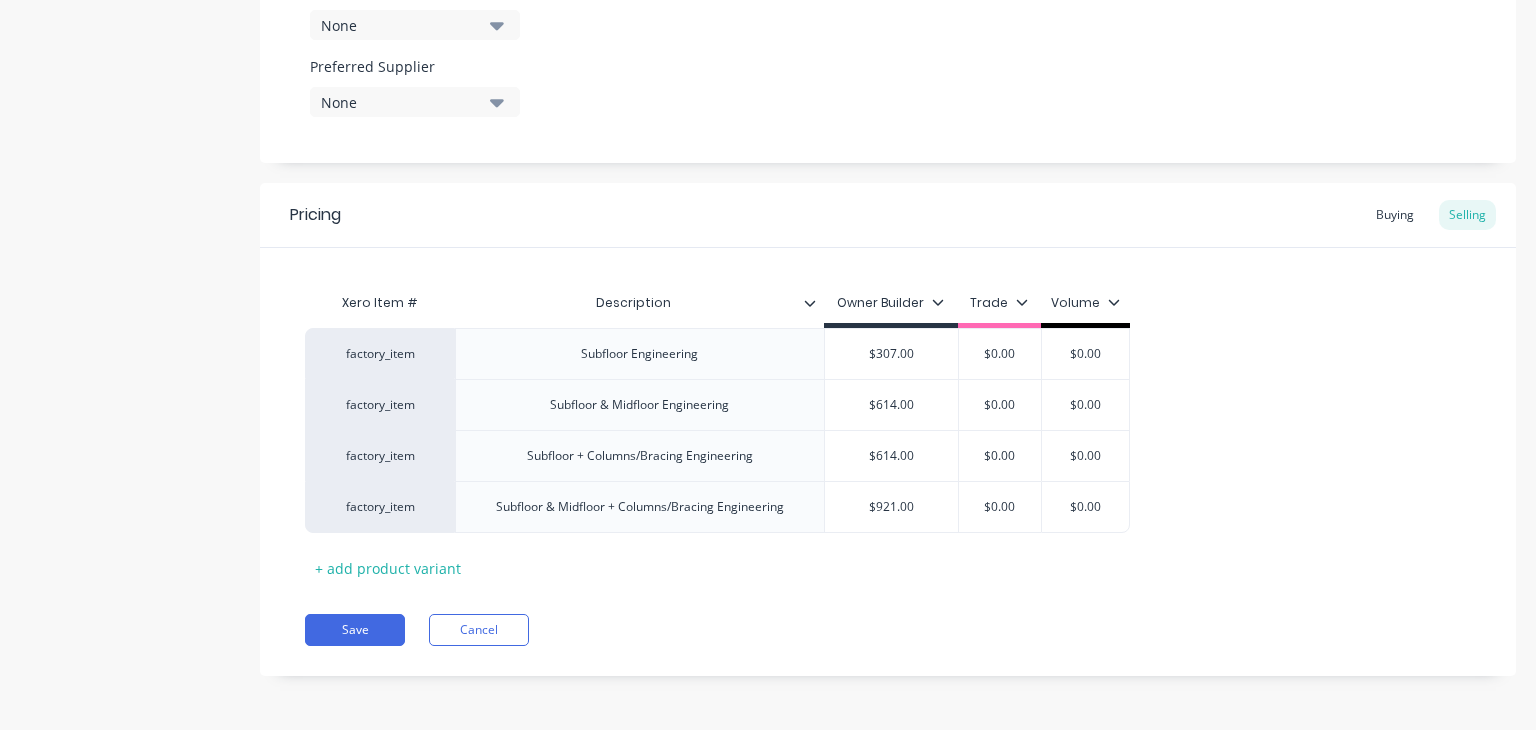 type on "$921.00" 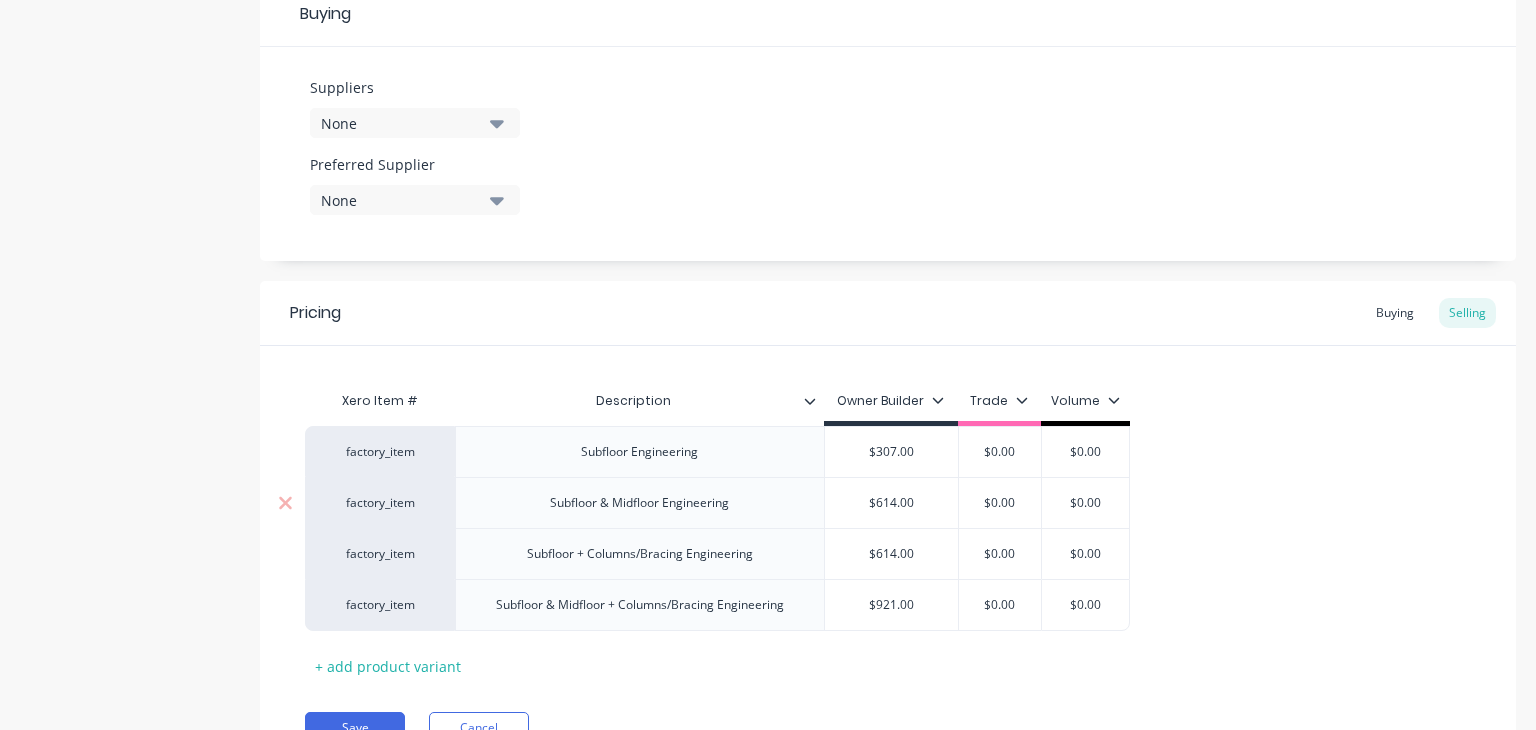 scroll, scrollTop: 1056, scrollLeft: 0, axis: vertical 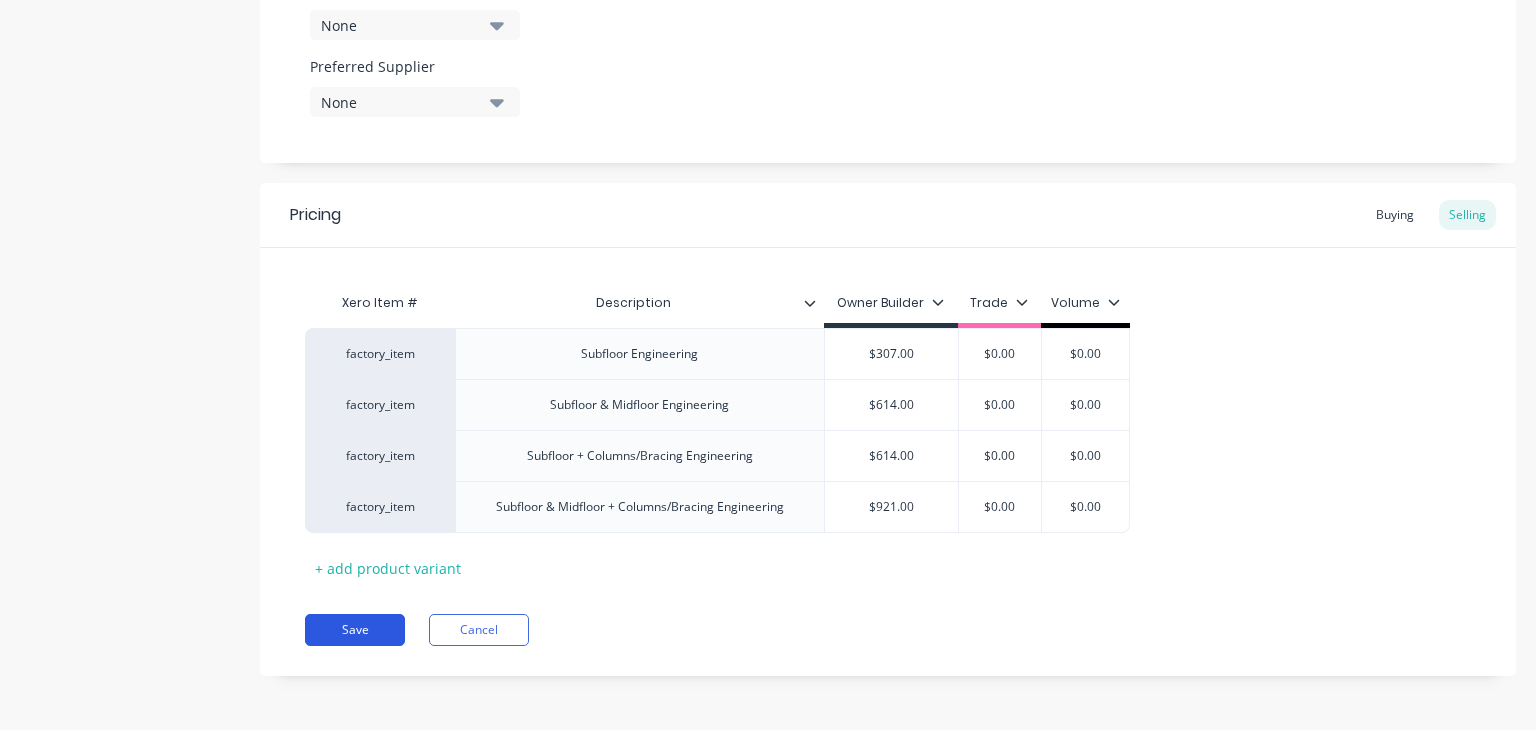 click on "Save" at bounding box center [355, 630] 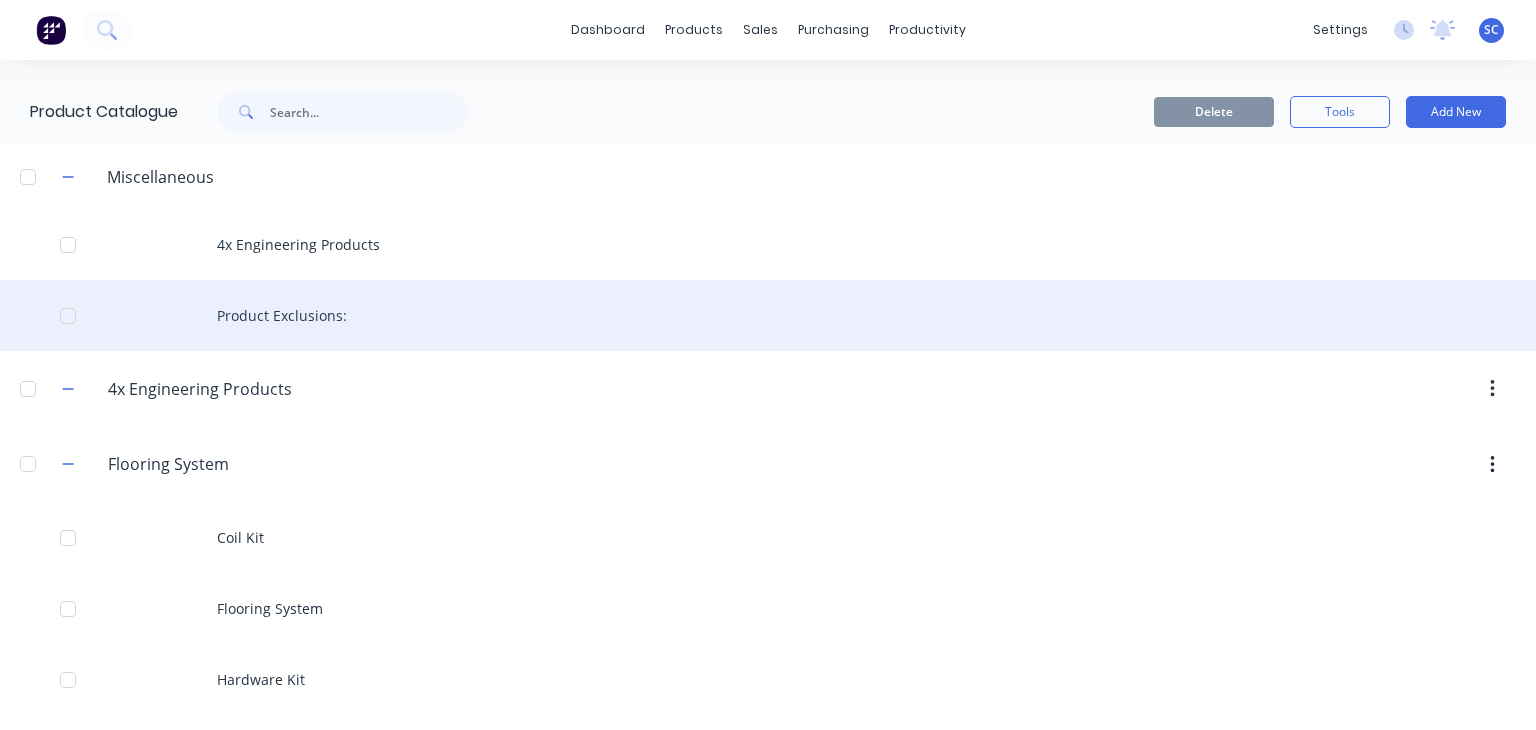 click on "Product Exclusions:" at bounding box center (768, 315) 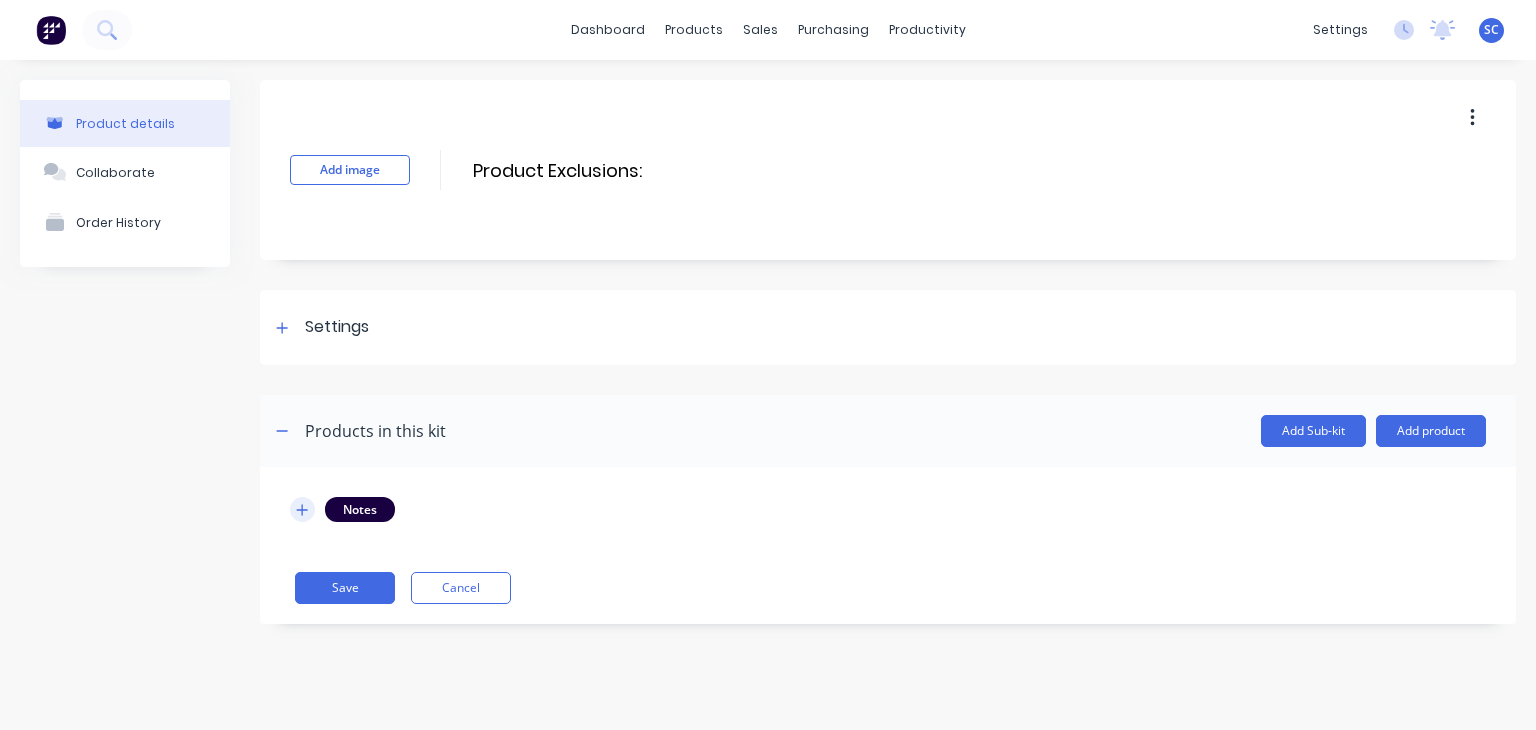 click 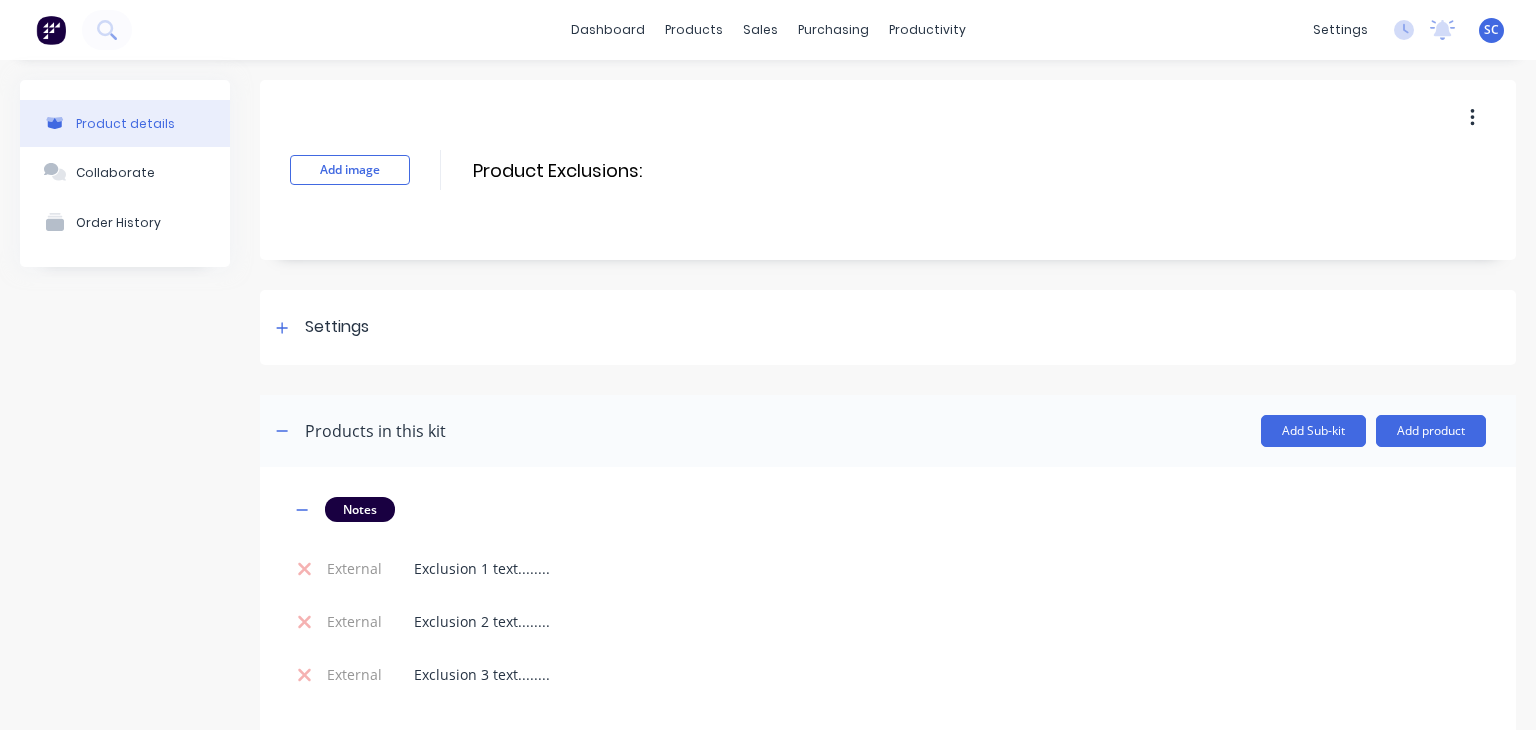 scroll, scrollTop: 102, scrollLeft: 0, axis: vertical 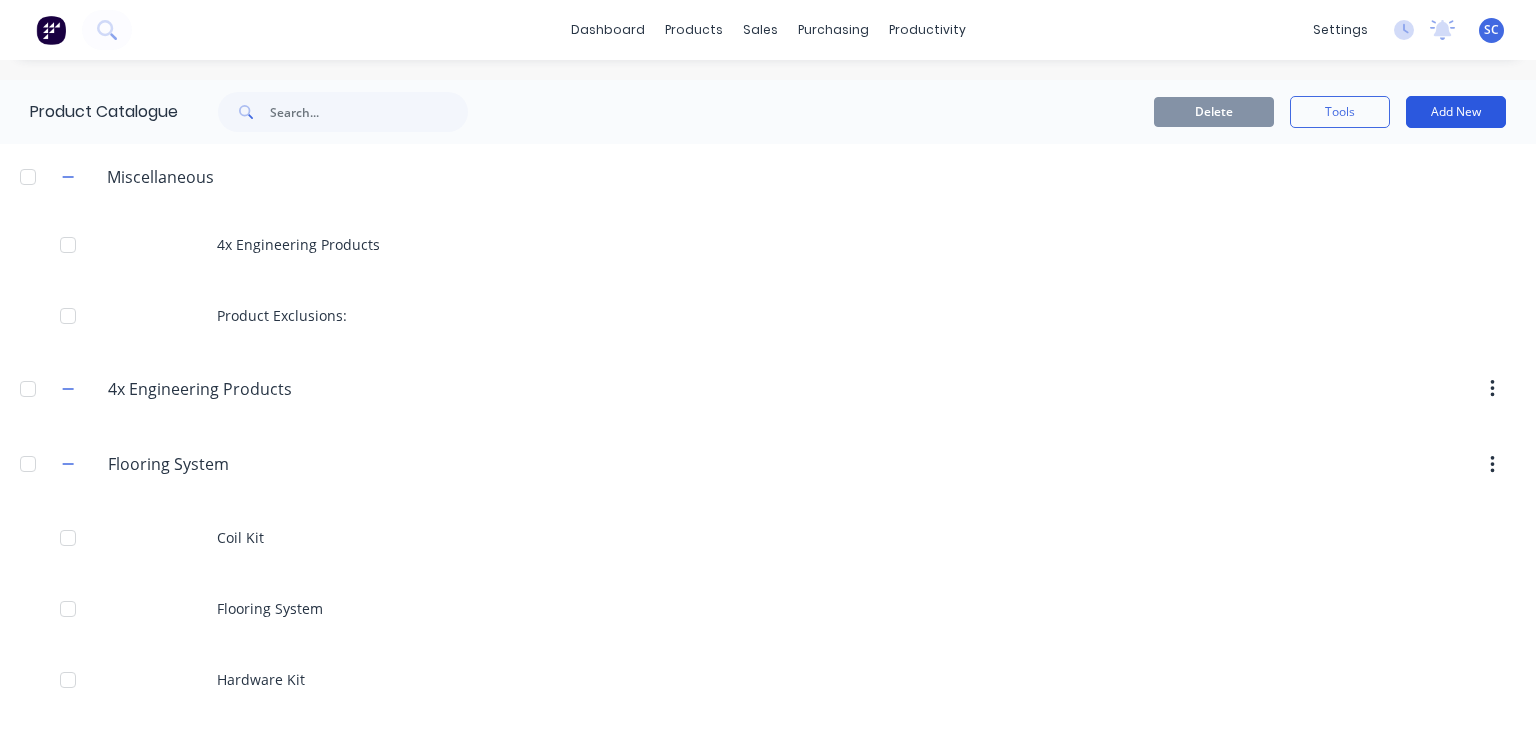 click on "Add New" at bounding box center [1456, 112] 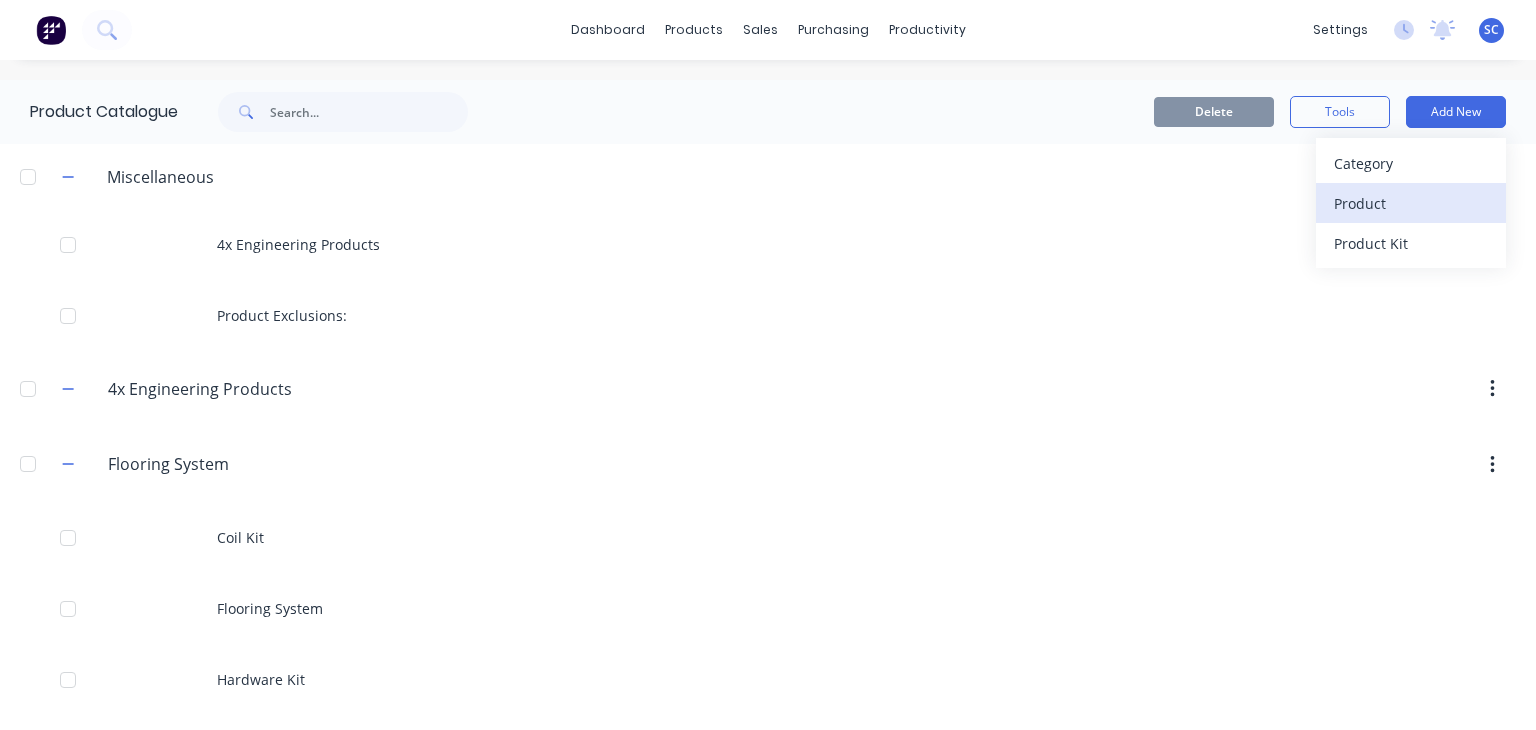 click on "Product" at bounding box center (1411, 203) 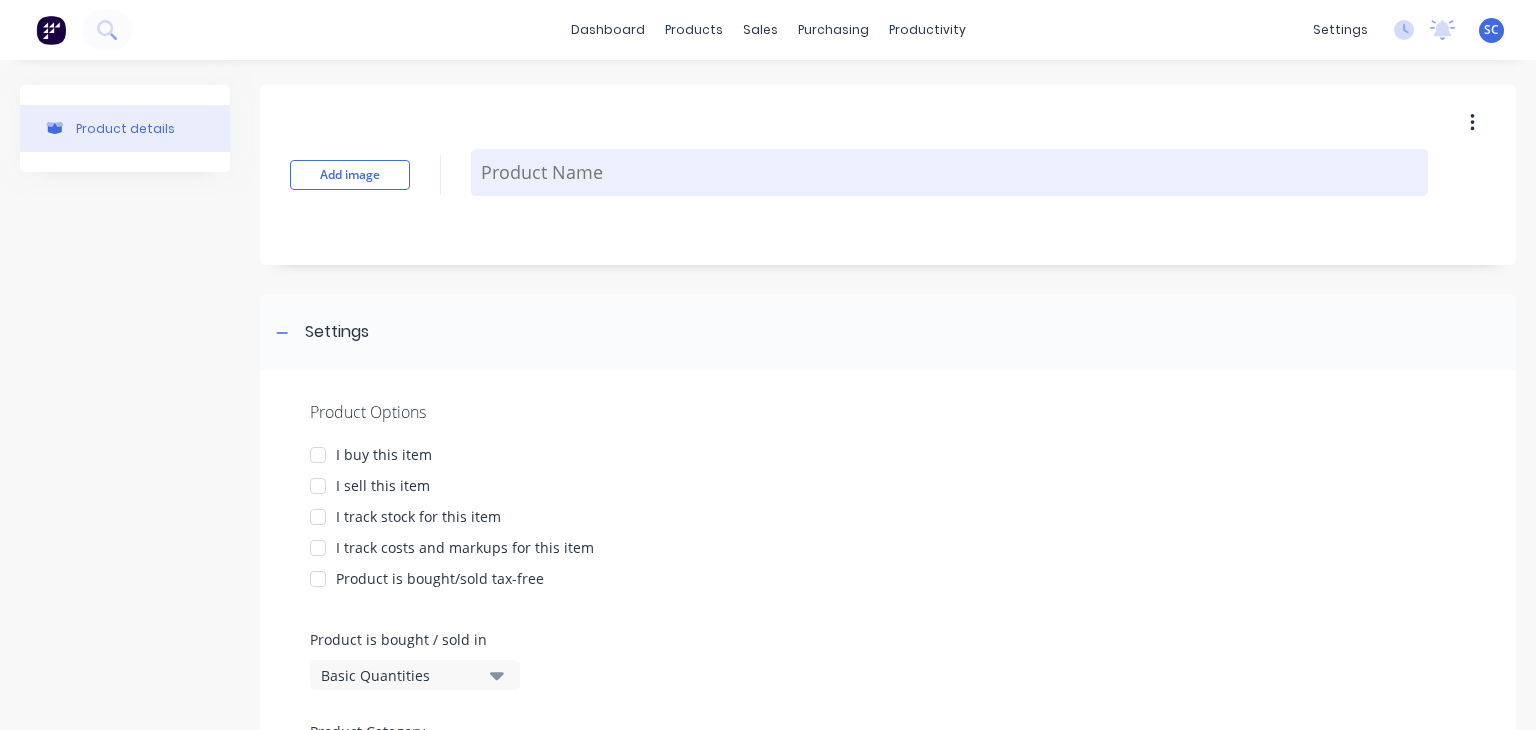 click at bounding box center (949, 172) 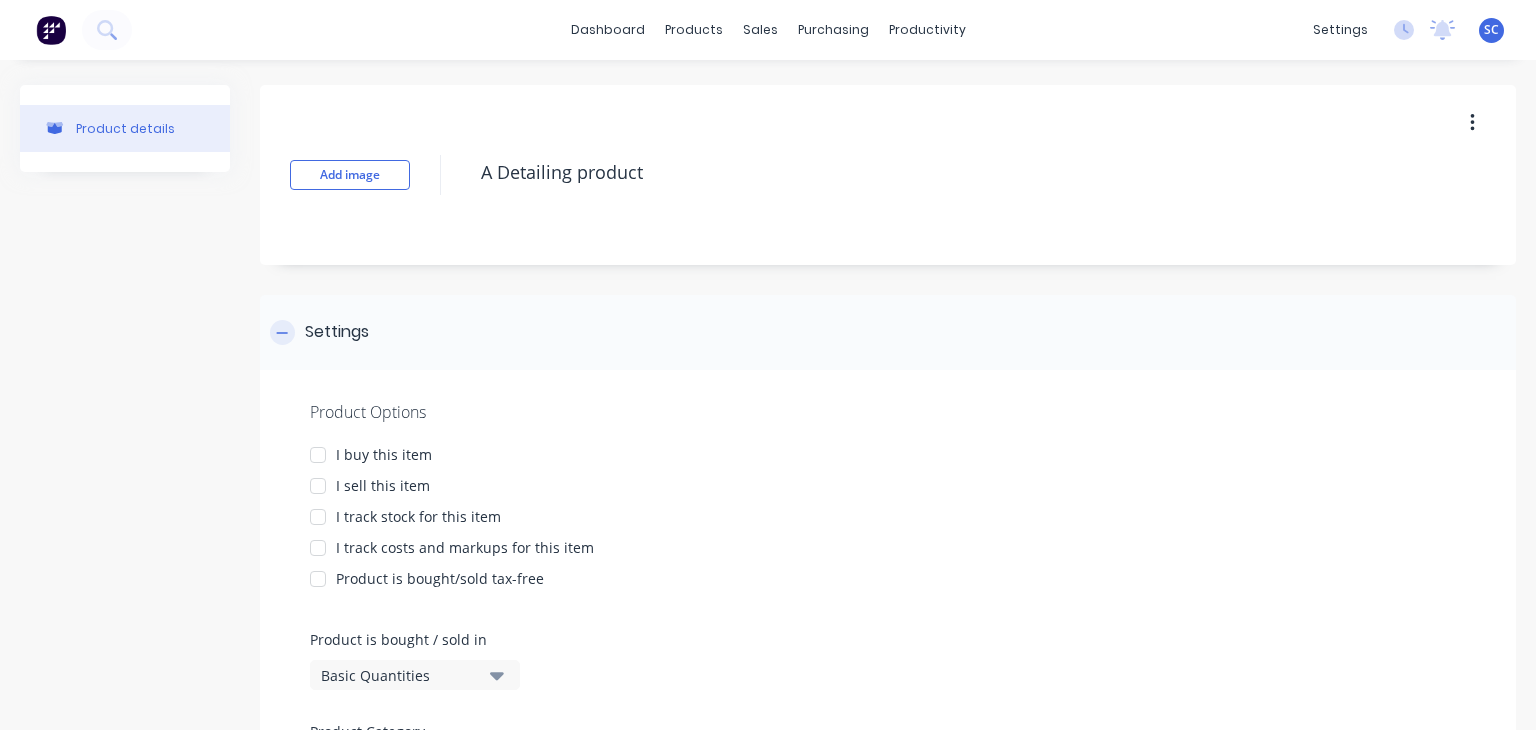 type on "A Detailing product" 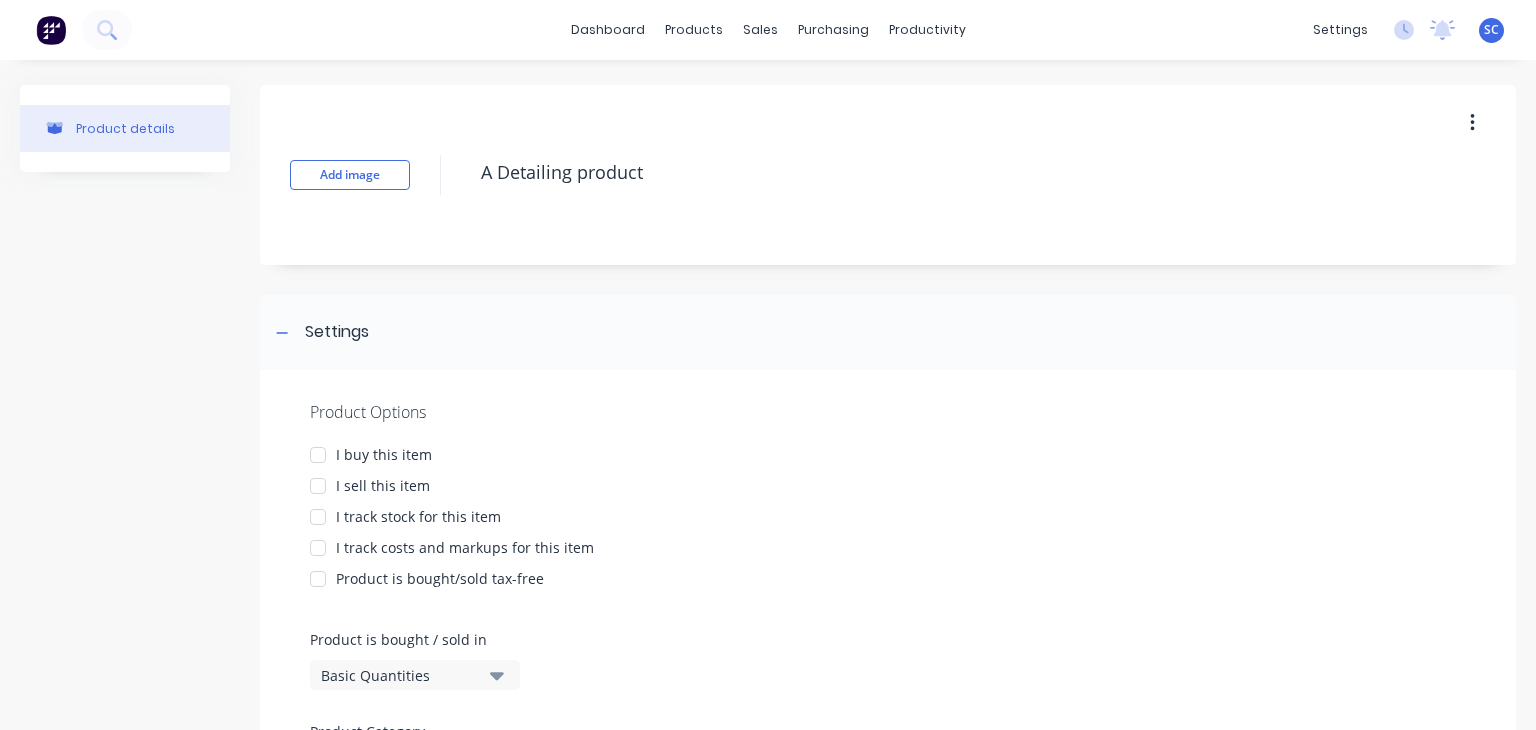 scroll, scrollTop: 235, scrollLeft: 0, axis: vertical 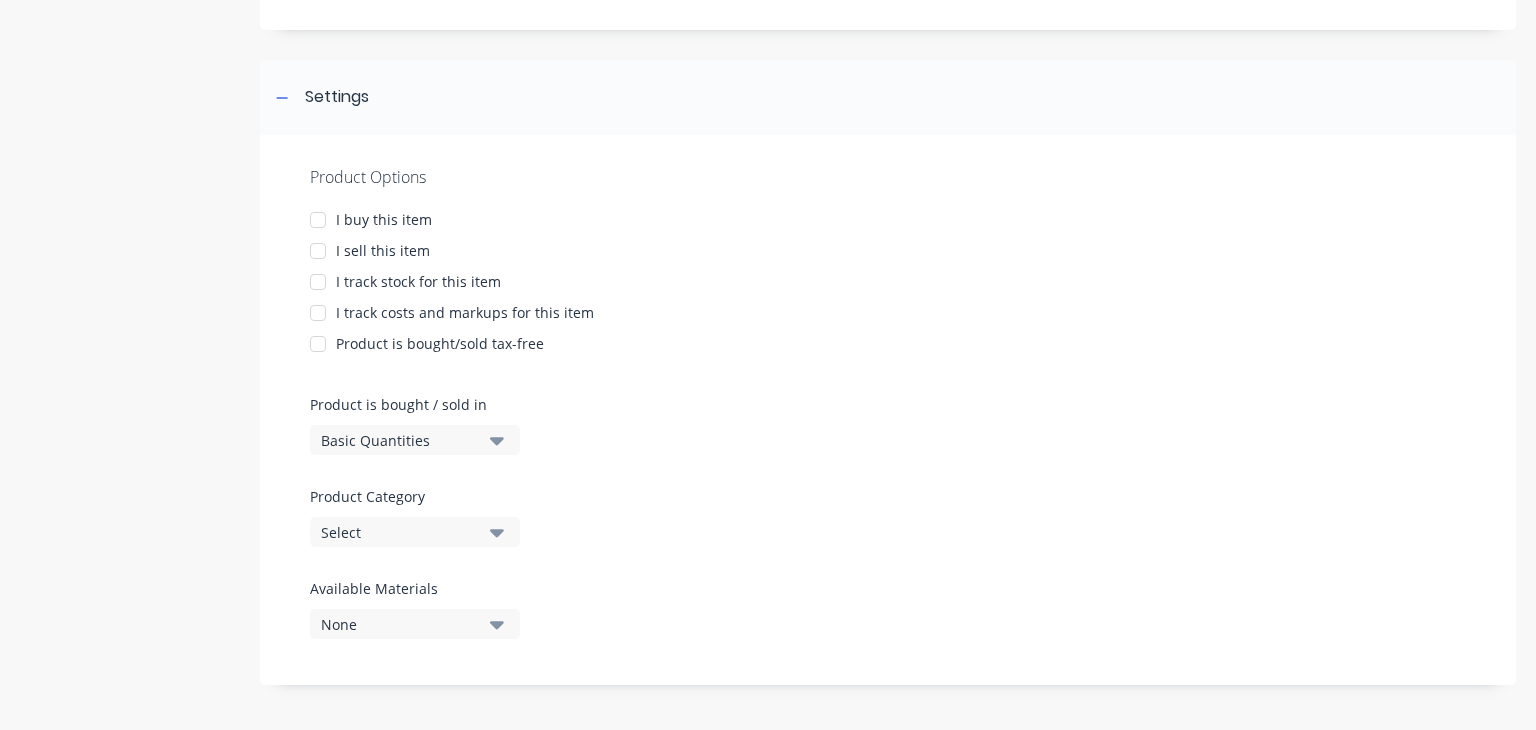 click on "I buy this item" at bounding box center (384, 219) 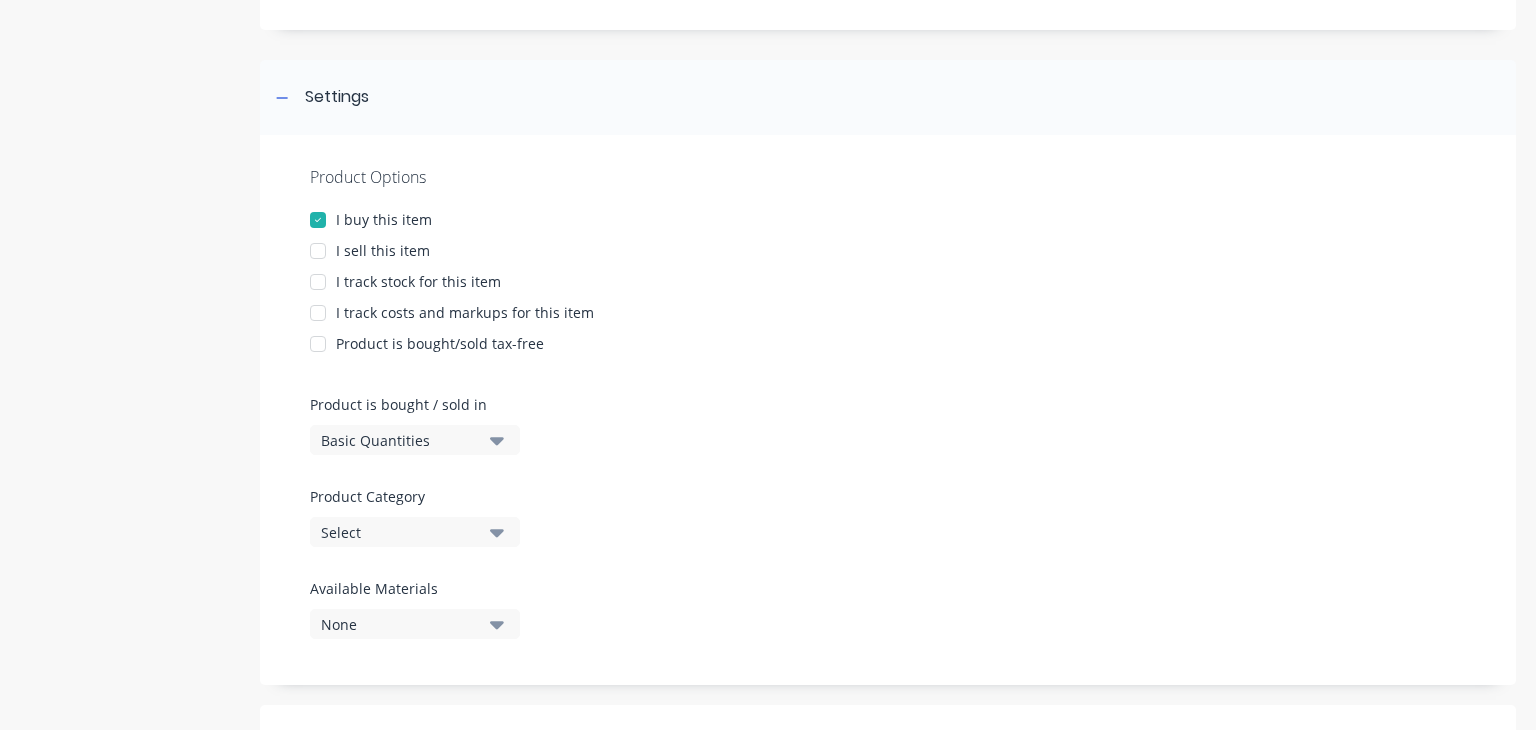 click on "I sell this item" at bounding box center (383, 250) 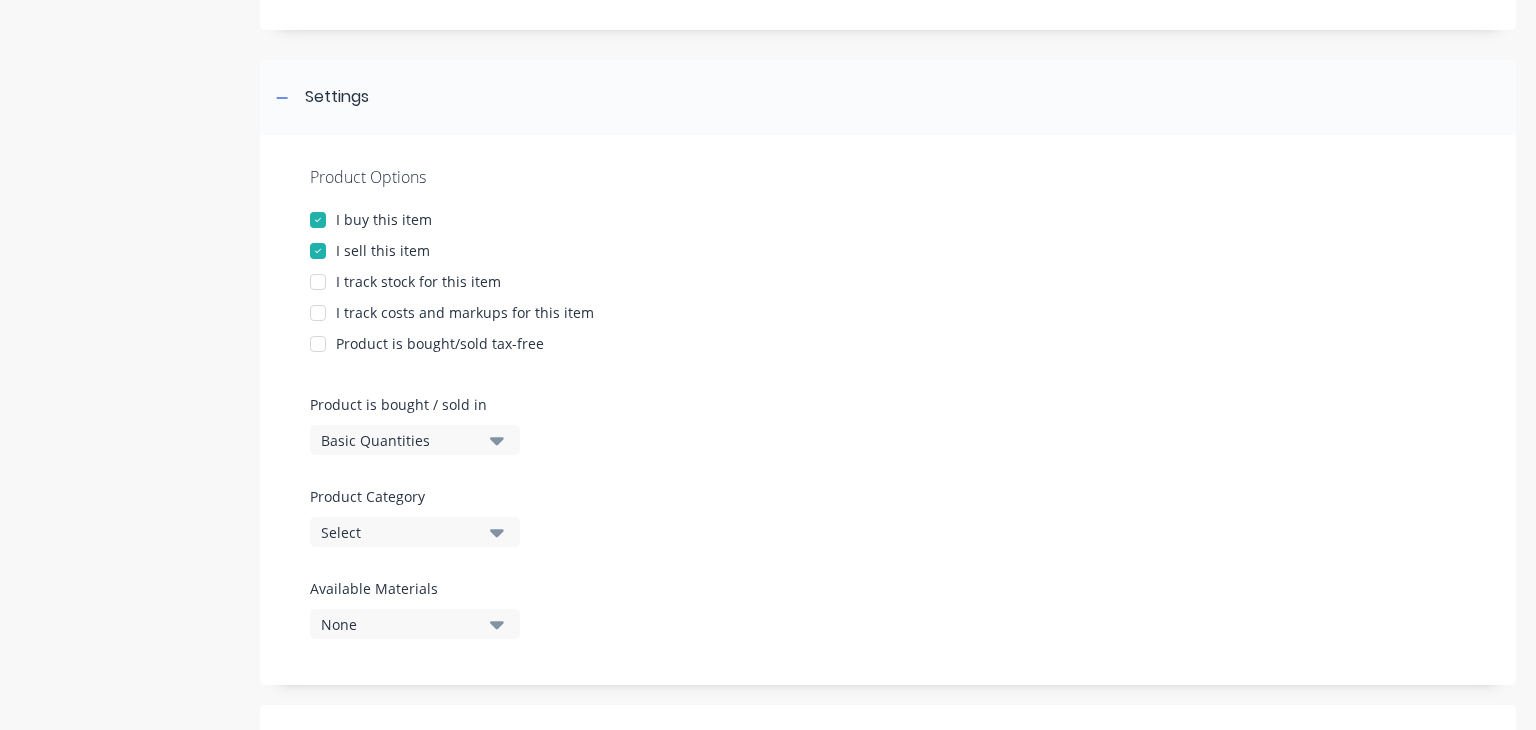 click on "Select" at bounding box center [401, 532] 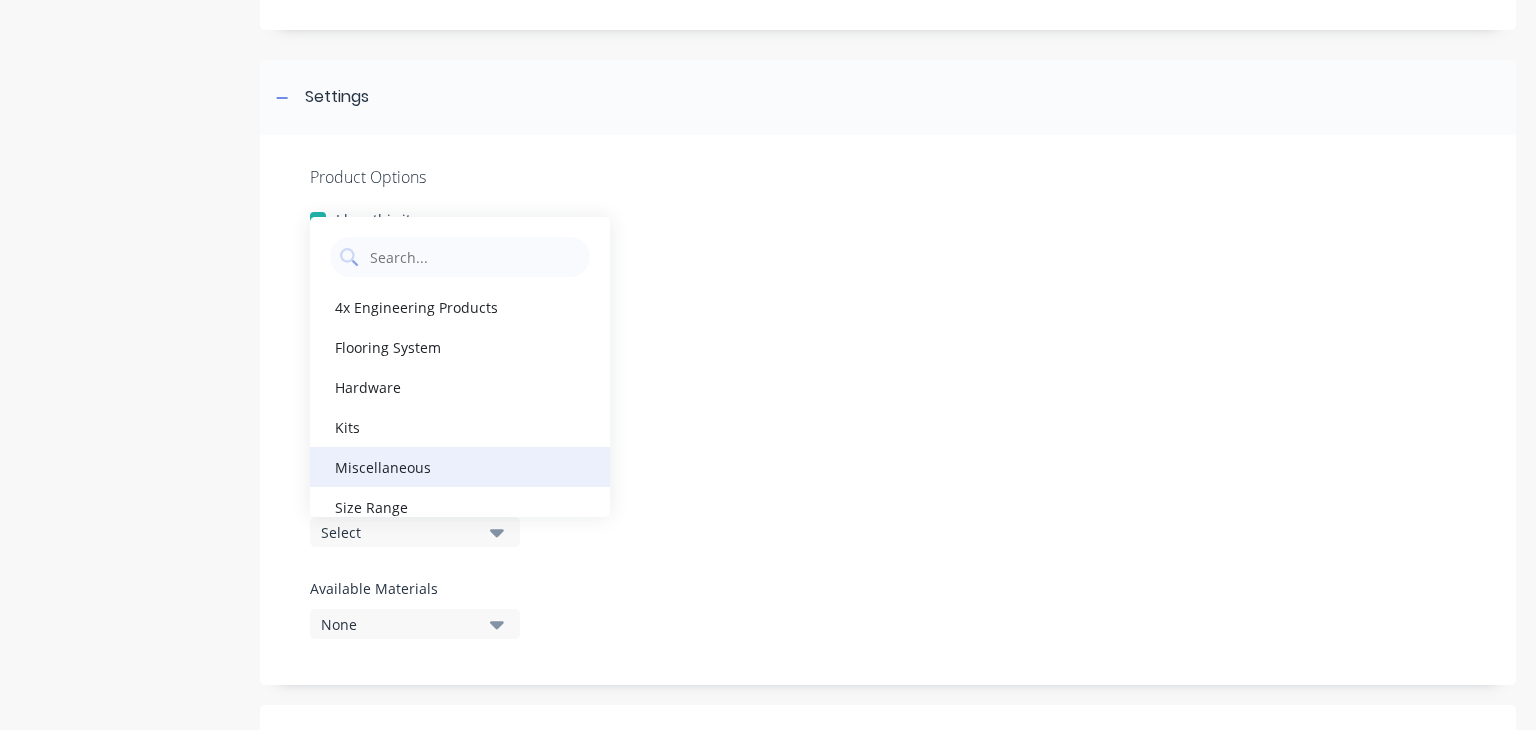 click on "Miscellaneous" at bounding box center [460, 467] 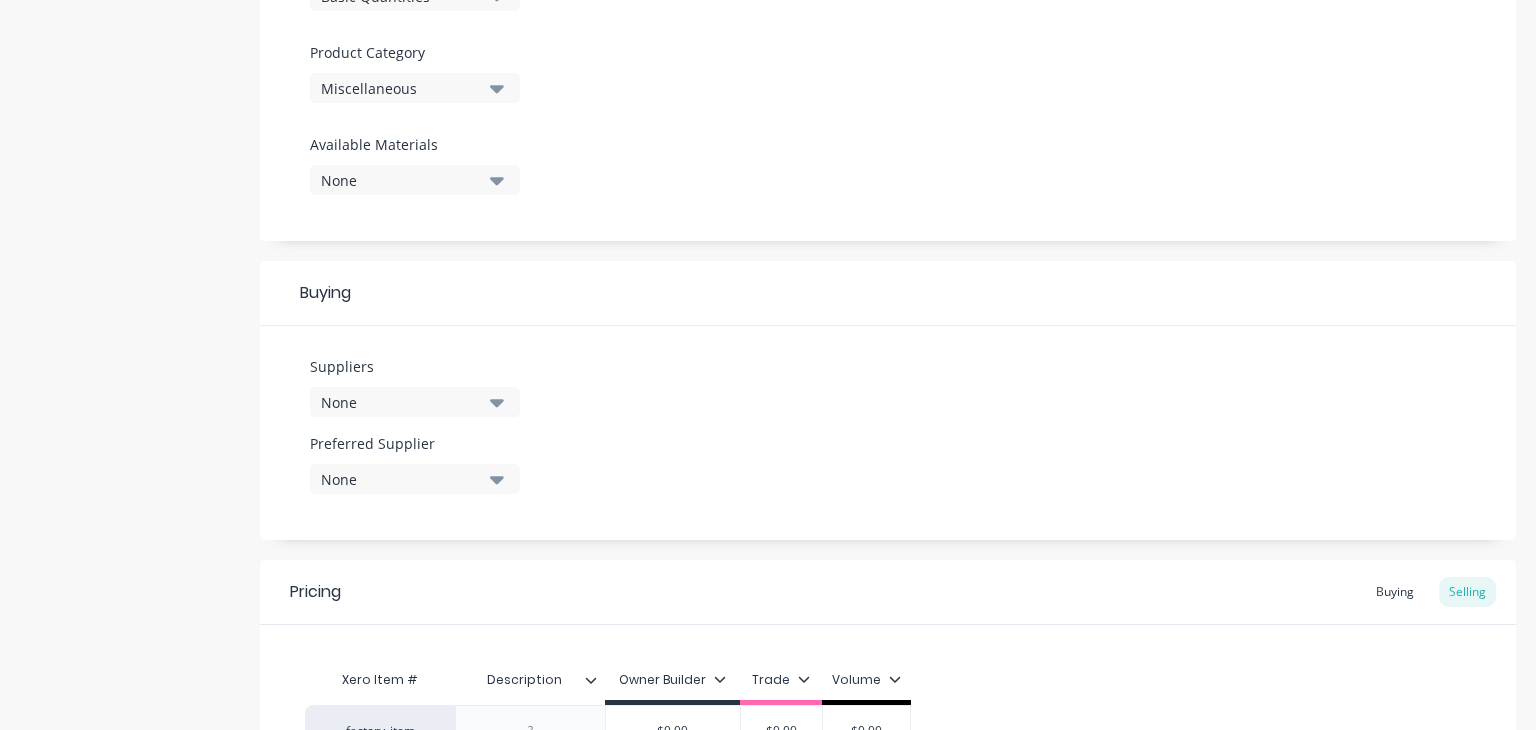 scroll, scrollTop: 903, scrollLeft: 0, axis: vertical 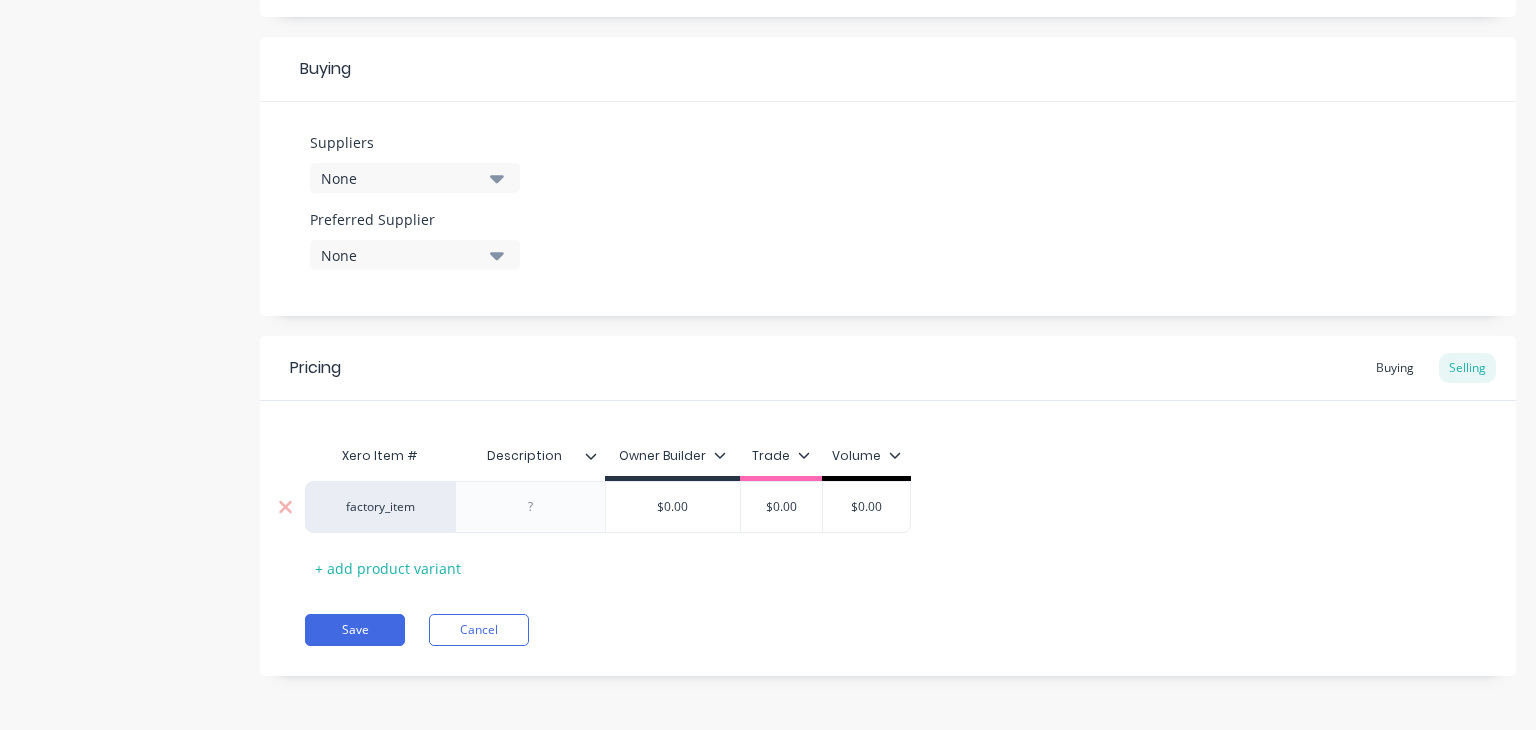 click at bounding box center (531, 507) 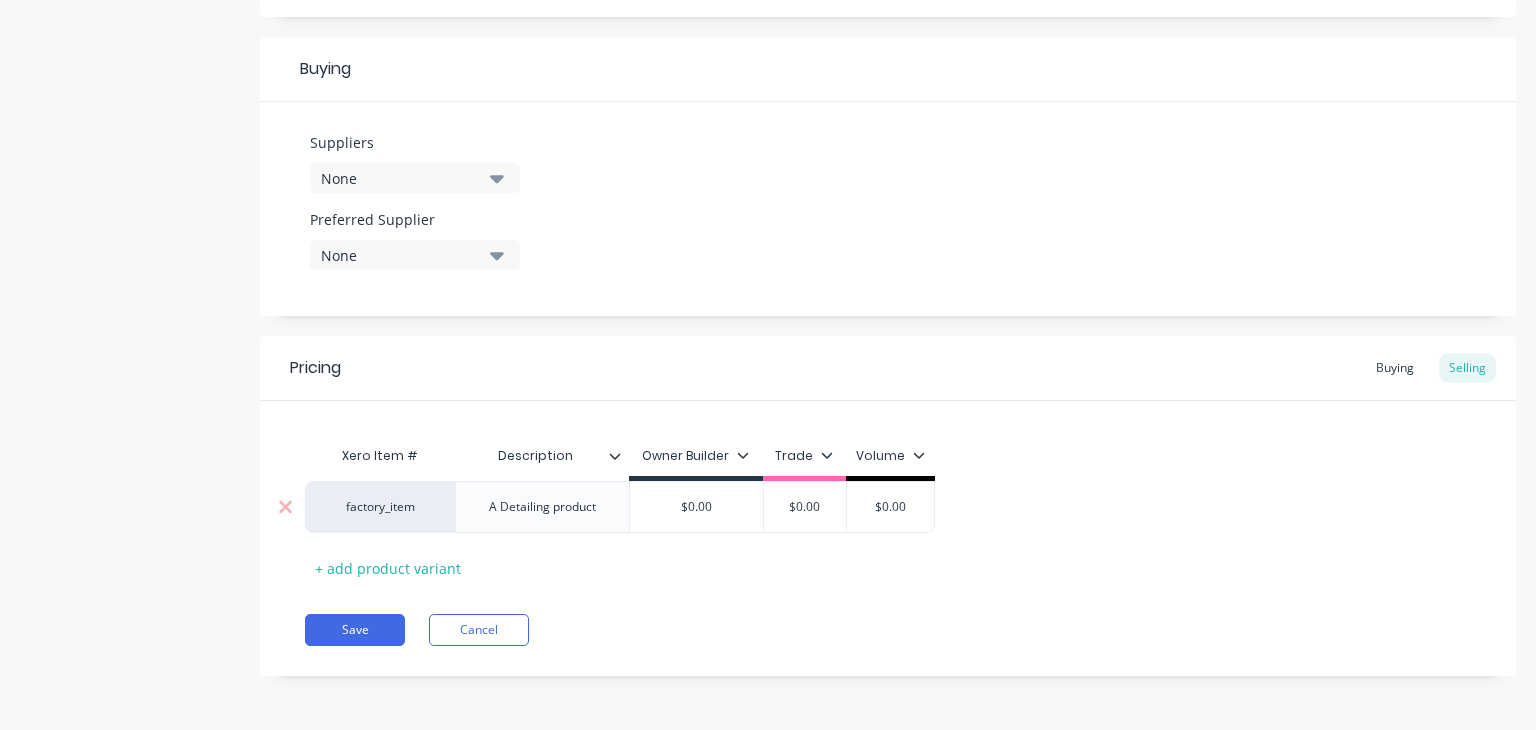 type on "x" 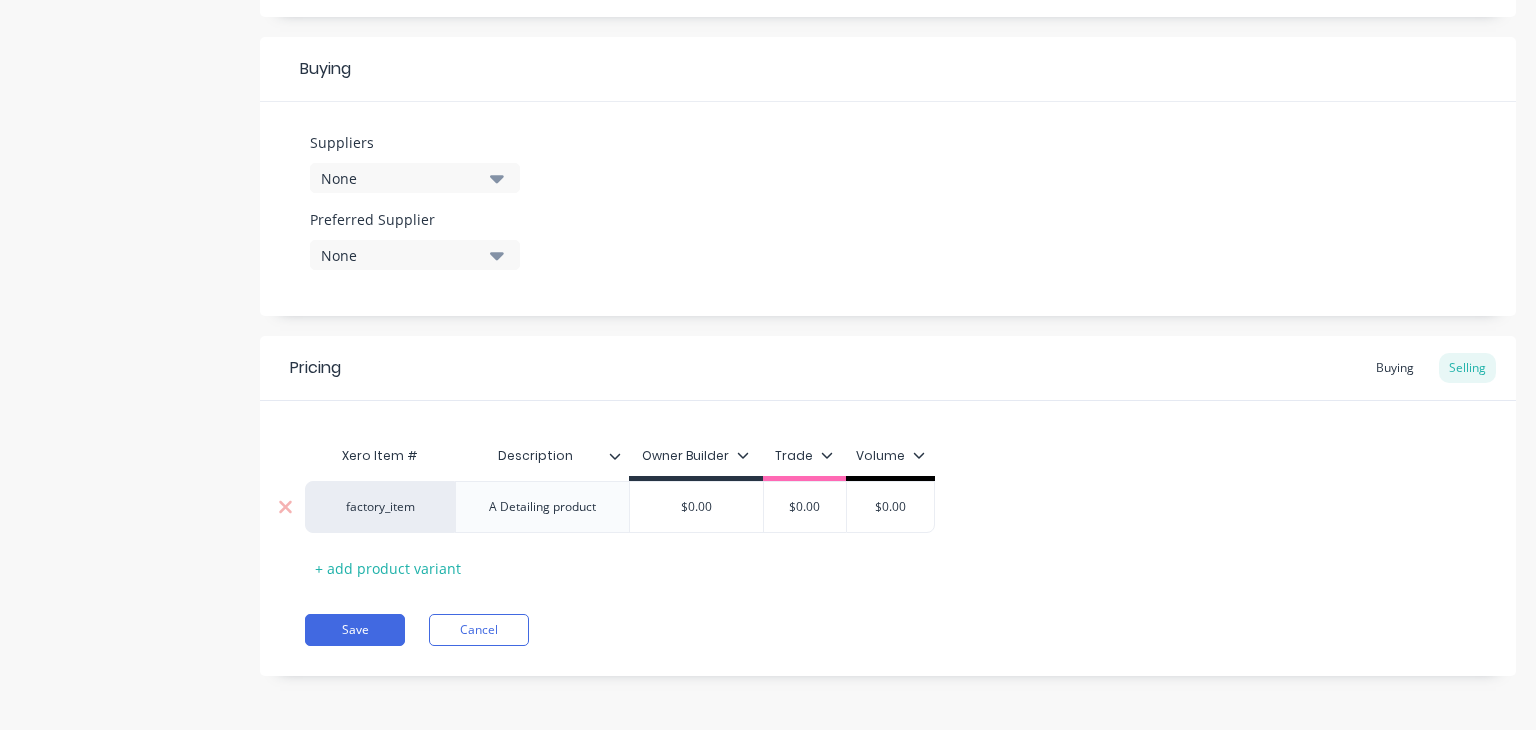 click on "$0.00" at bounding box center [697, 507] 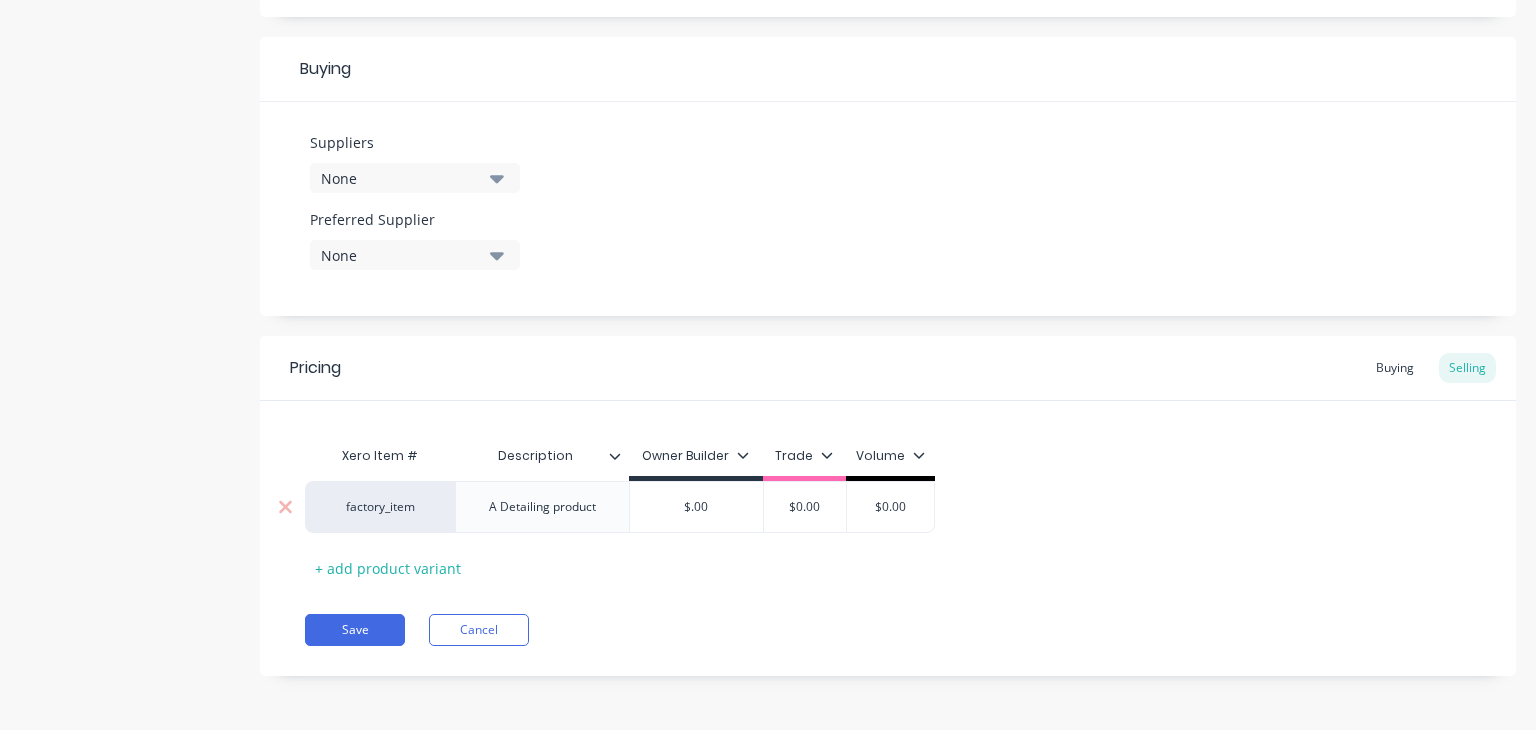 type on "x" 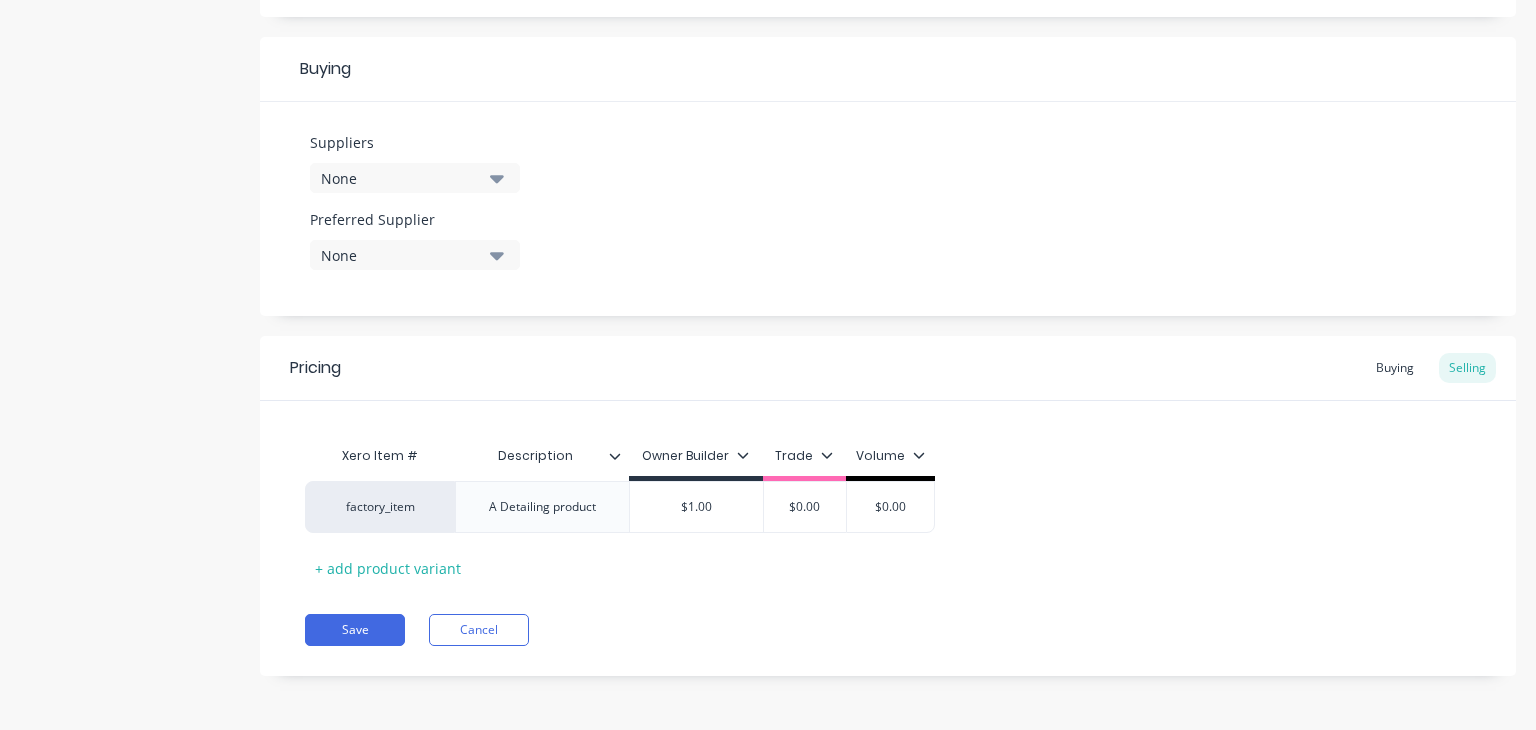 type 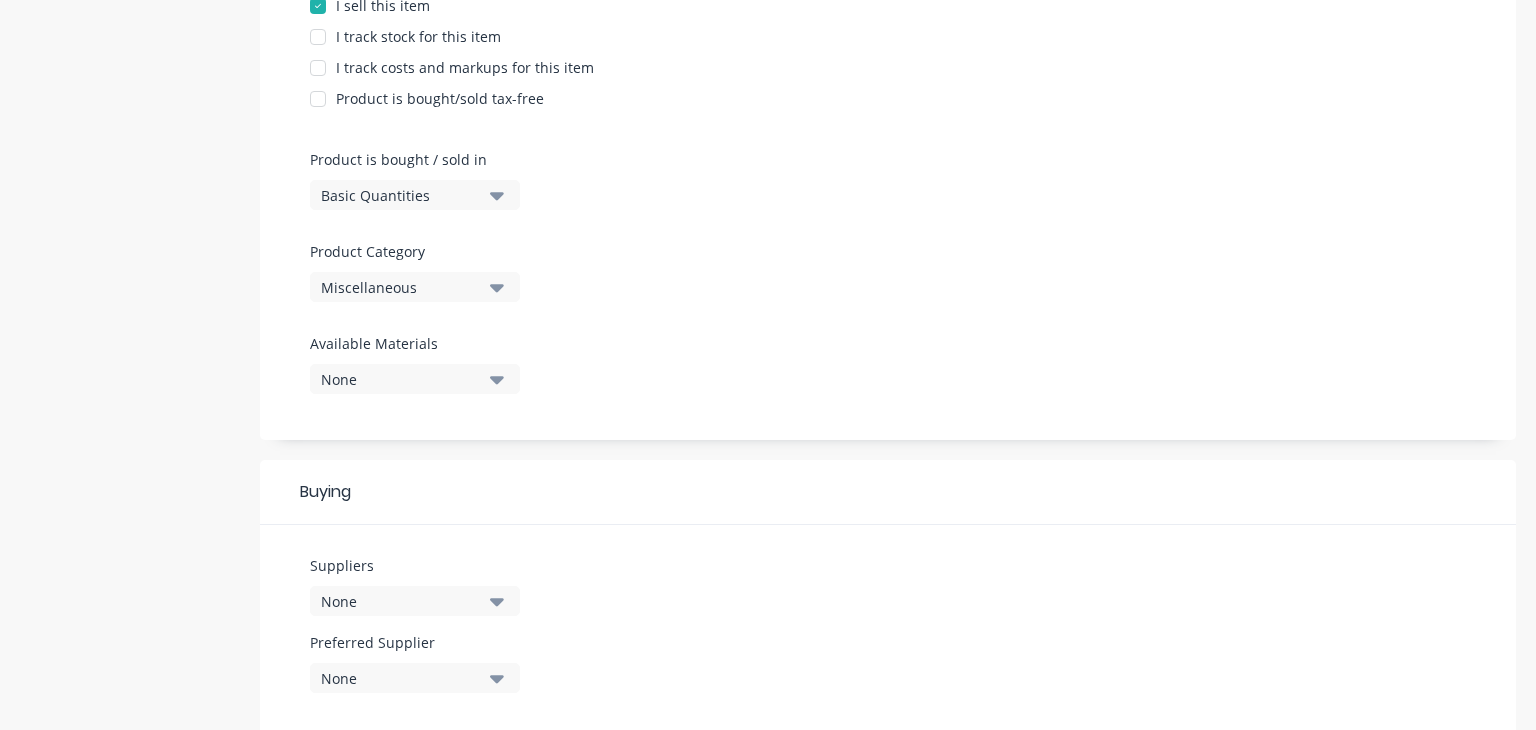 scroll, scrollTop: 477, scrollLeft: 0, axis: vertical 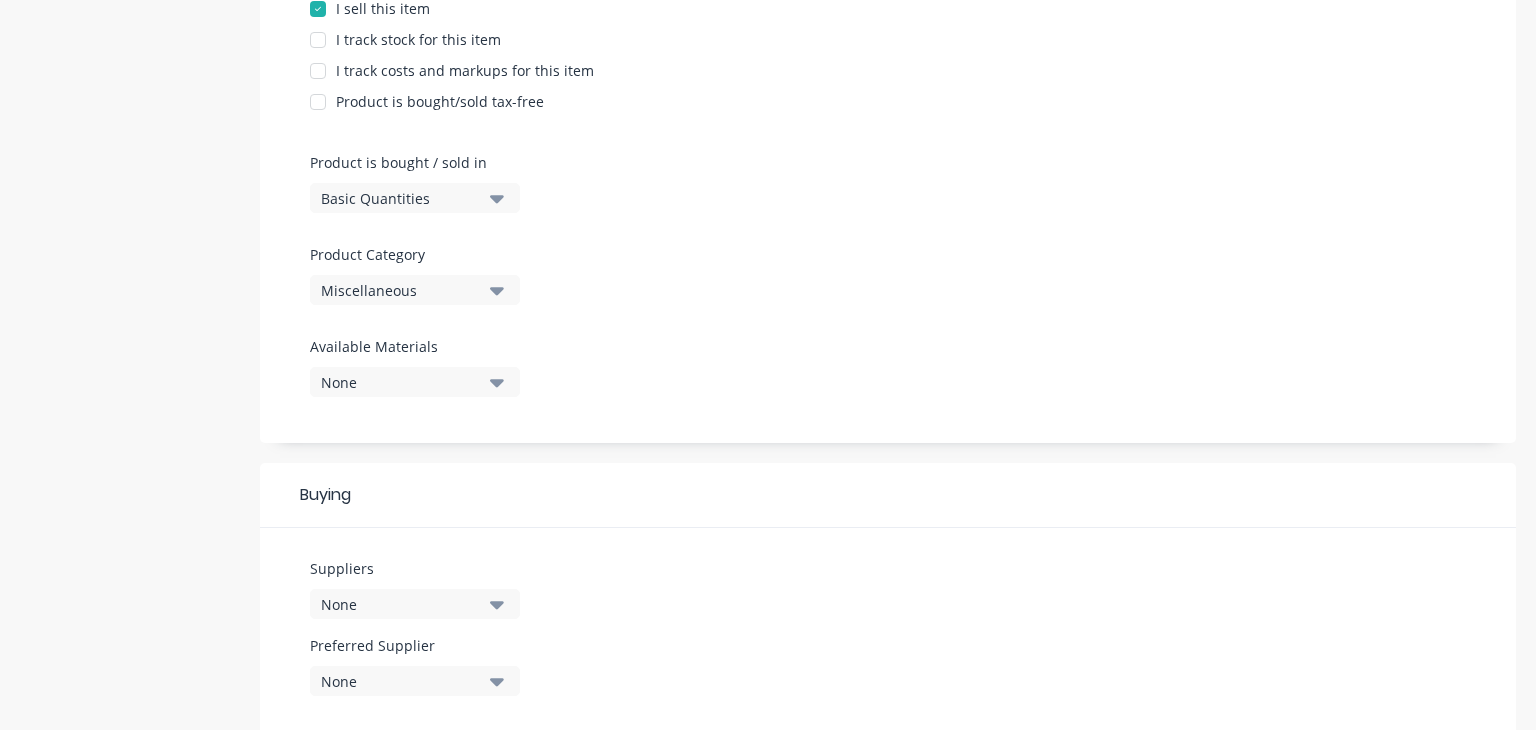 click on "Basic Quantities" at bounding box center (401, 198) 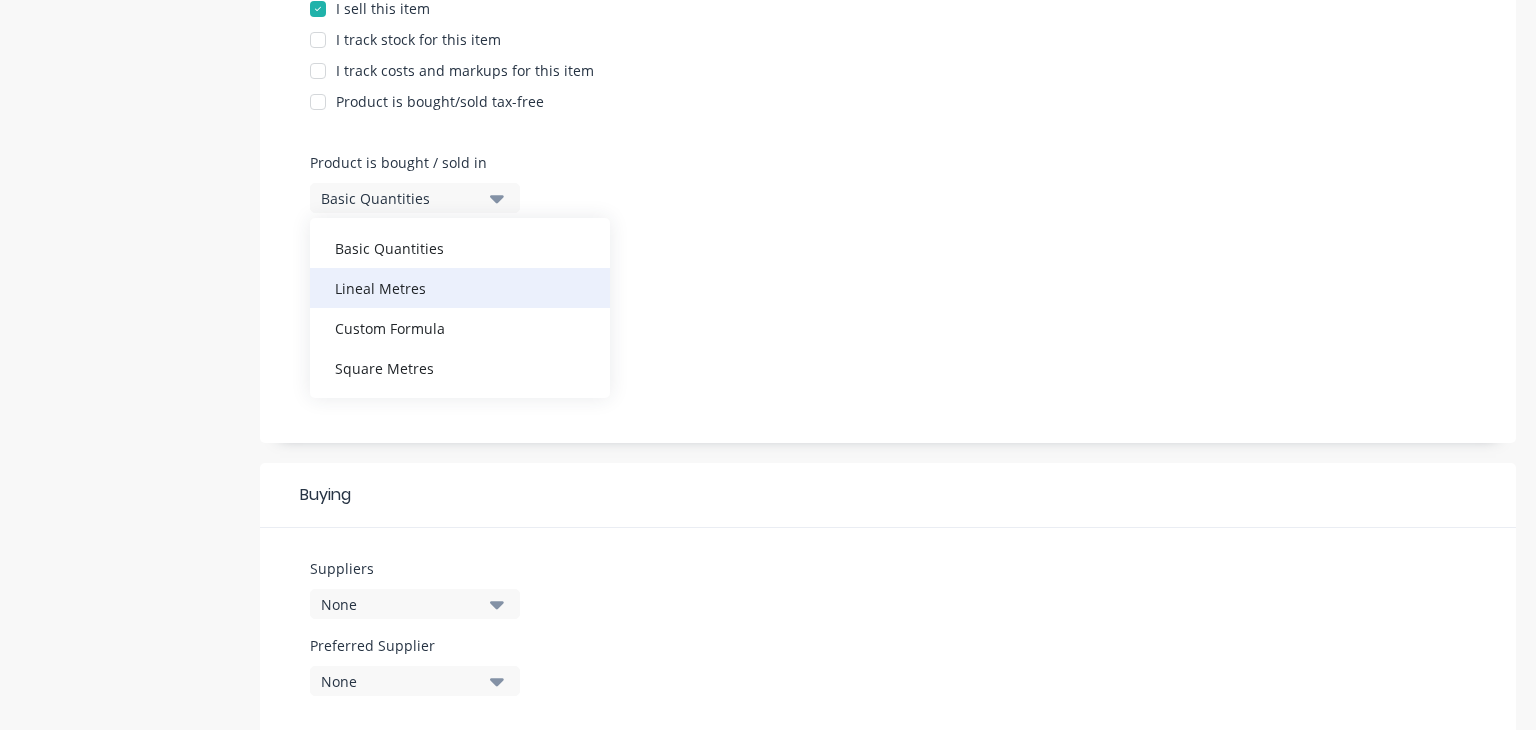 click on "Lineal Metres" at bounding box center (460, 288) 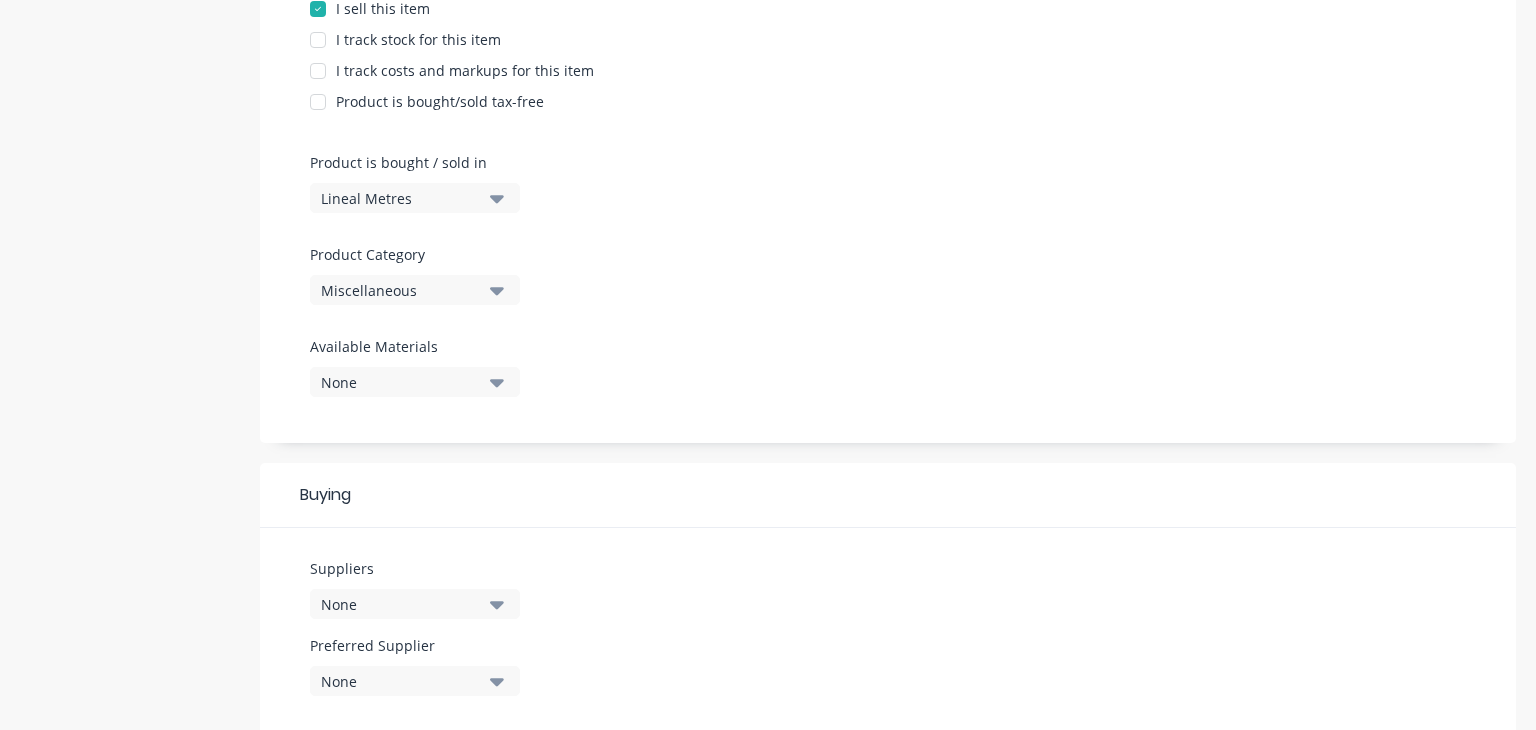 scroll, scrollTop: 903, scrollLeft: 0, axis: vertical 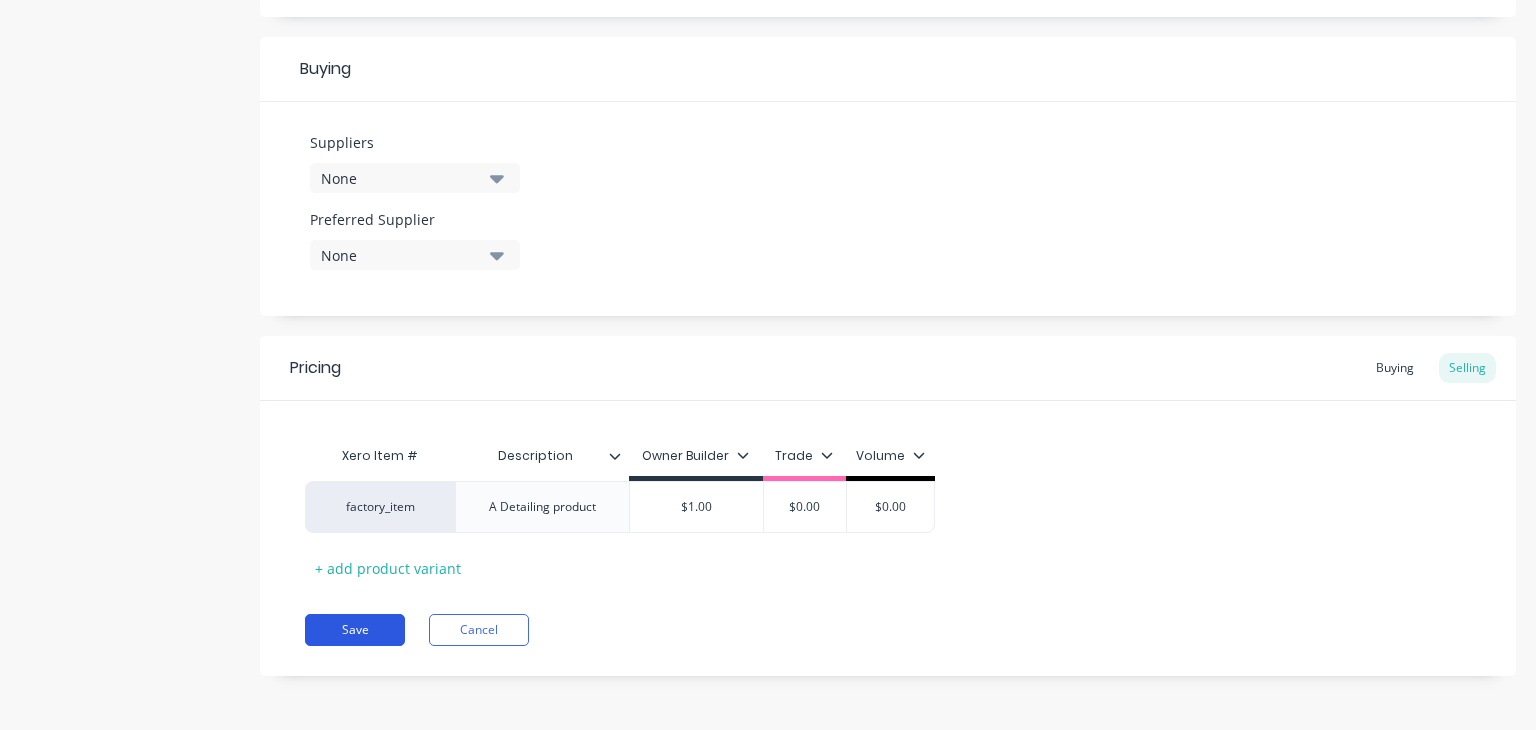 click on "Save" at bounding box center (355, 630) 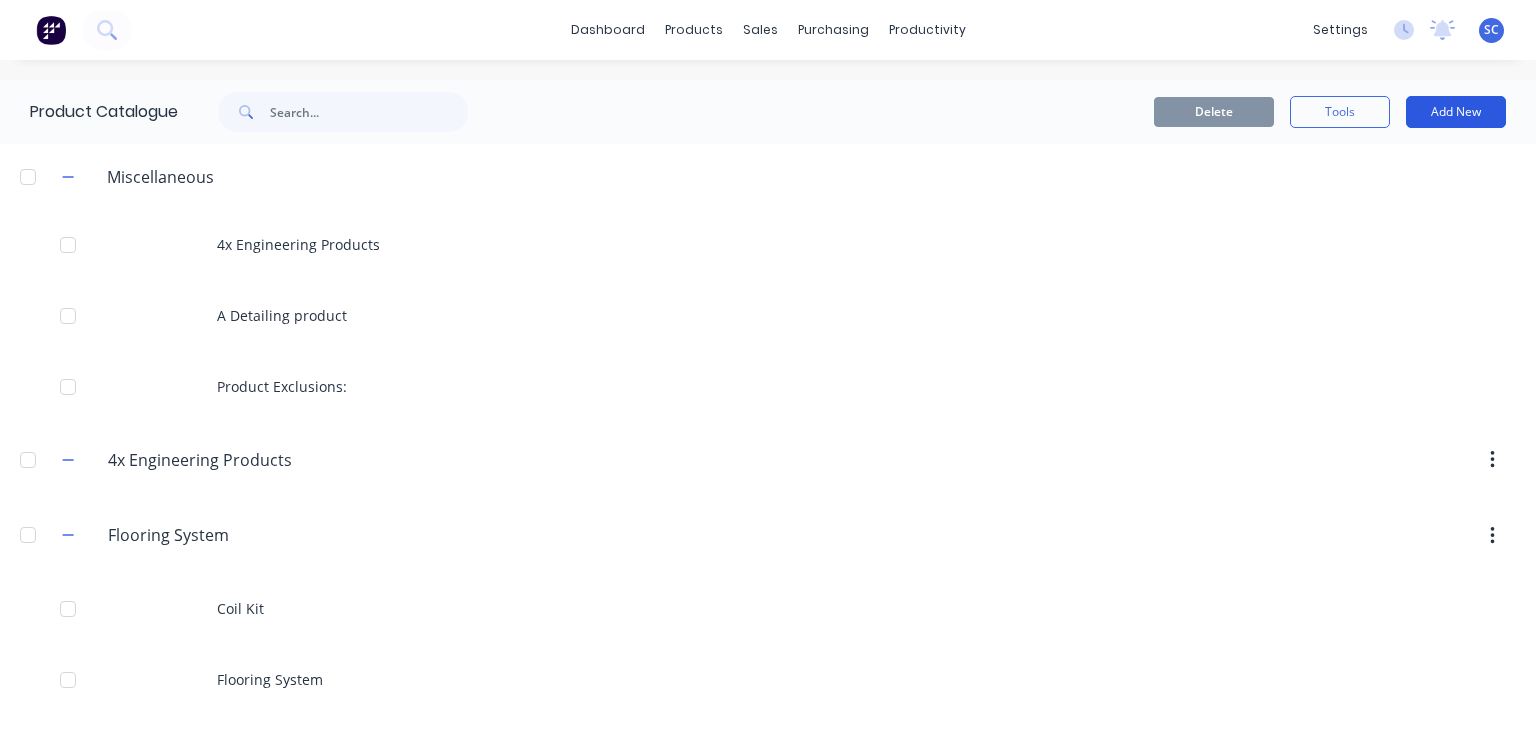 click on "Add New" at bounding box center [1456, 112] 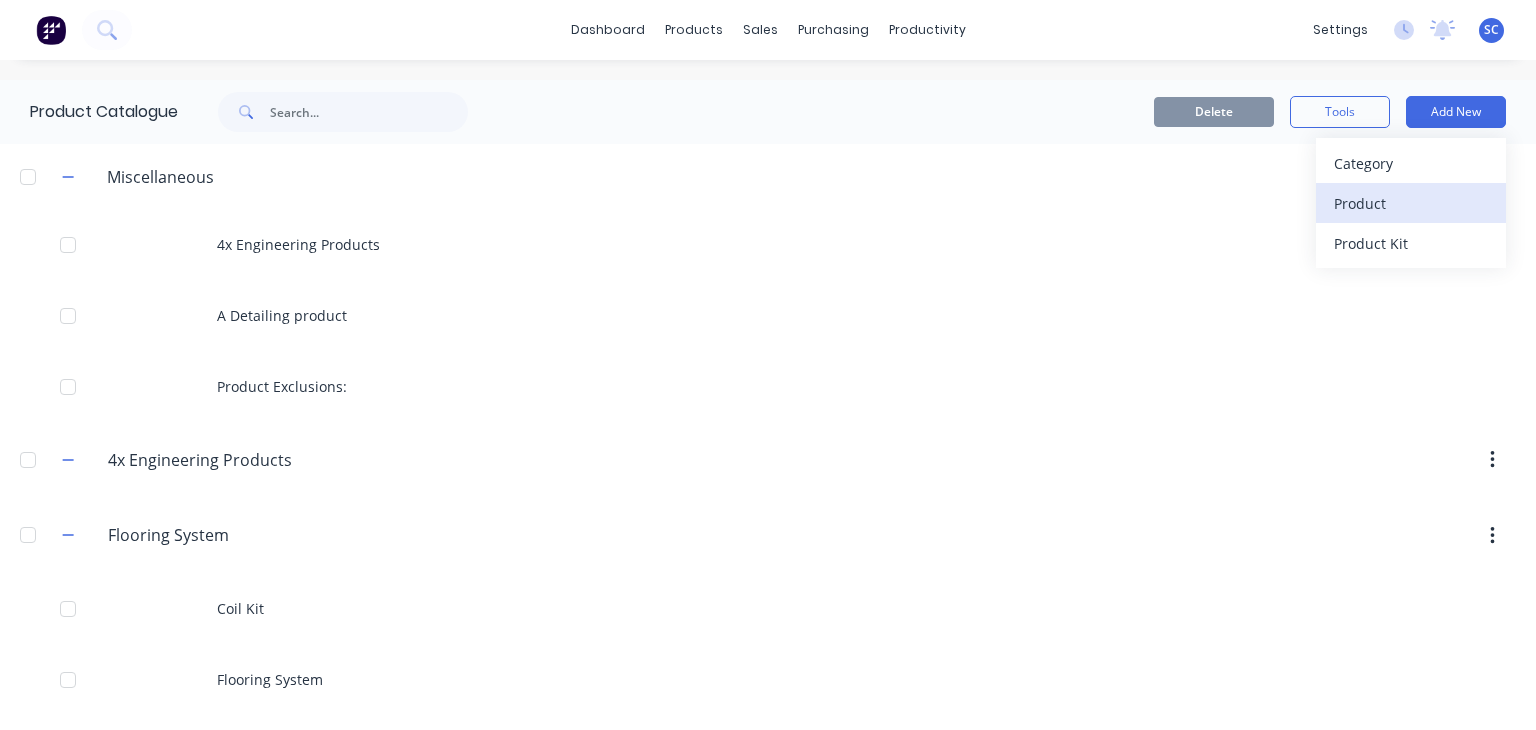 click on "Product" at bounding box center [1411, 203] 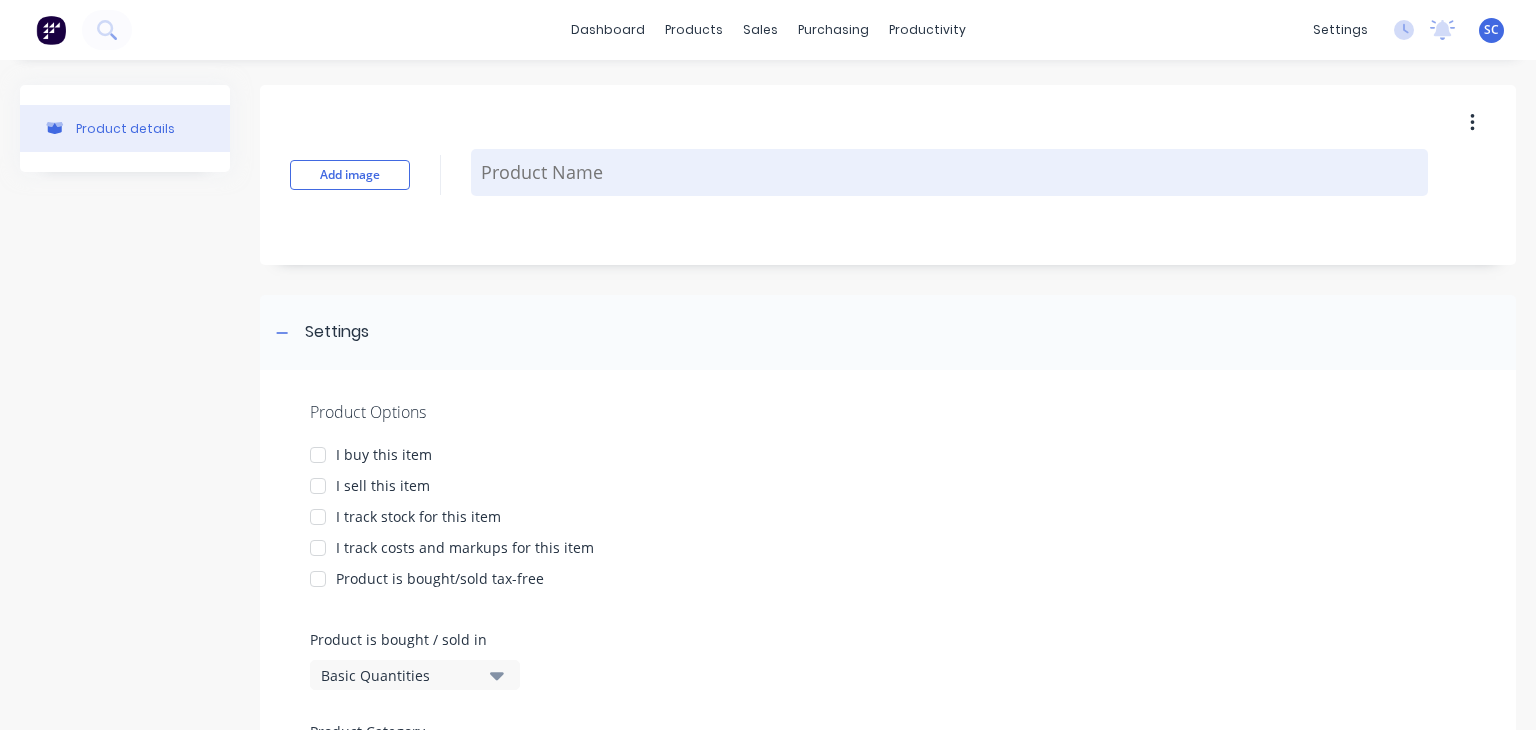 click at bounding box center (949, 172) 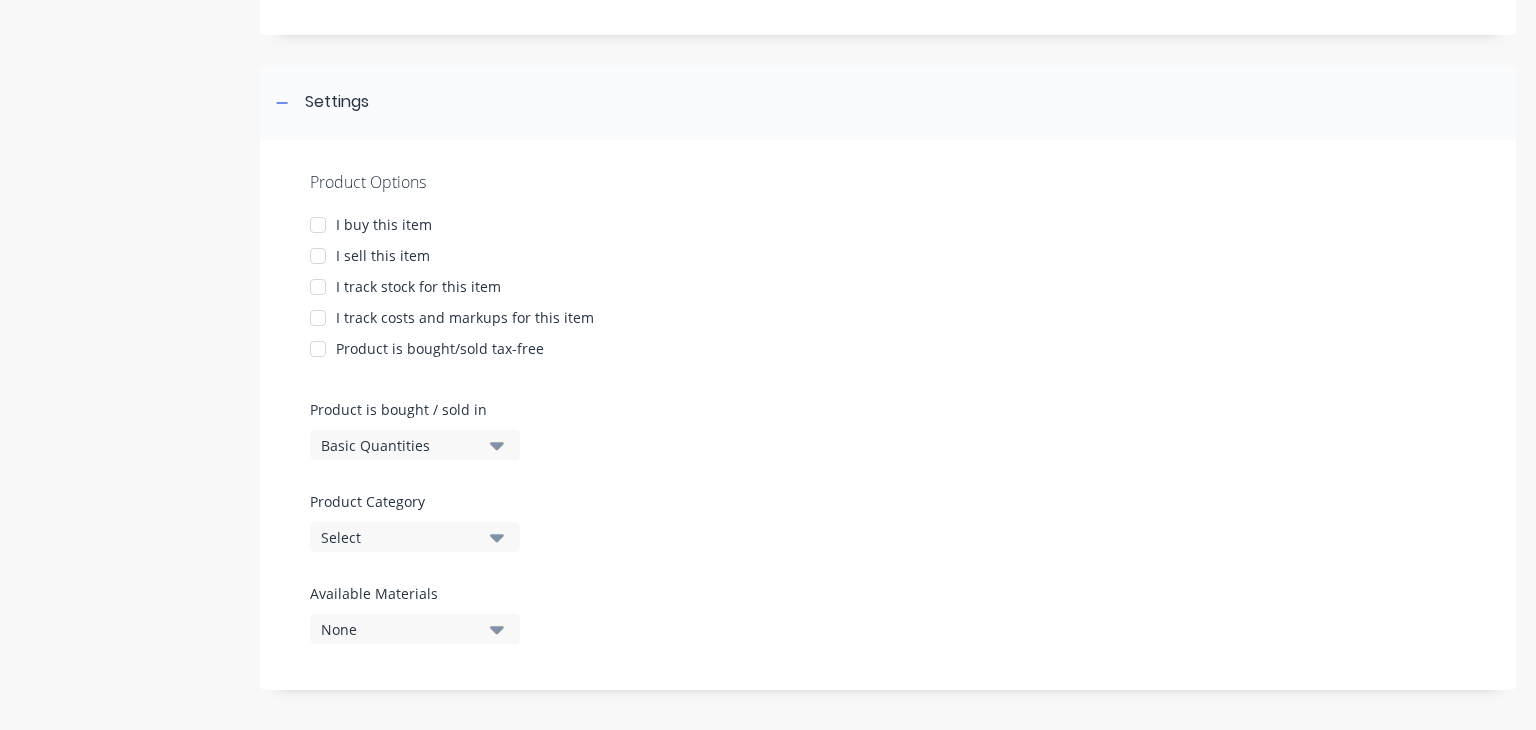 scroll, scrollTop: 231, scrollLeft: 0, axis: vertical 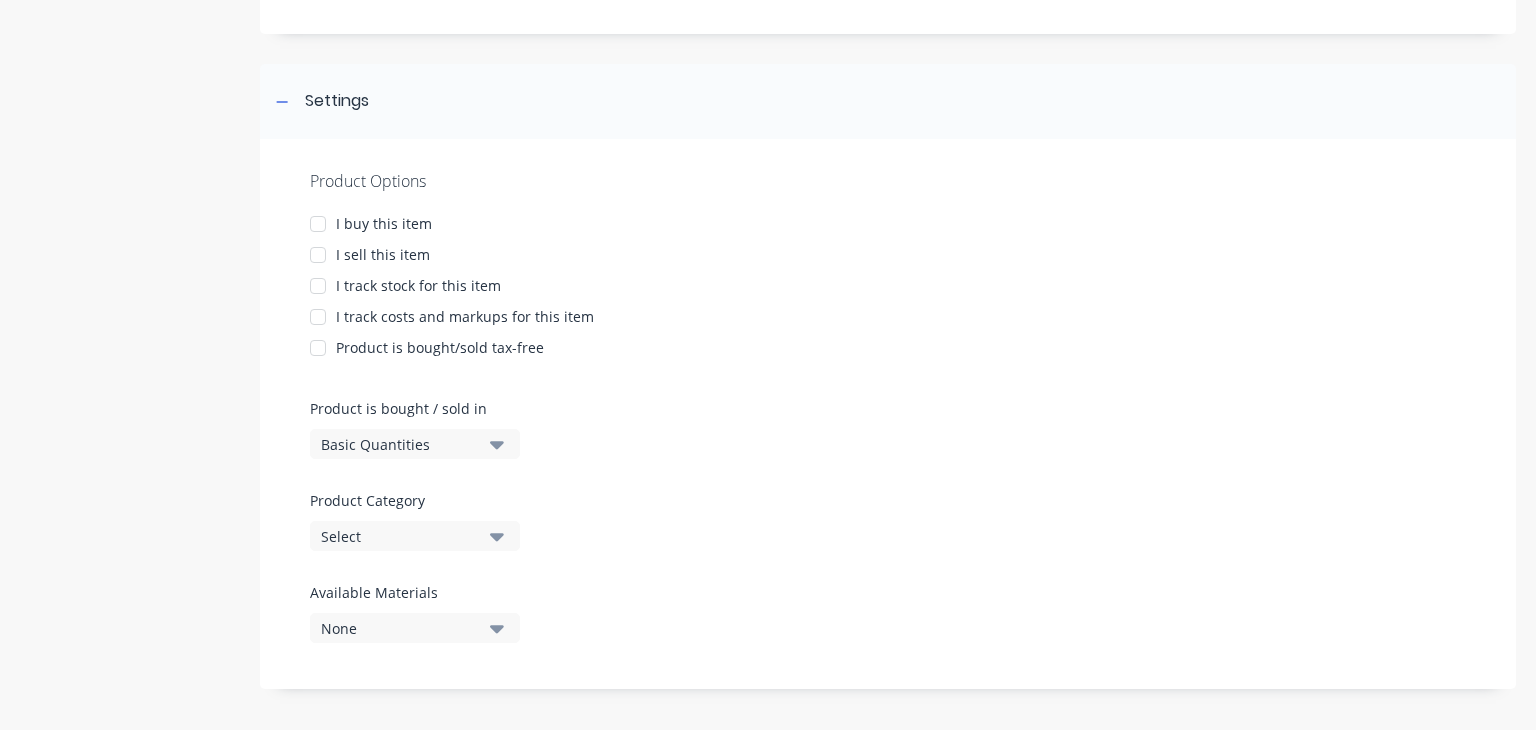 click on "Basic Quantities" at bounding box center [401, 444] 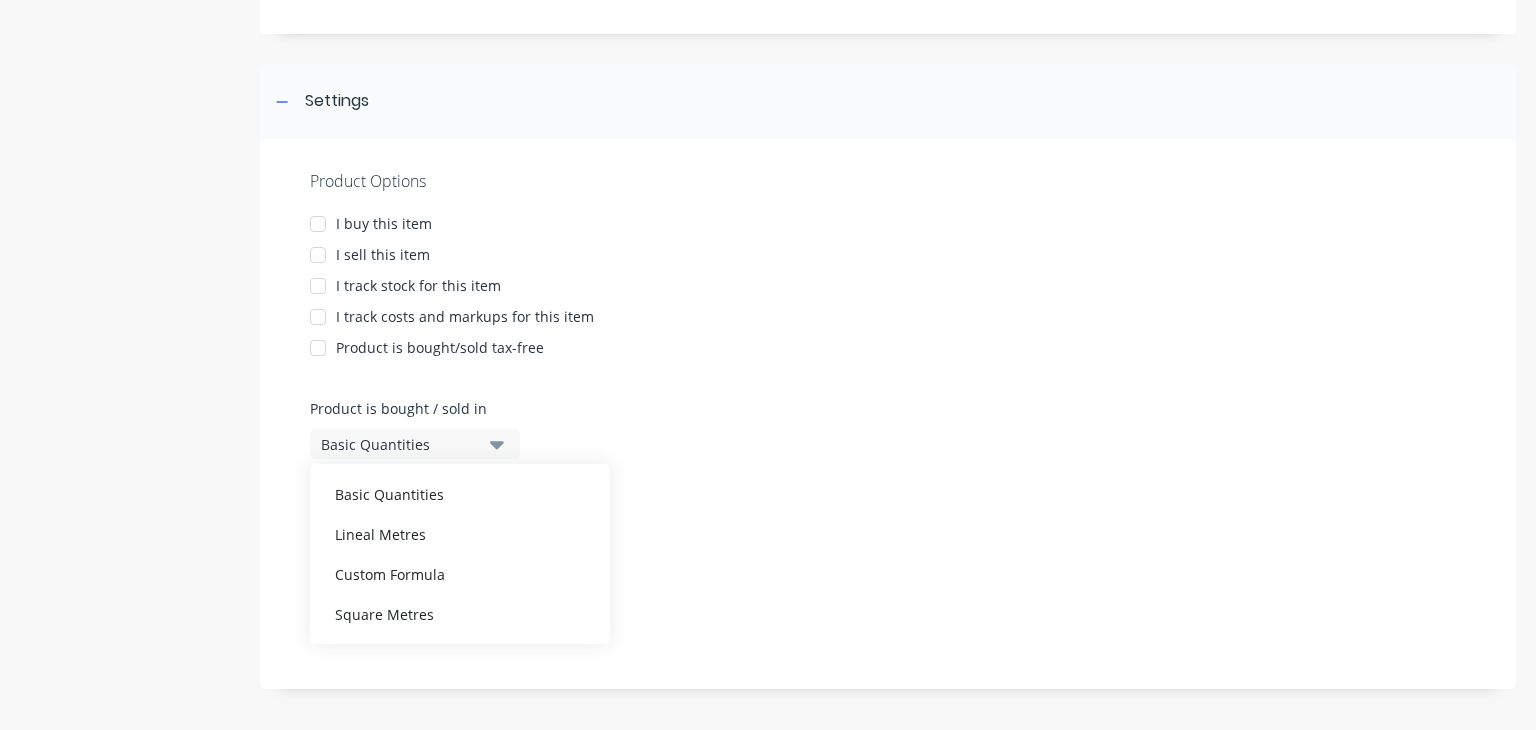 click on "Basic Quantities" at bounding box center (401, 444) 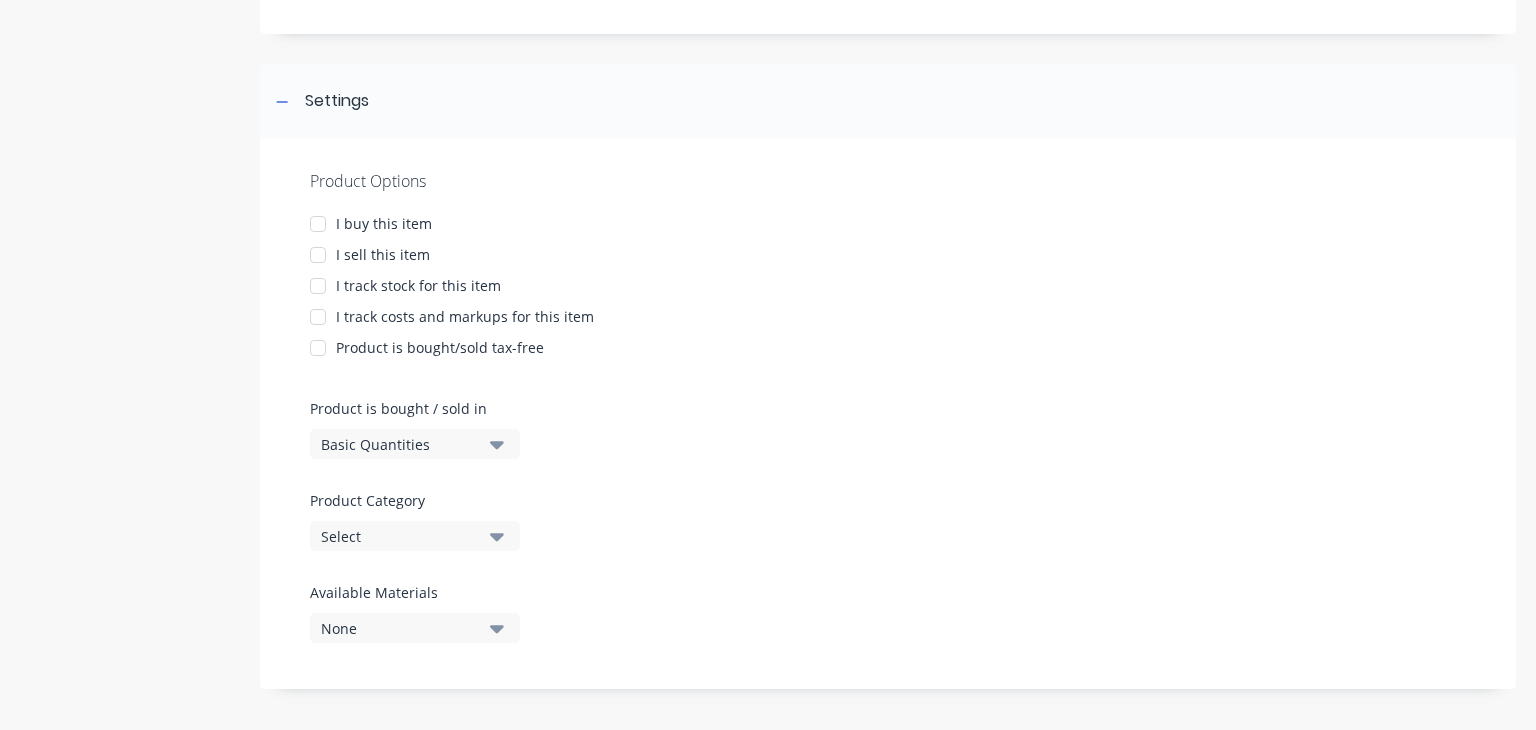 scroll, scrollTop: 235, scrollLeft: 0, axis: vertical 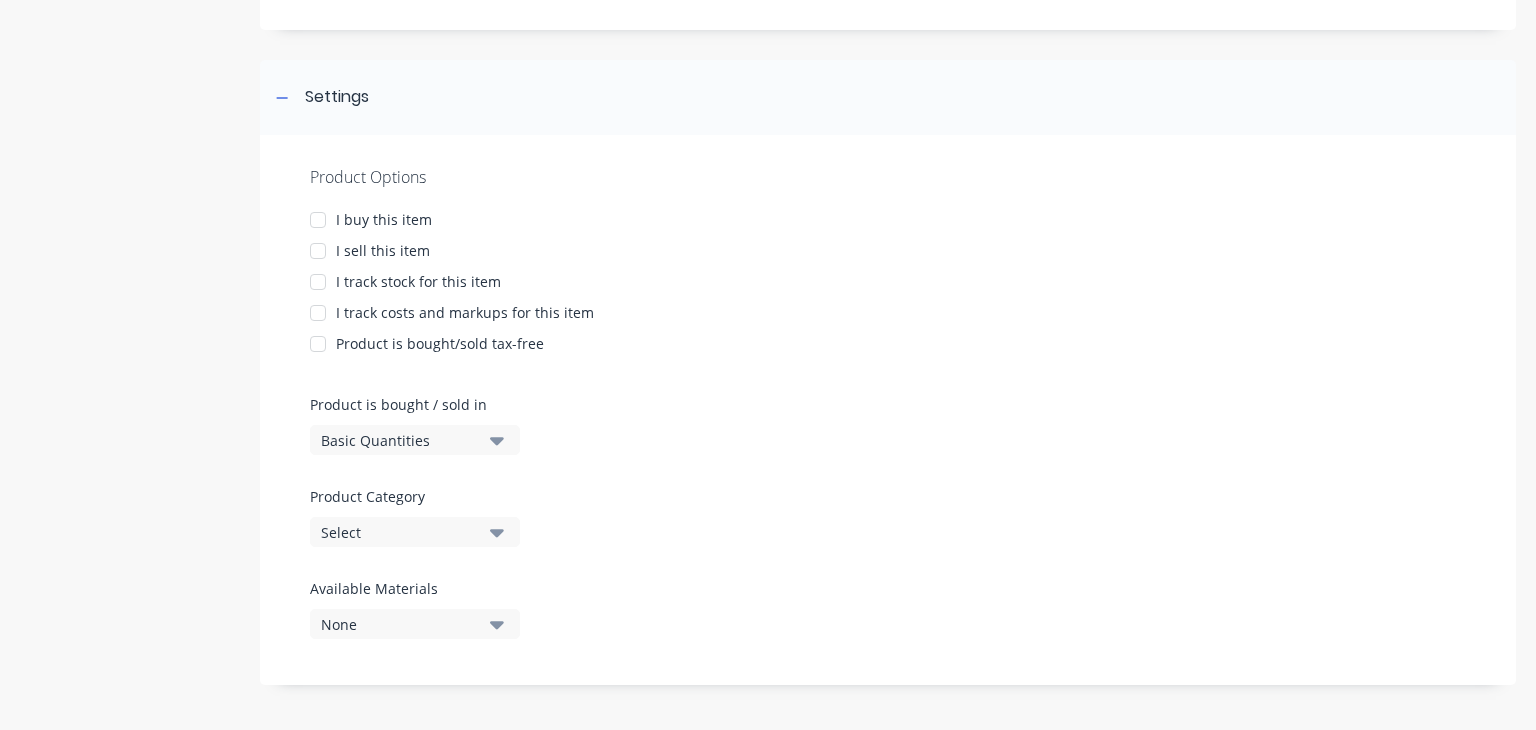 click on "I sell this item" at bounding box center (383, 250) 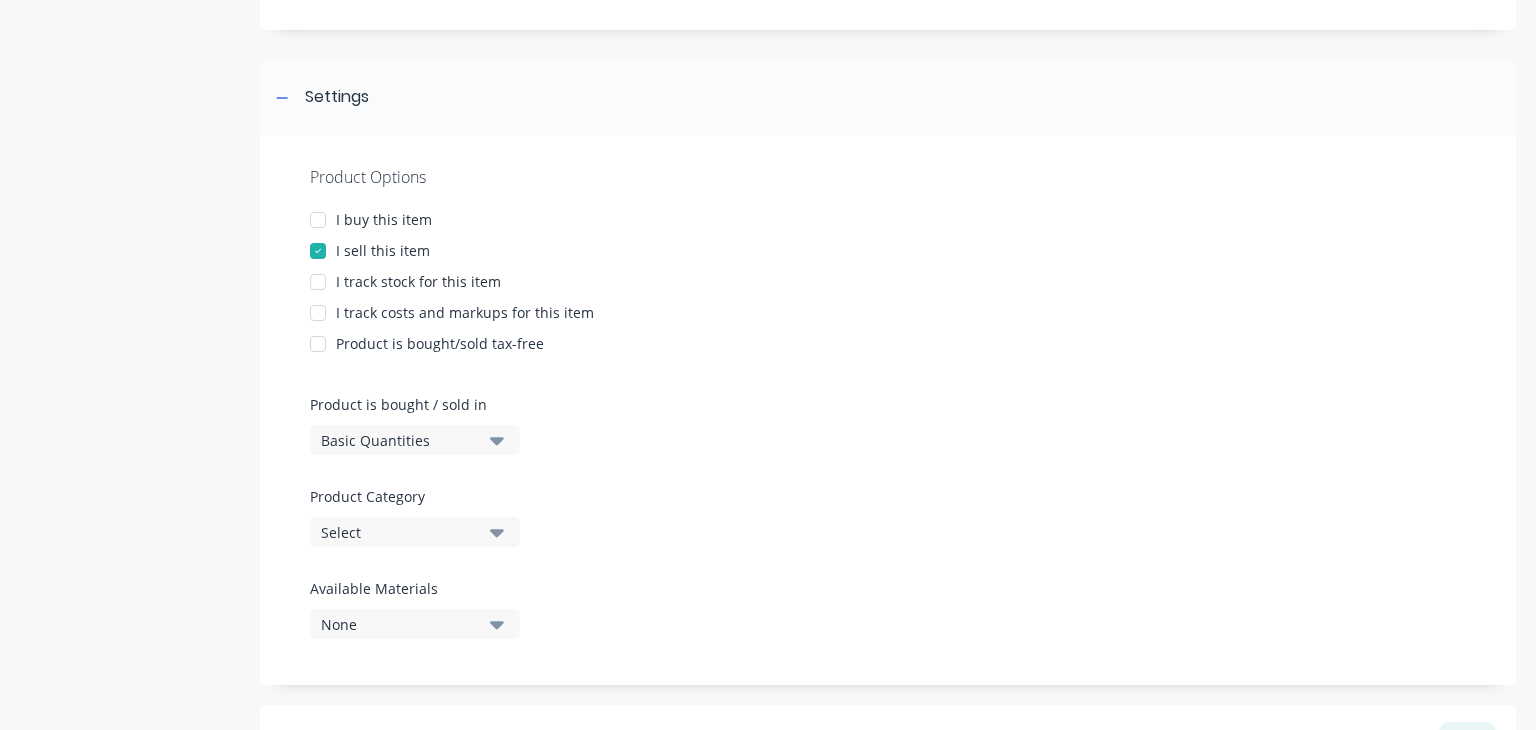 click on "I buy this item" at bounding box center (384, 219) 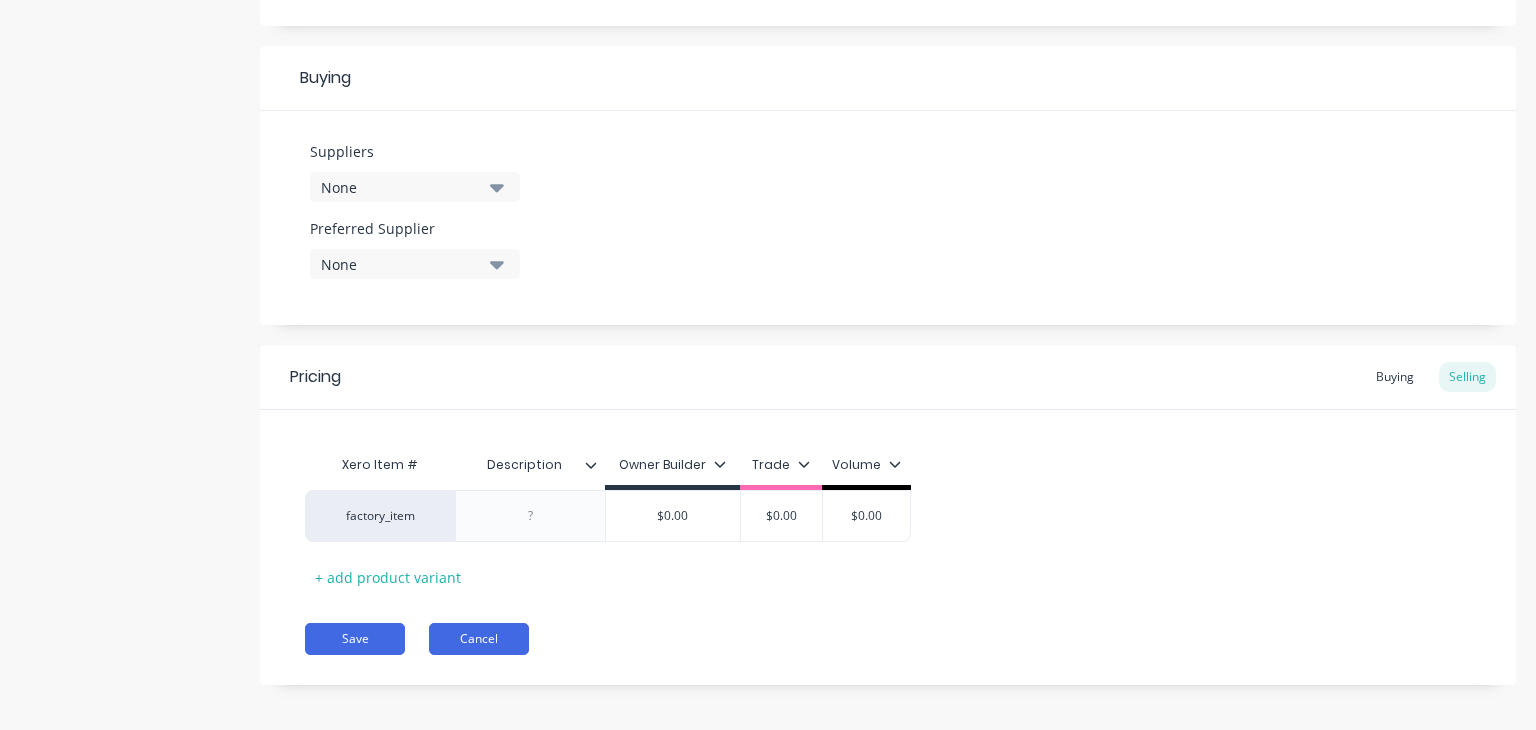 scroll, scrollTop: 903, scrollLeft: 0, axis: vertical 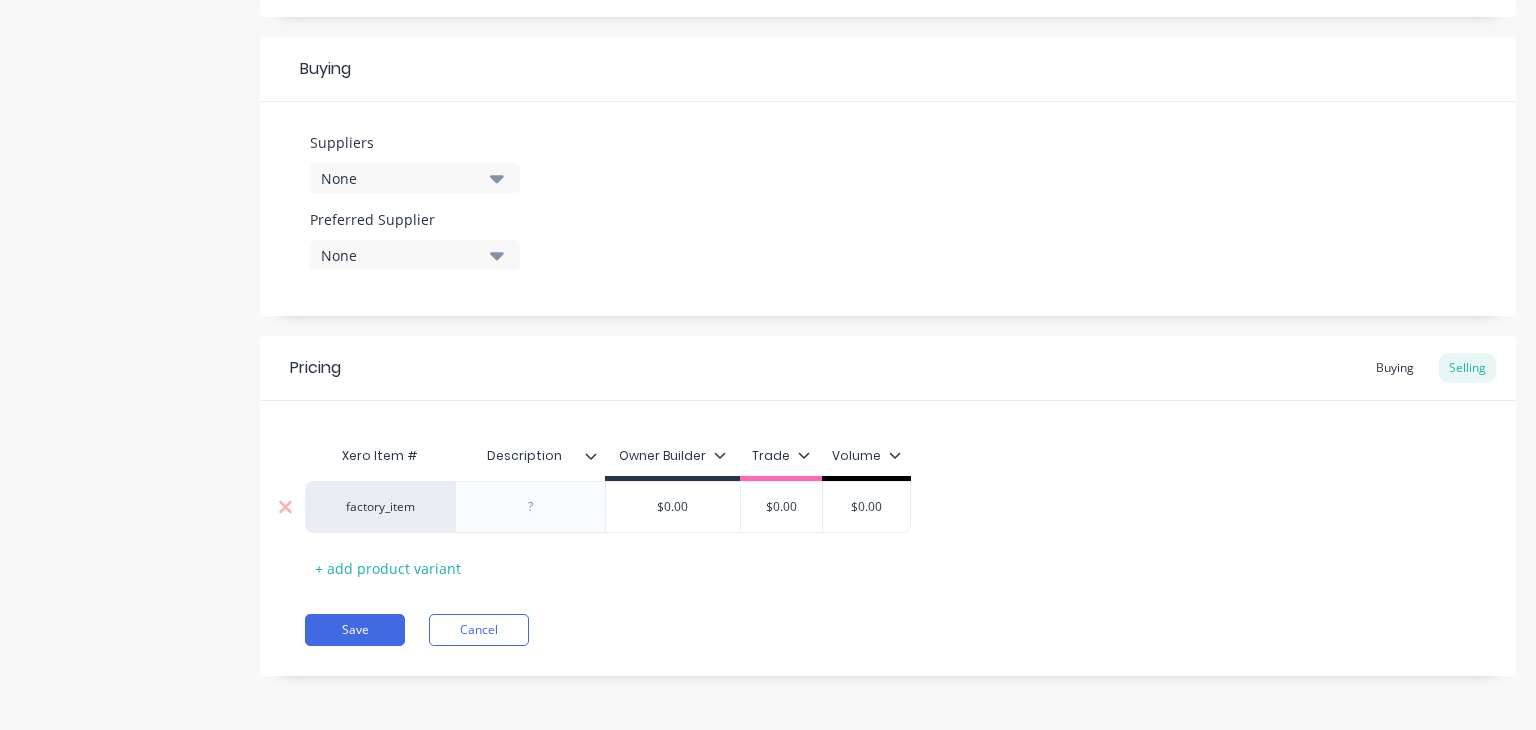 click at bounding box center (531, 507) 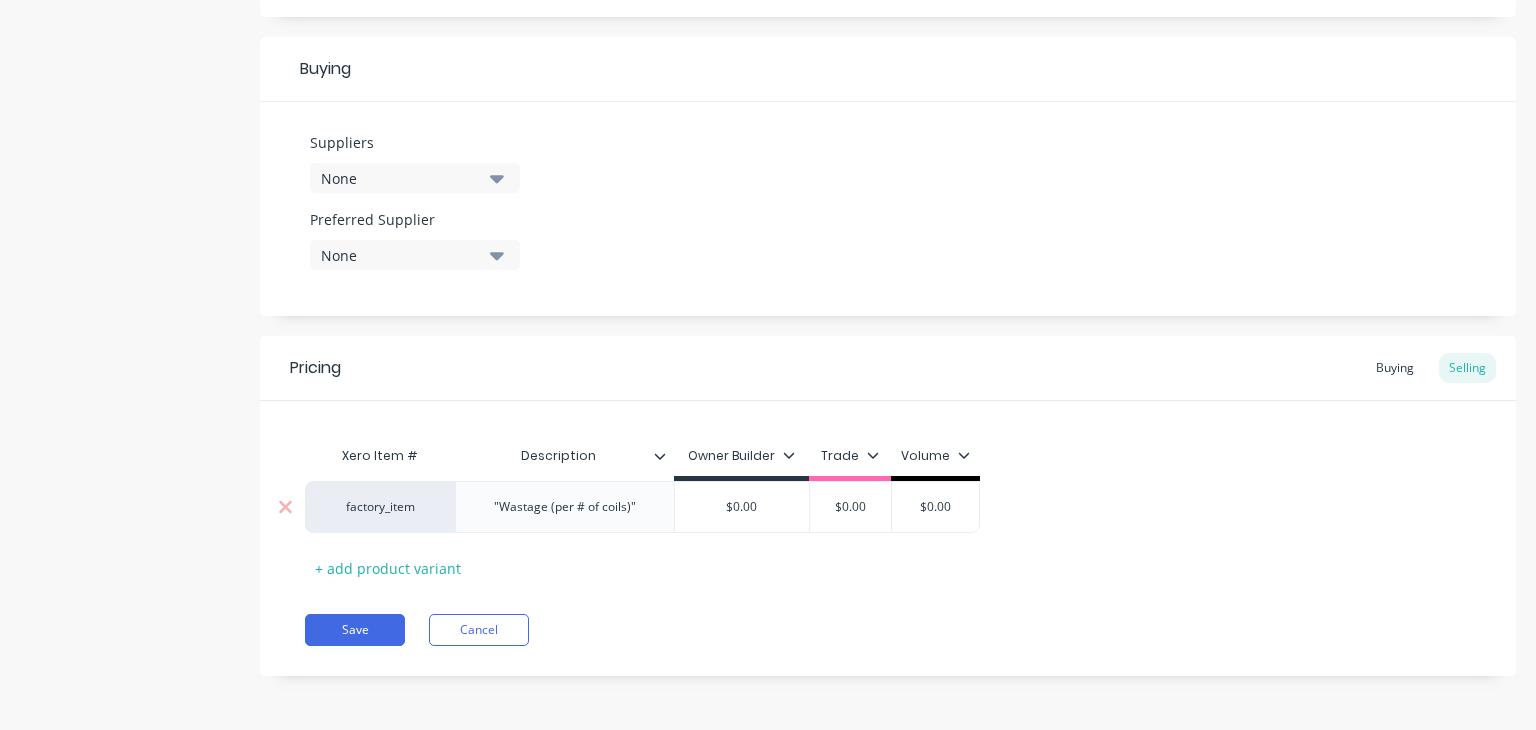 click on "$0.00" at bounding box center [742, 507] 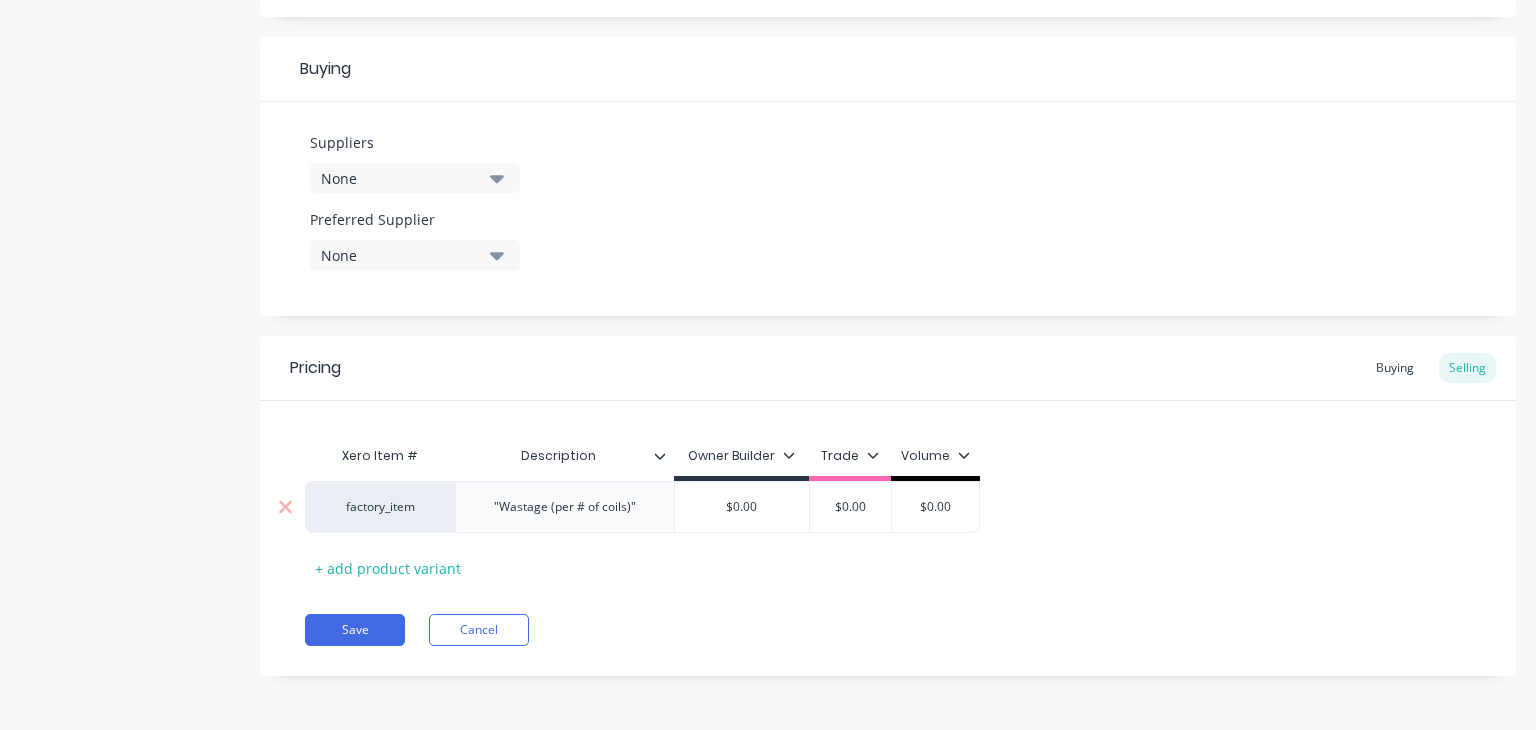 click on "$0.00" at bounding box center (742, 507) 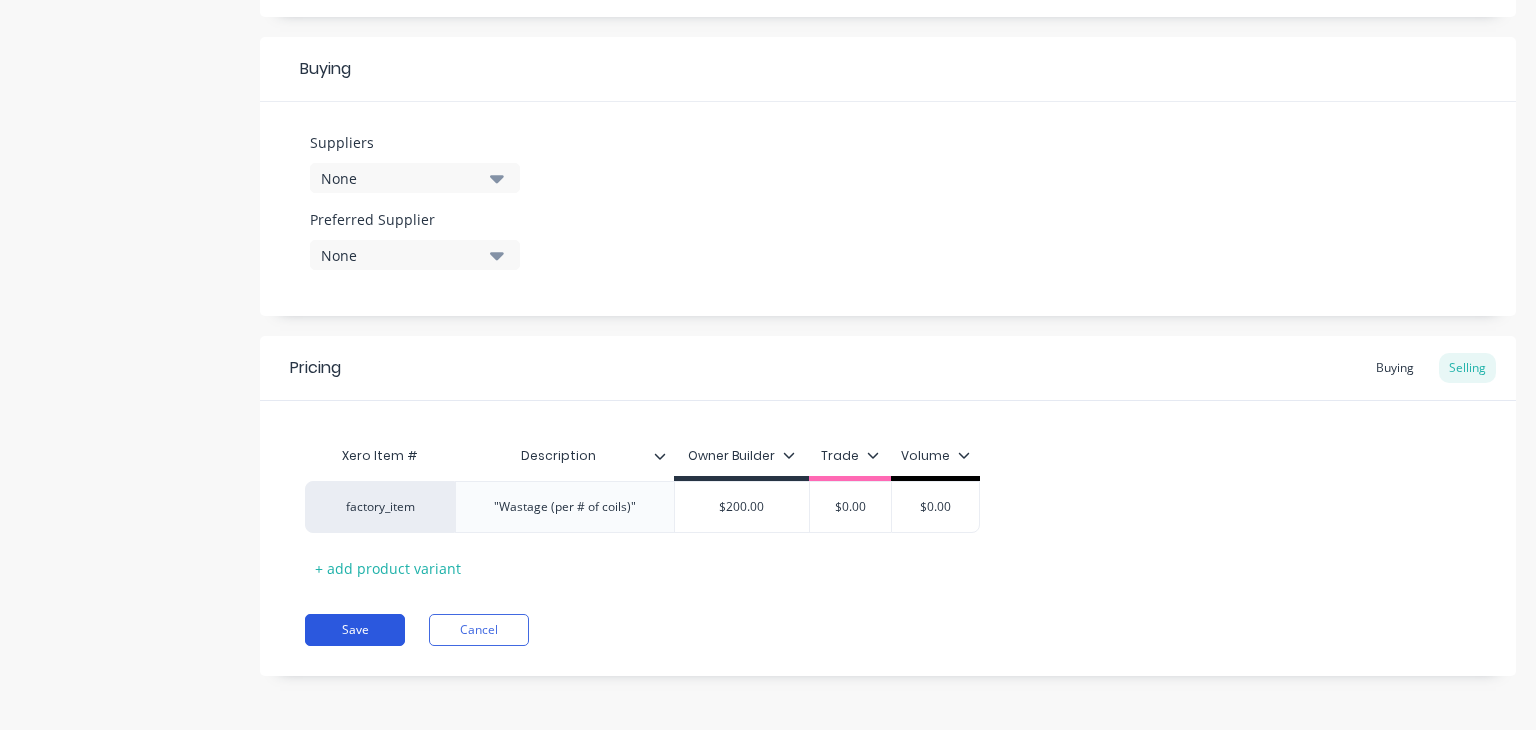 click on "Save" at bounding box center (355, 630) 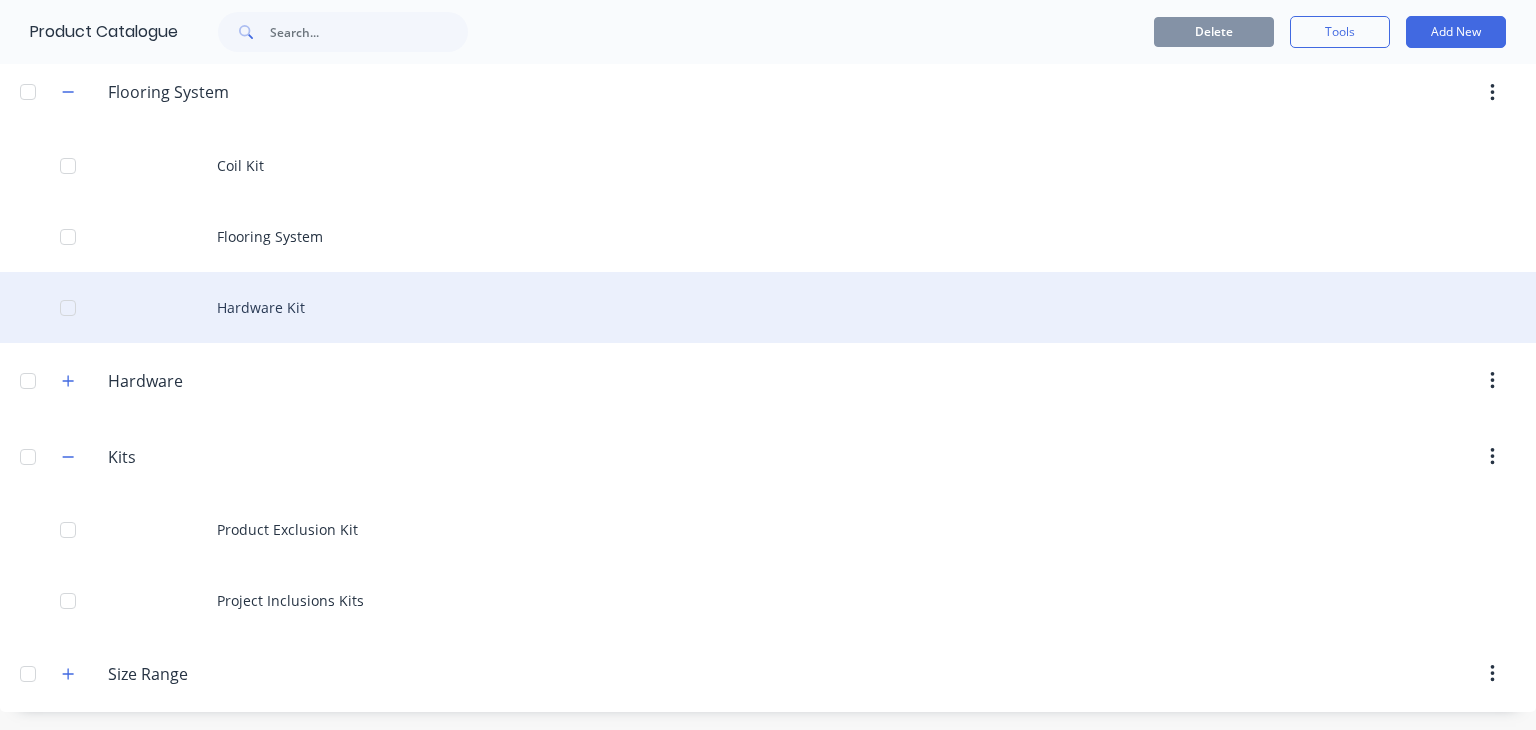scroll, scrollTop: 419, scrollLeft: 0, axis: vertical 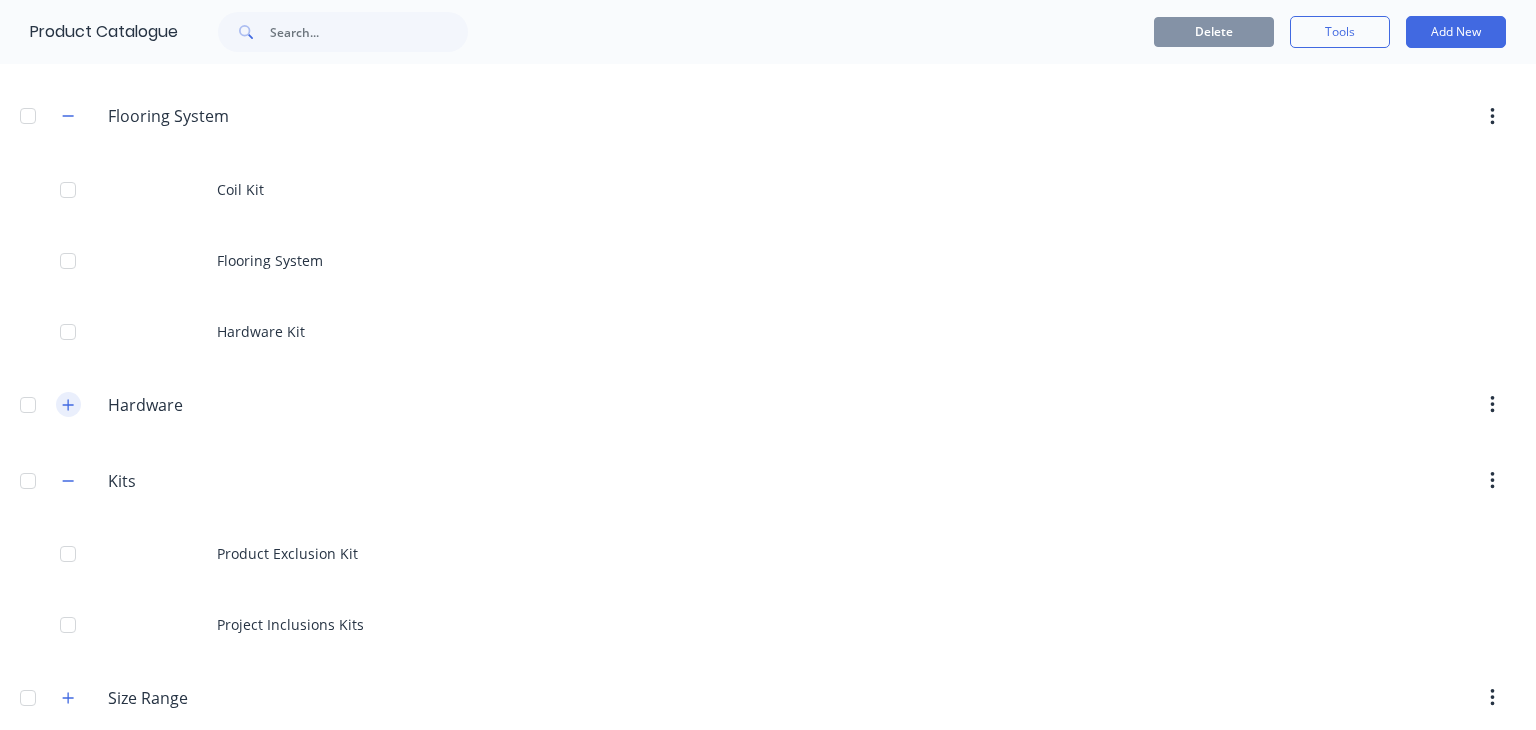 click at bounding box center [68, 404] 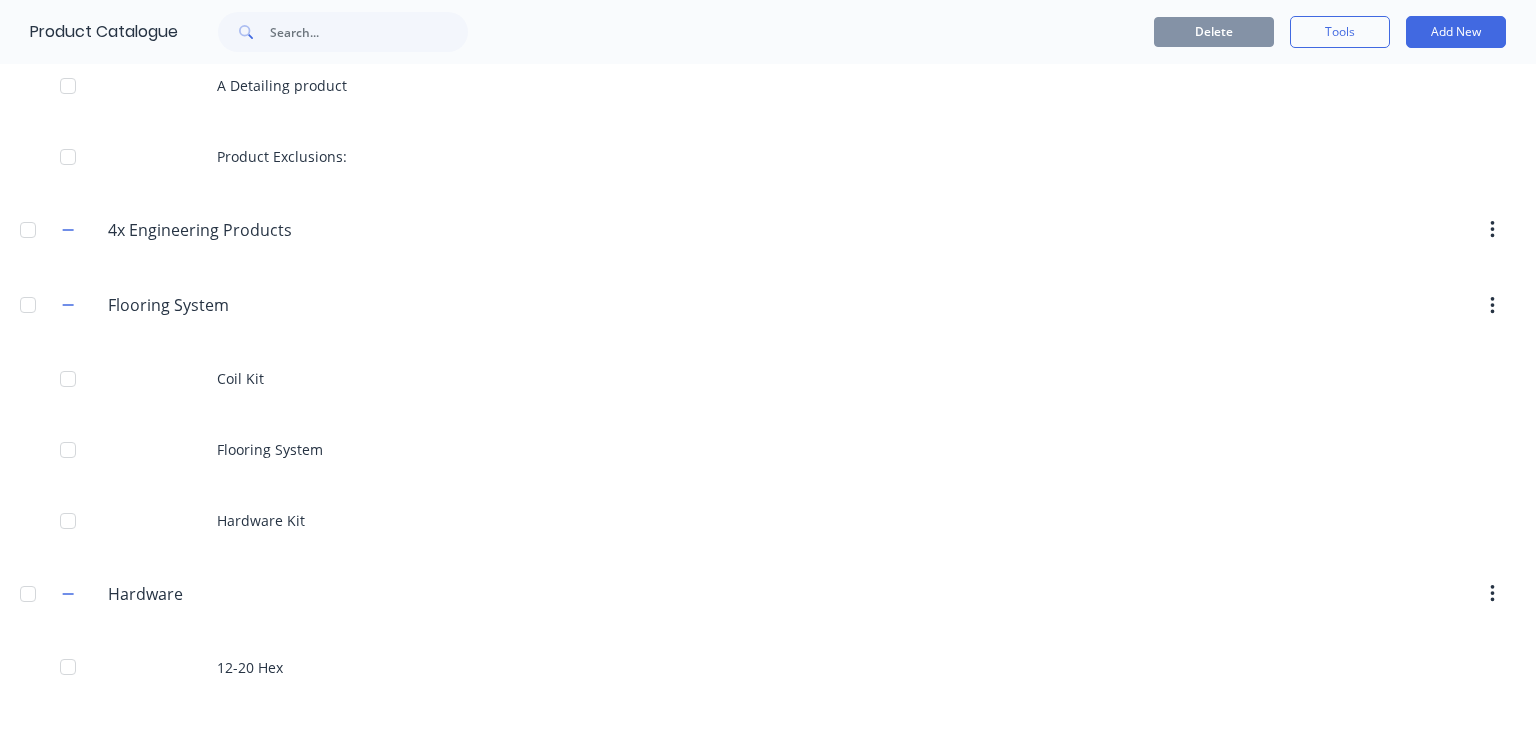scroll, scrollTop: 0, scrollLeft: 0, axis: both 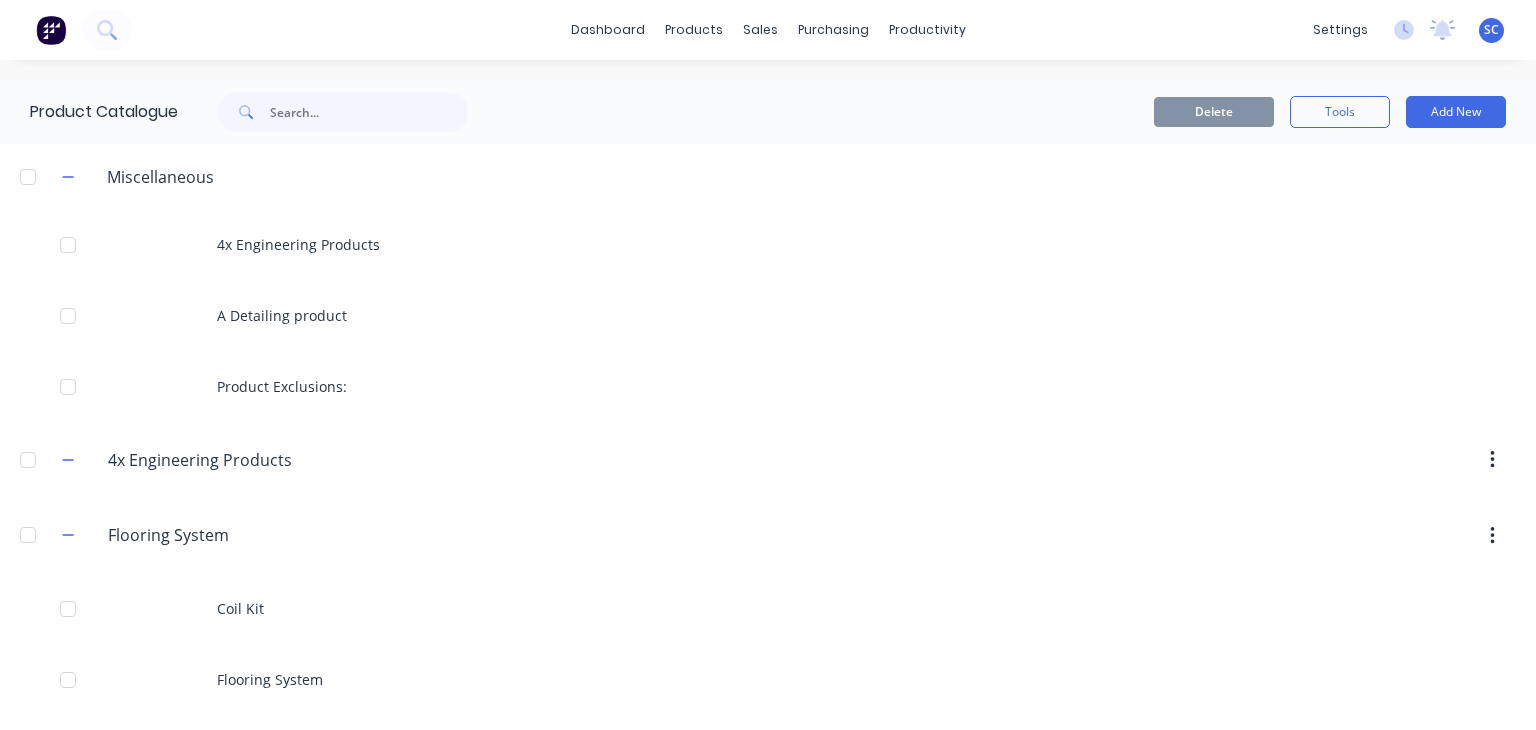 click at bounding box center [28, 460] 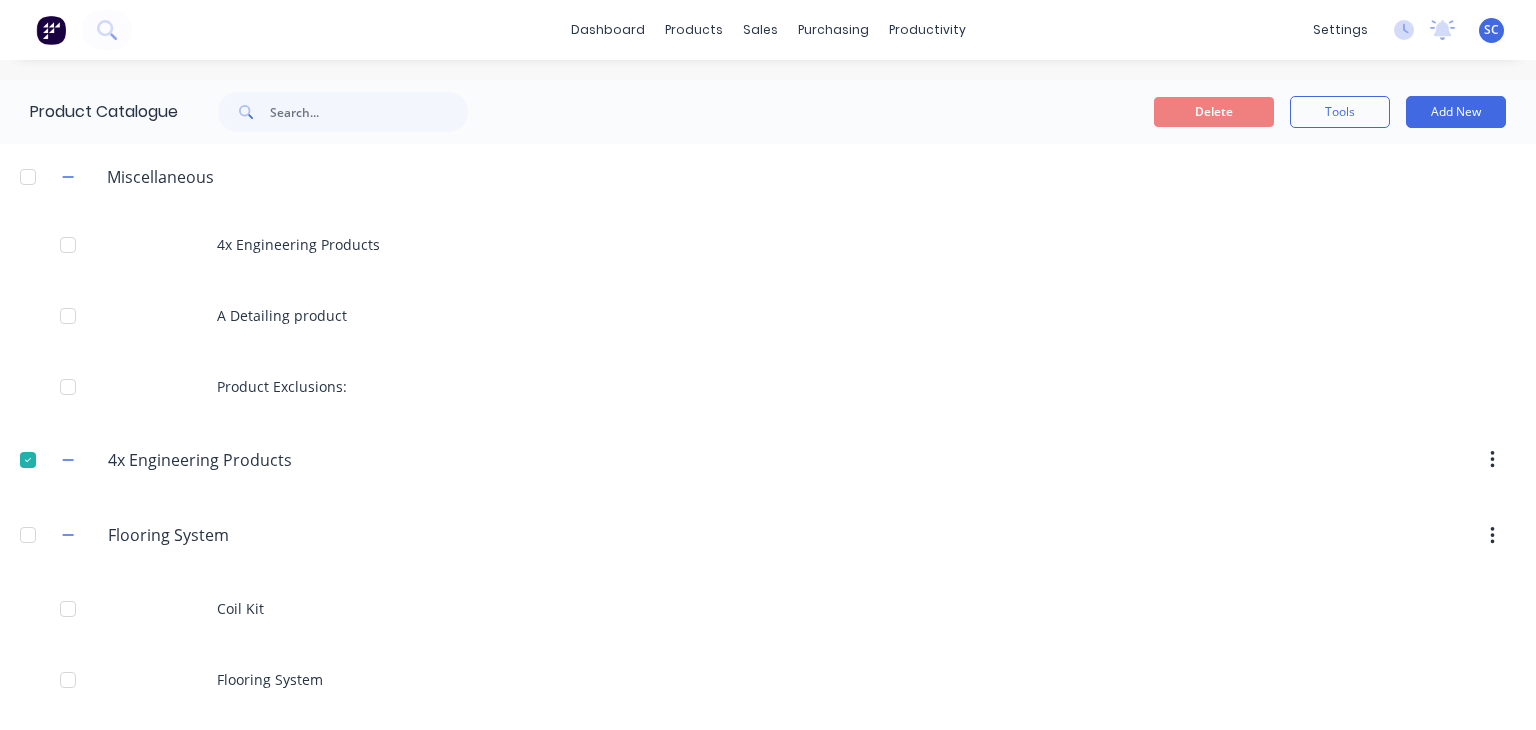 click at bounding box center [28, 460] 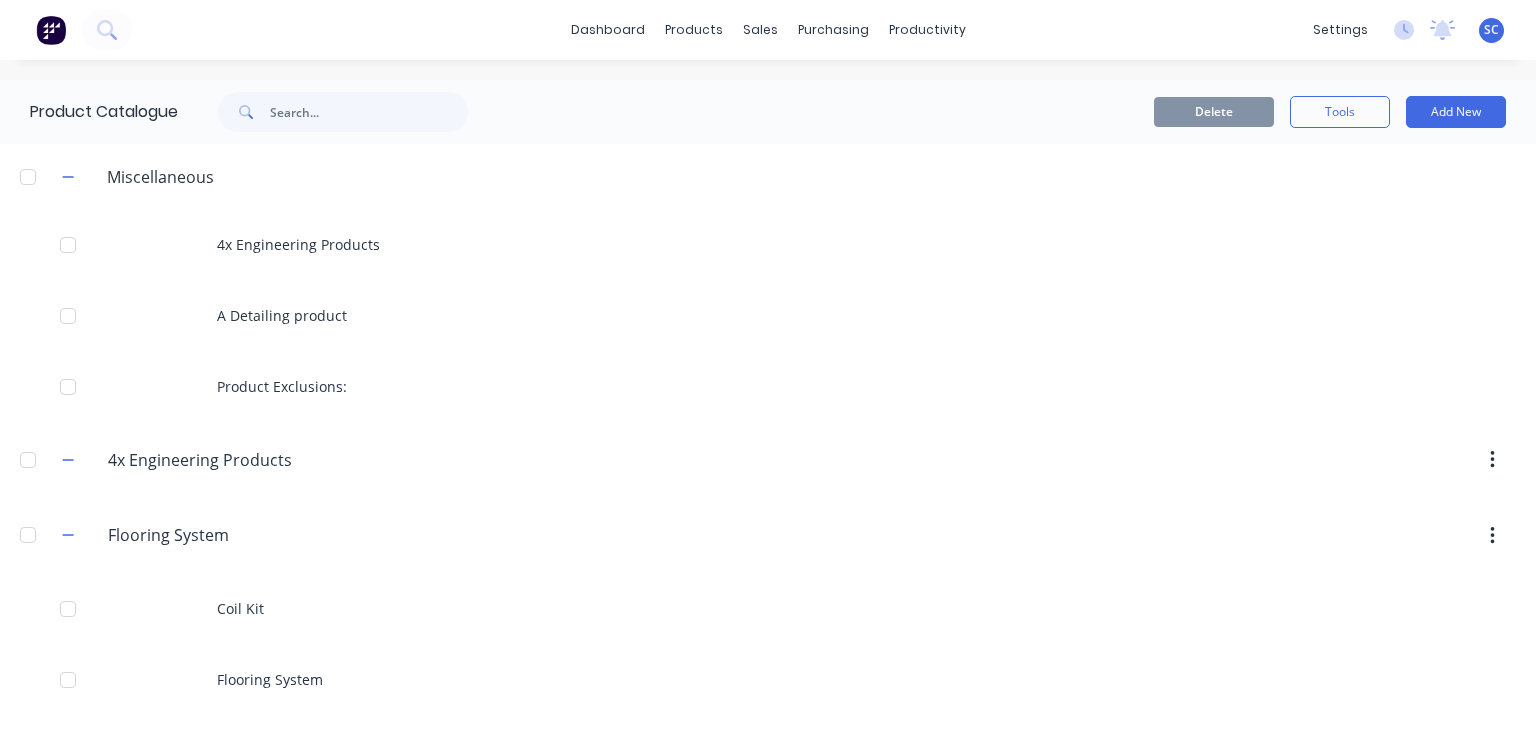 click at bounding box center [28, 460] 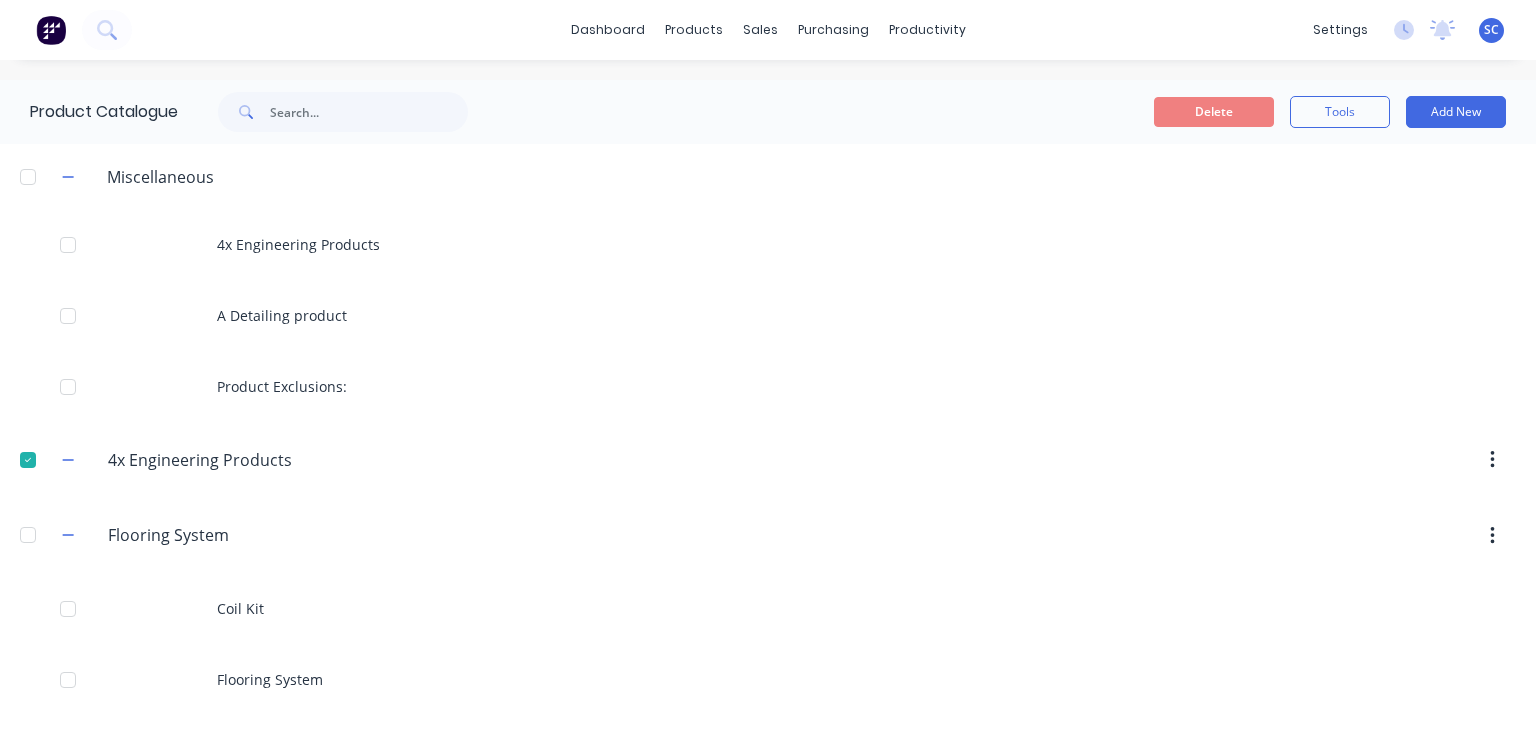 click at bounding box center (28, 460) 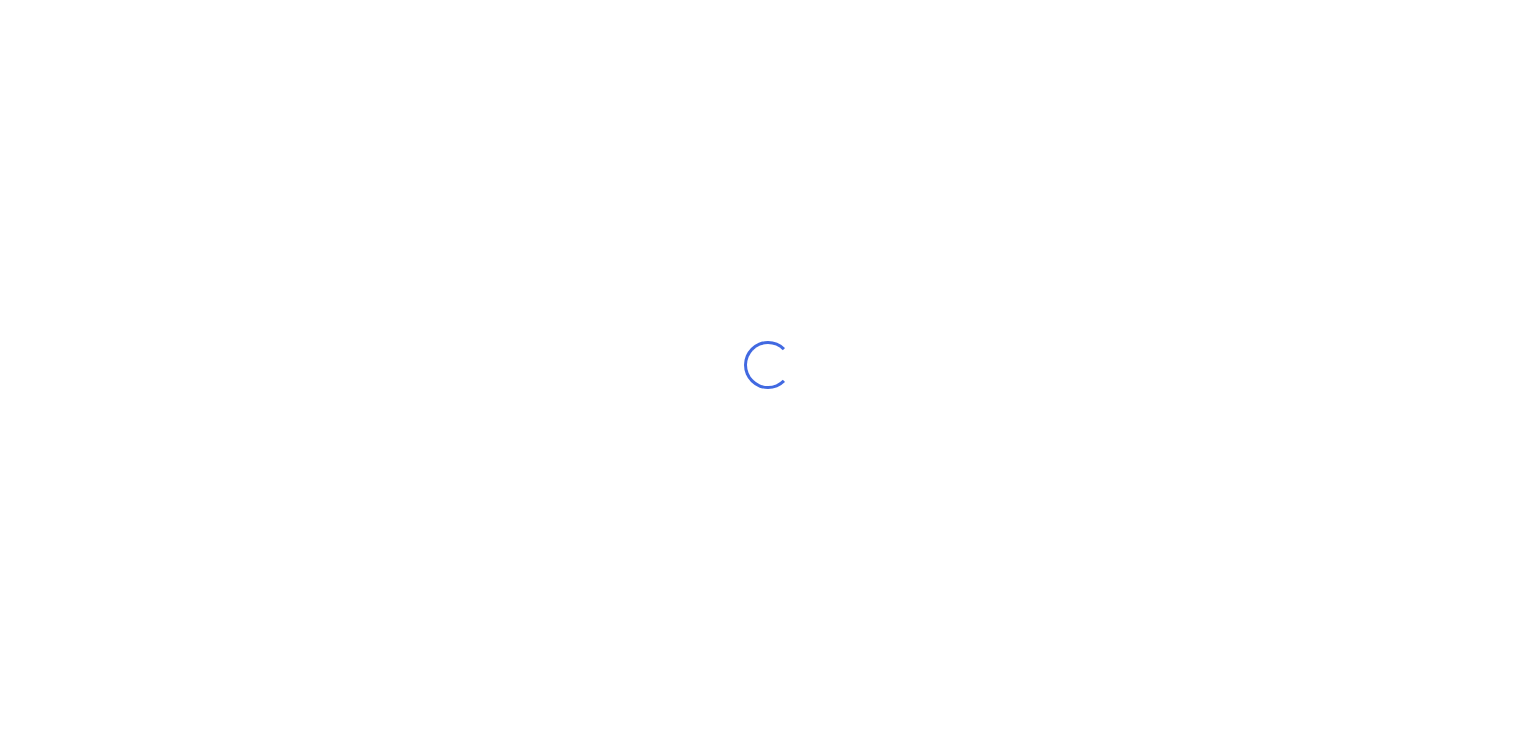 scroll, scrollTop: 0, scrollLeft: 0, axis: both 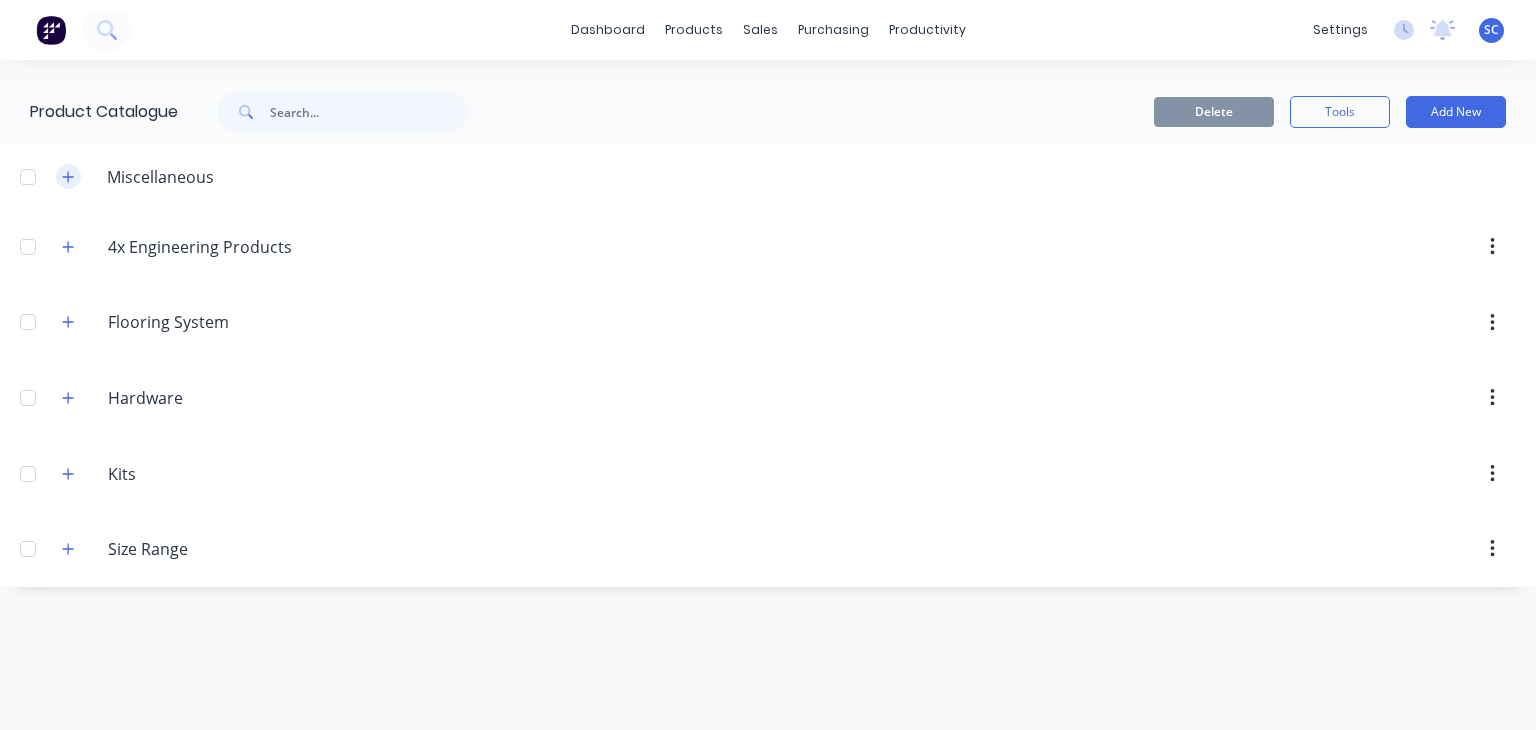 click at bounding box center (68, 176) 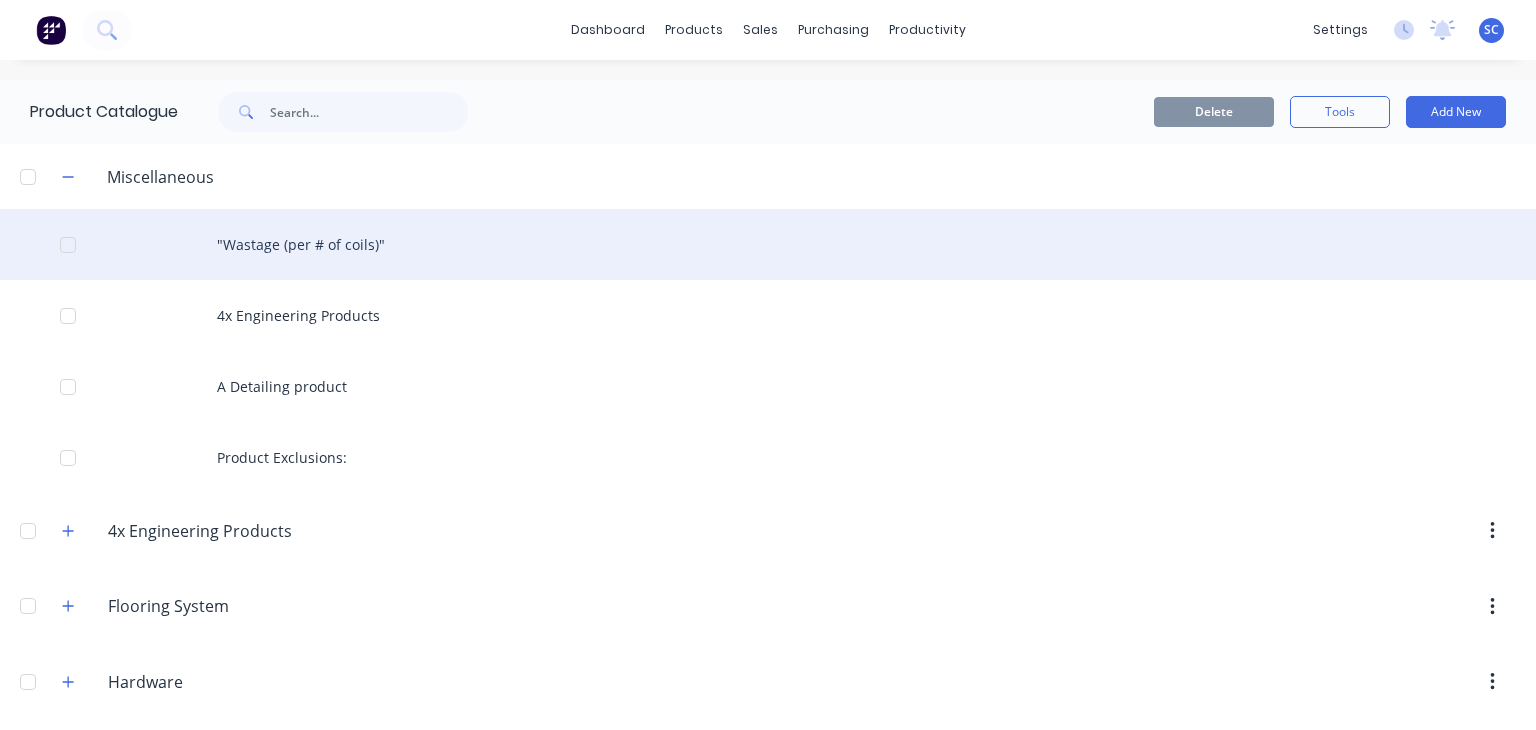 type 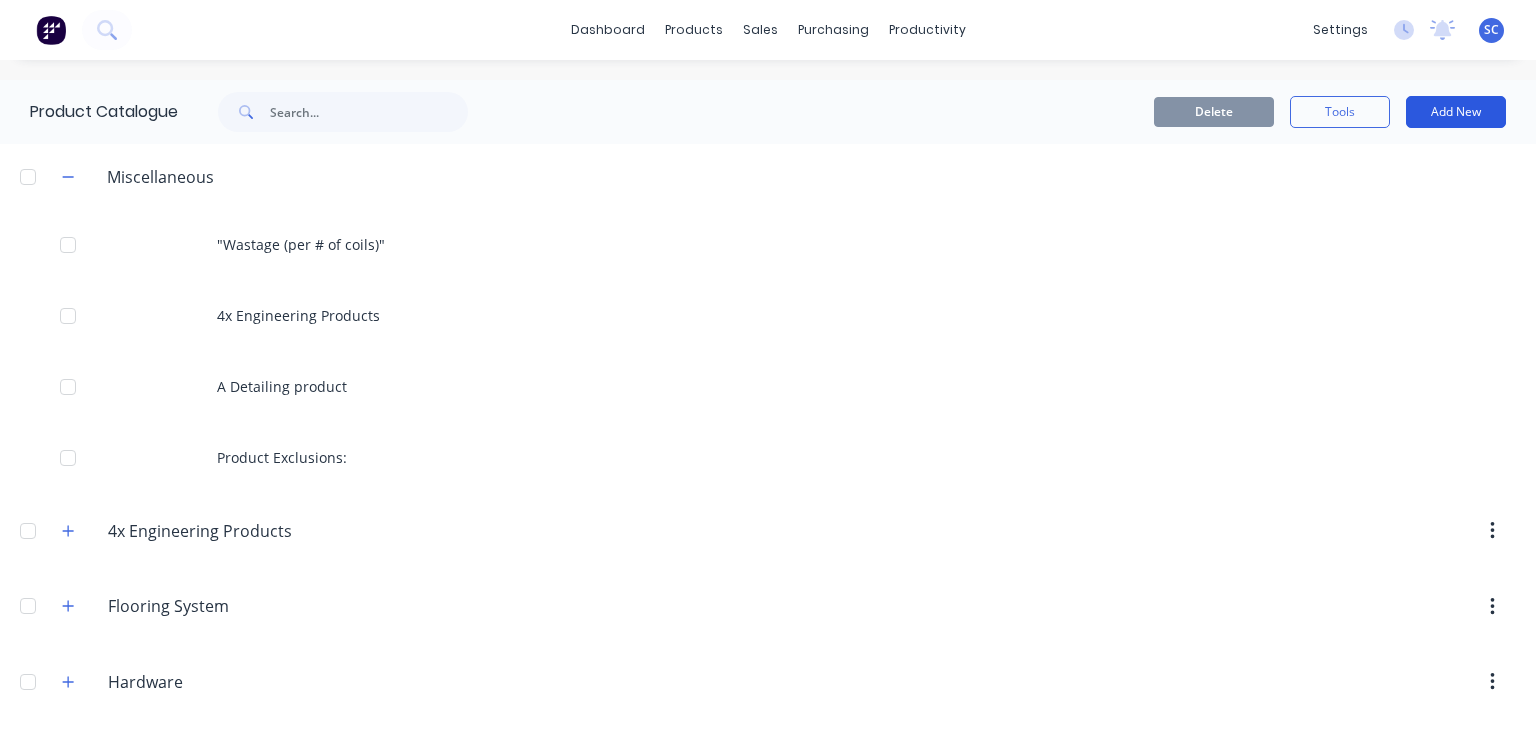 click on "Add New" at bounding box center (1456, 112) 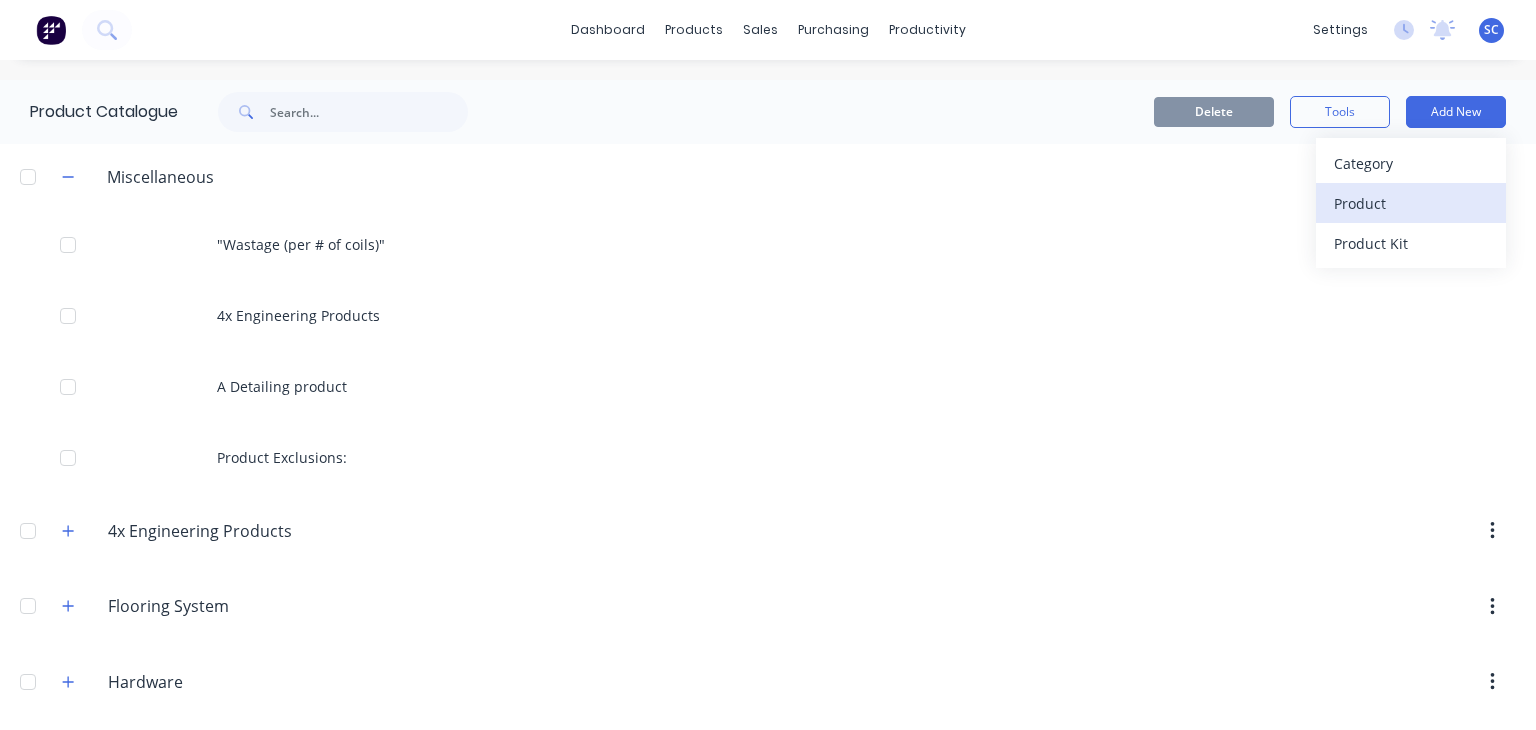click on "Product" at bounding box center (1411, 203) 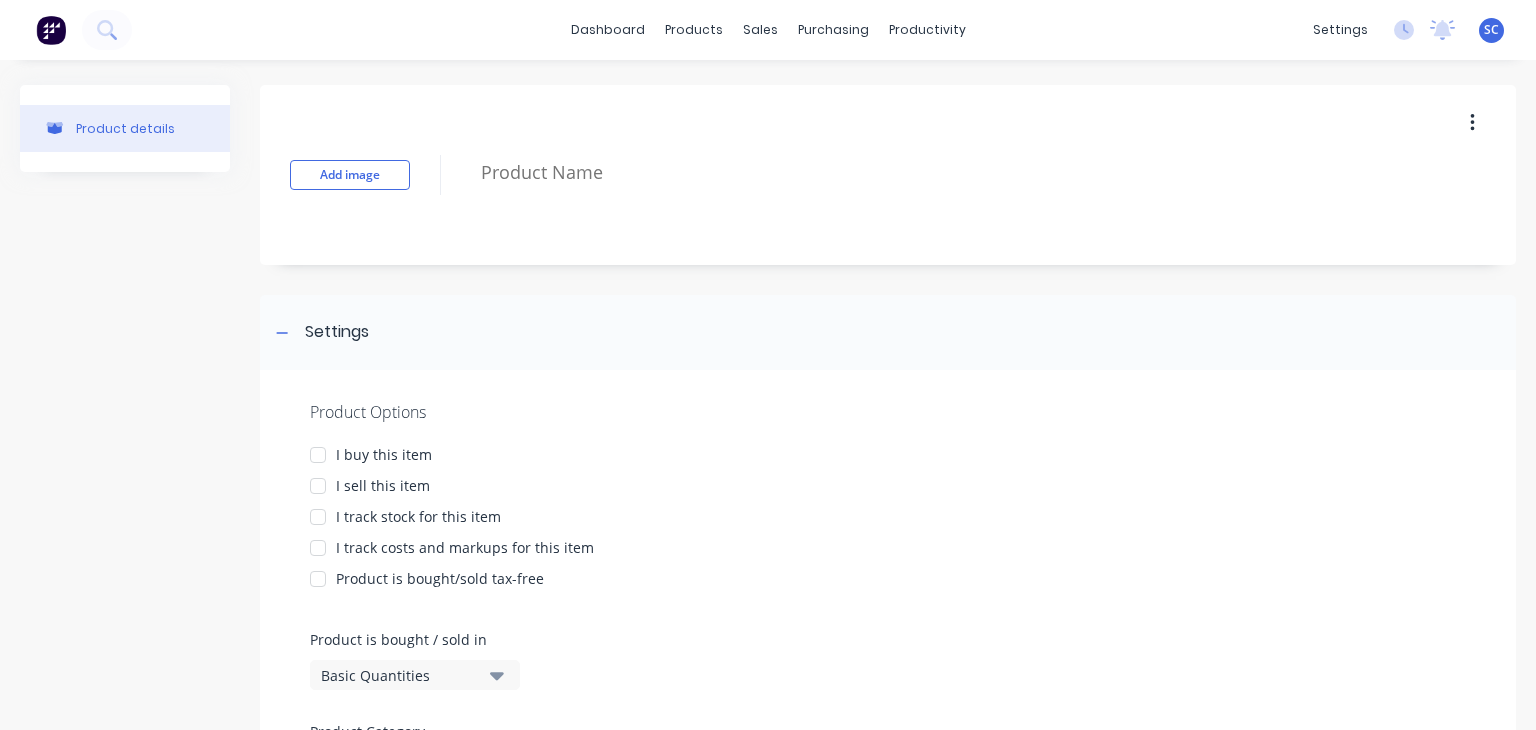 click at bounding box center [949, 175] 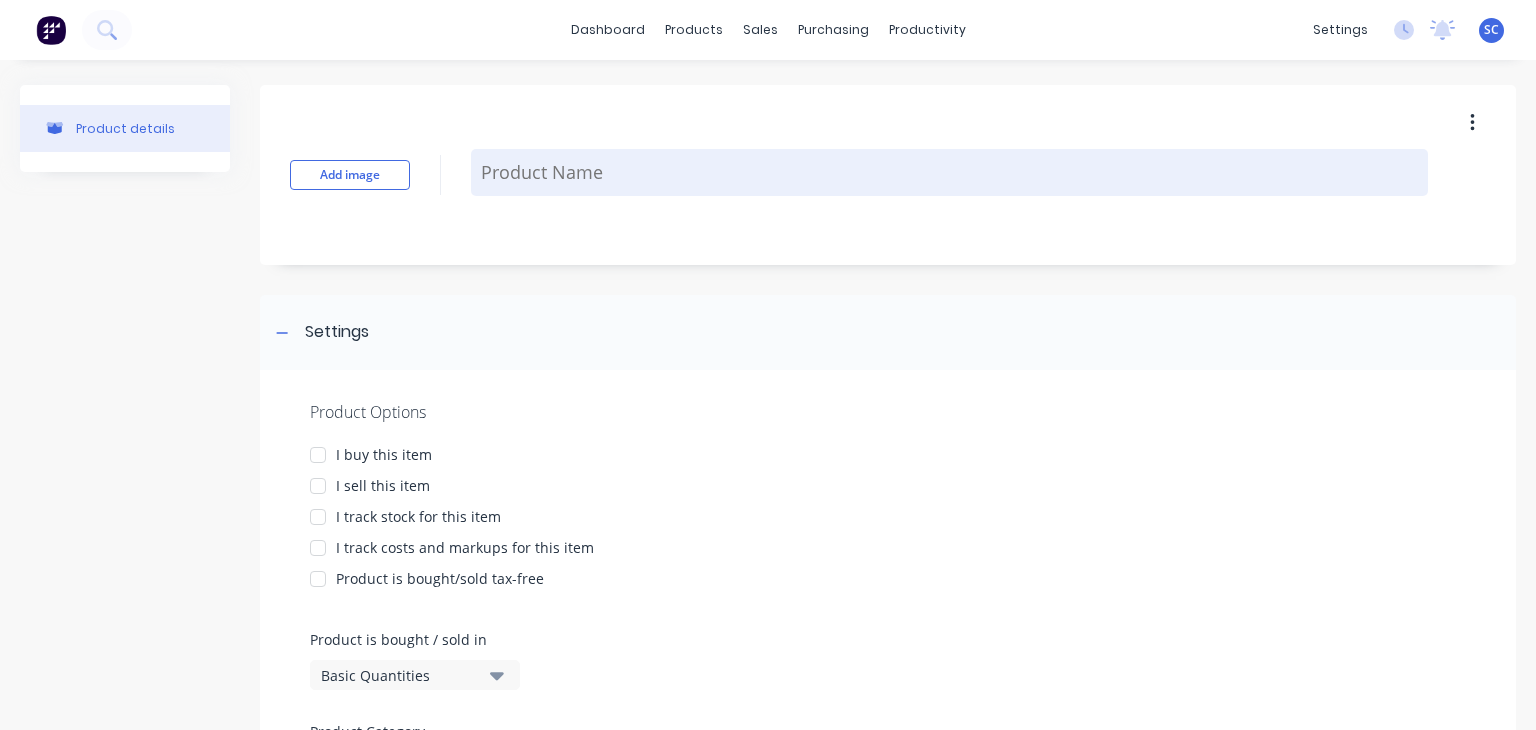 click at bounding box center [949, 172] 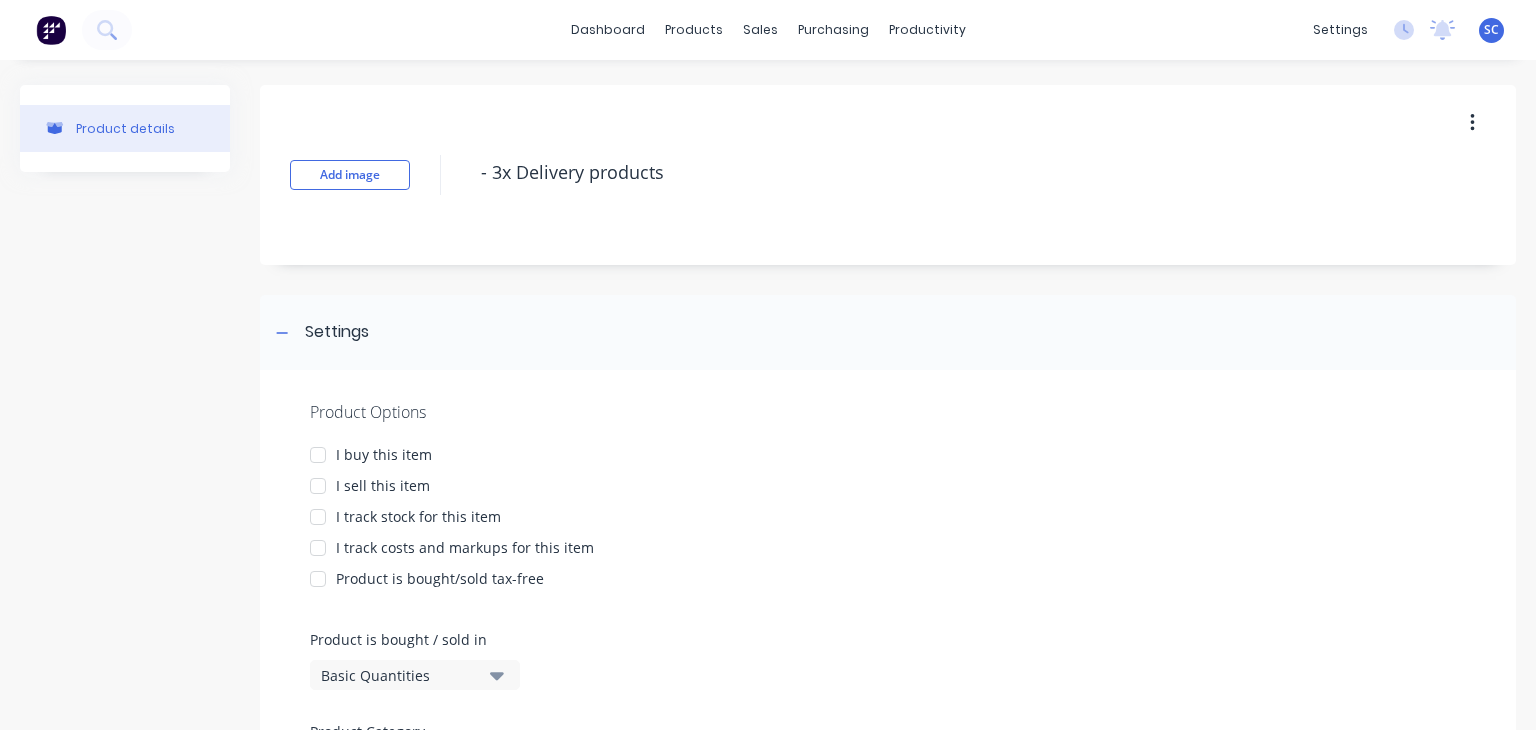 type on "- 3x Delivery products" 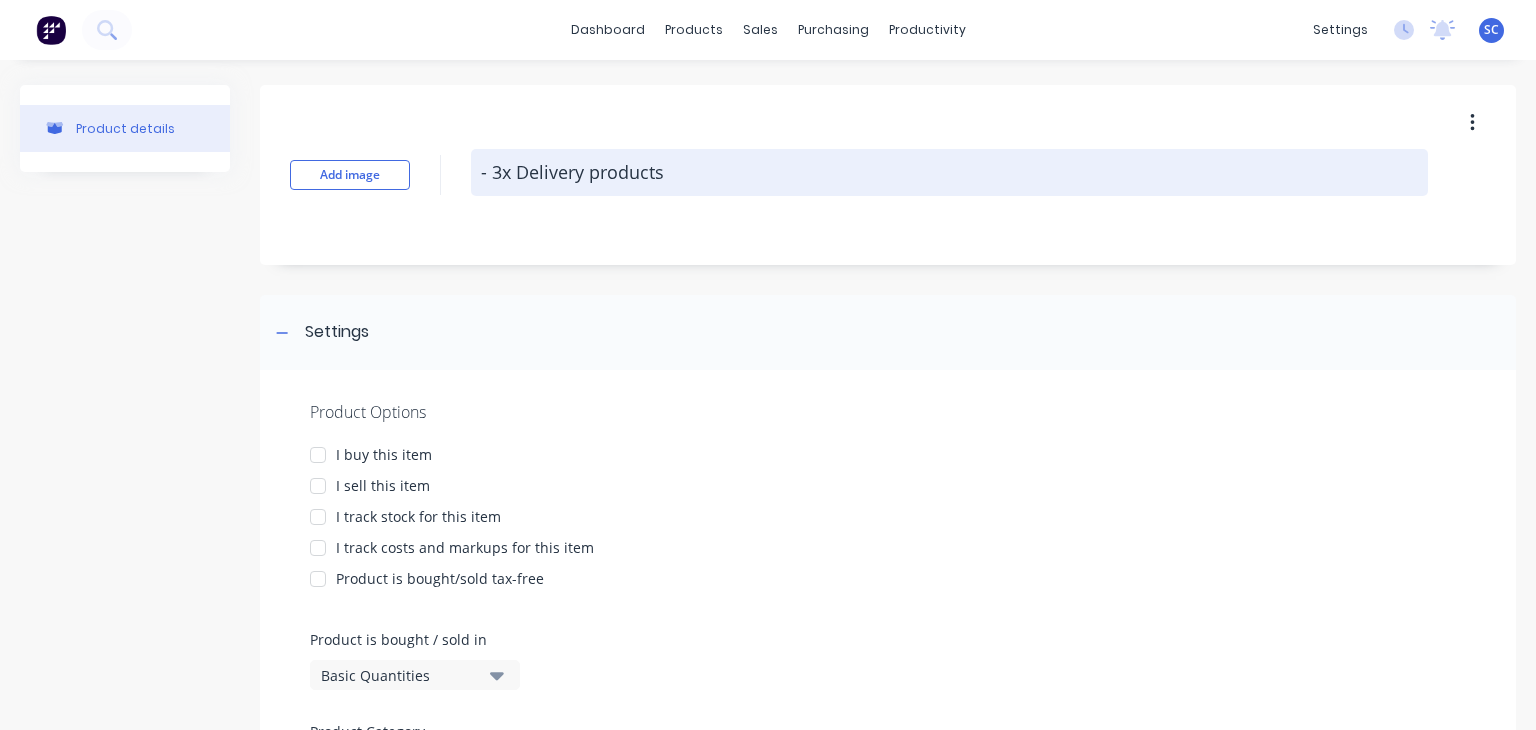 click on "- 3x Delivery products" at bounding box center [949, 172] 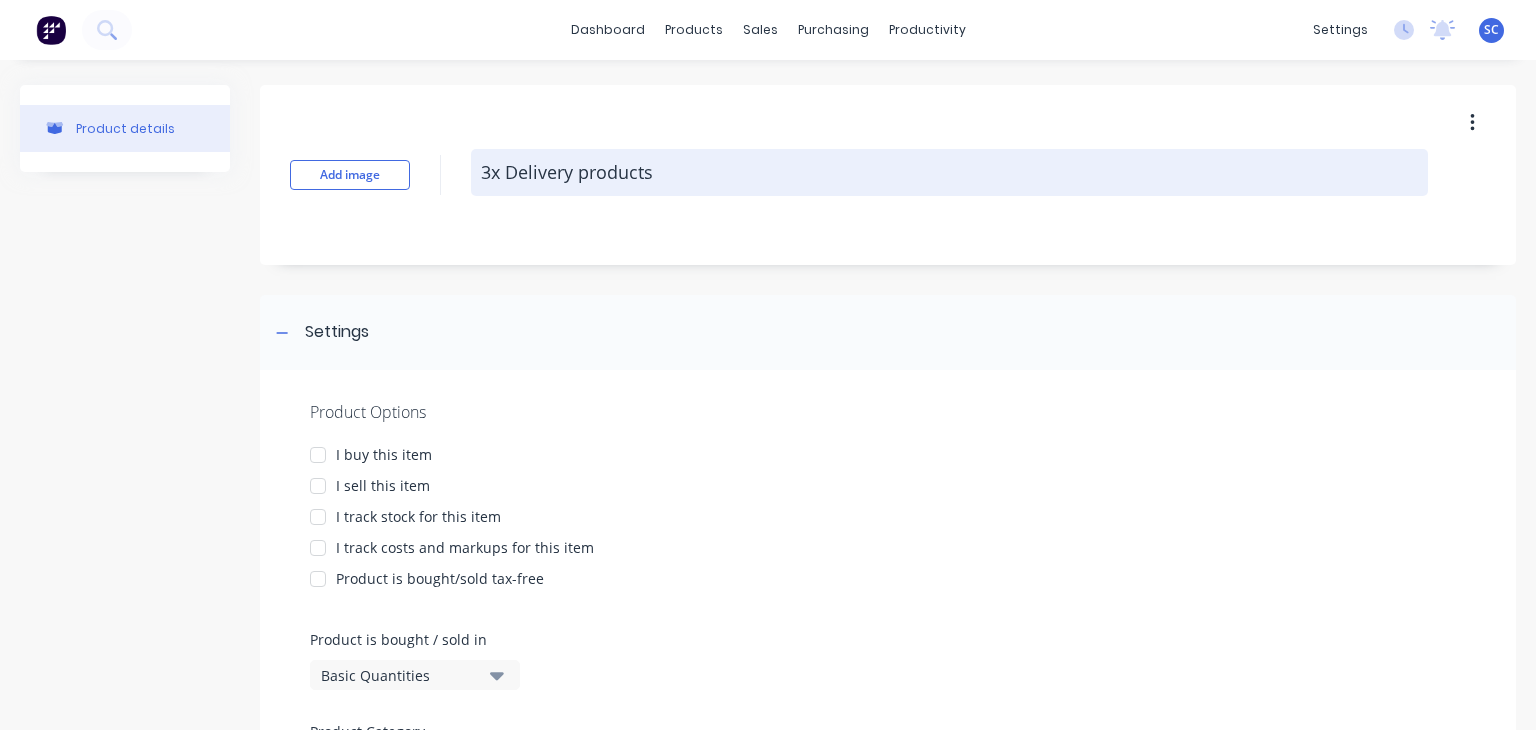 type on "x" 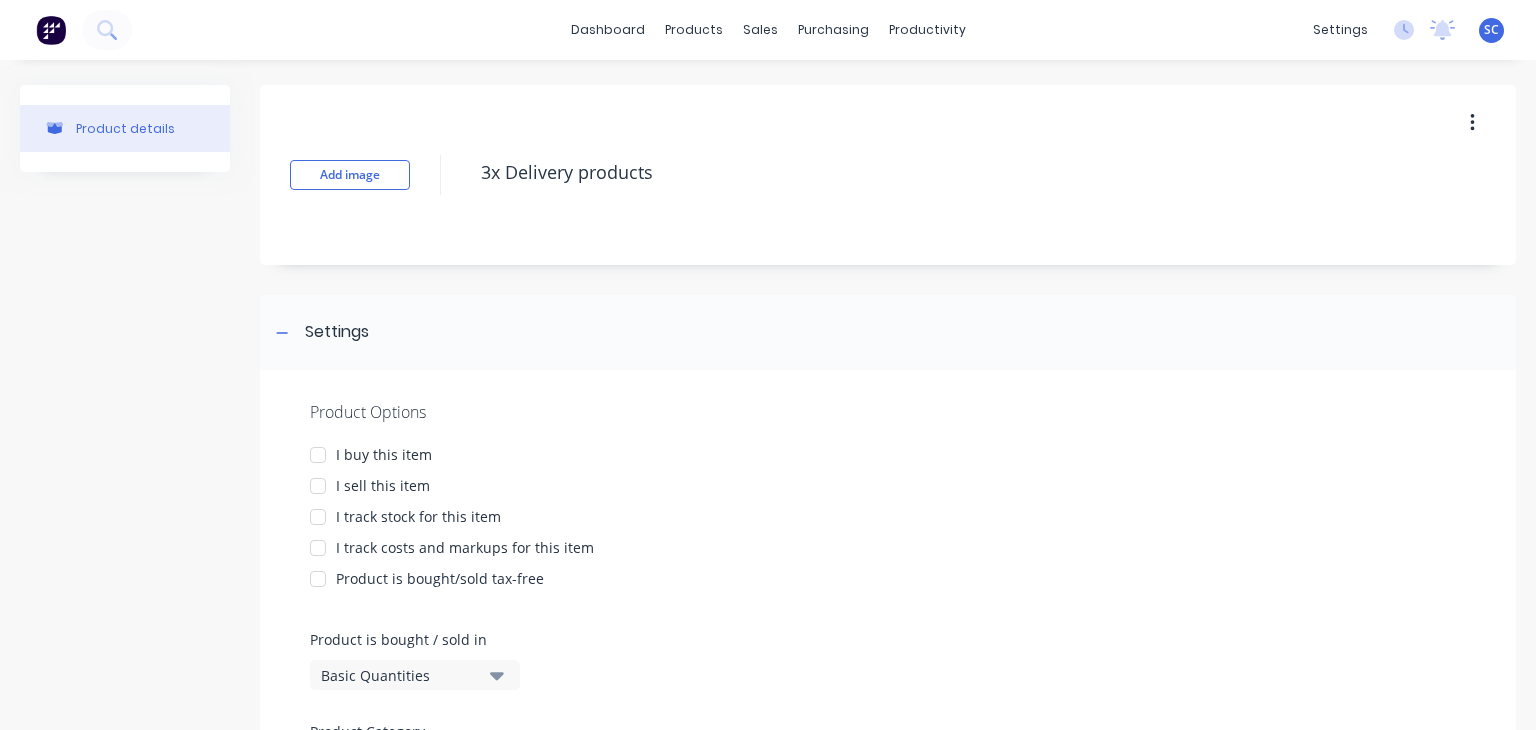 click on "I buy this item" at bounding box center (384, 454) 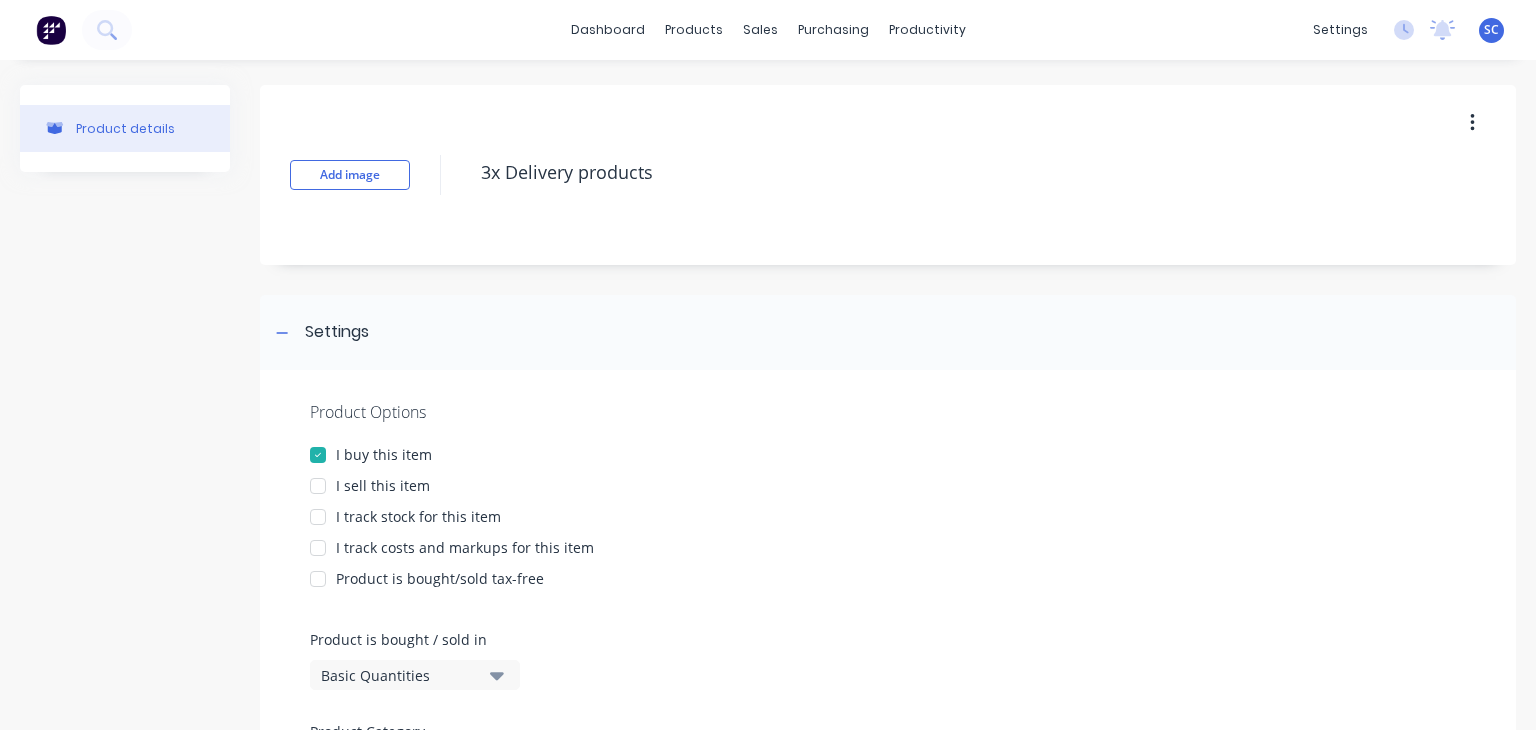 click on "I sell this item" at bounding box center (383, 485) 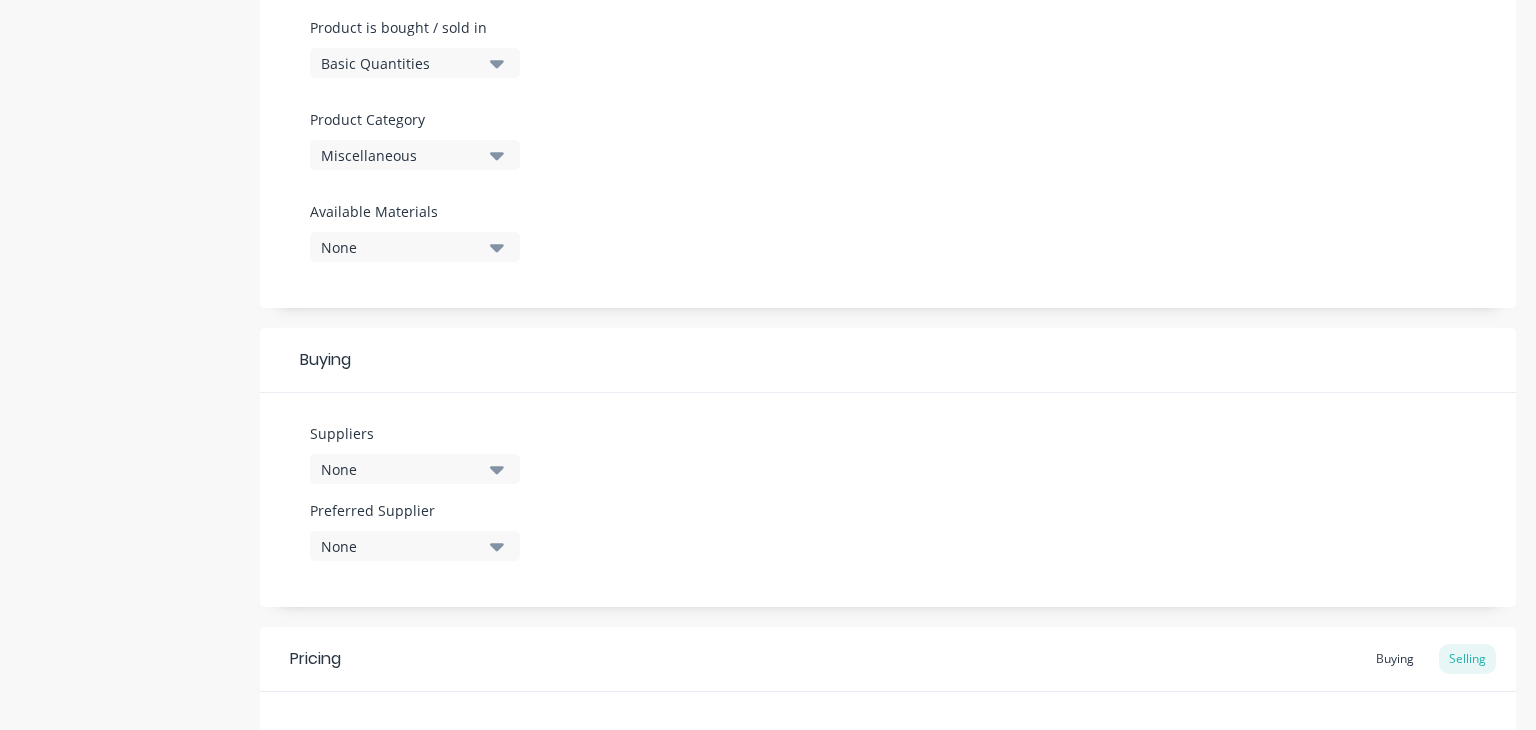 scroll, scrollTop: 903, scrollLeft: 0, axis: vertical 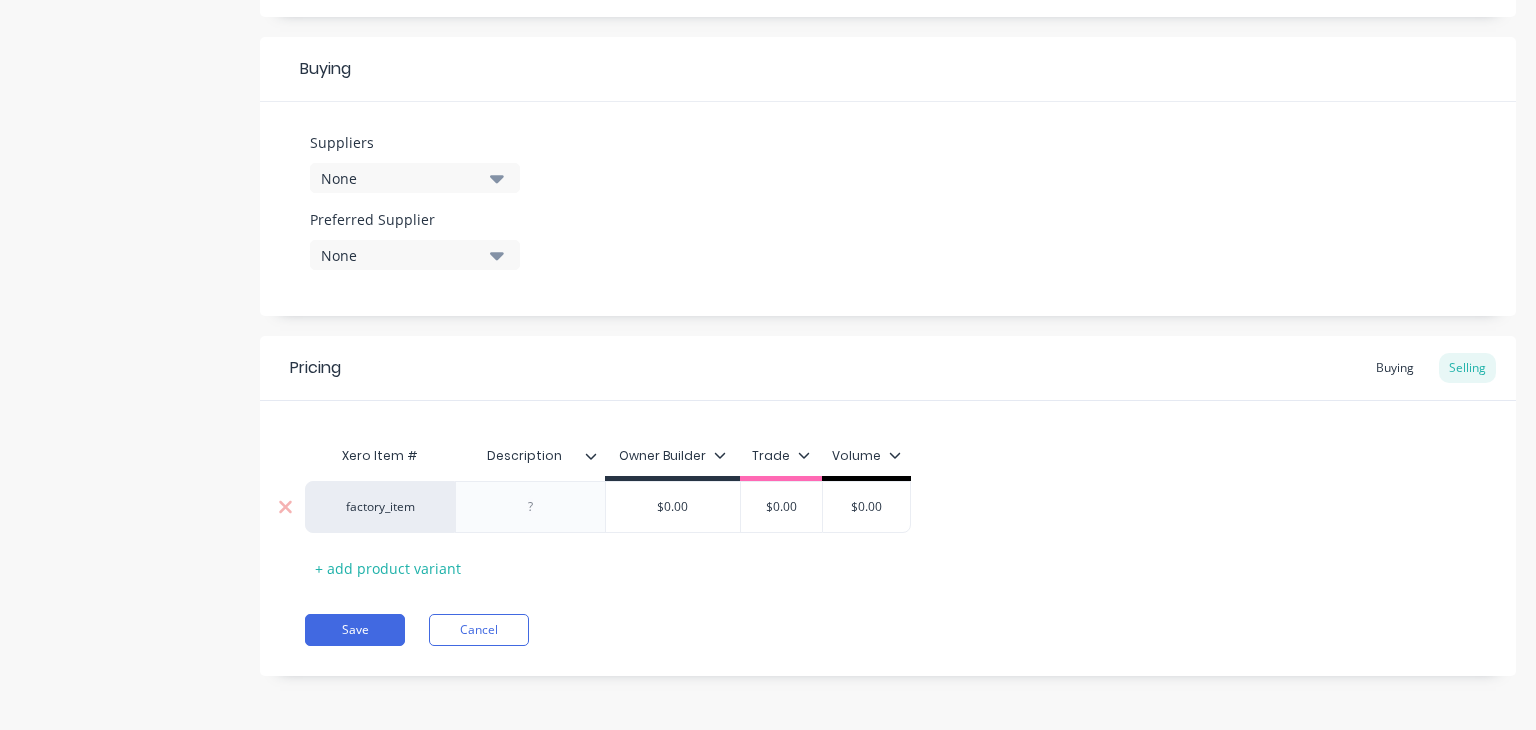click at bounding box center [531, 507] 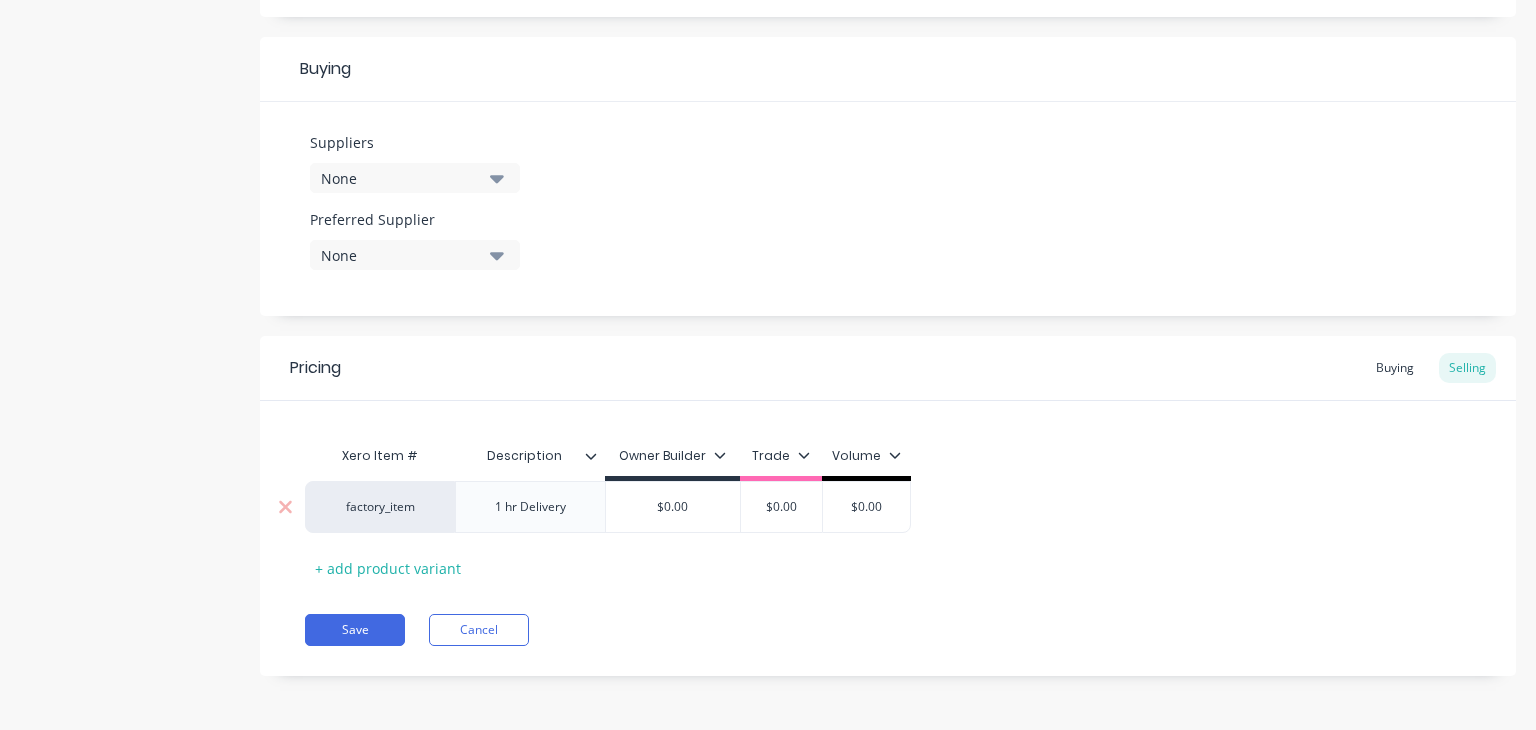 click on "1 hr Delivery" at bounding box center (530, 507) 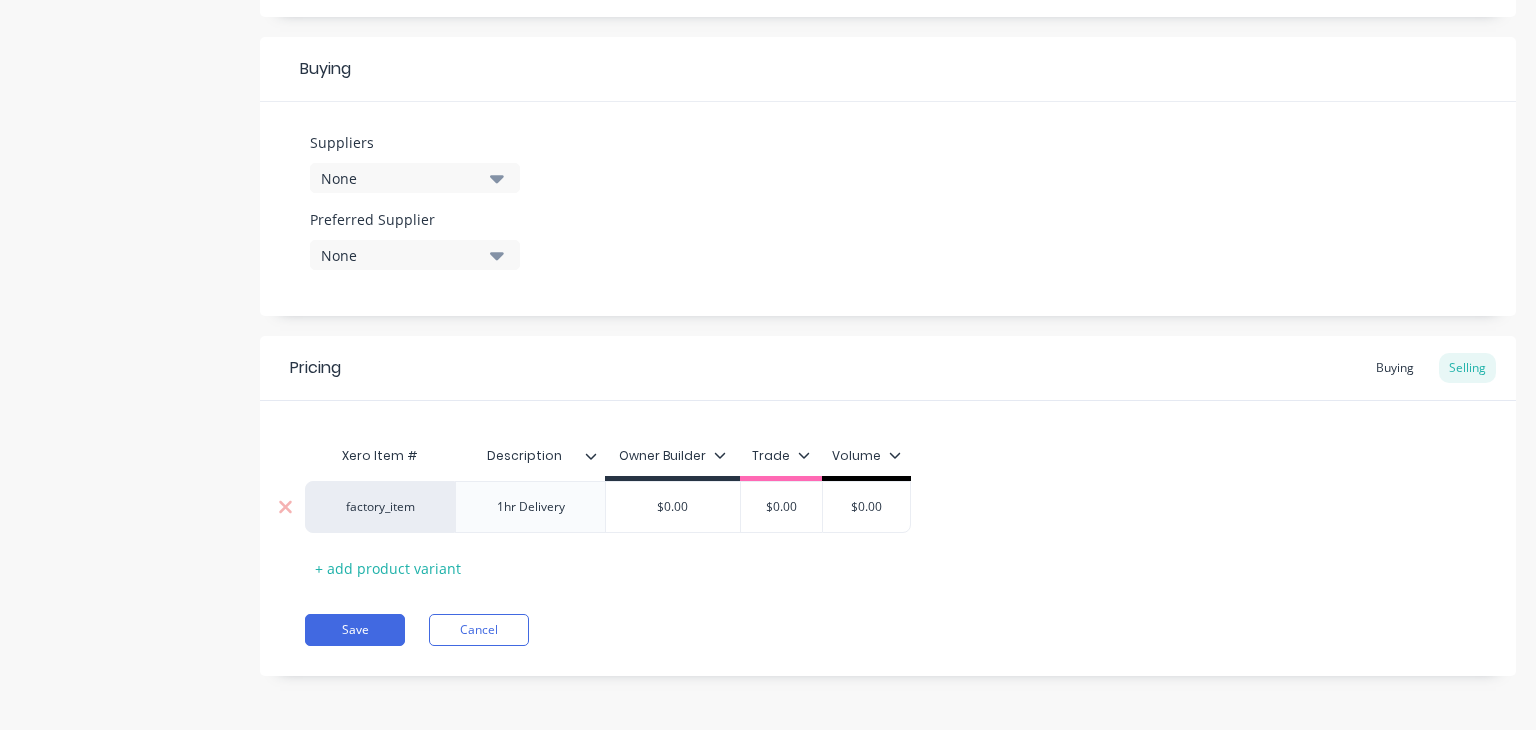 type on "x" 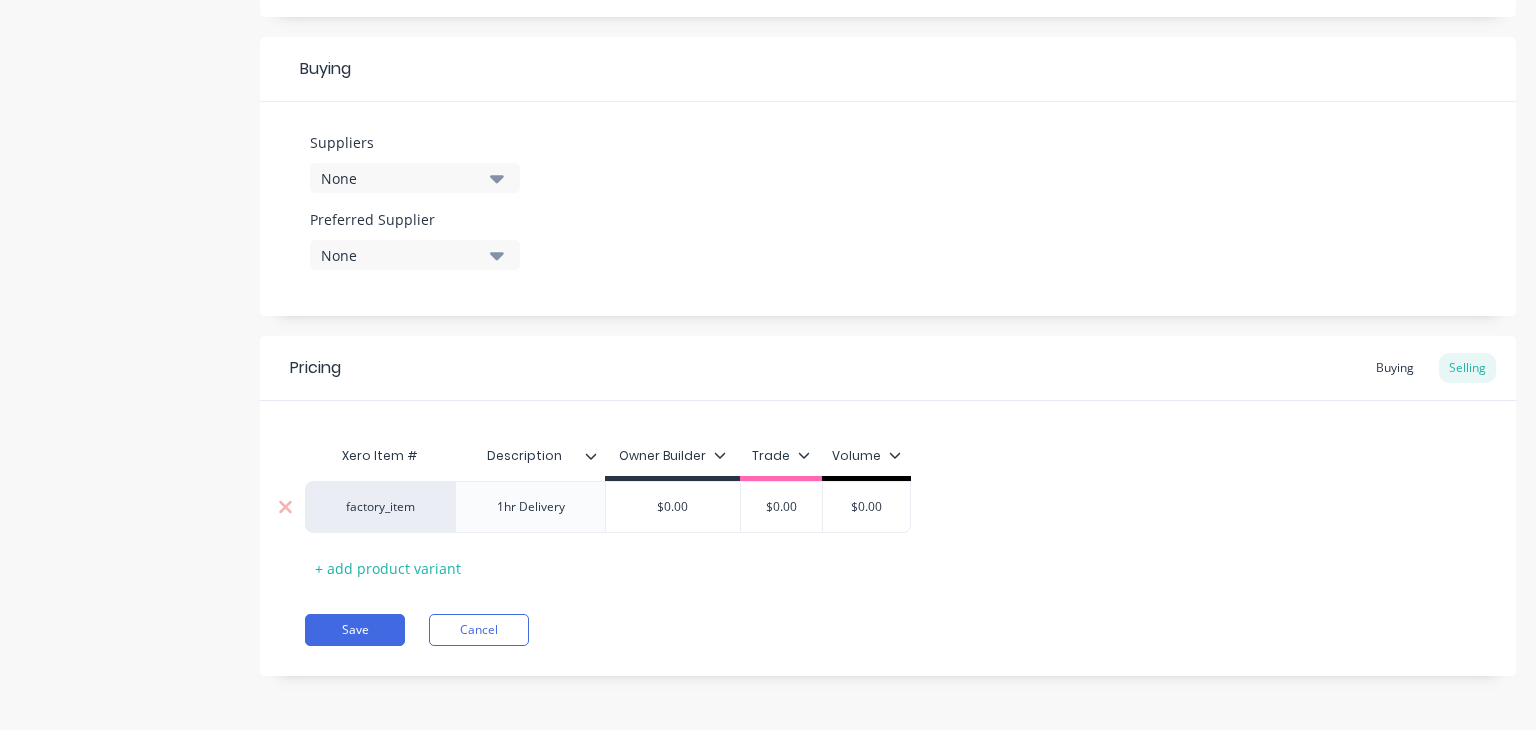 click on "$0.00" at bounding box center [673, 507] 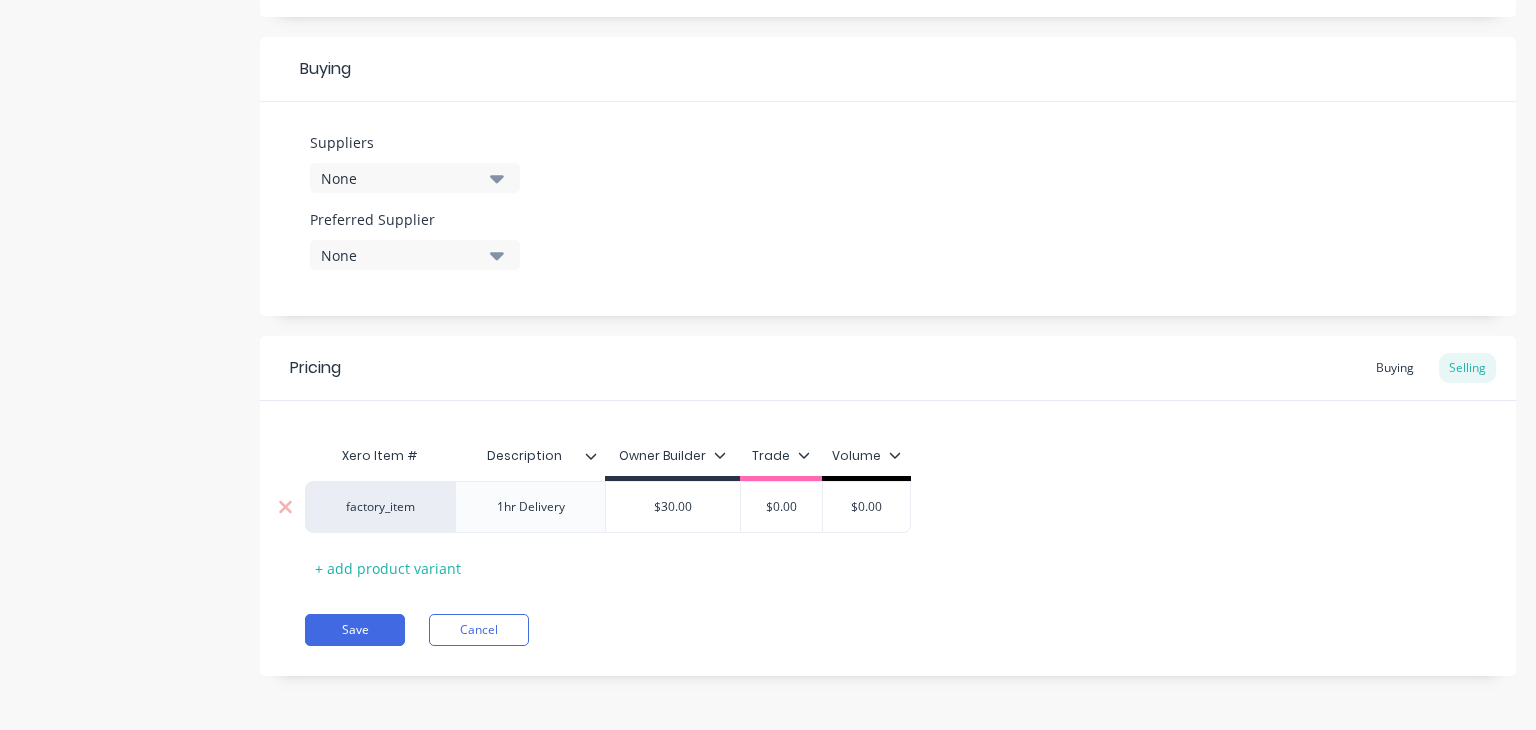 type on "x" 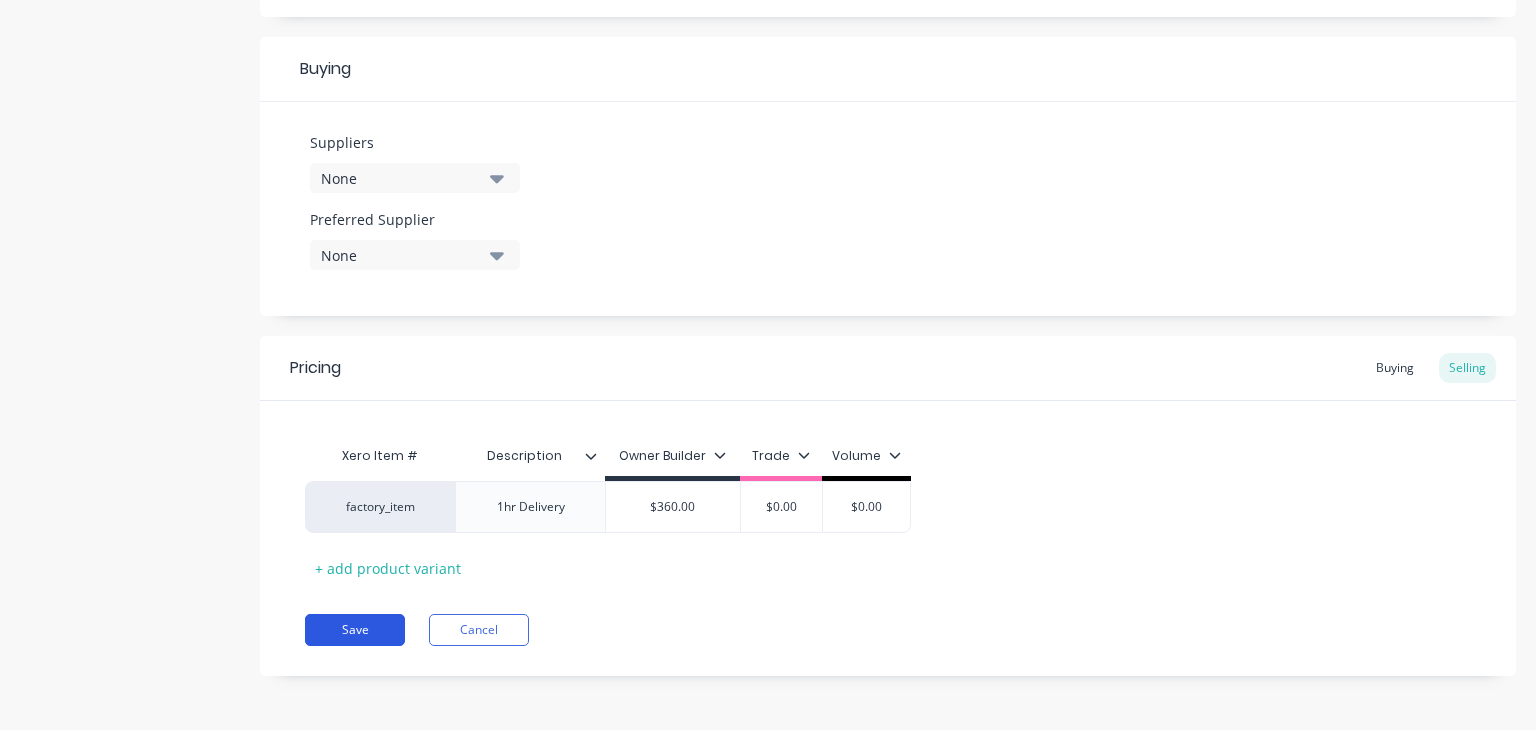 type on "$360.00" 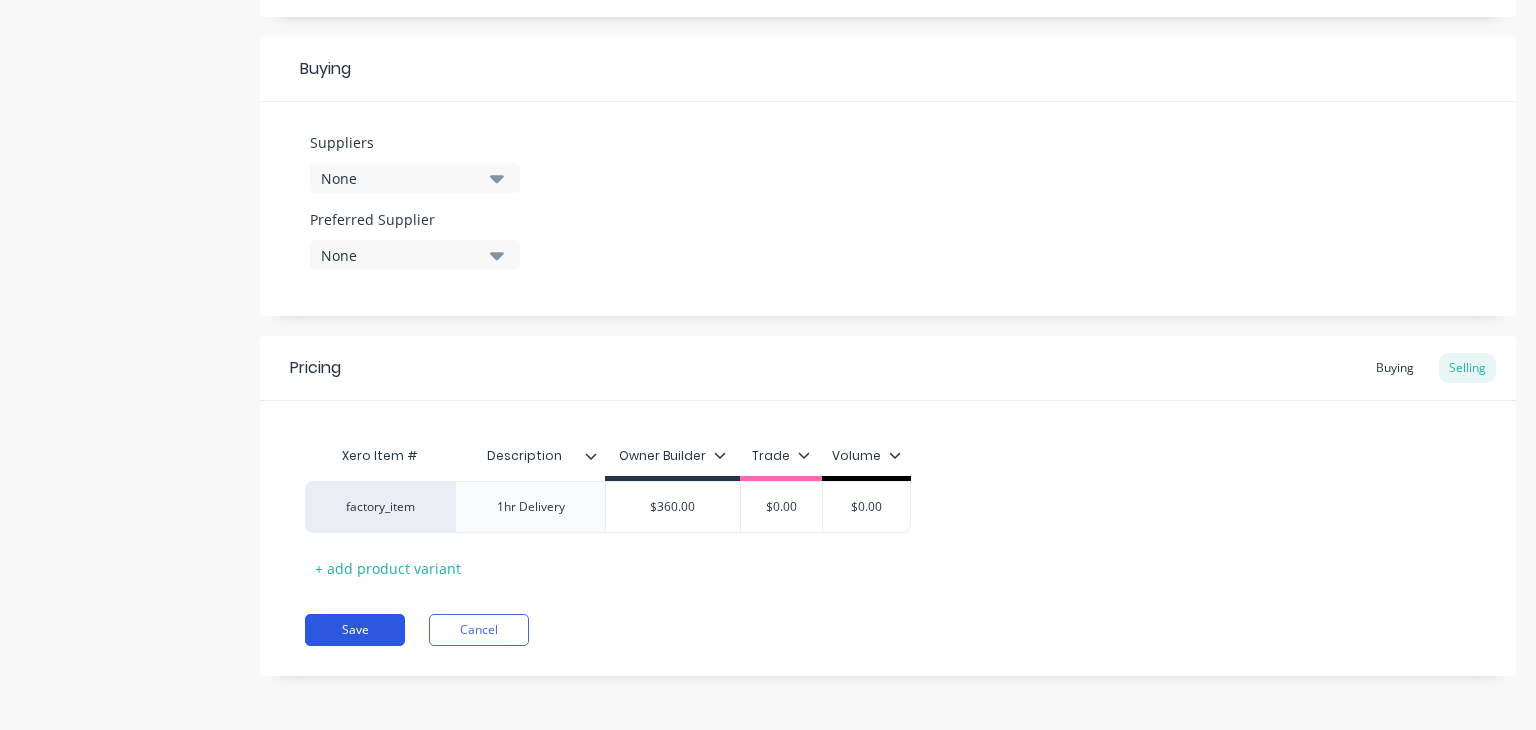 click on "Save" at bounding box center (355, 630) 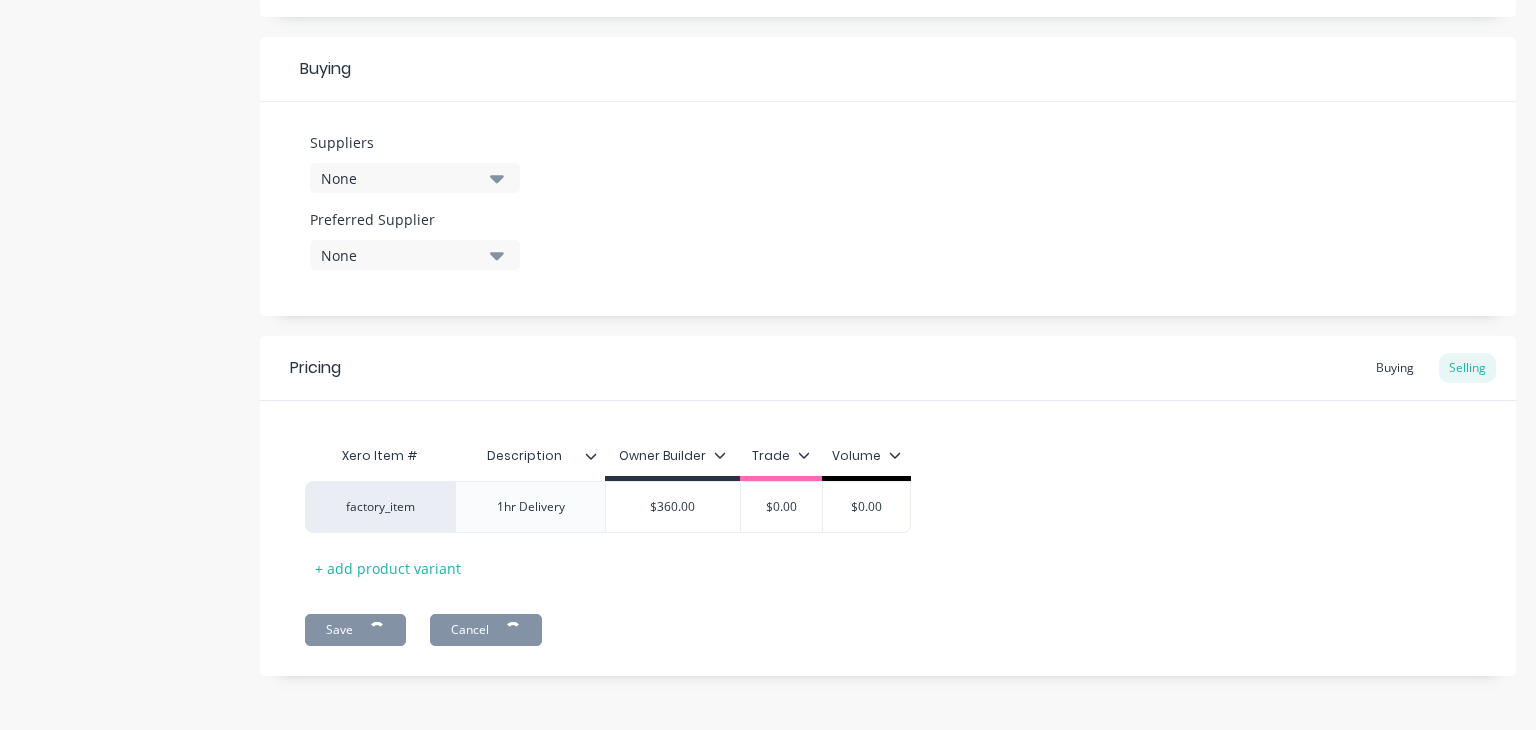 type on "x" 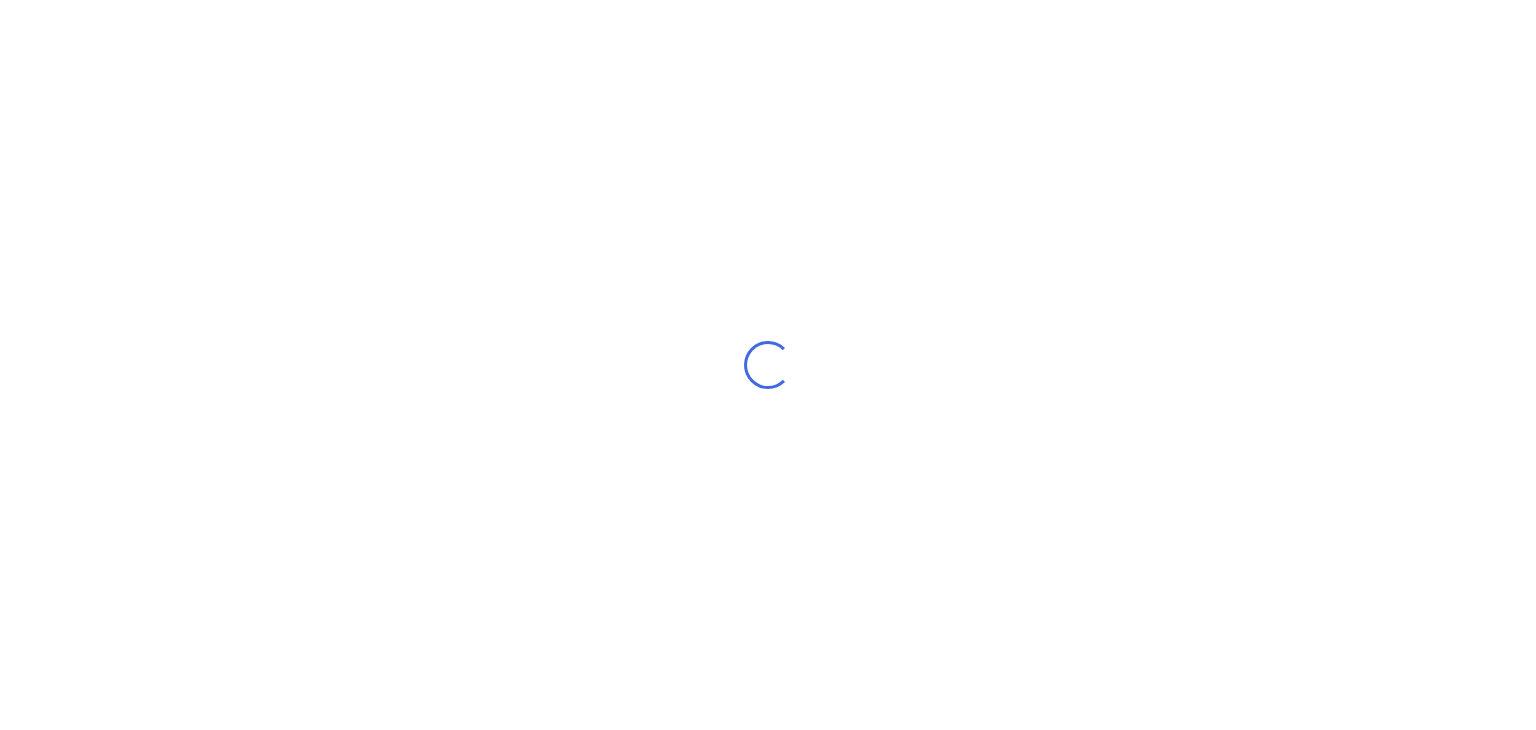 scroll, scrollTop: 0, scrollLeft: 0, axis: both 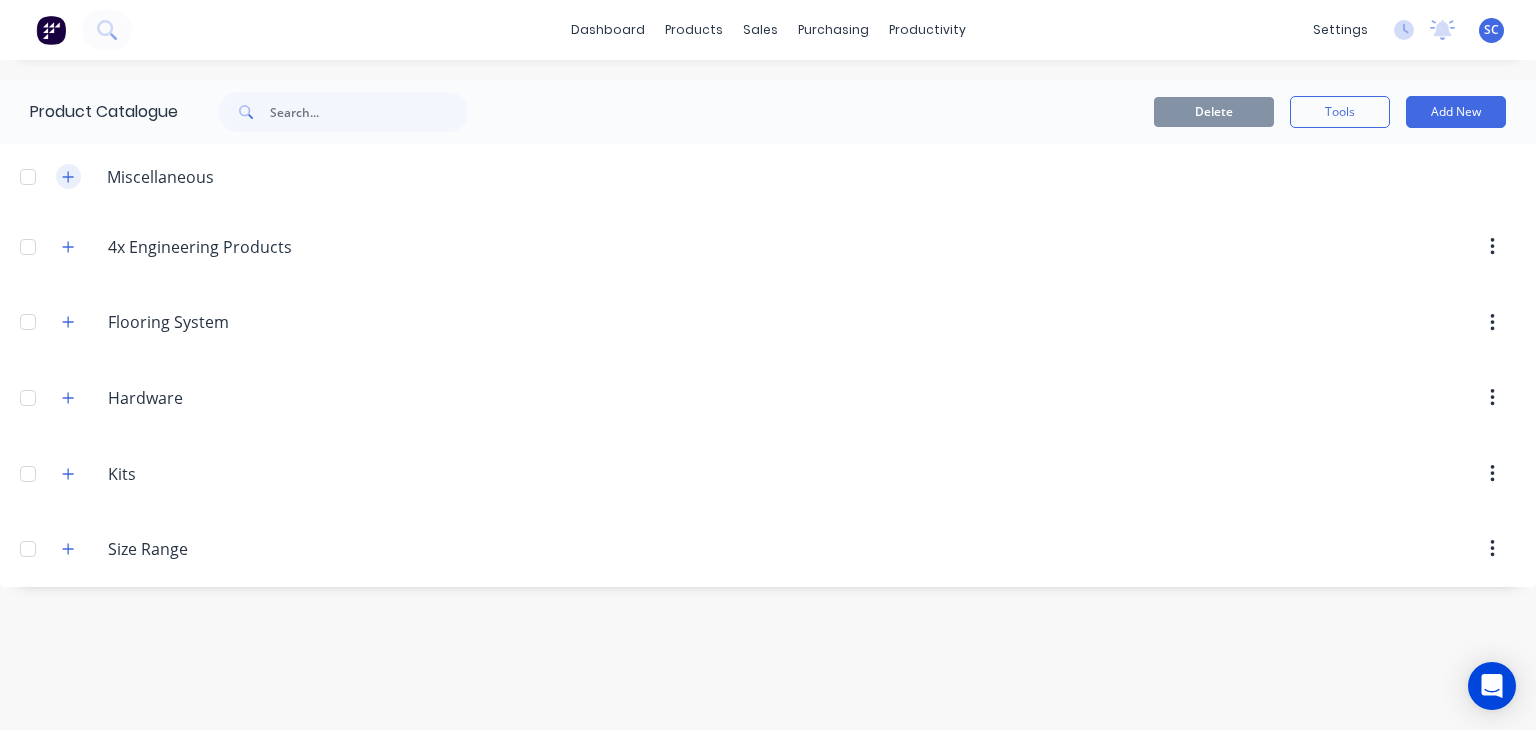 click 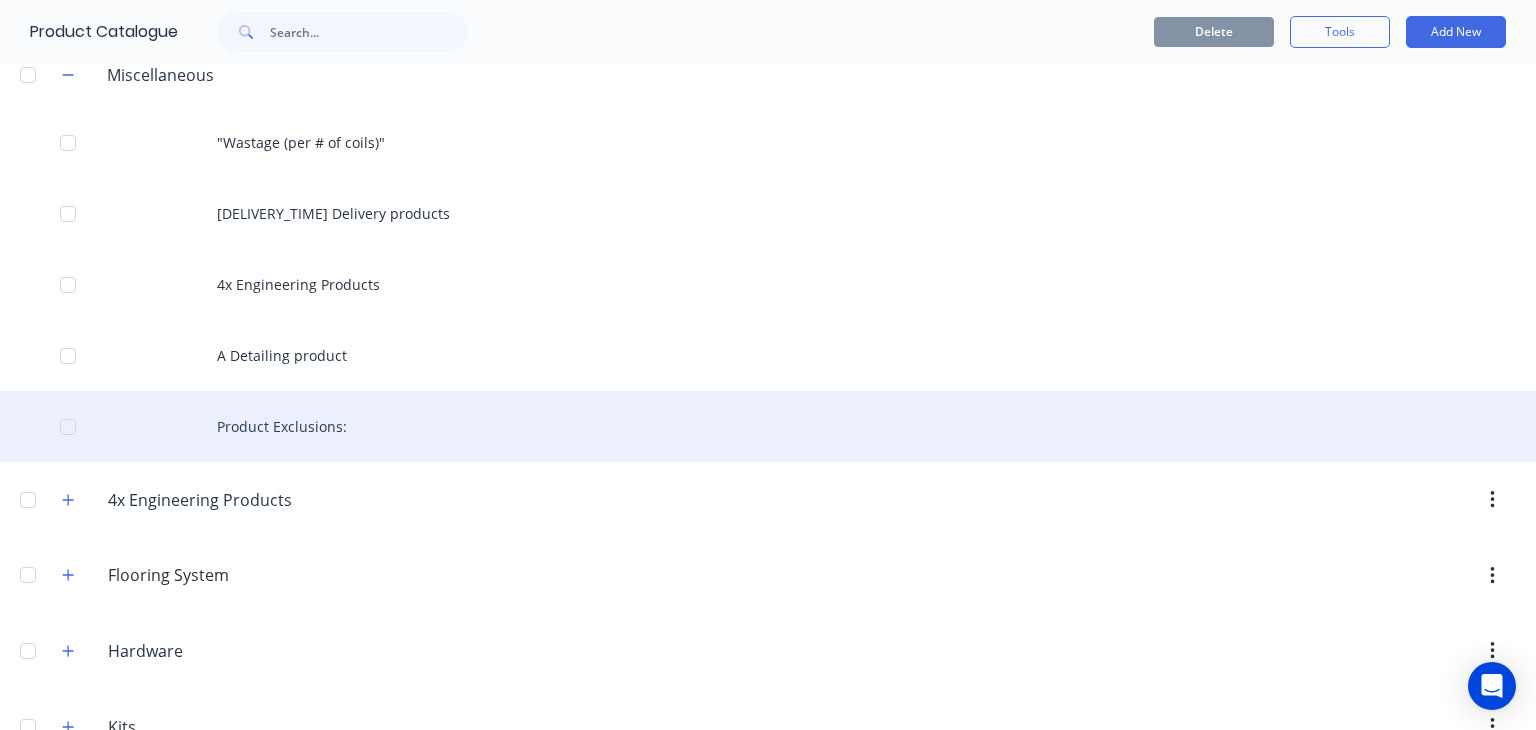scroll, scrollTop: 104, scrollLeft: 0, axis: vertical 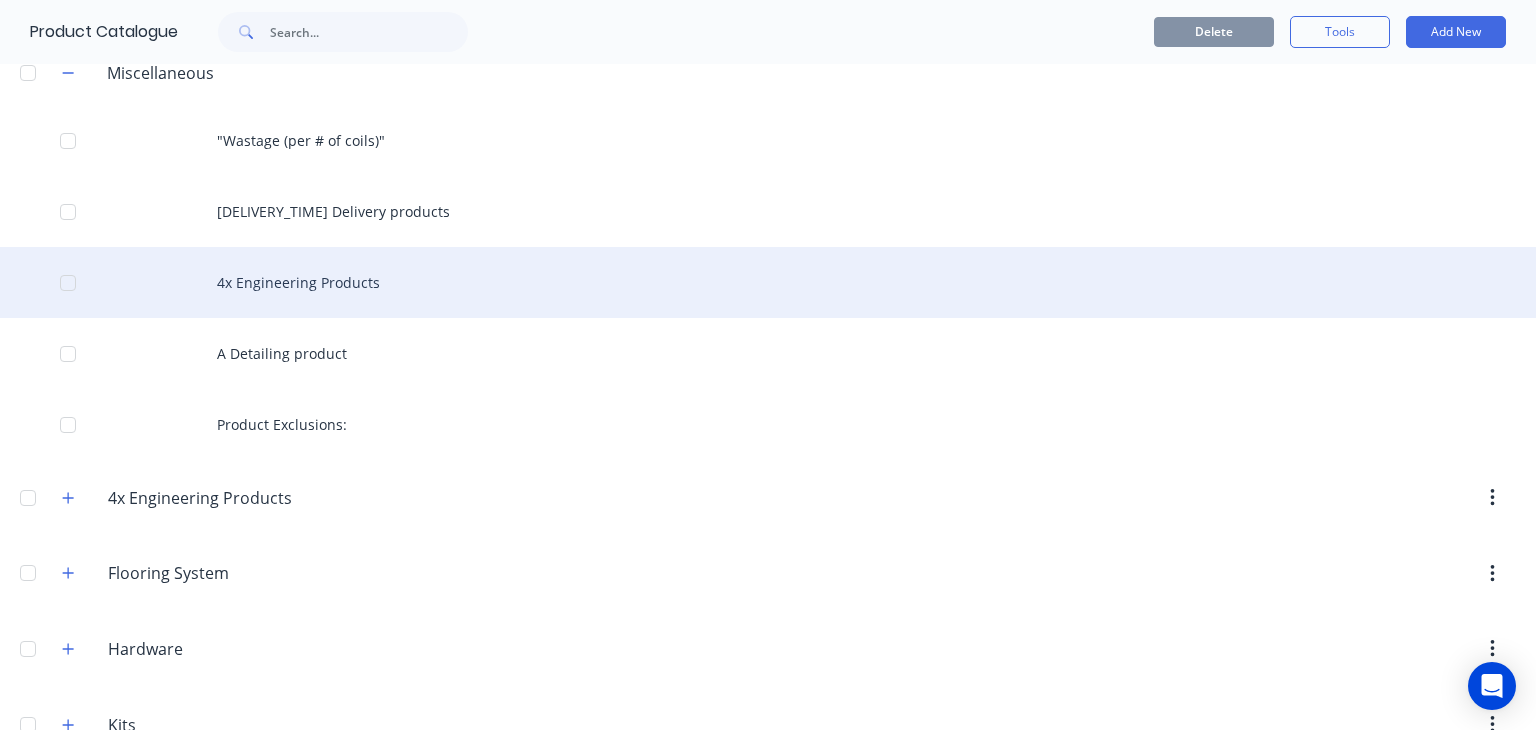 type 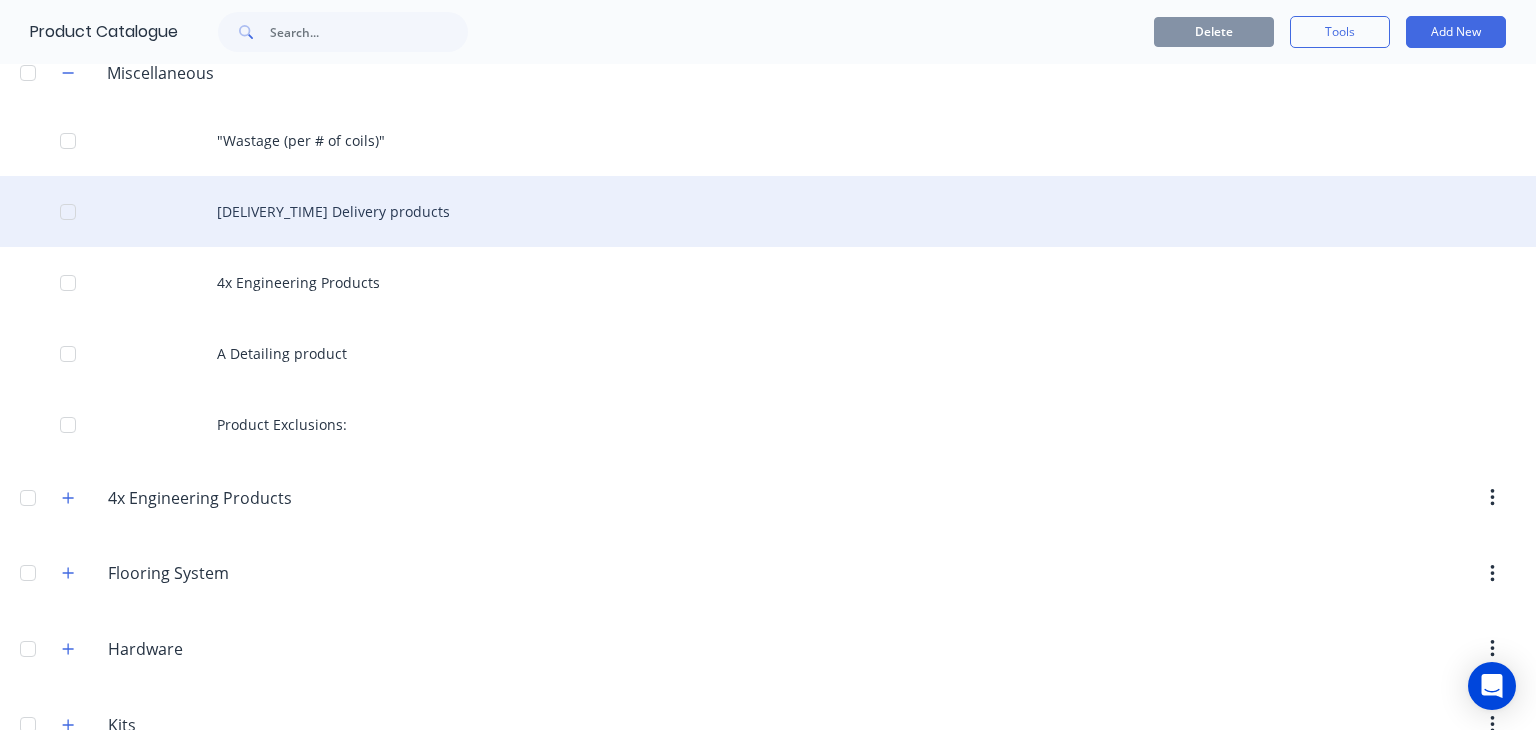 click on "[DELIVERY_TIME] Delivery products" at bounding box center (768, 211) 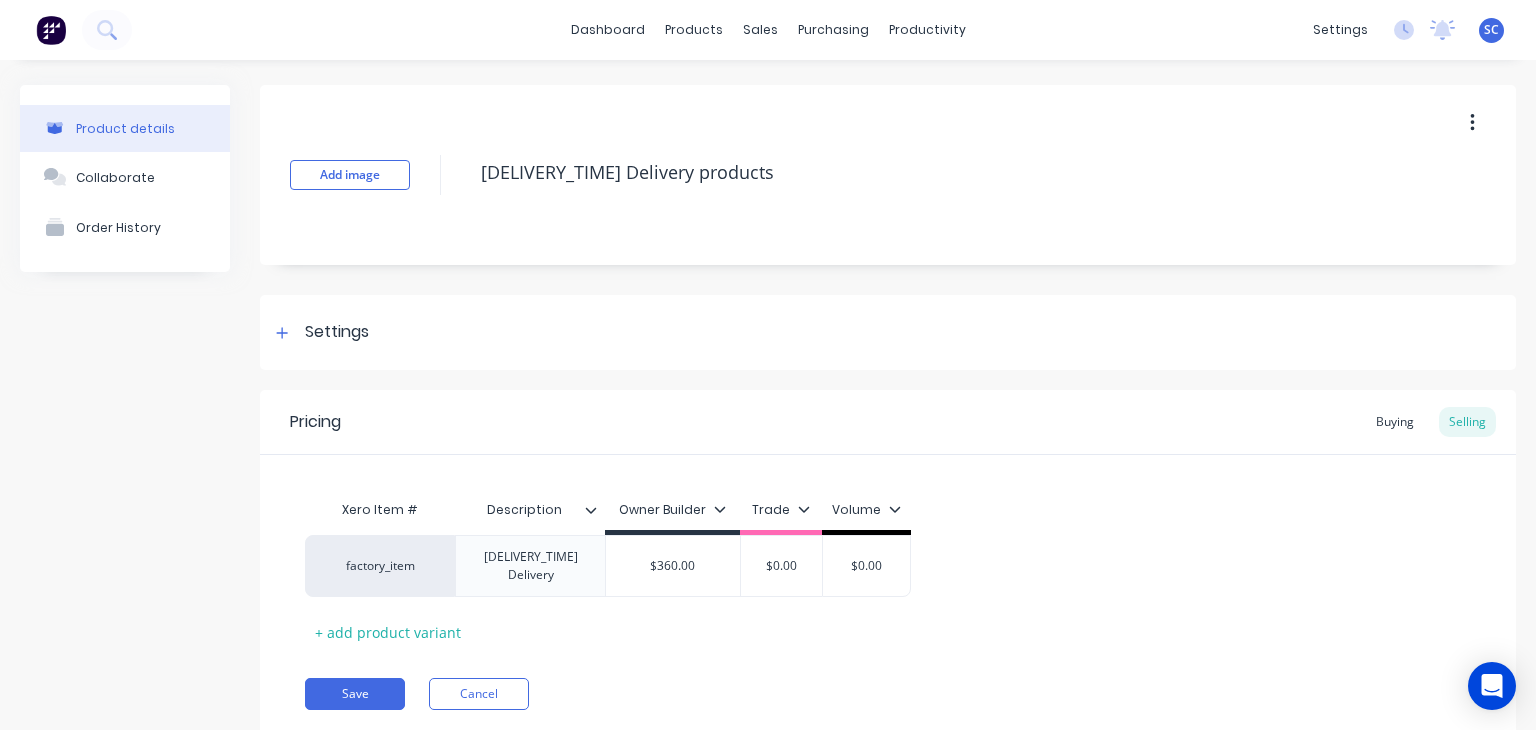 scroll, scrollTop: 54, scrollLeft: 0, axis: vertical 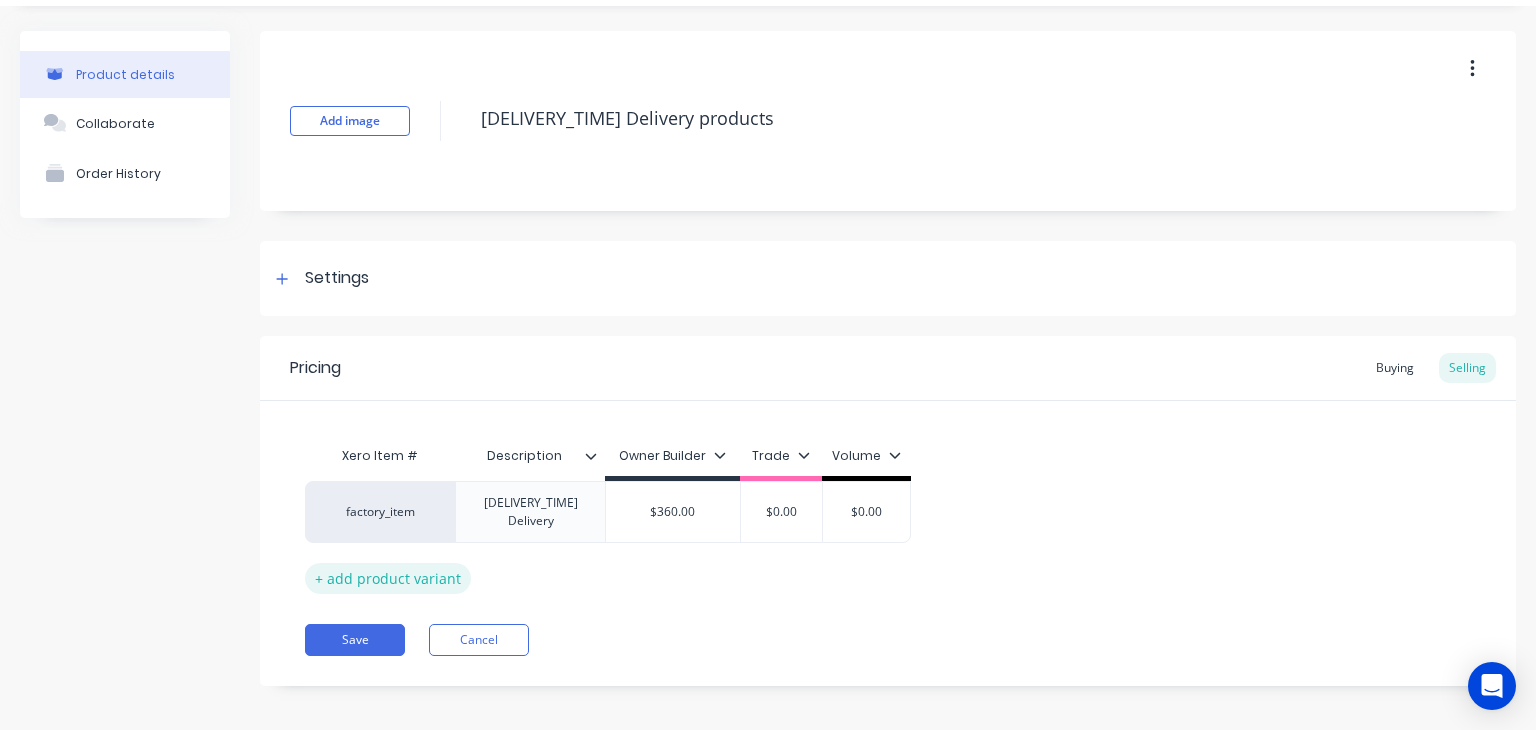 click on "+ add product variant" at bounding box center [388, 578] 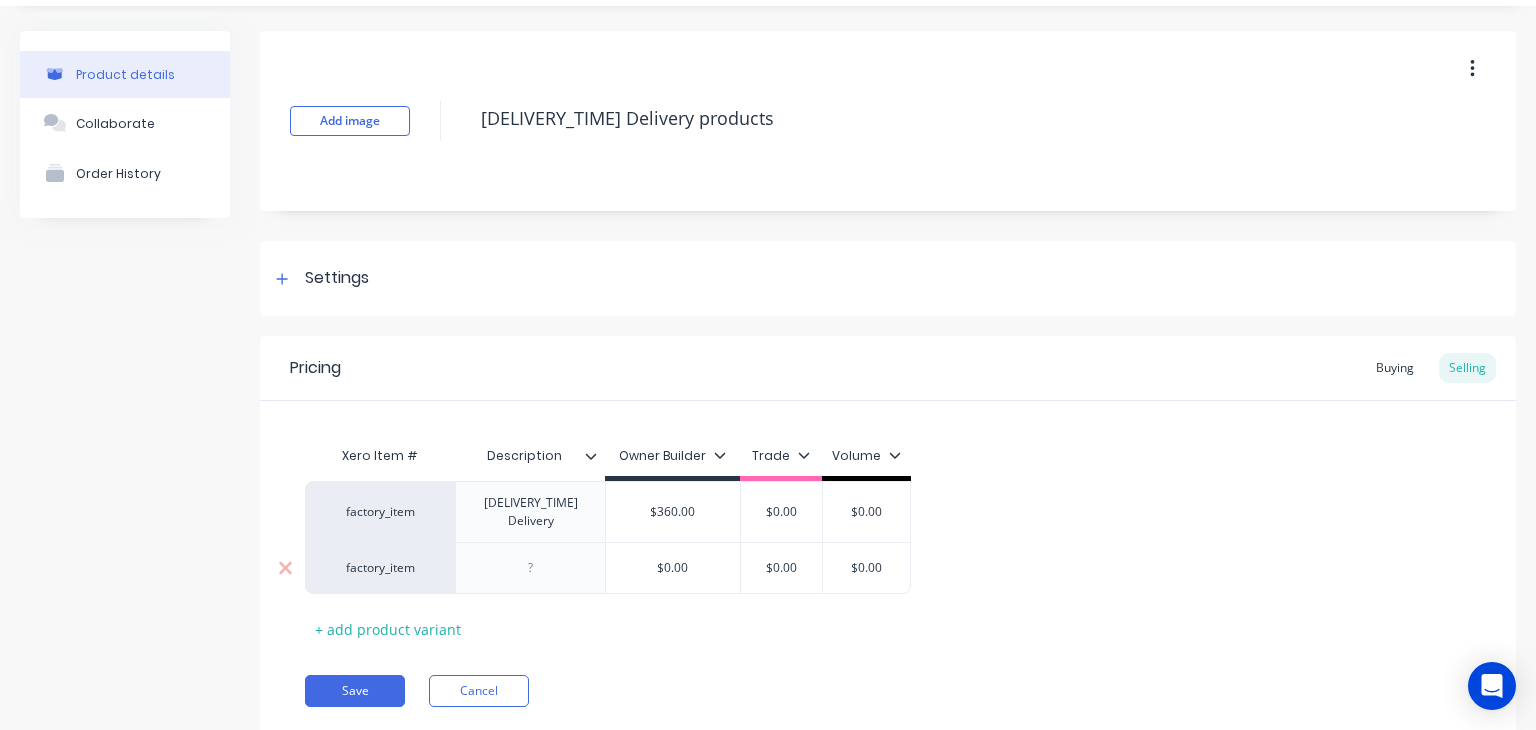 click at bounding box center (530, 568) 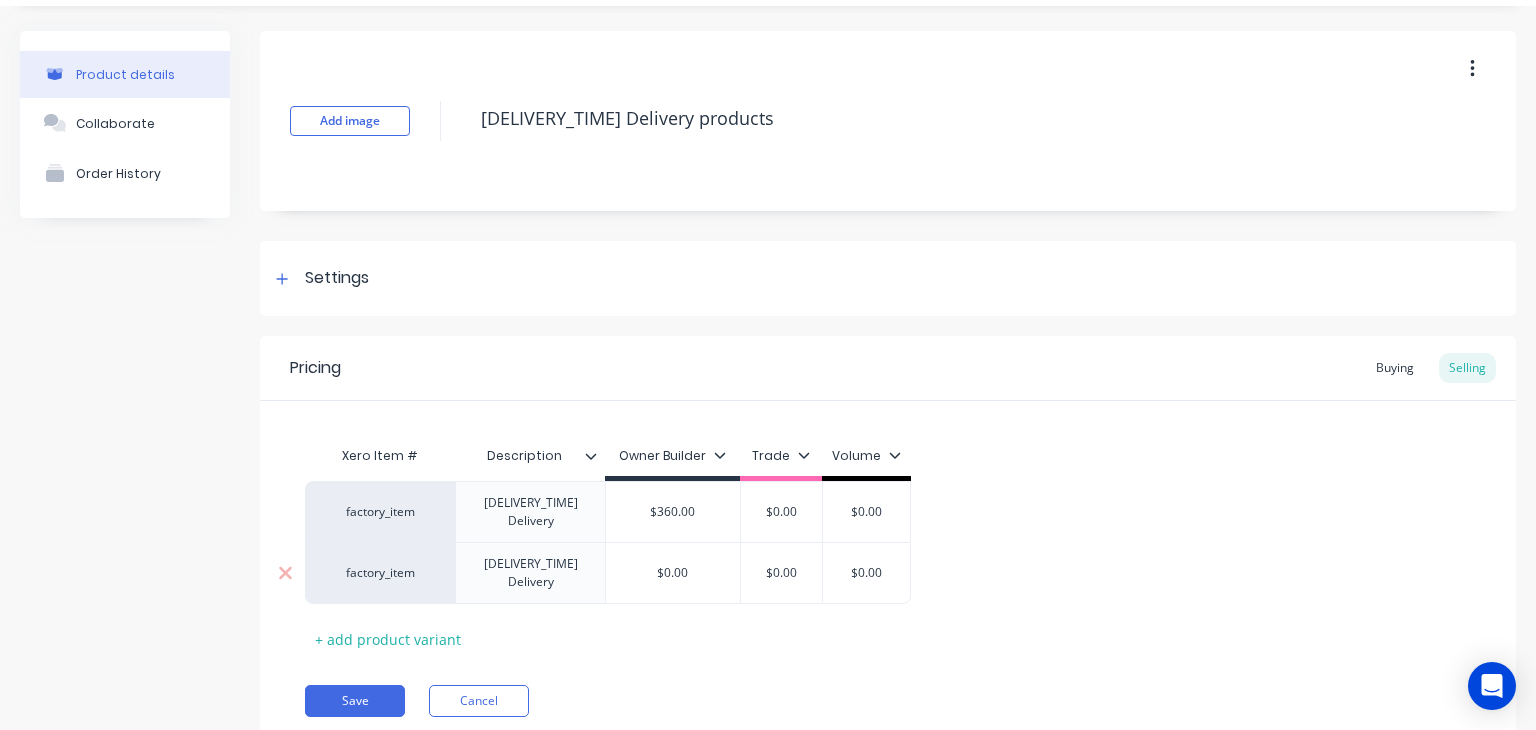 type on "x" 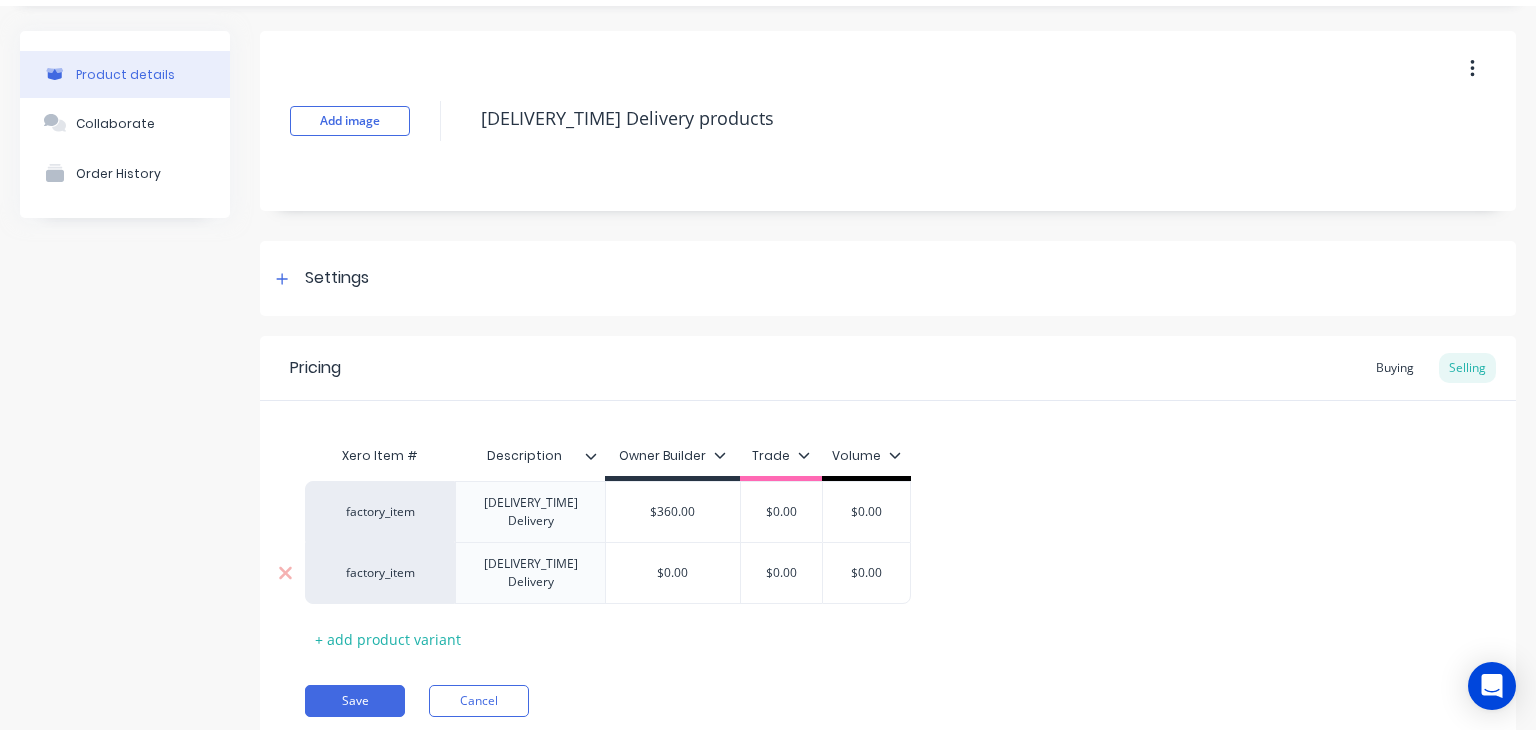 click on "$0.00" at bounding box center [673, 573] 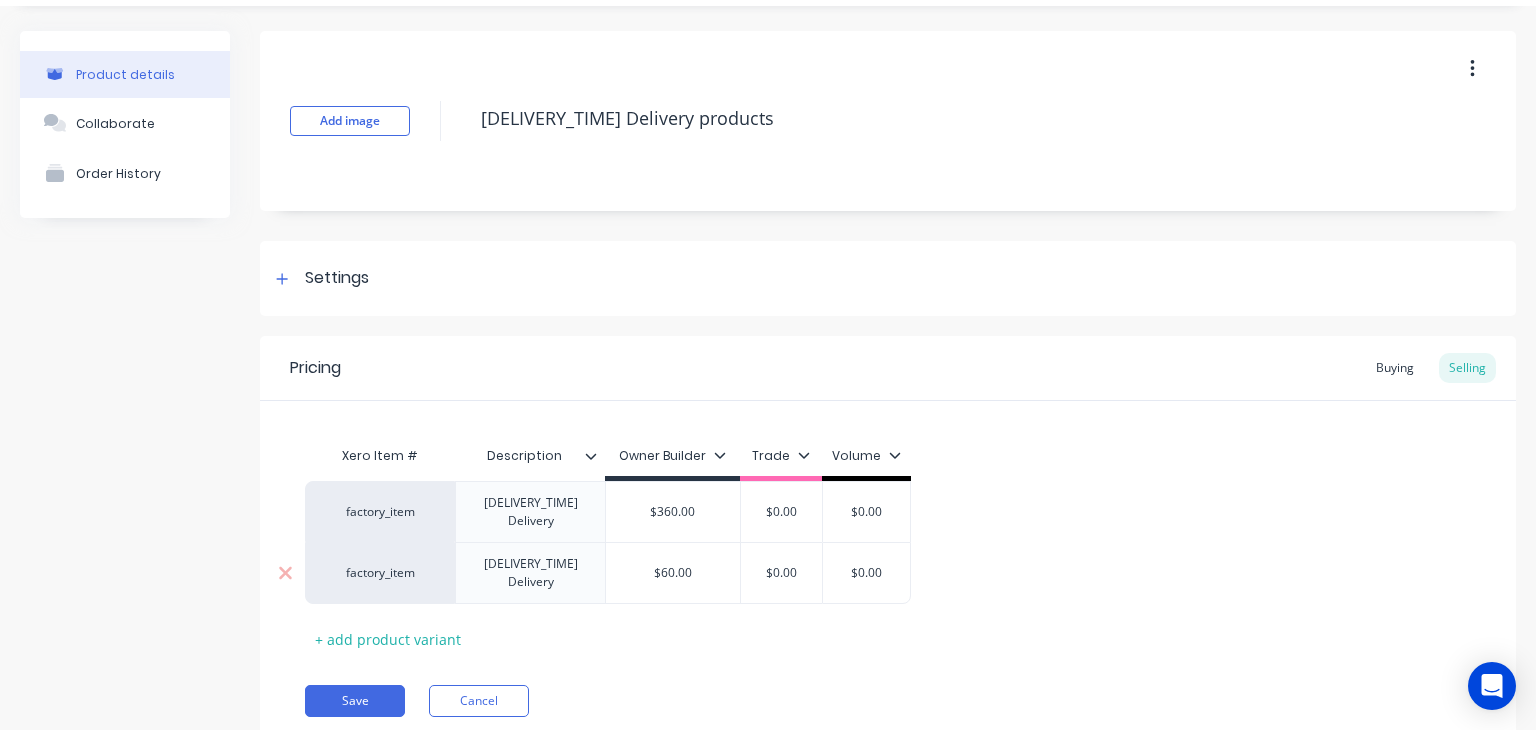 type on "x" 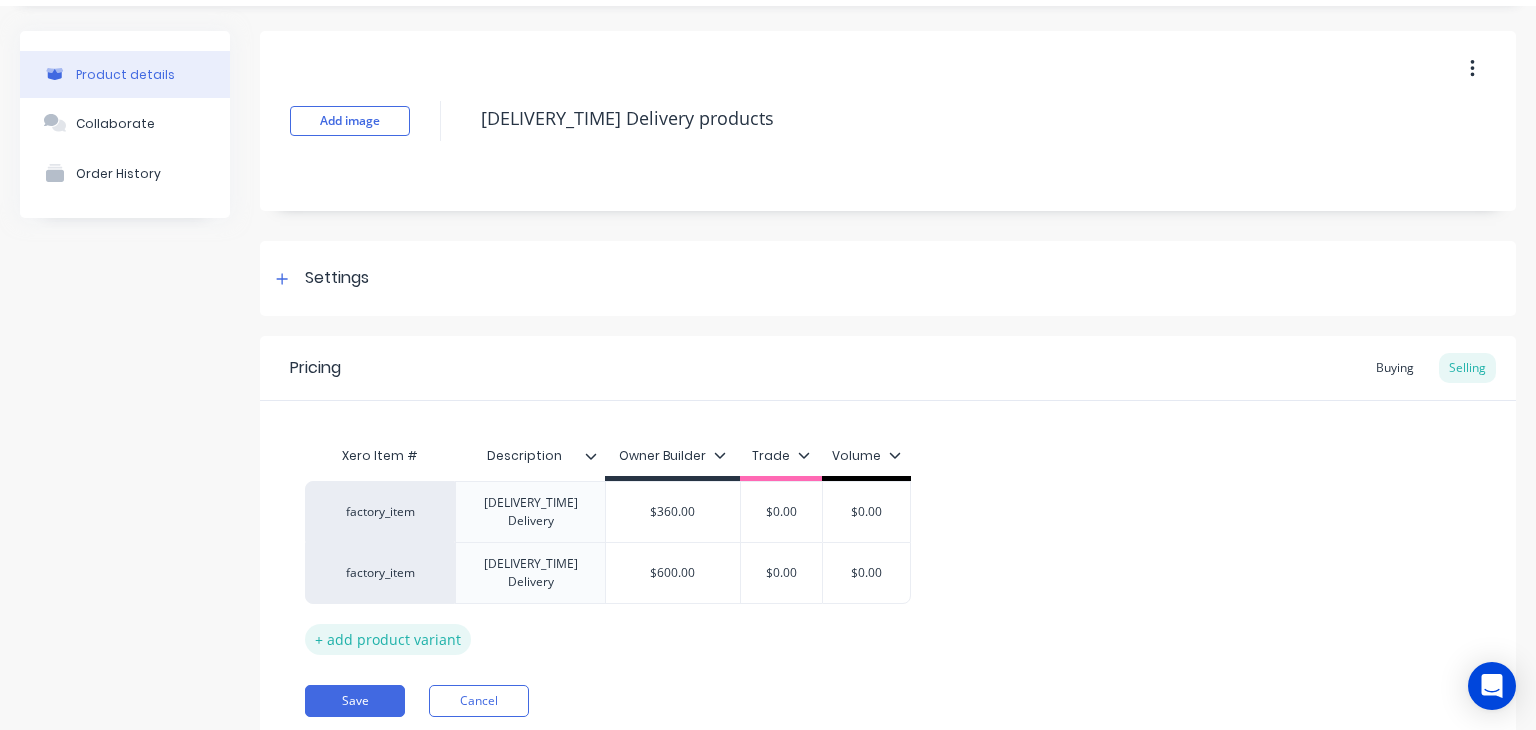 type on "$600.00" 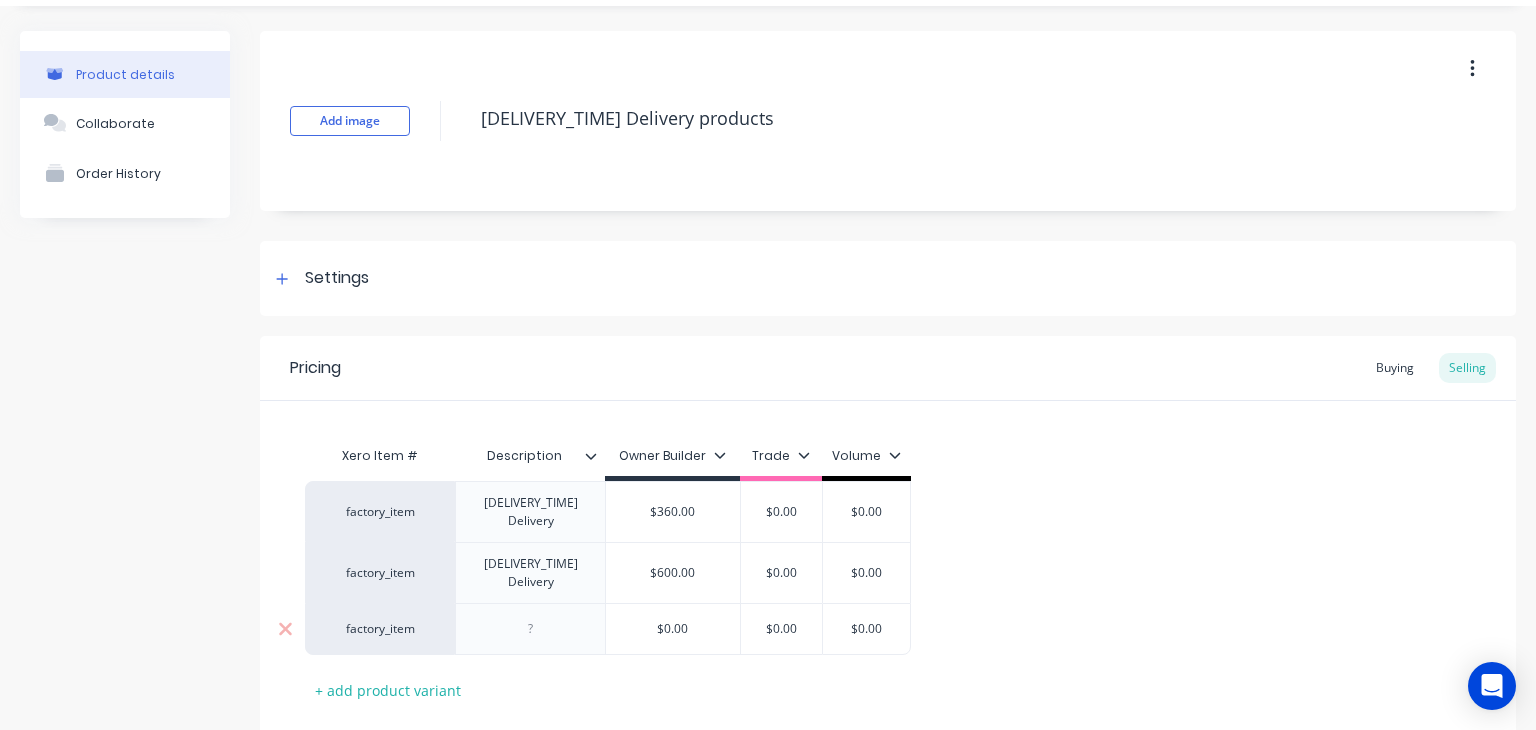 click at bounding box center (531, 629) 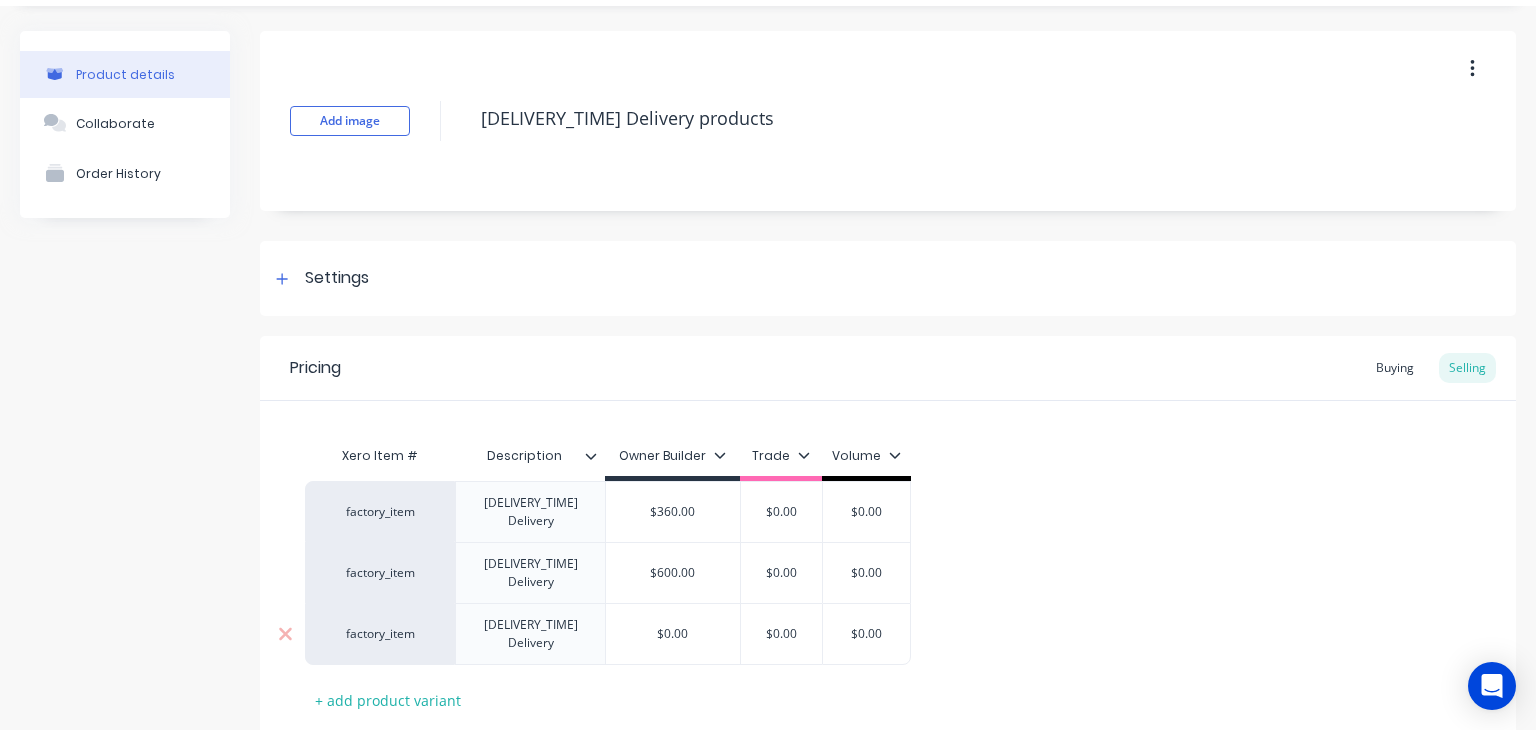 type on "x" 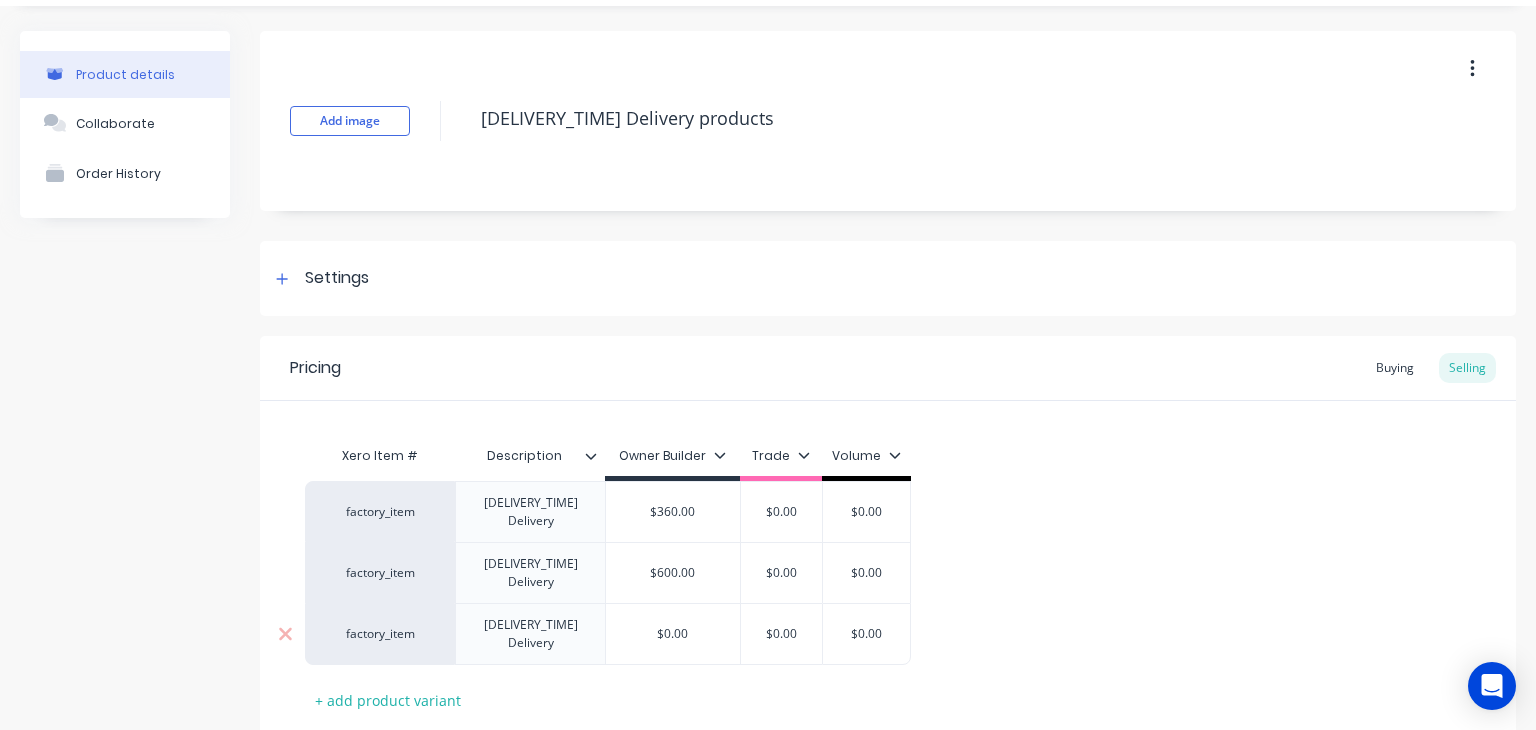click on "$0.00" at bounding box center (673, 634) 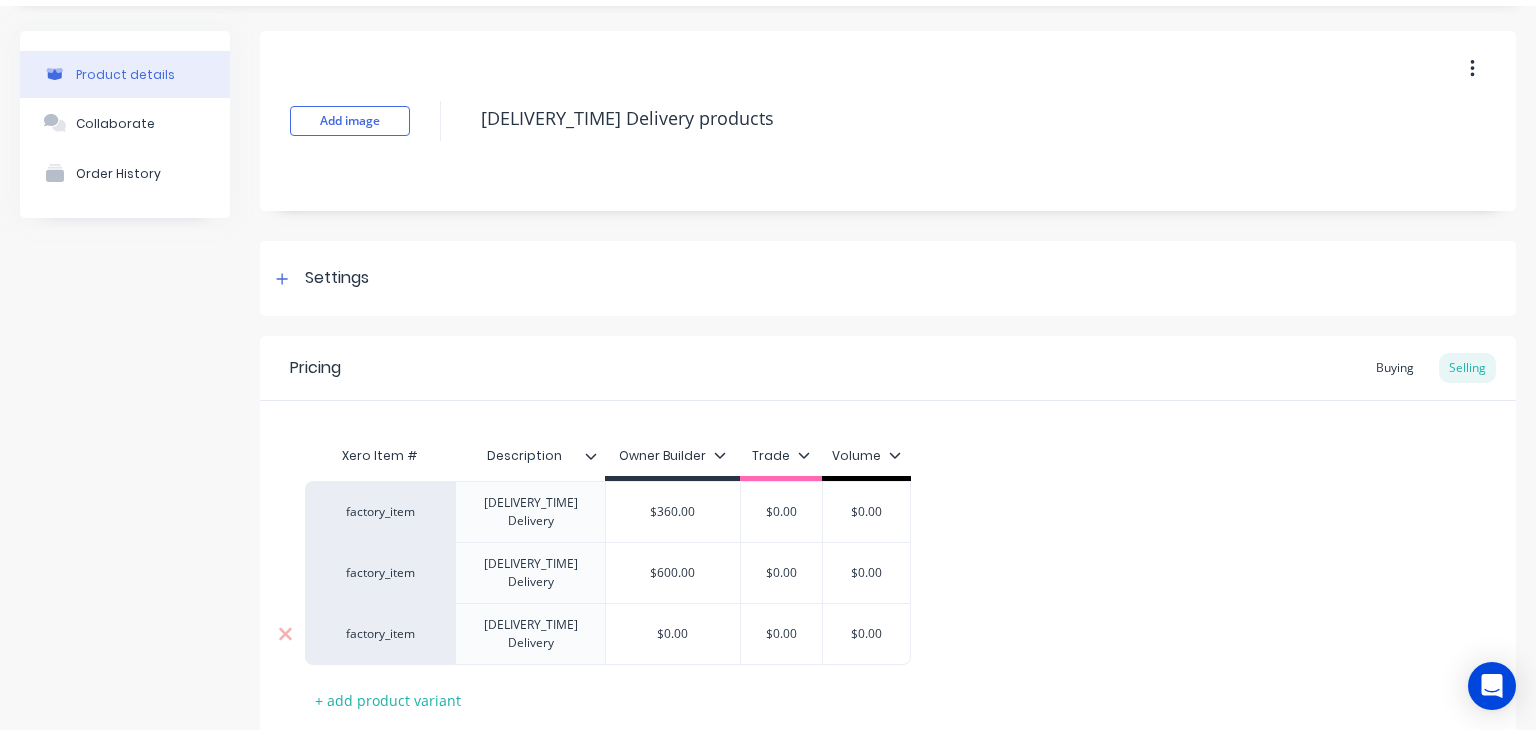 click on "$0.00" at bounding box center [673, 634] 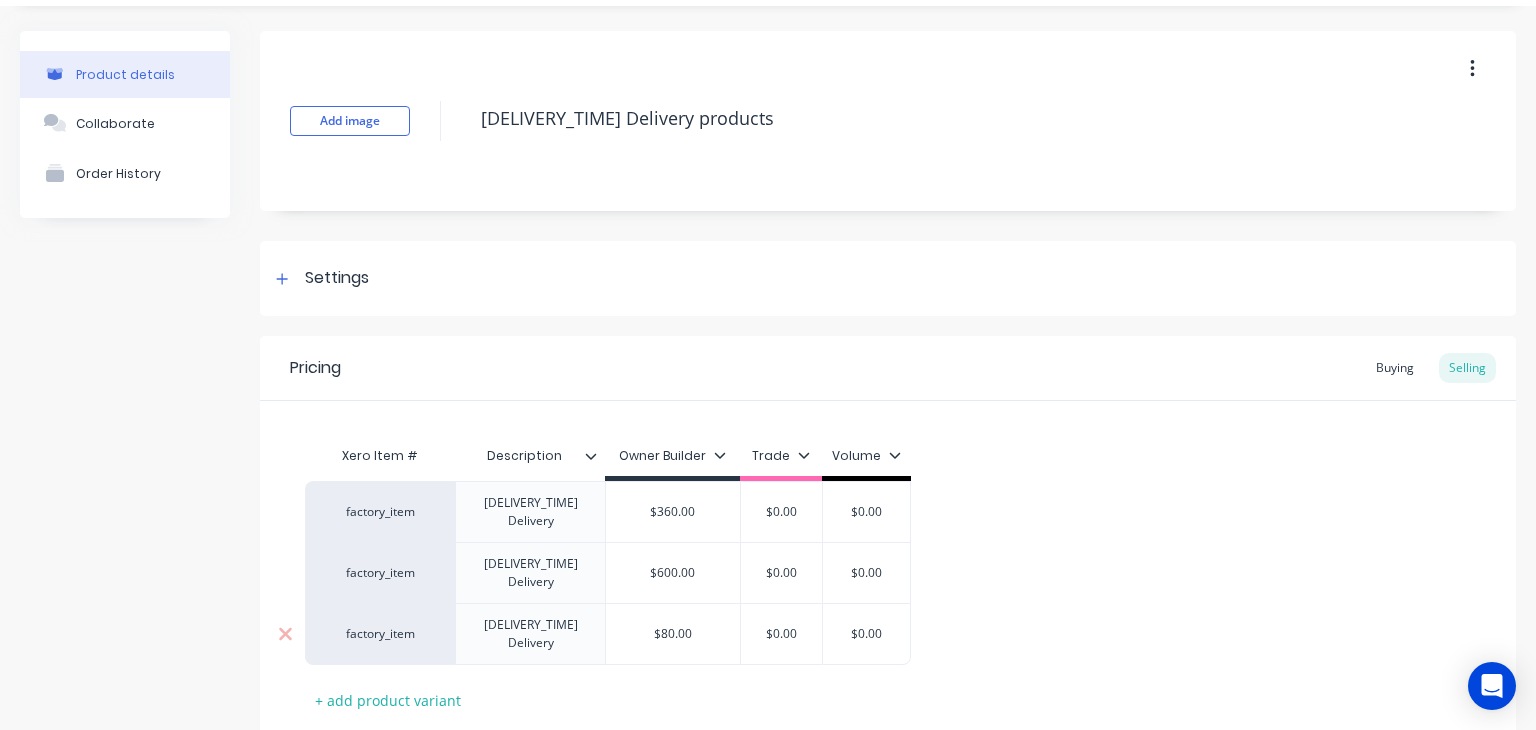 type on "x" 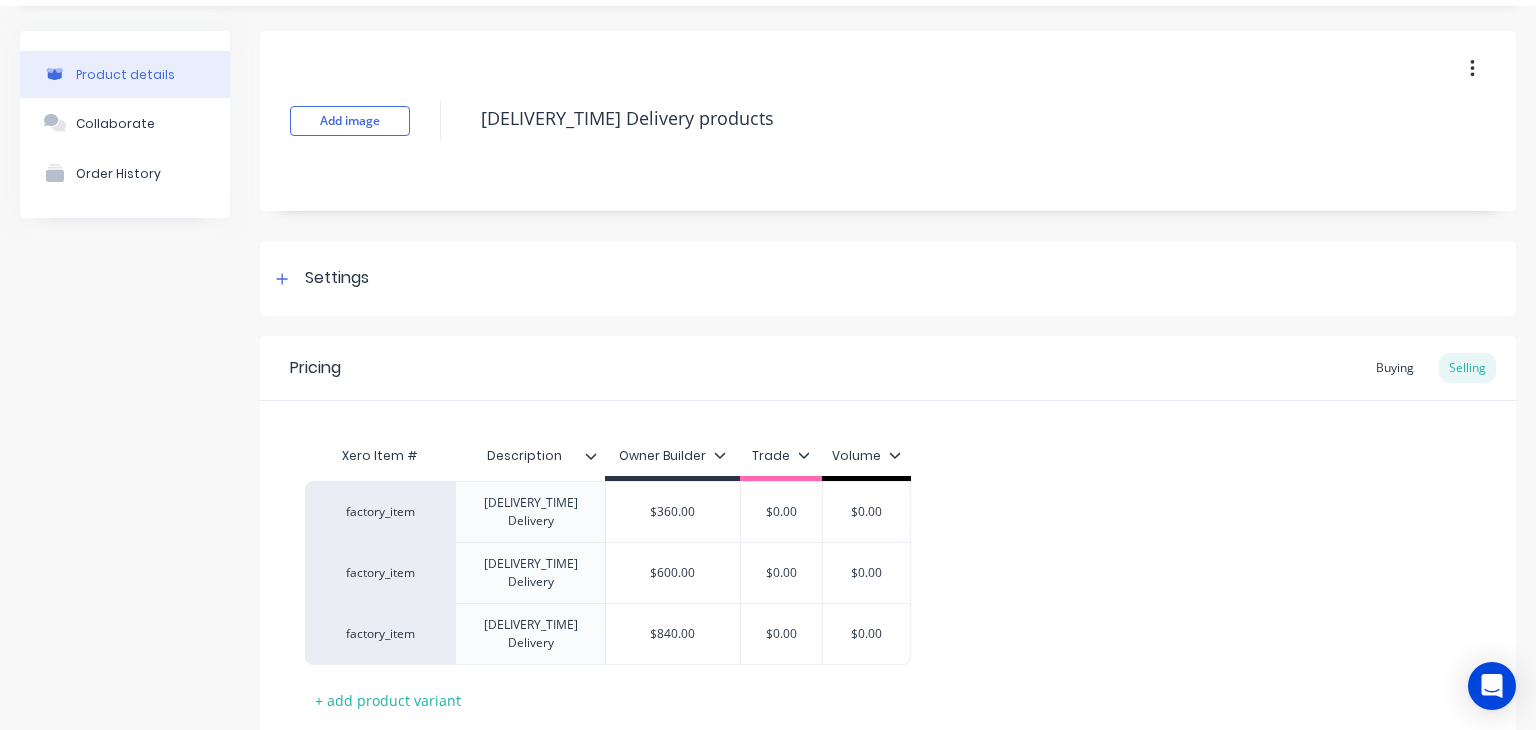 type on "$840.00" 